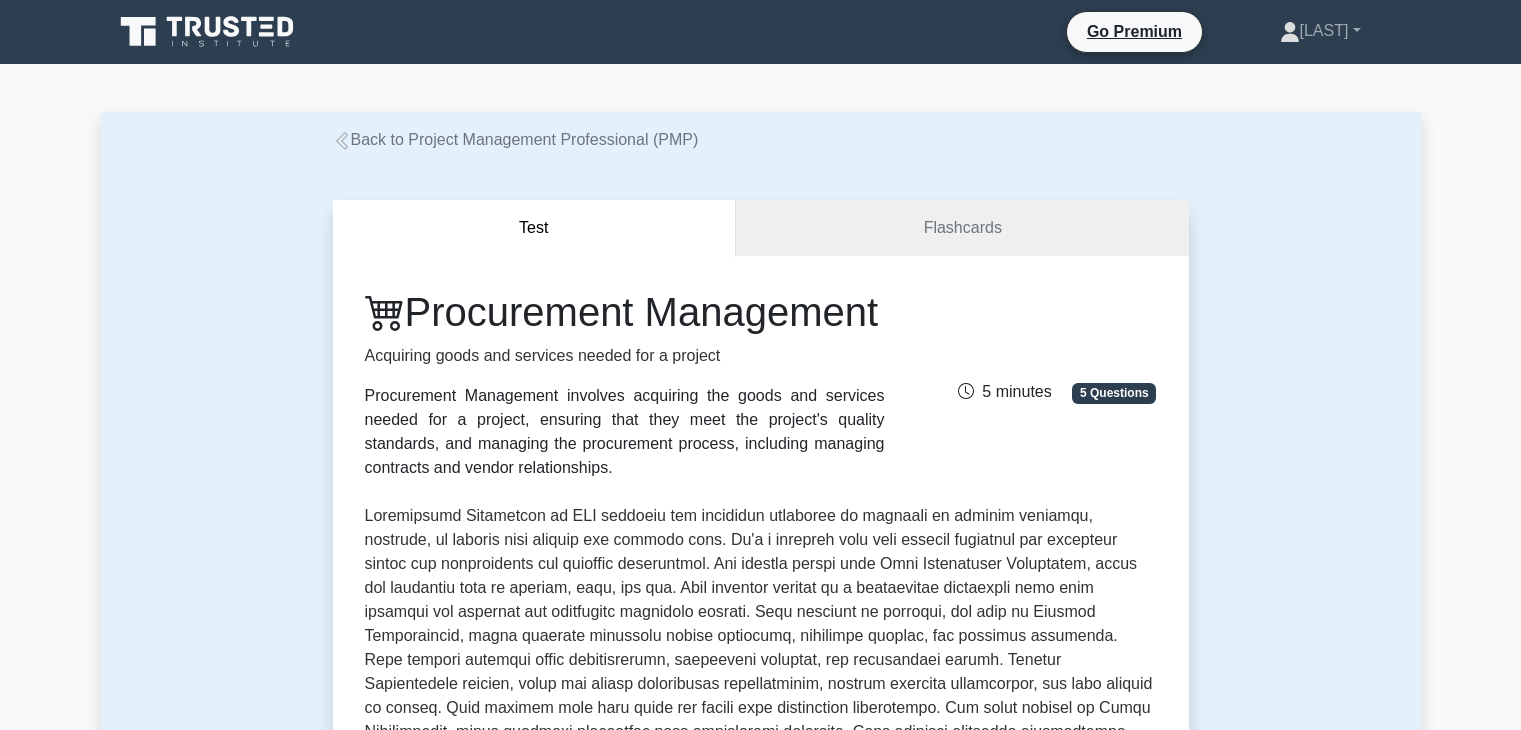 scroll, scrollTop: 0, scrollLeft: 0, axis: both 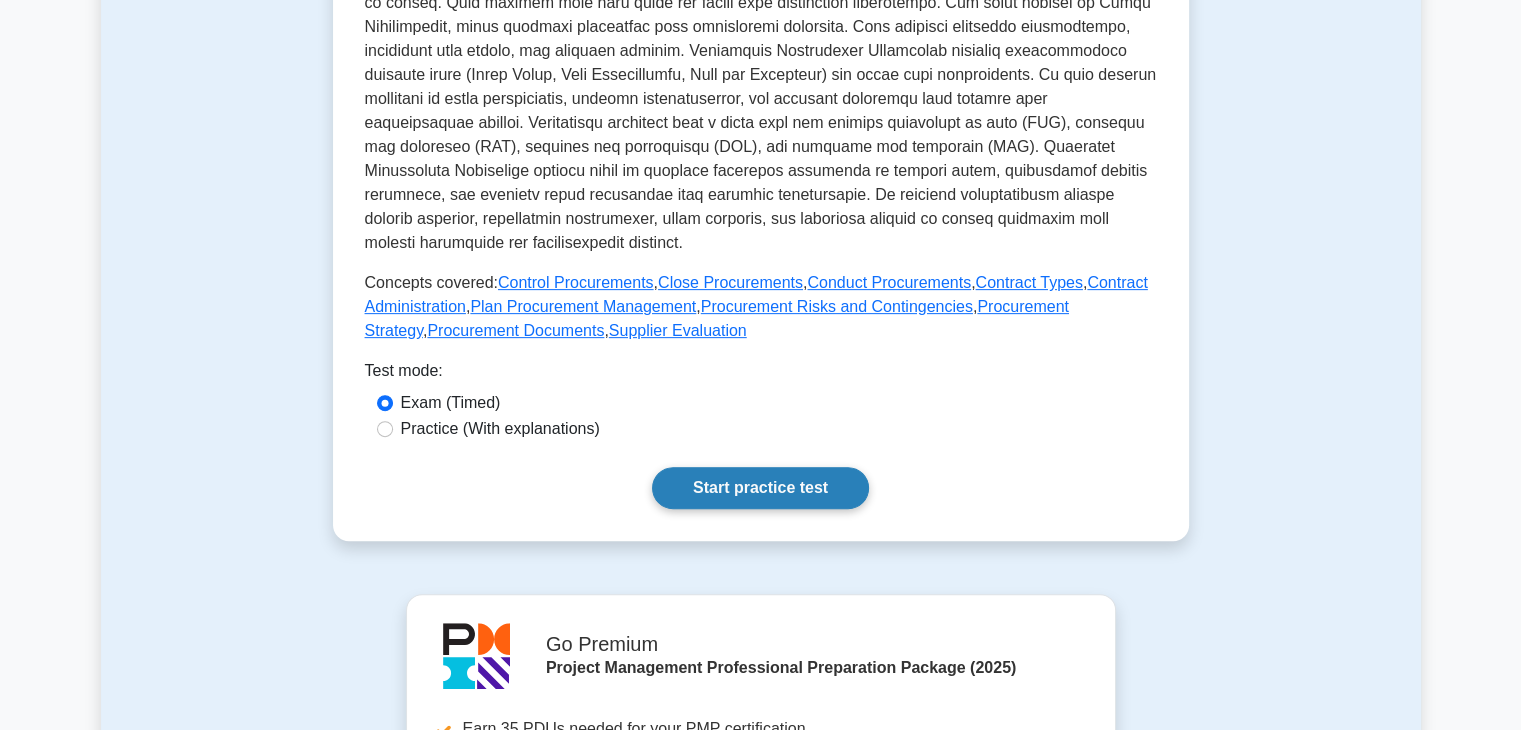 click on "Start practice test" at bounding box center (760, 488) 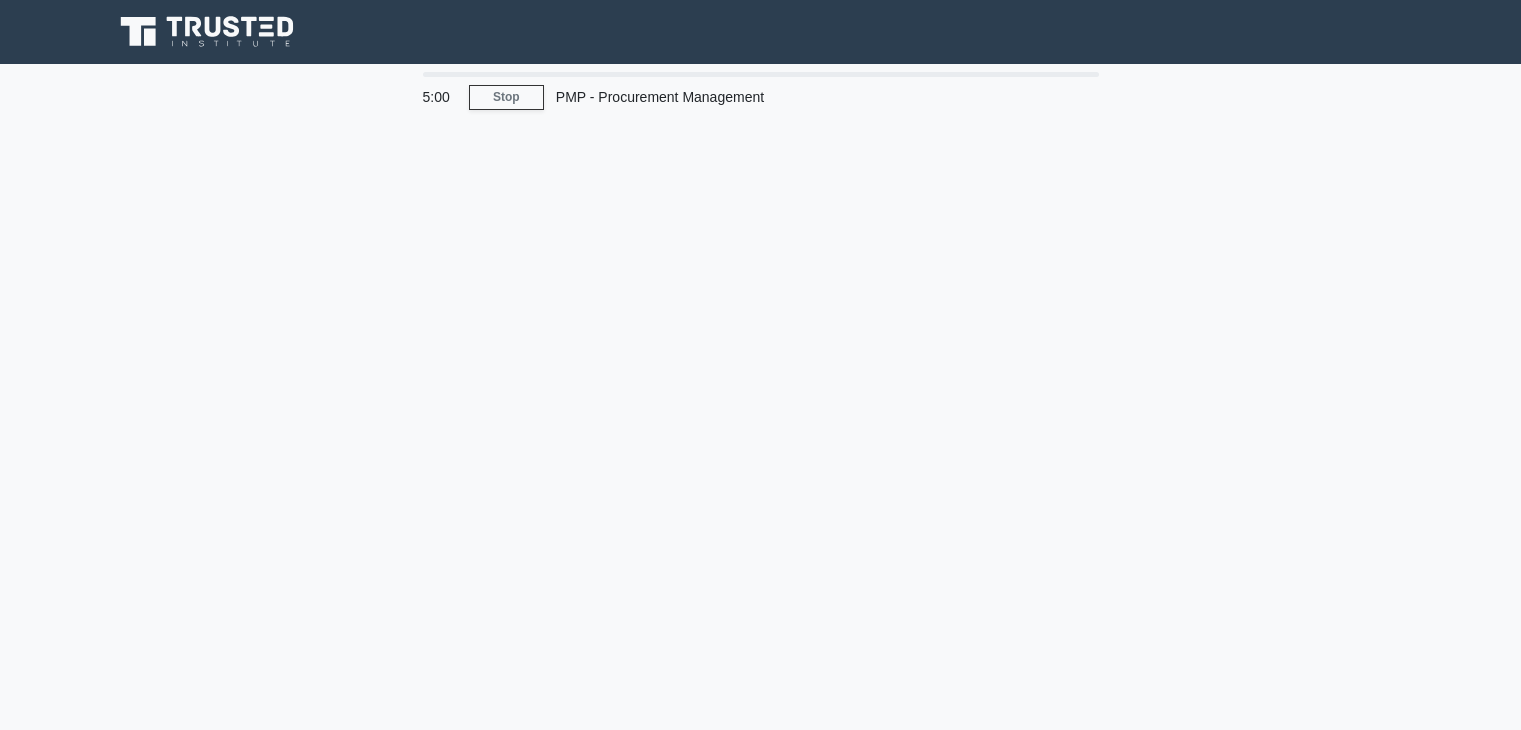 scroll, scrollTop: 0, scrollLeft: 0, axis: both 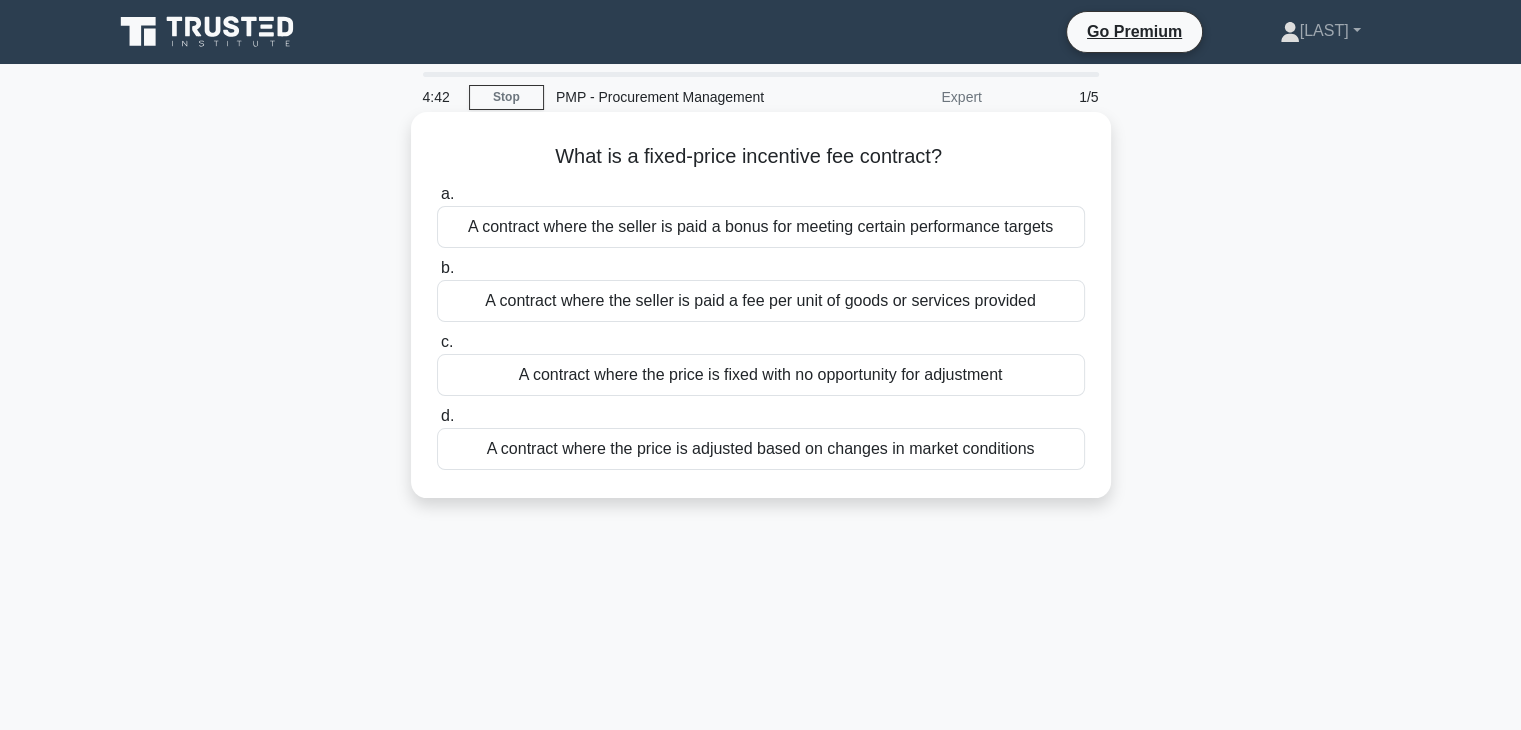 click on "A contract where the price is fixed with no opportunity for adjustment" at bounding box center [761, 375] 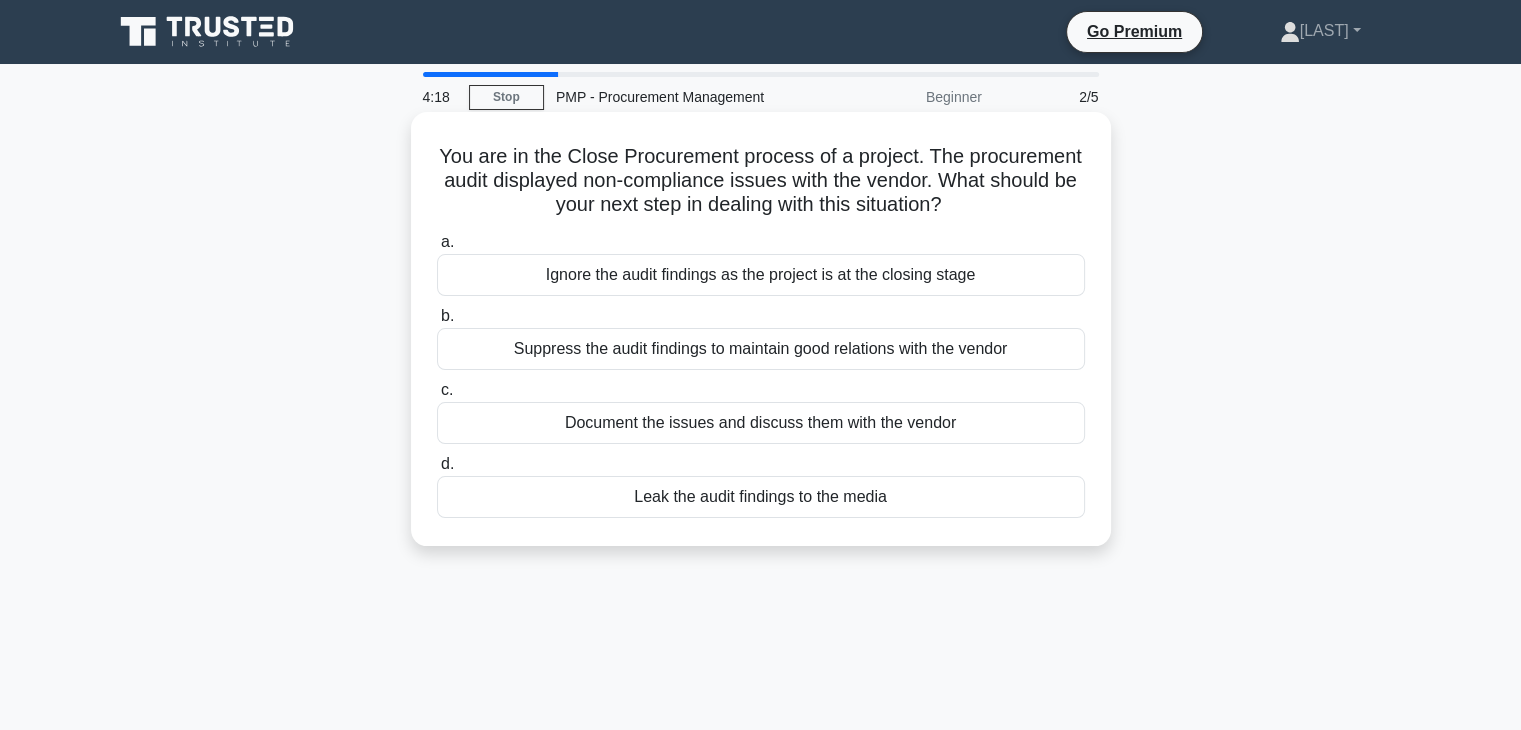 click on "Document the issues and discuss them with the vendor" at bounding box center (761, 423) 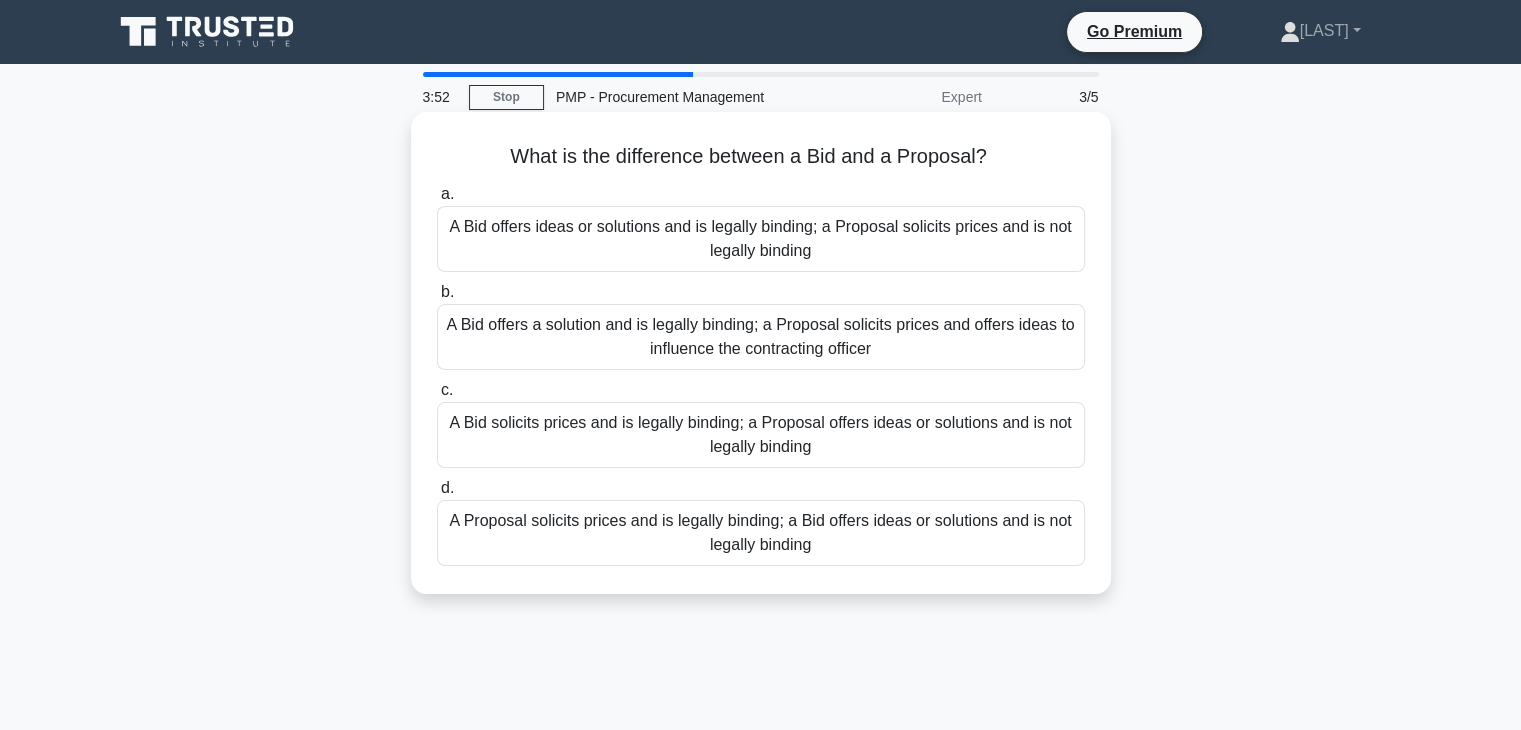 click on "A Bid solicits prices and is legally binding; a Proposal offers ideas or solutions and is not legally binding" at bounding box center (761, 435) 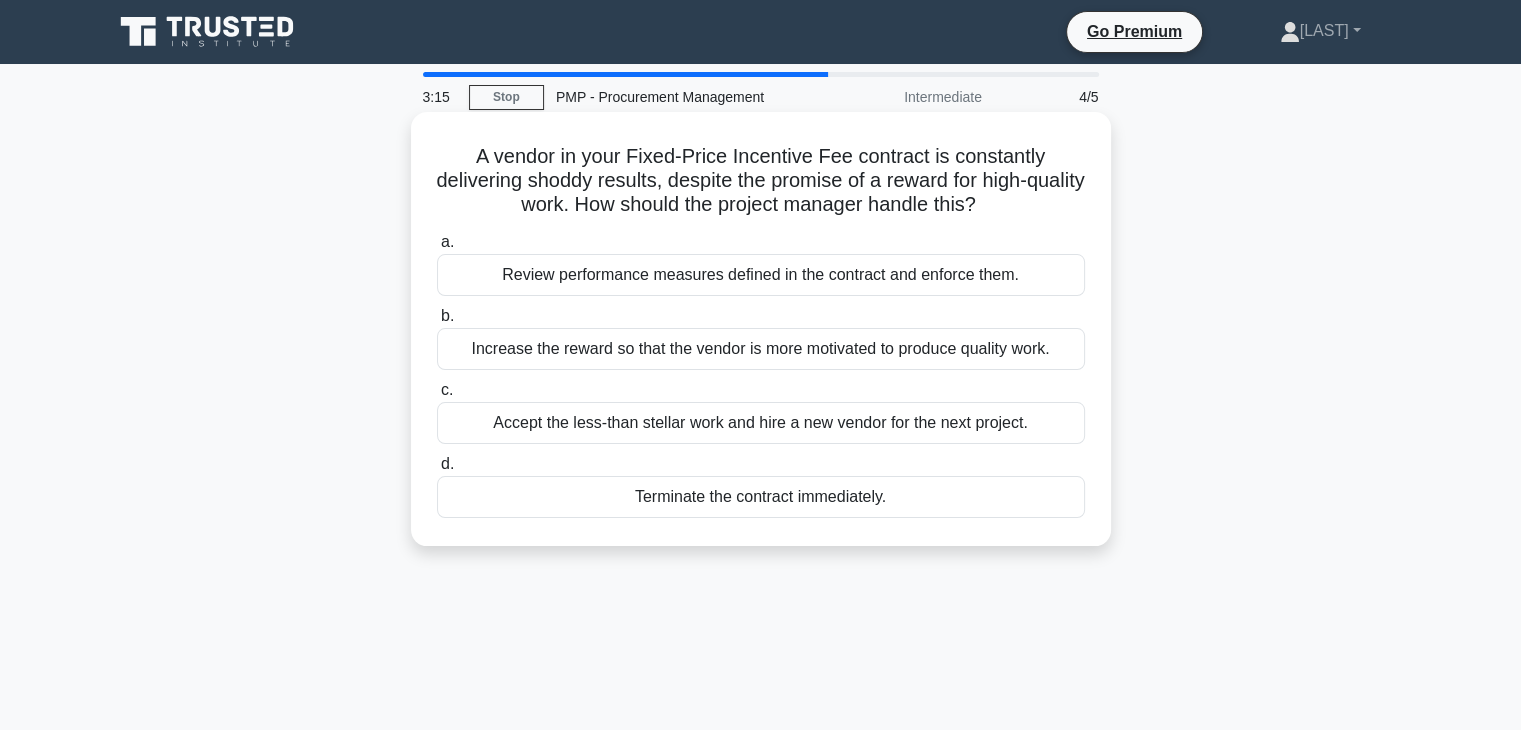 click on "Terminate the contract immediately." at bounding box center [761, 497] 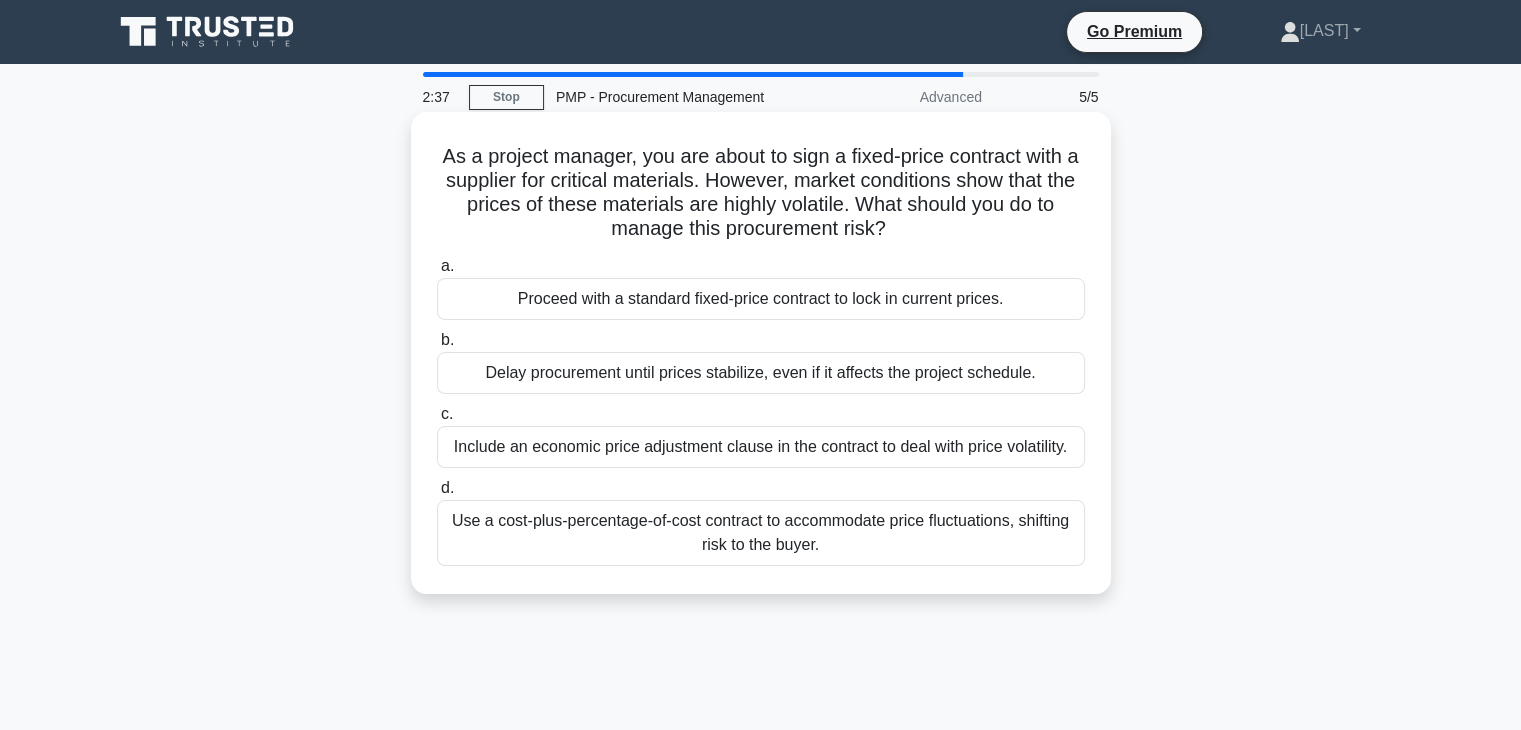 click on "Proceed with a standard fixed-price contract to lock in current prices." at bounding box center [761, 299] 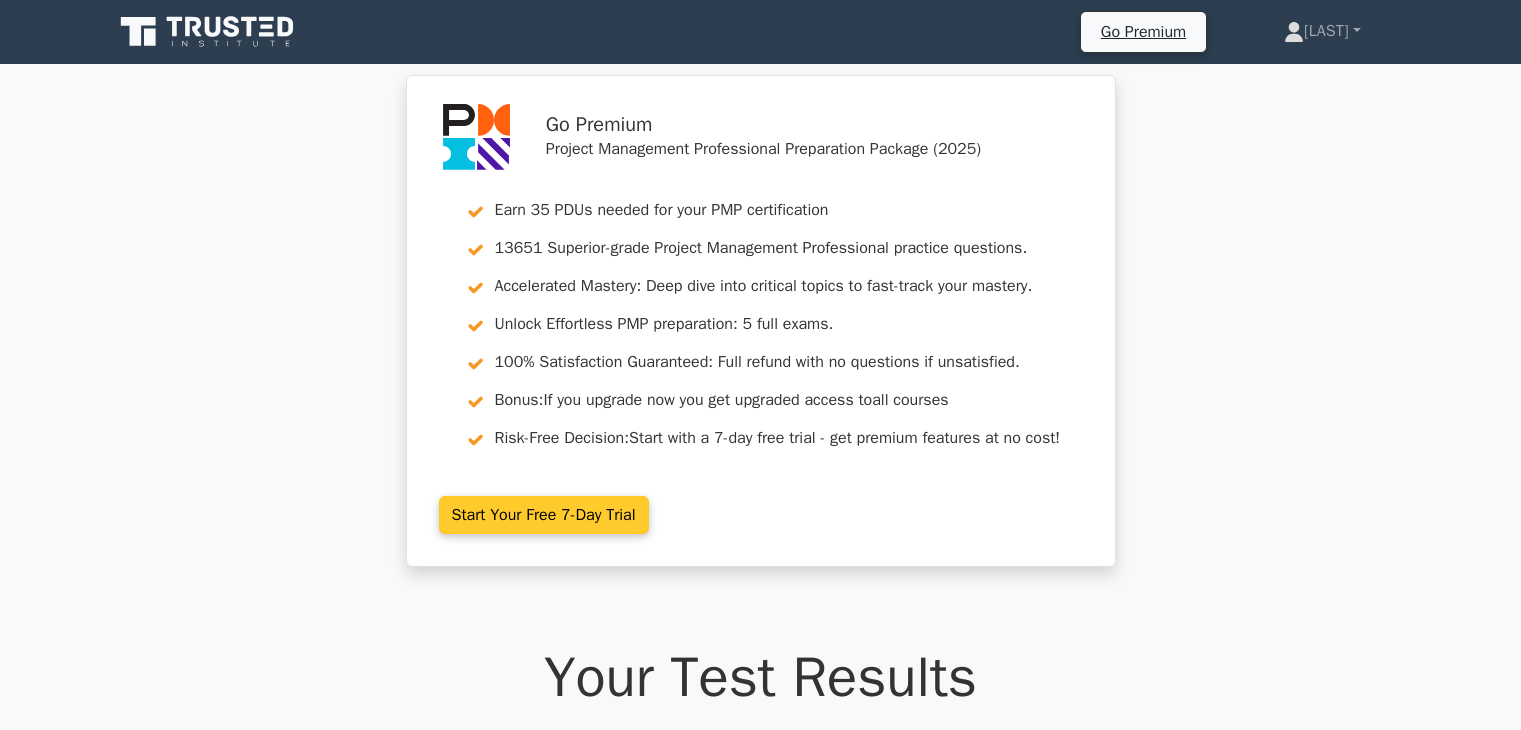 scroll, scrollTop: 0, scrollLeft: 0, axis: both 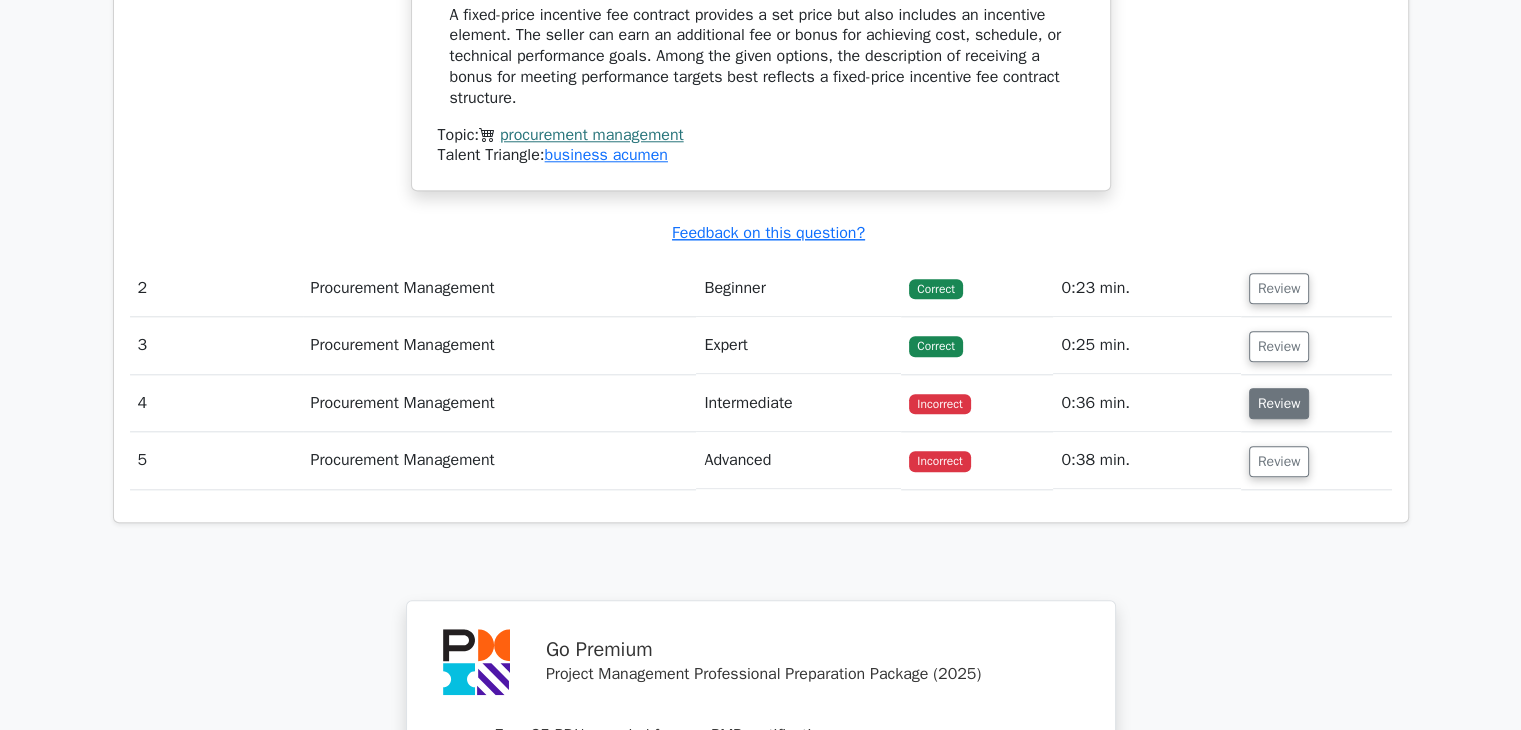click on "Review" at bounding box center [1279, 403] 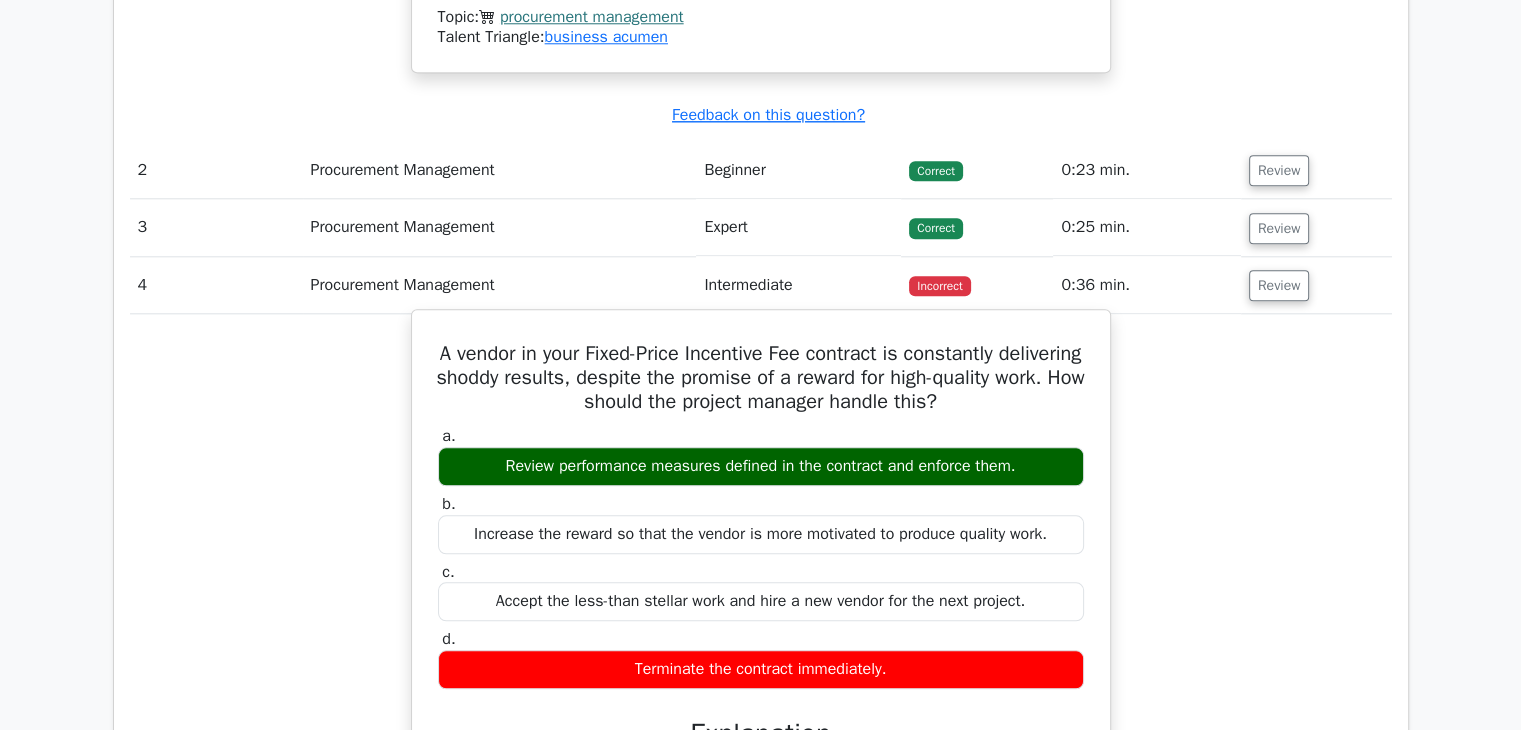 scroll, scrollTop: 2100, scrollLeft: 0, axis: vertical 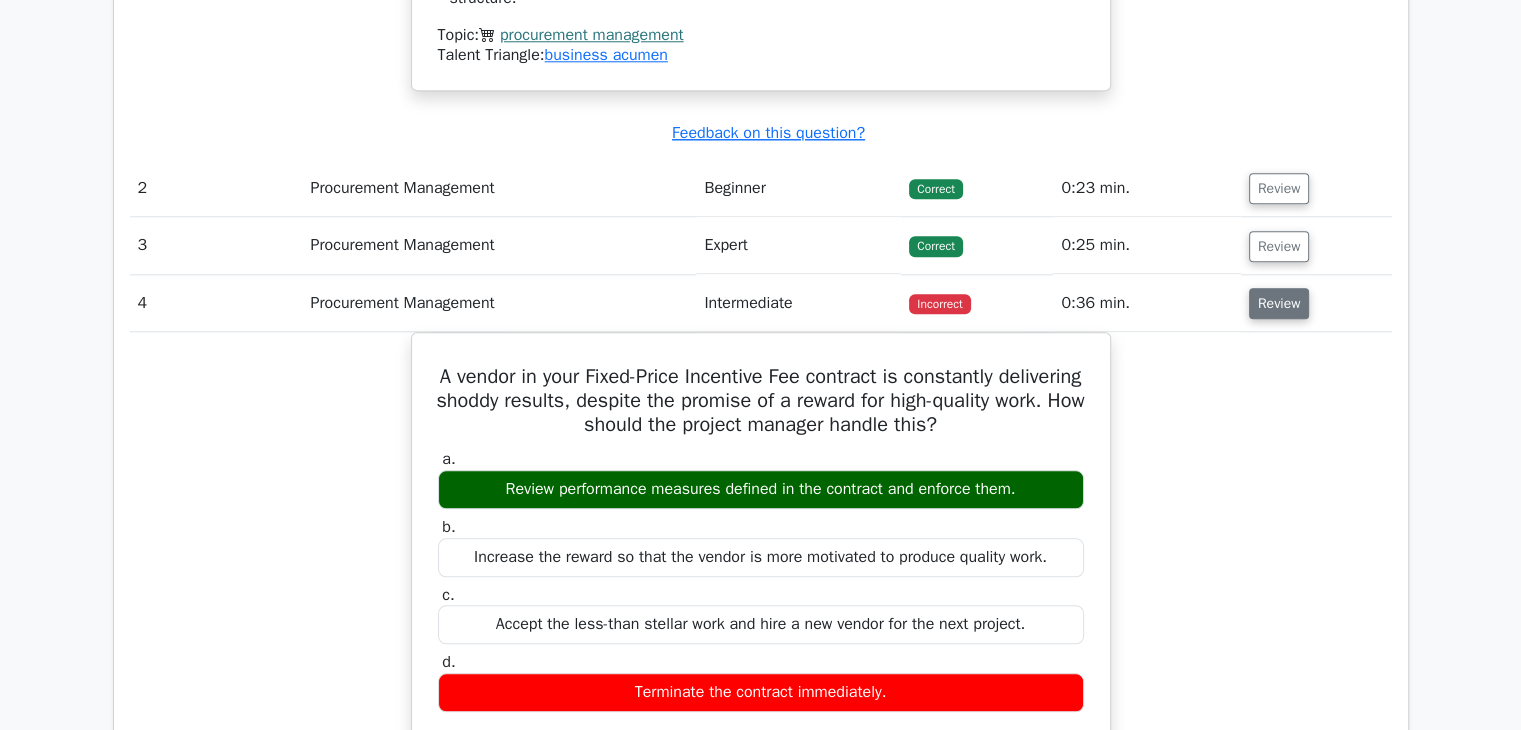 click on "Review" at bounding box center (1279, 303) 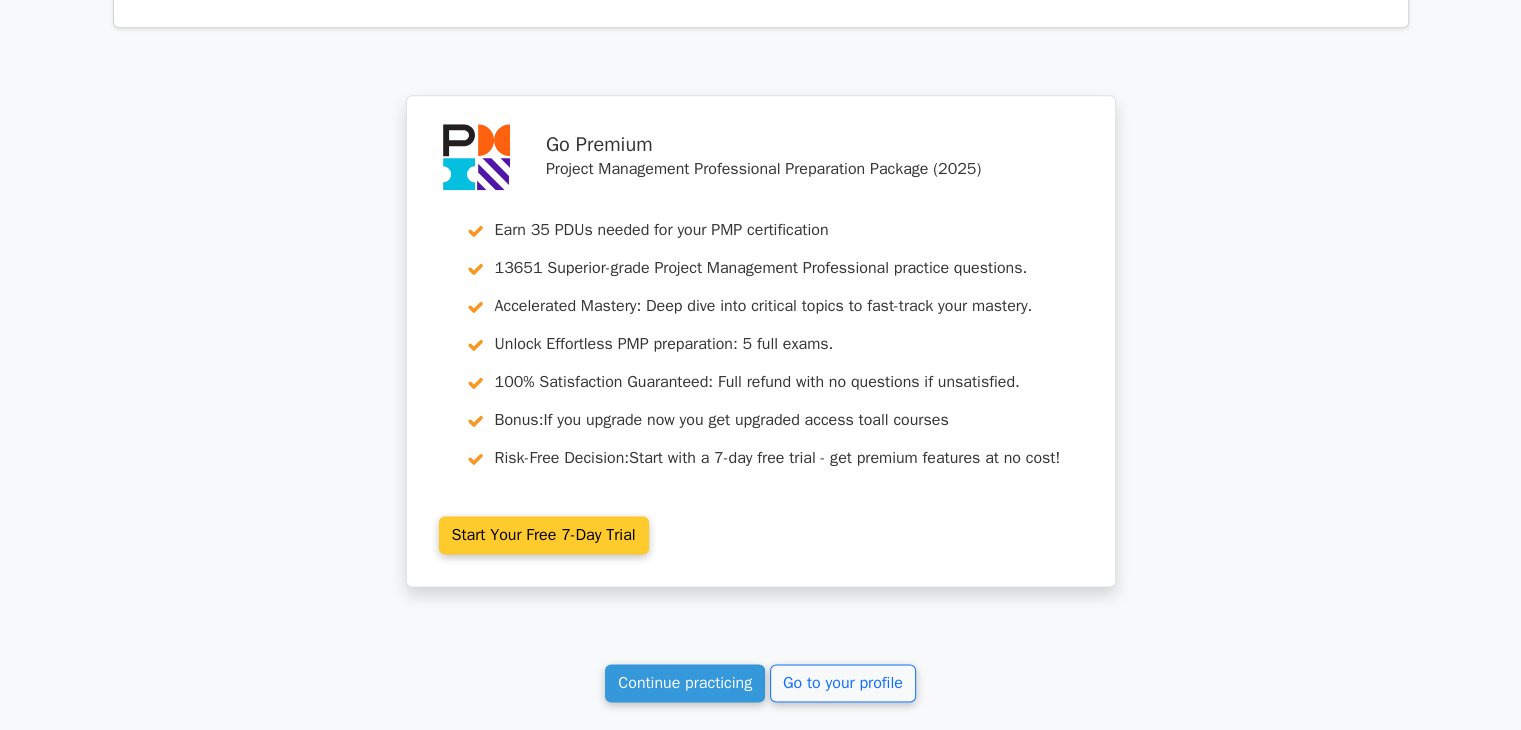 scroll, scrollTop: 2764, scrollLeft: 0, axis: vertical 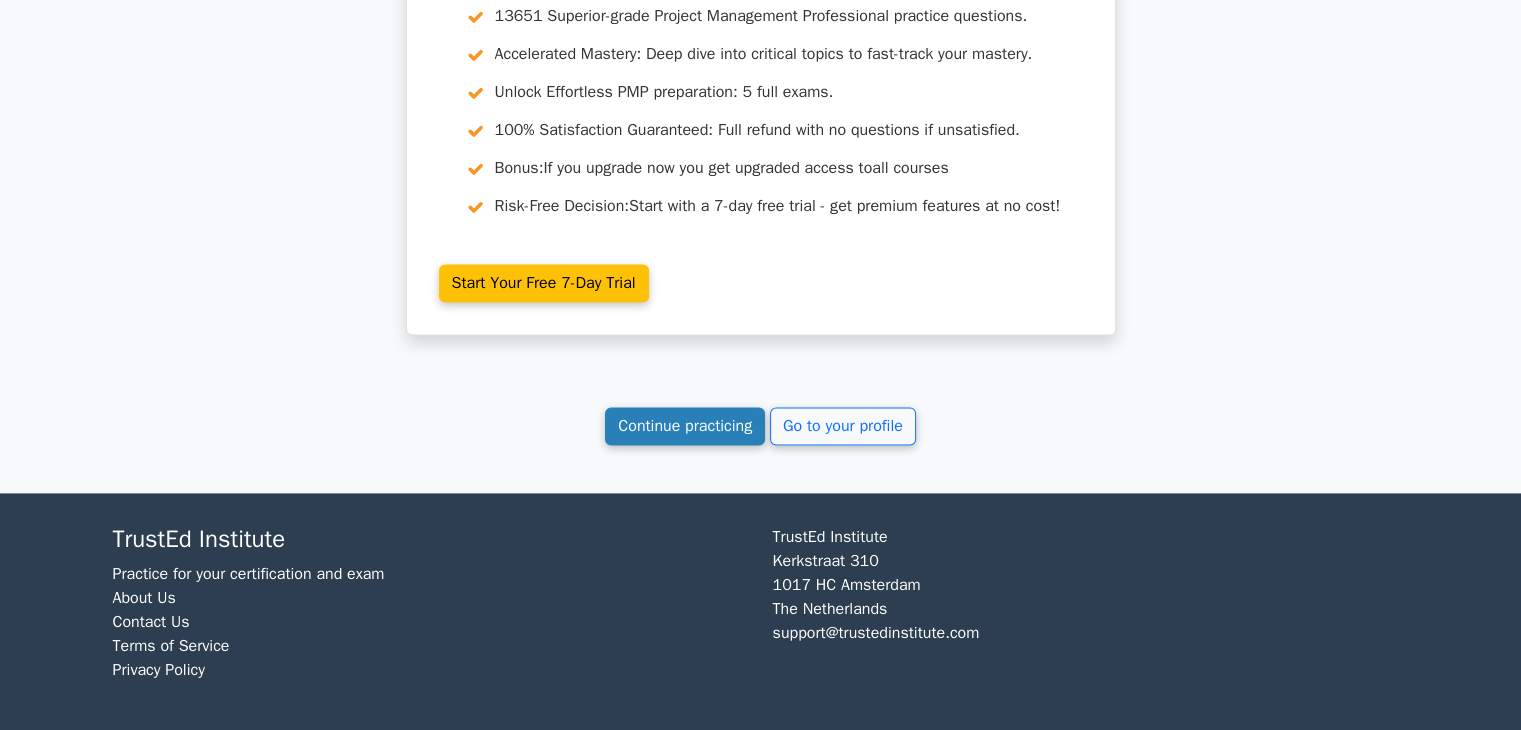 click on "Continue practicing" at bounding box center (685, 426) 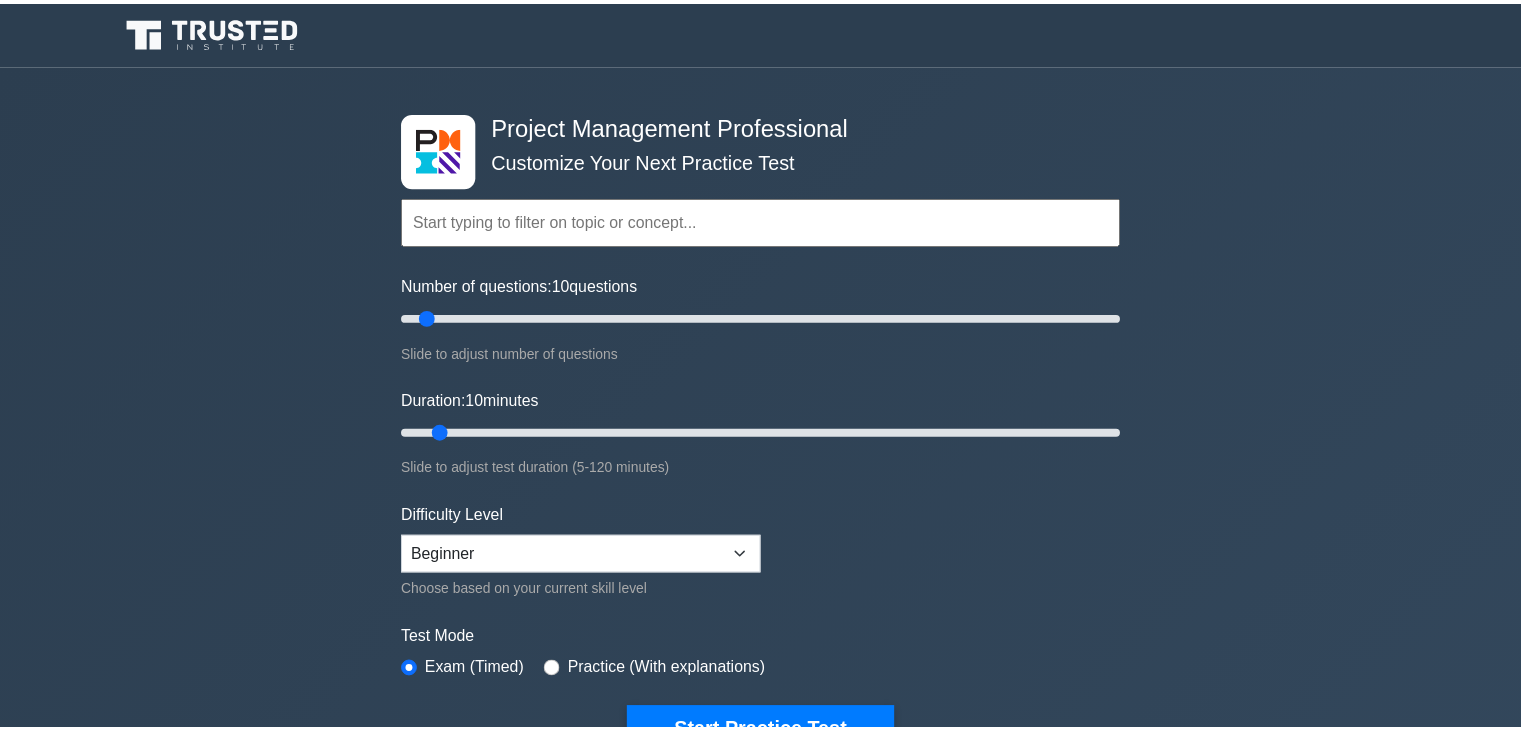 scroll, scrollTop: 0, scrollLeft: 0, axis: both 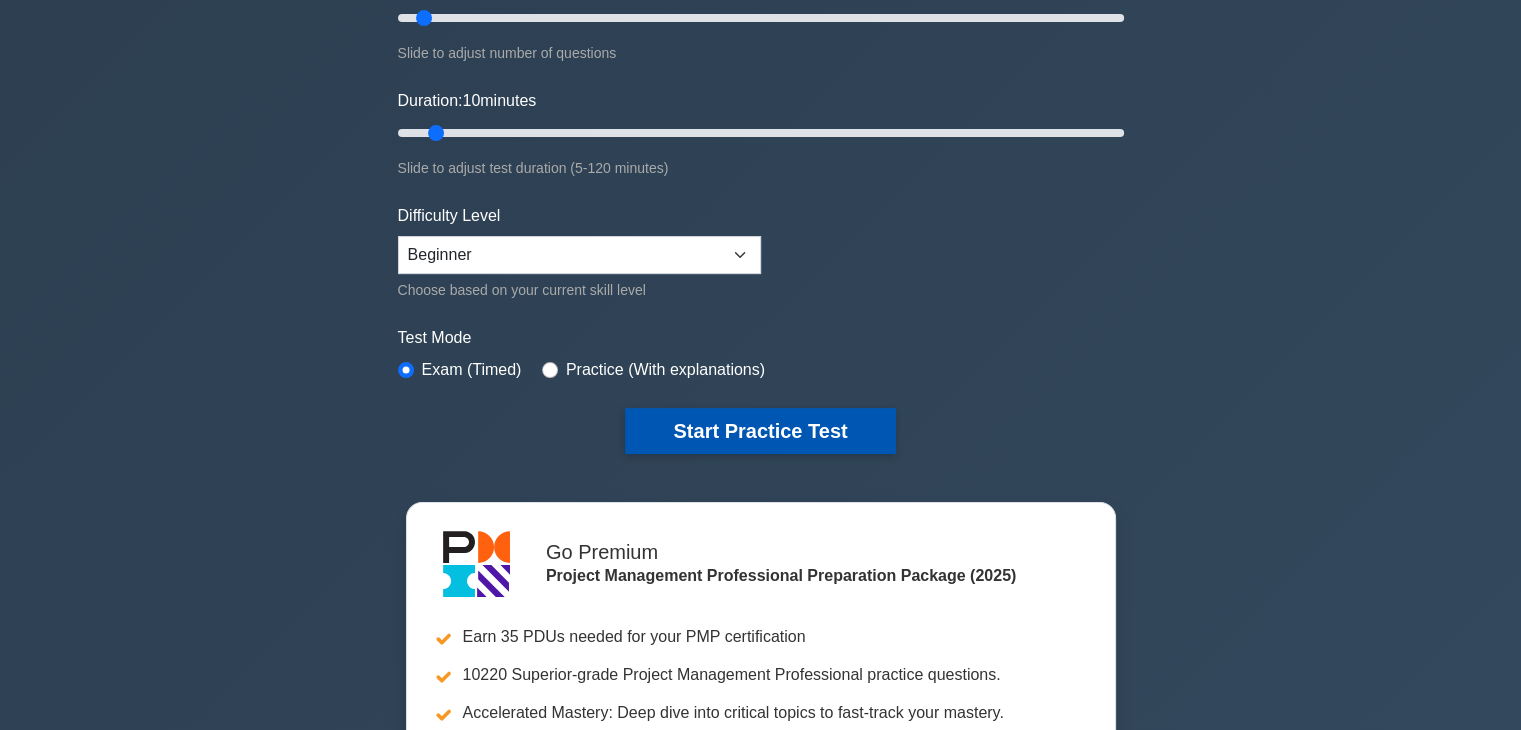 click on "Start Practice Test" at bounding box center [760, 431] 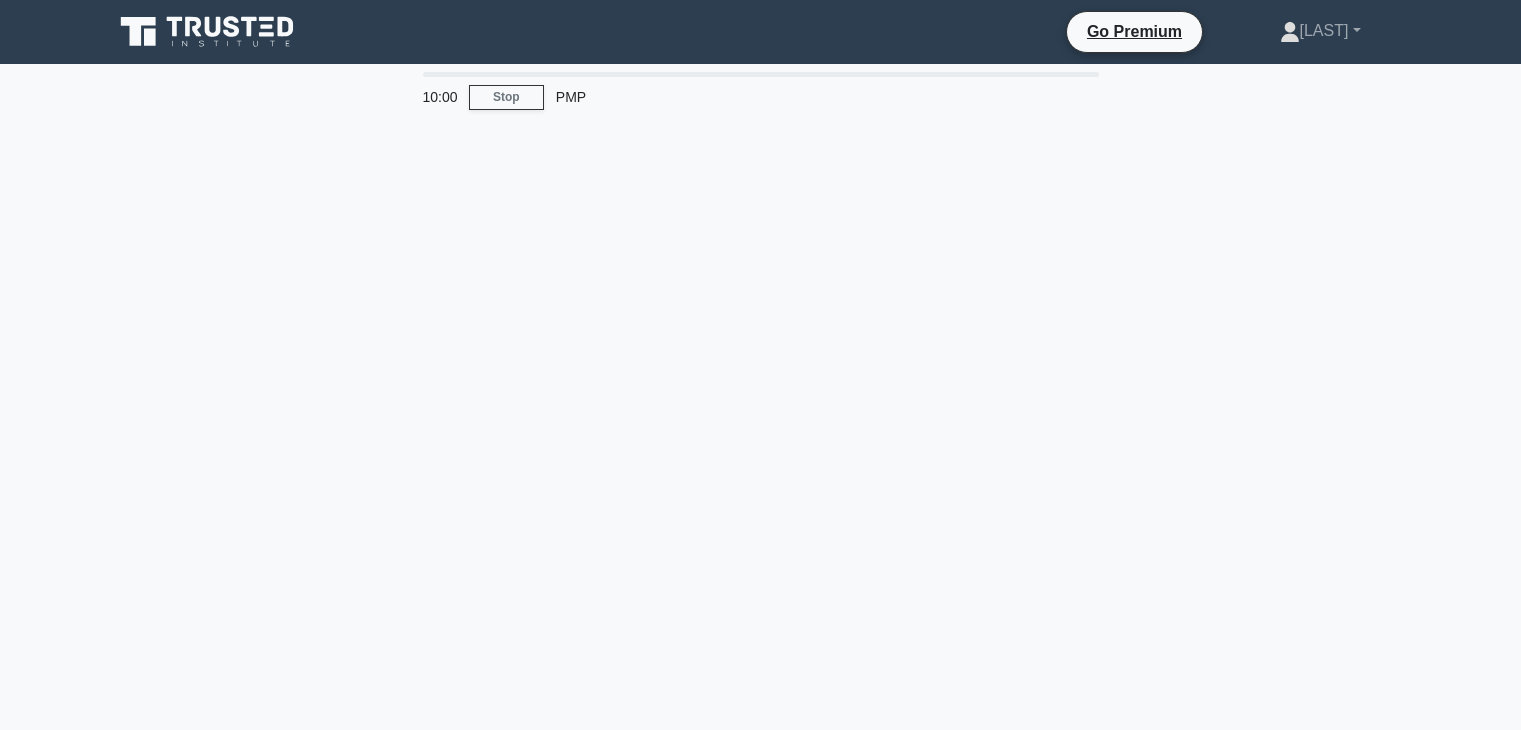 scroll, scrollTop: 0, scrollLeft: 0, axis: both 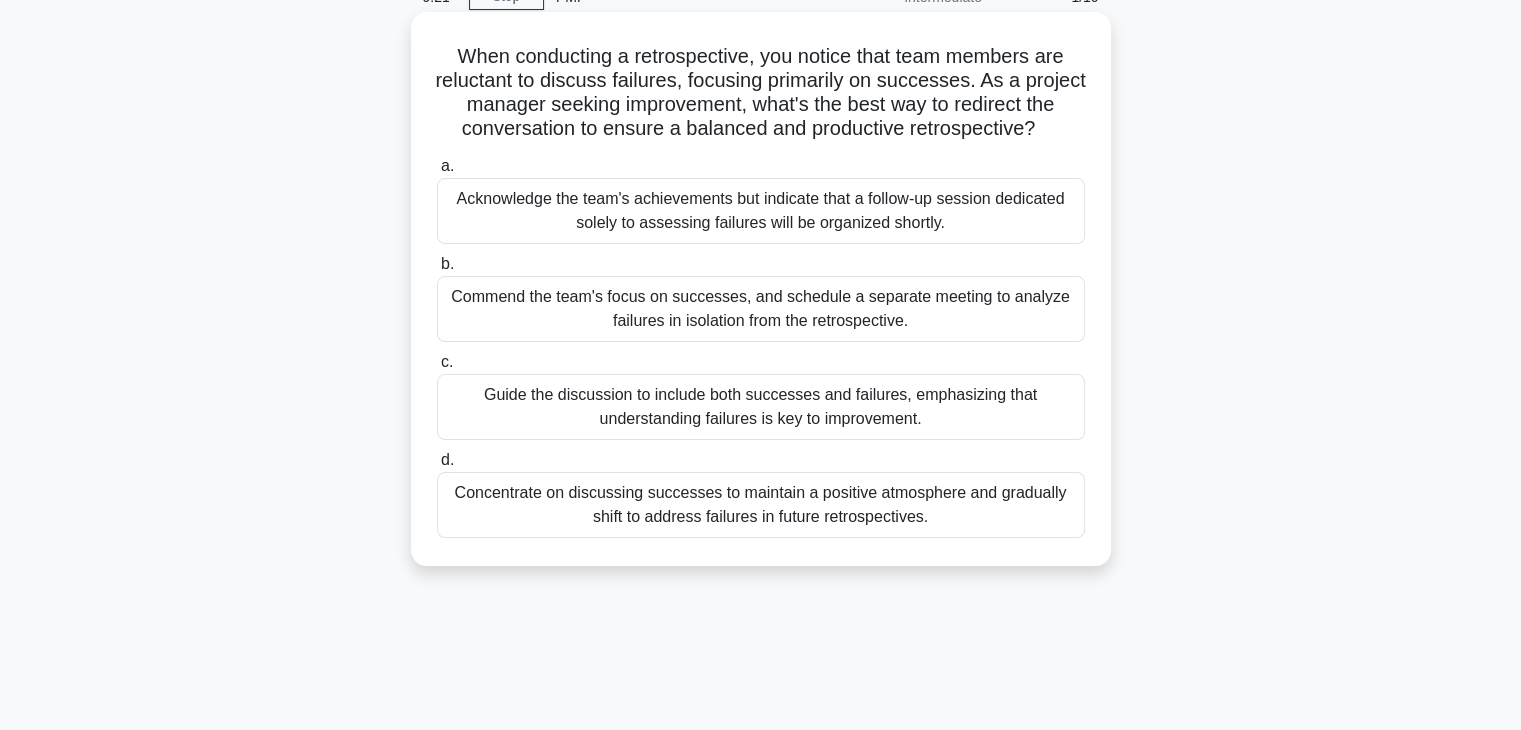 click on "Concentrate on discussing successes to maintain a positive atmosphere and gradually shift to address failures in future retrospectives." at bounding box center (761, 505) 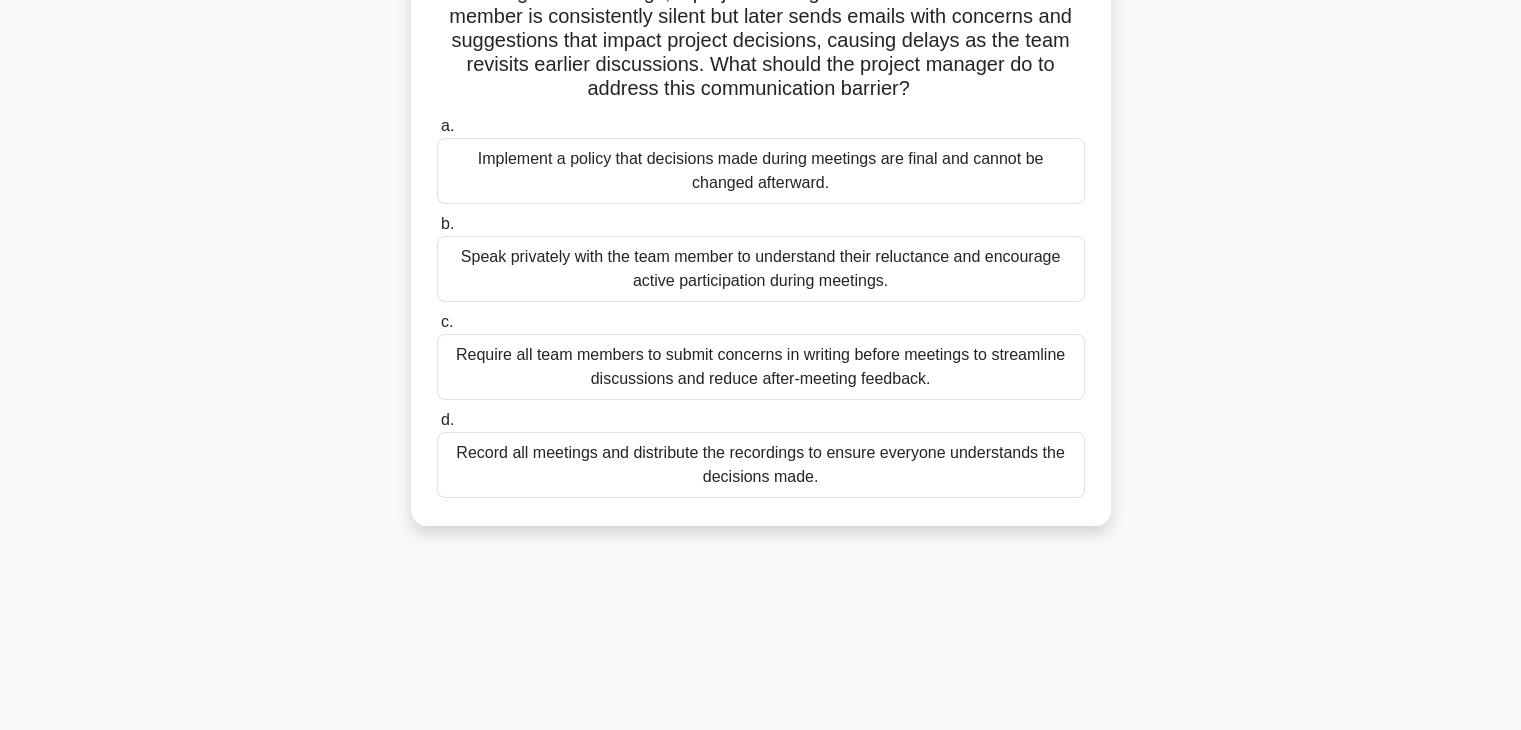 scroll, scrollTop: 200, scrollLeft: 0, axis: vertical 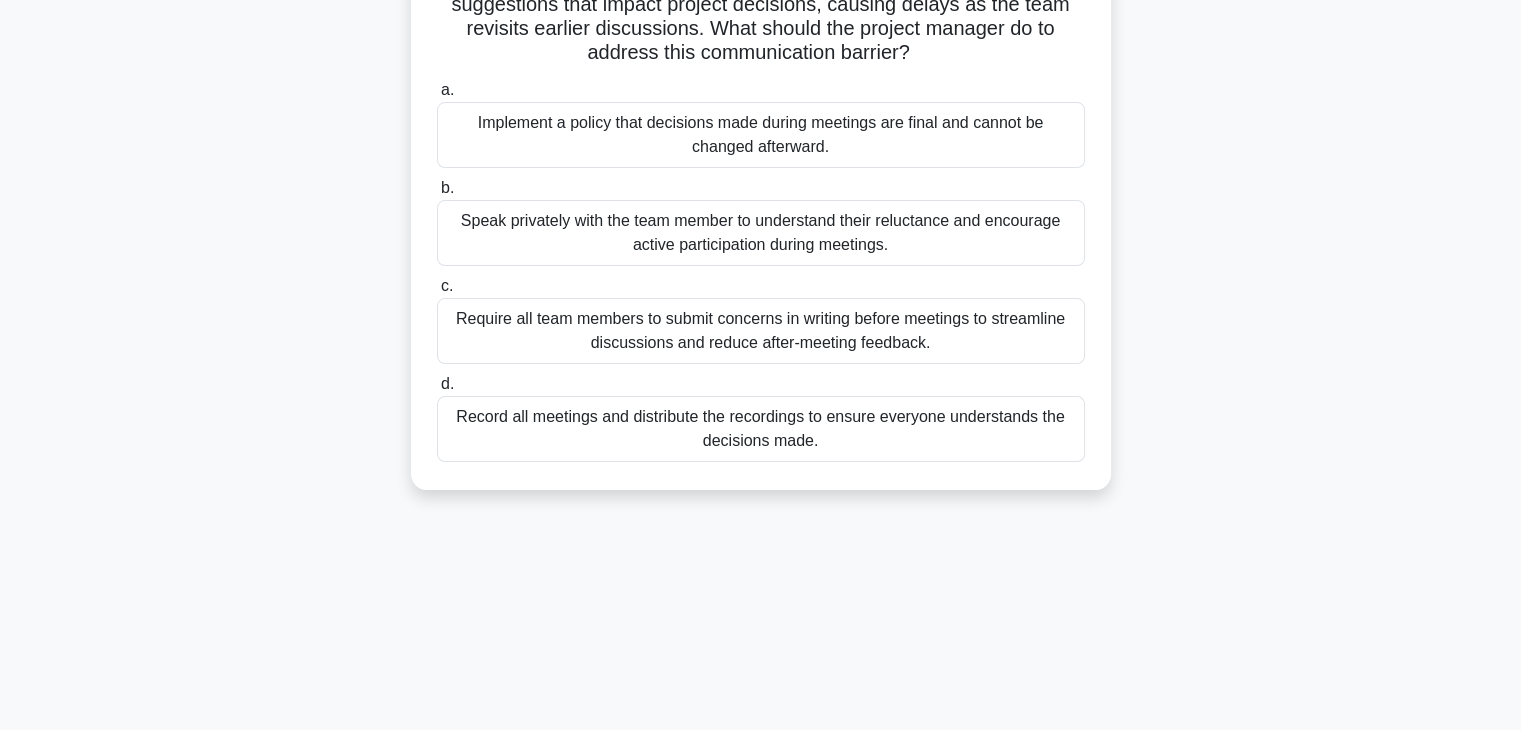 click on "Speak privately with the team member to understand their reluctance and encourage active participation during meetings." at bounding box center (761, 233) 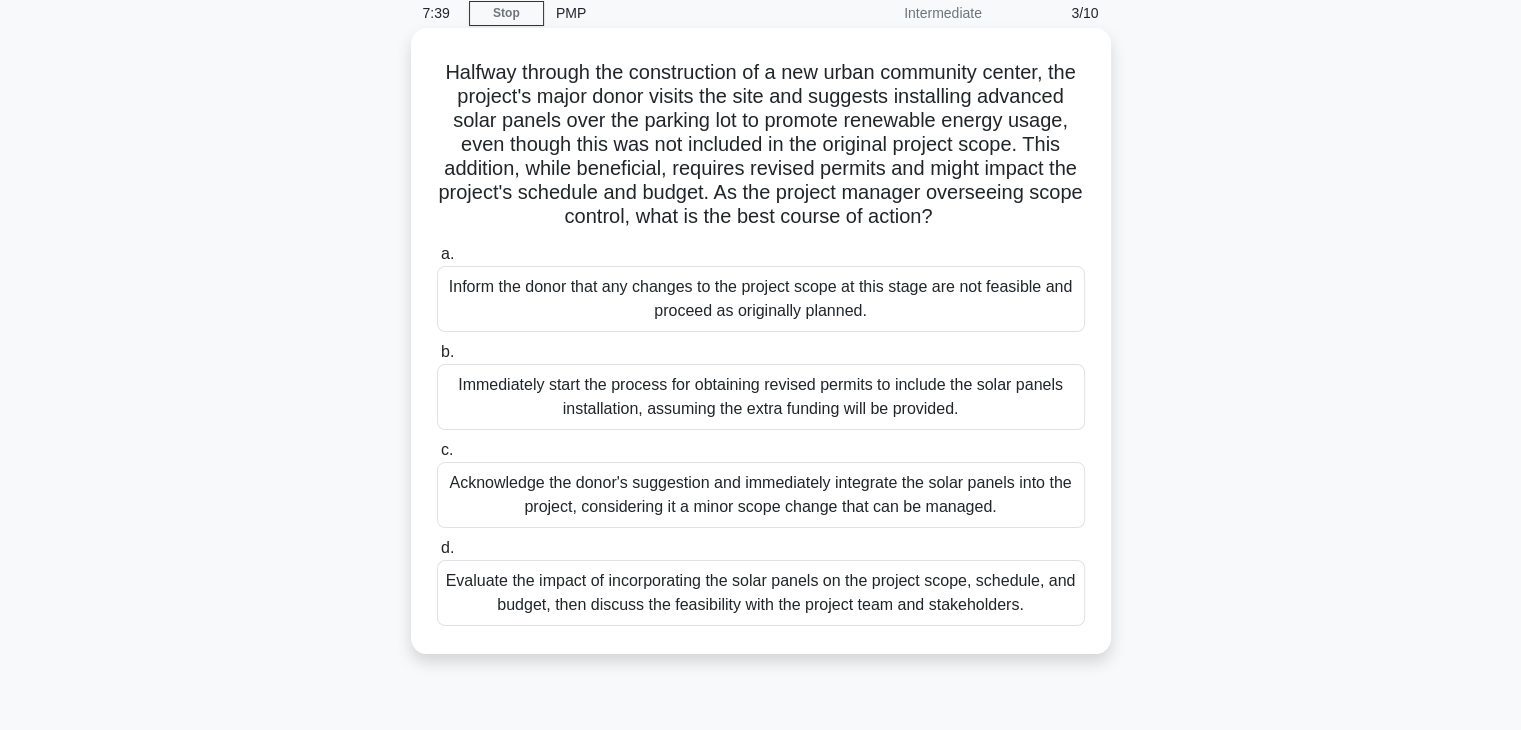 scroll, scrollTop: 300, scrollLeft: 0, axis: vertical 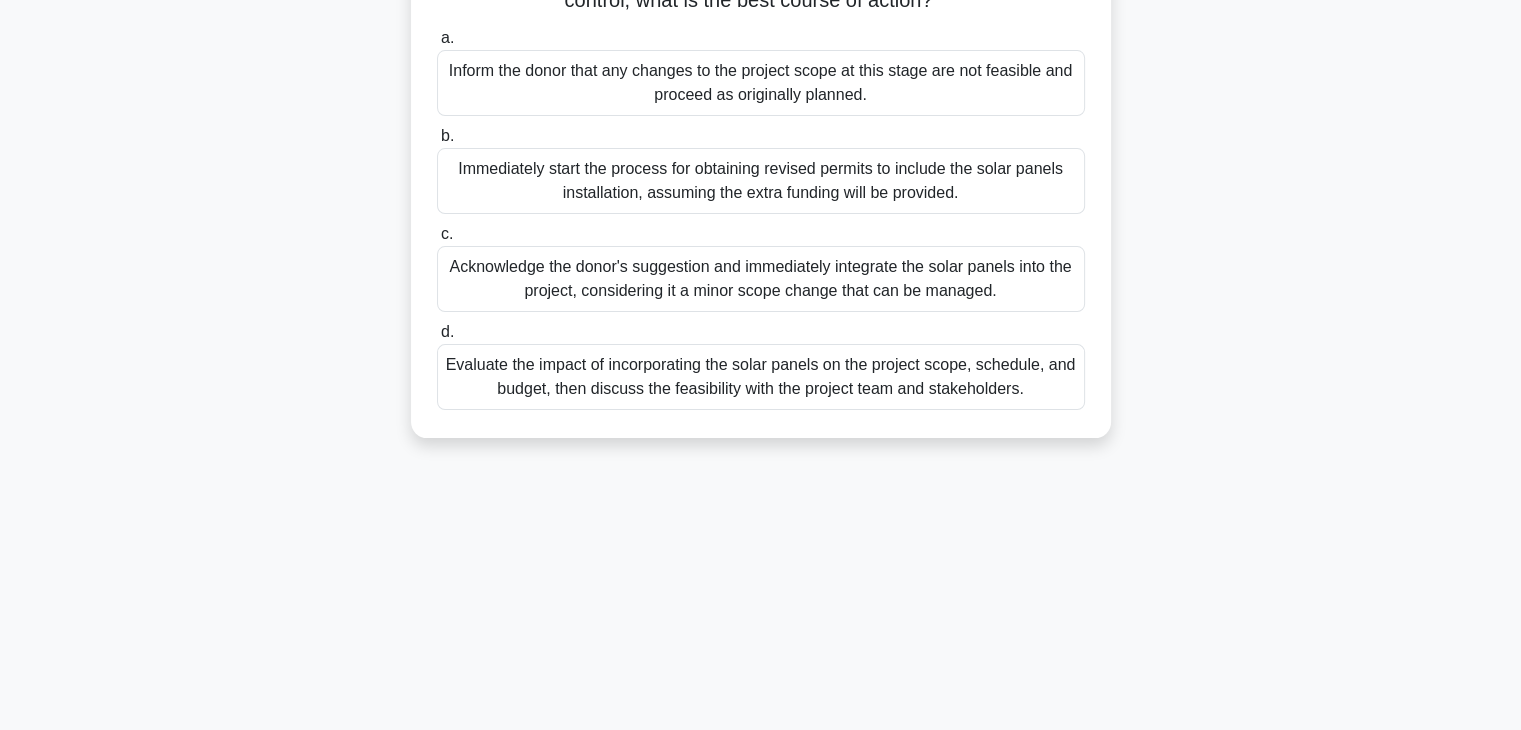 click on "Evaluate the impact of incorporating the solar panels on the project scope, schedule, and budget, then discuss the feasibility with the project team and stakeholders." at bounding box center [761, 377] 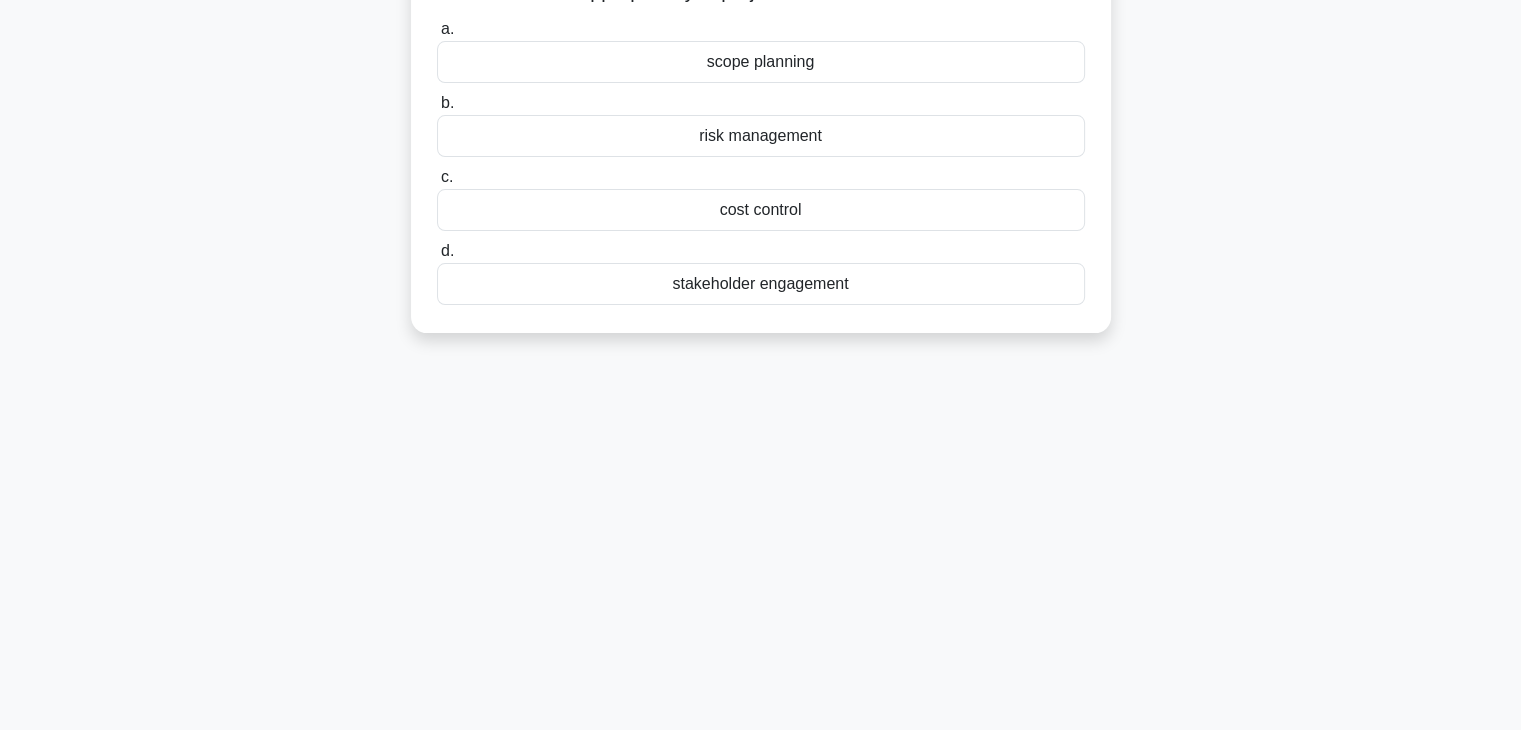 scroll, scrollTop: 0, scrollLeft: 0, axis: both 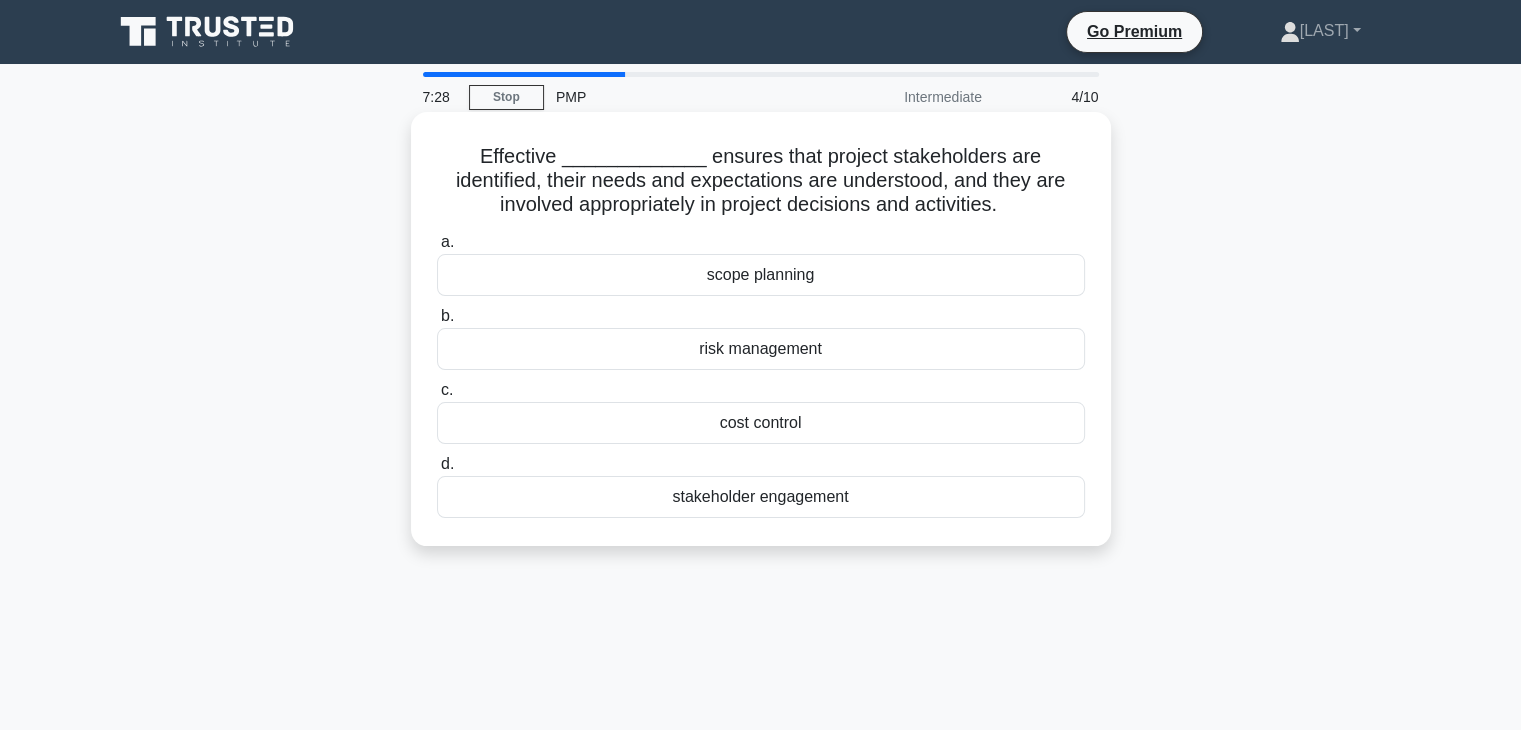 click on "stakeholder engagement" at bounding box center [761, 497] 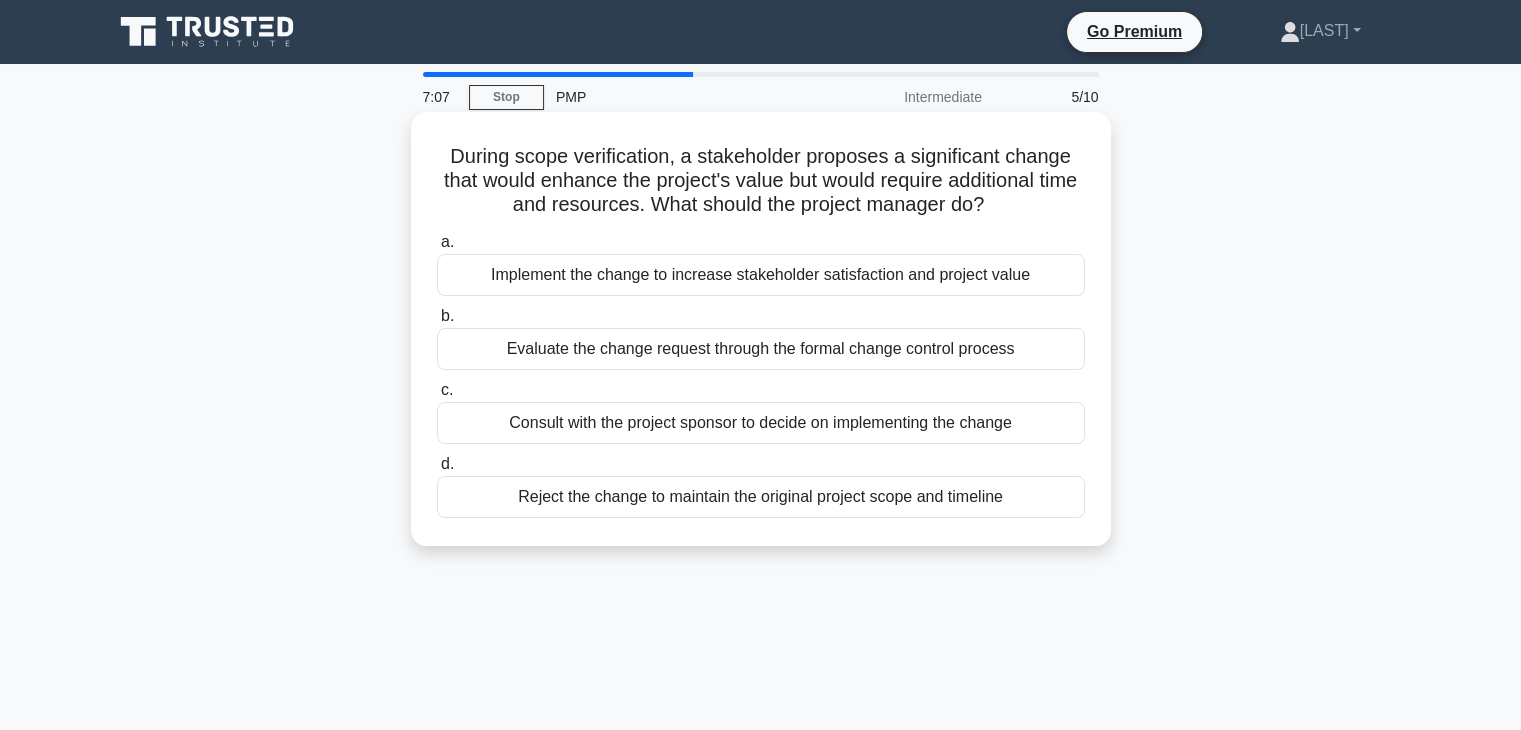 click on "Evaluate the change request through the formal change control process" at bounding box center (761, 349) 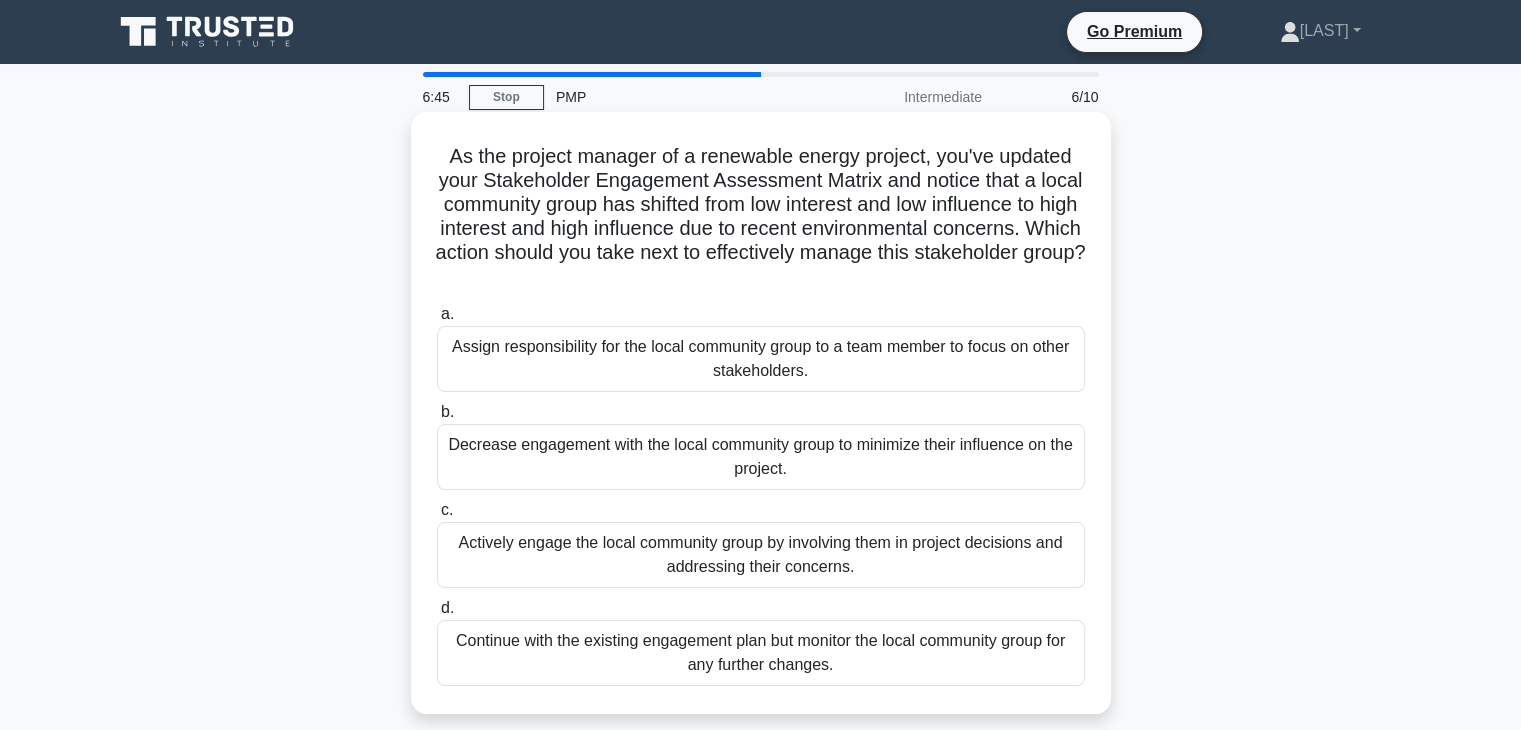 scroll, scrollTop: 100, scrollLeft: 0, axis: vertical 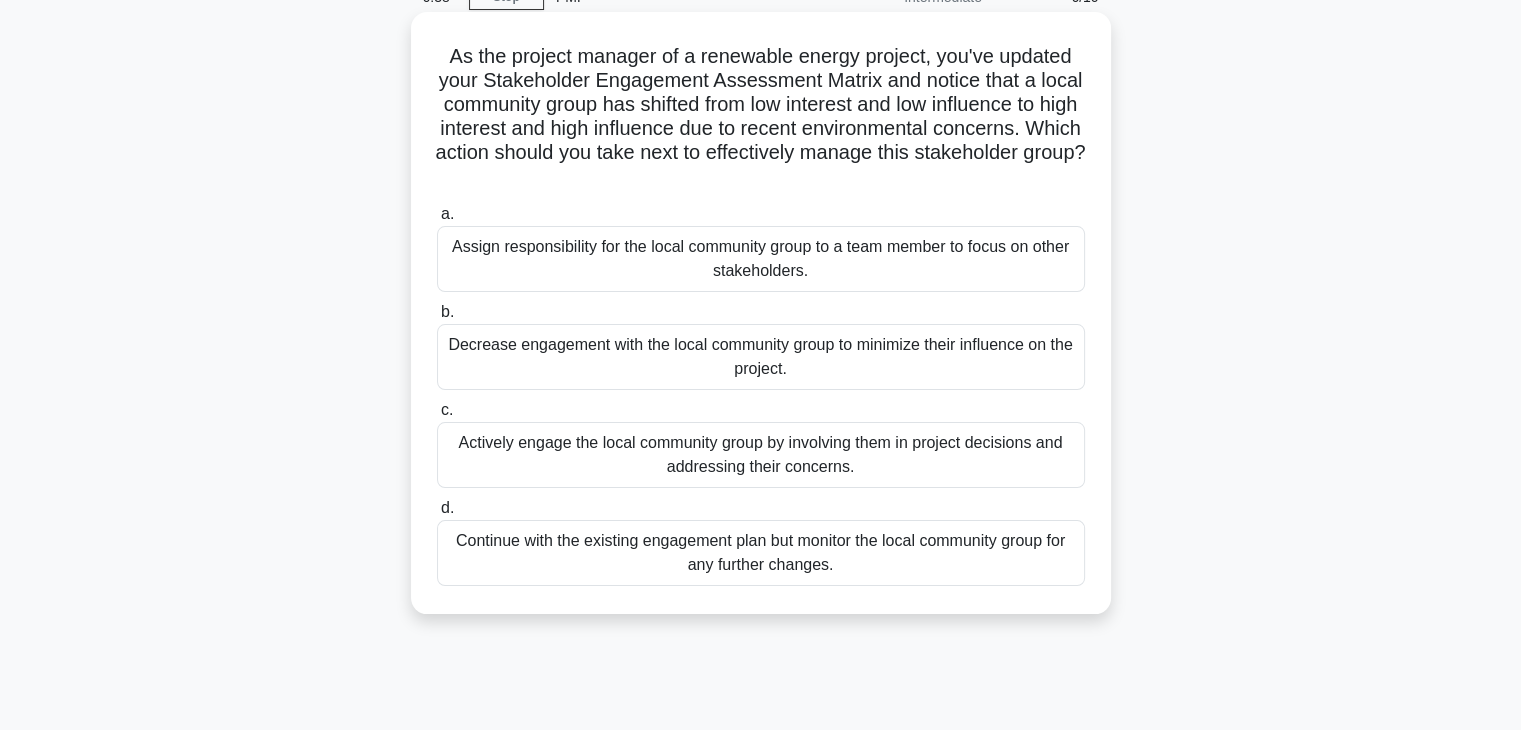 click on "Actively engage the local community group by involving them in project decisions and addressing their concerns." at bounding box center [761, 455] 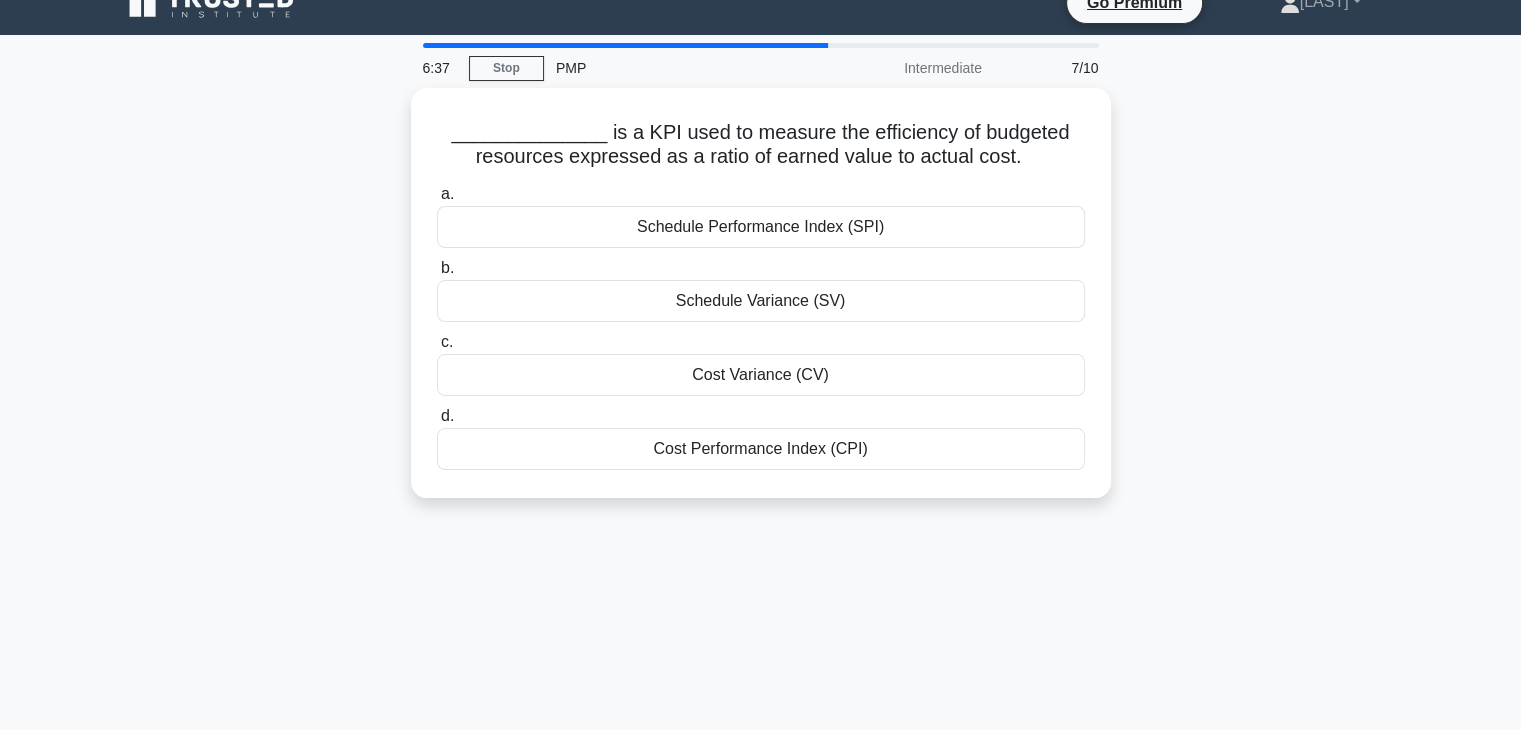 scroll, scrollTop: 0, scrollLeft: 0, axis: both 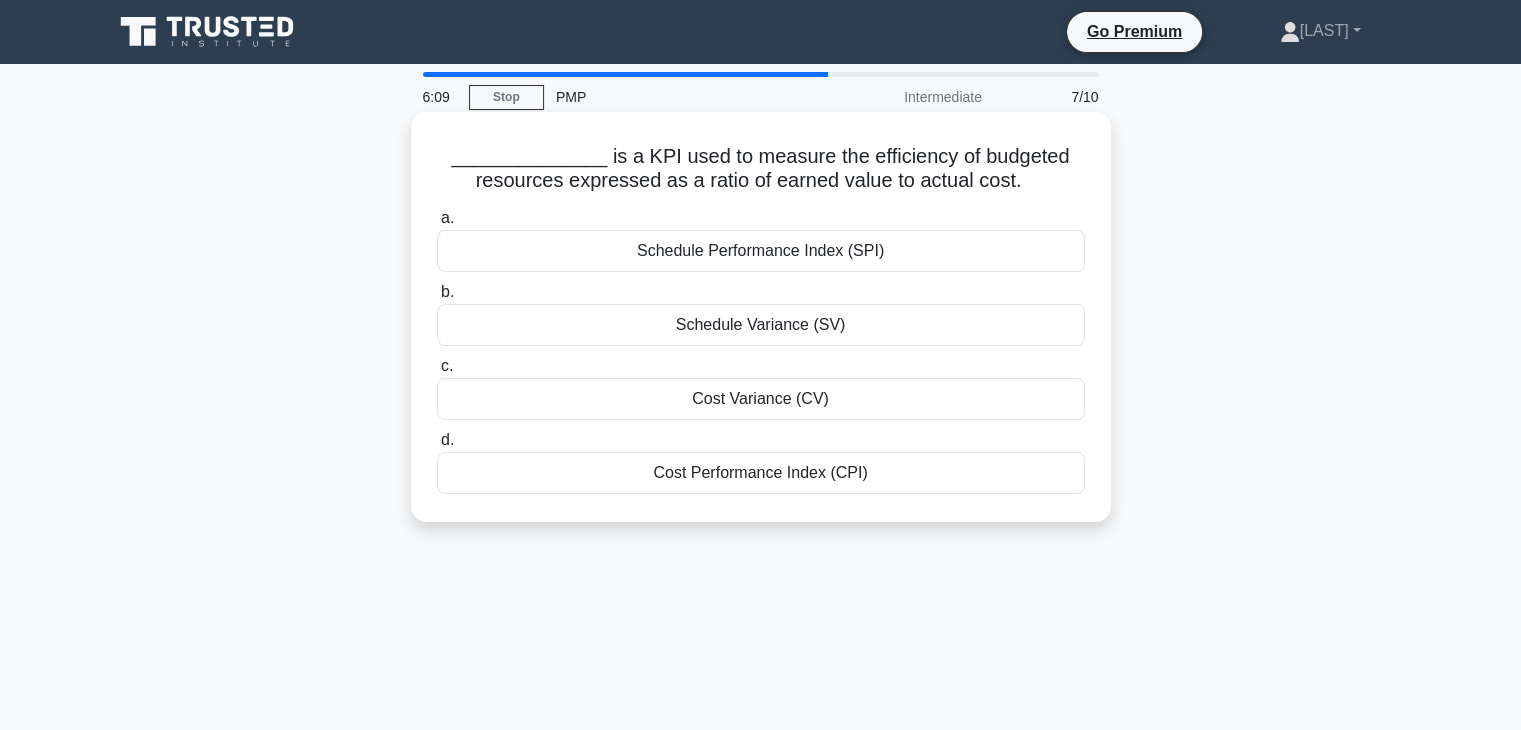 click on "Cost Performance Index (CPI)" at bounding box center (761, 473) 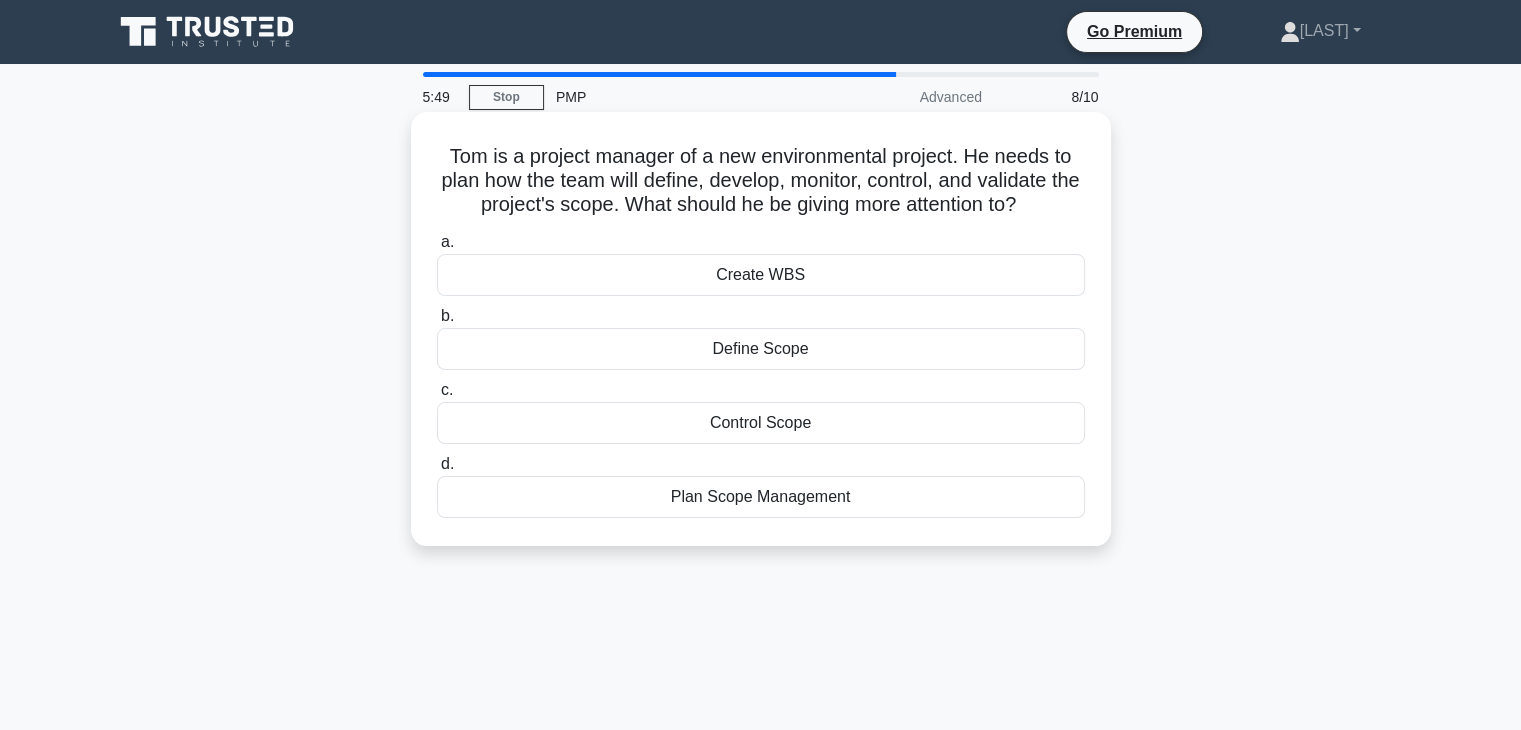 click on "Define Scope" at bounding box center (761, 349) 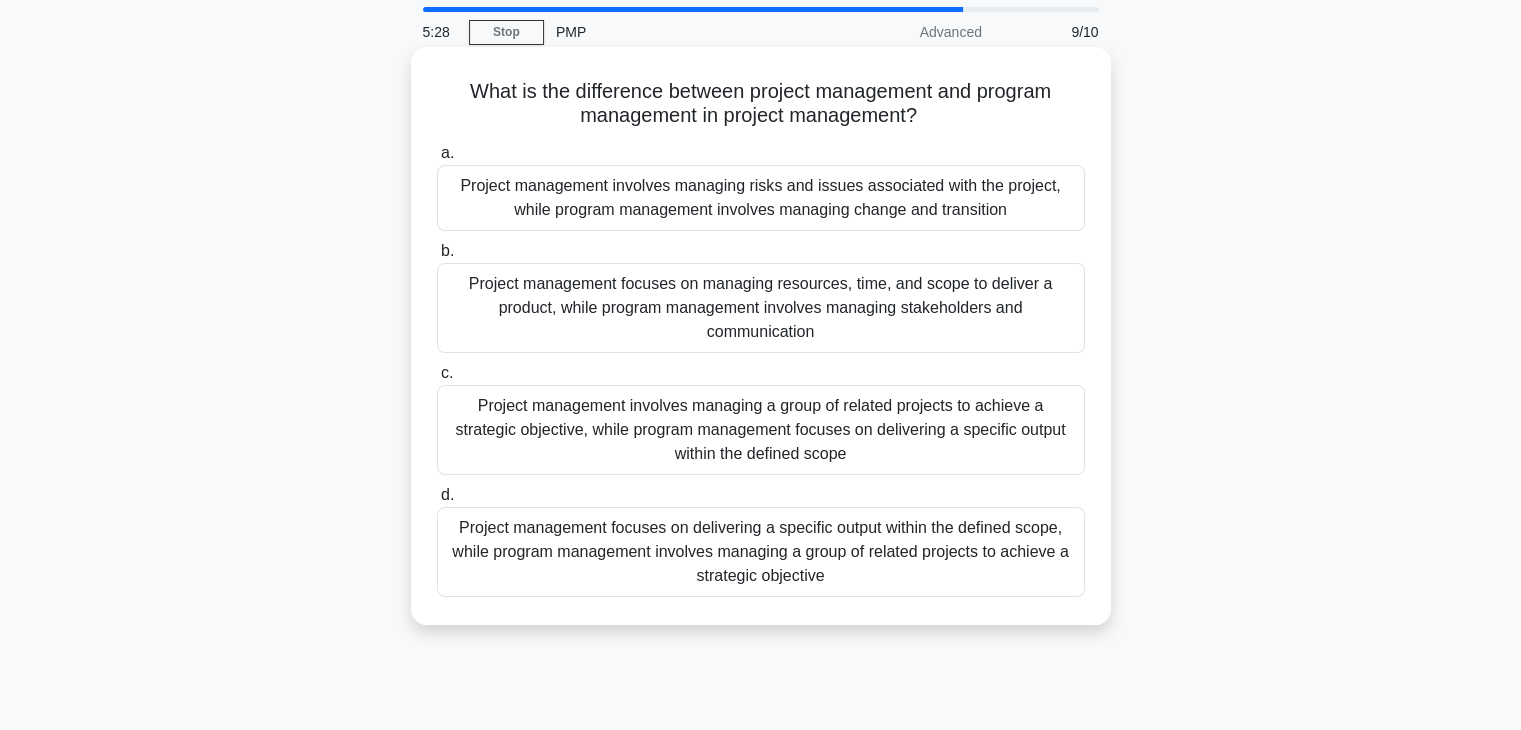 scroll, scrollTop: 100, scrollLeft: 0, axis: vertical 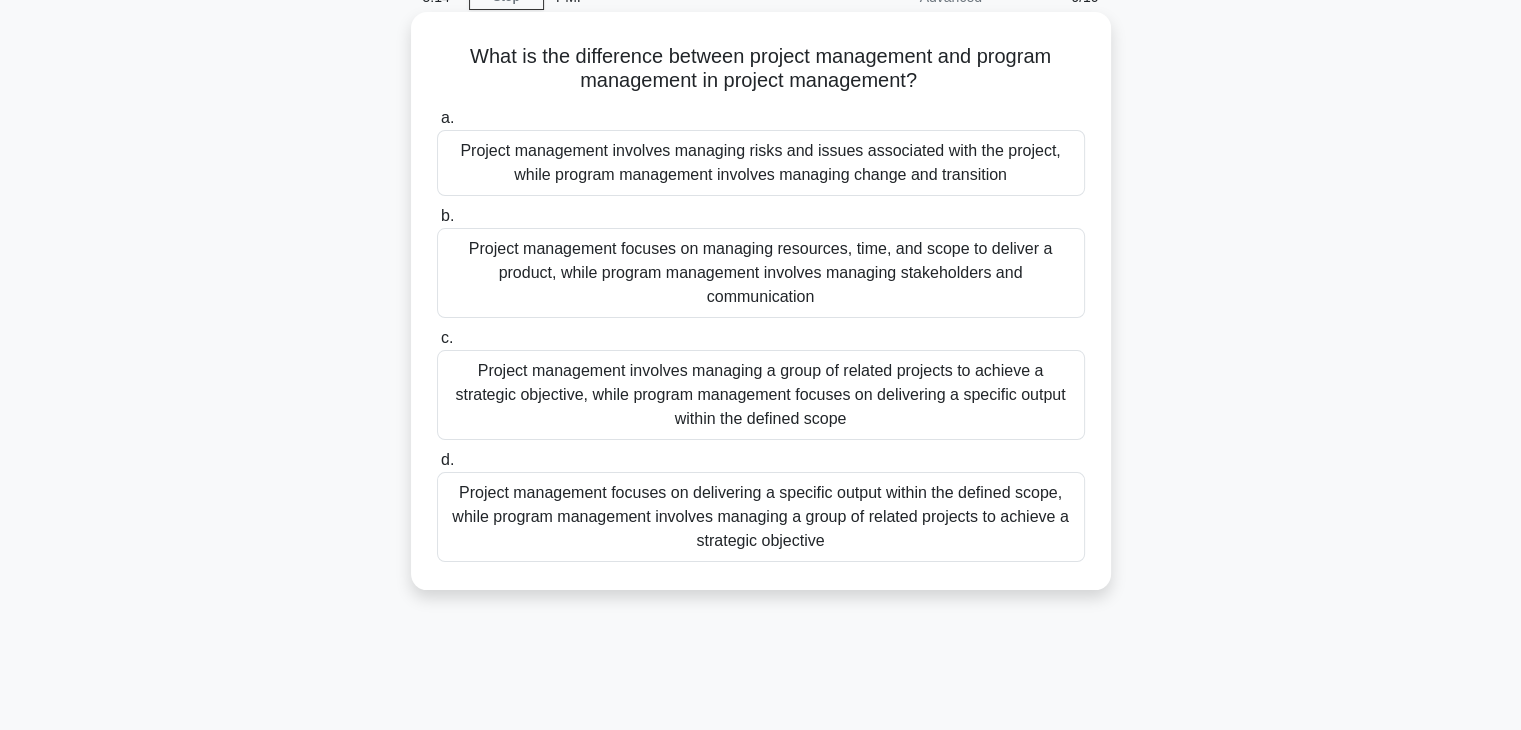 click on "Project management focuses on delivering a specific output within the defined scope, while program management involves managing a group of related projects to achieve a strategic objective" at bounding box center [761, 517] 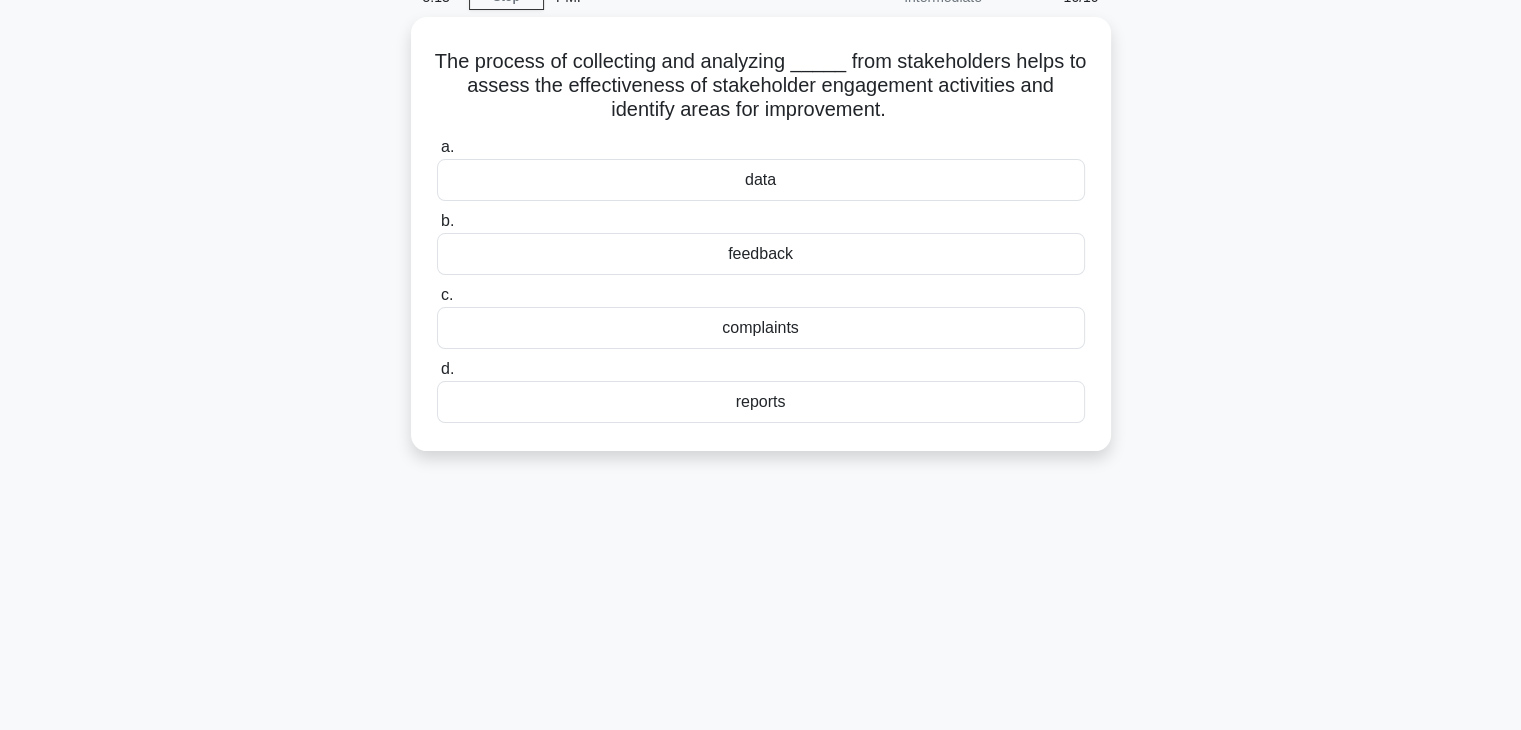 scroll, scrollTop: 0, scrollLeft: 0, axis: both 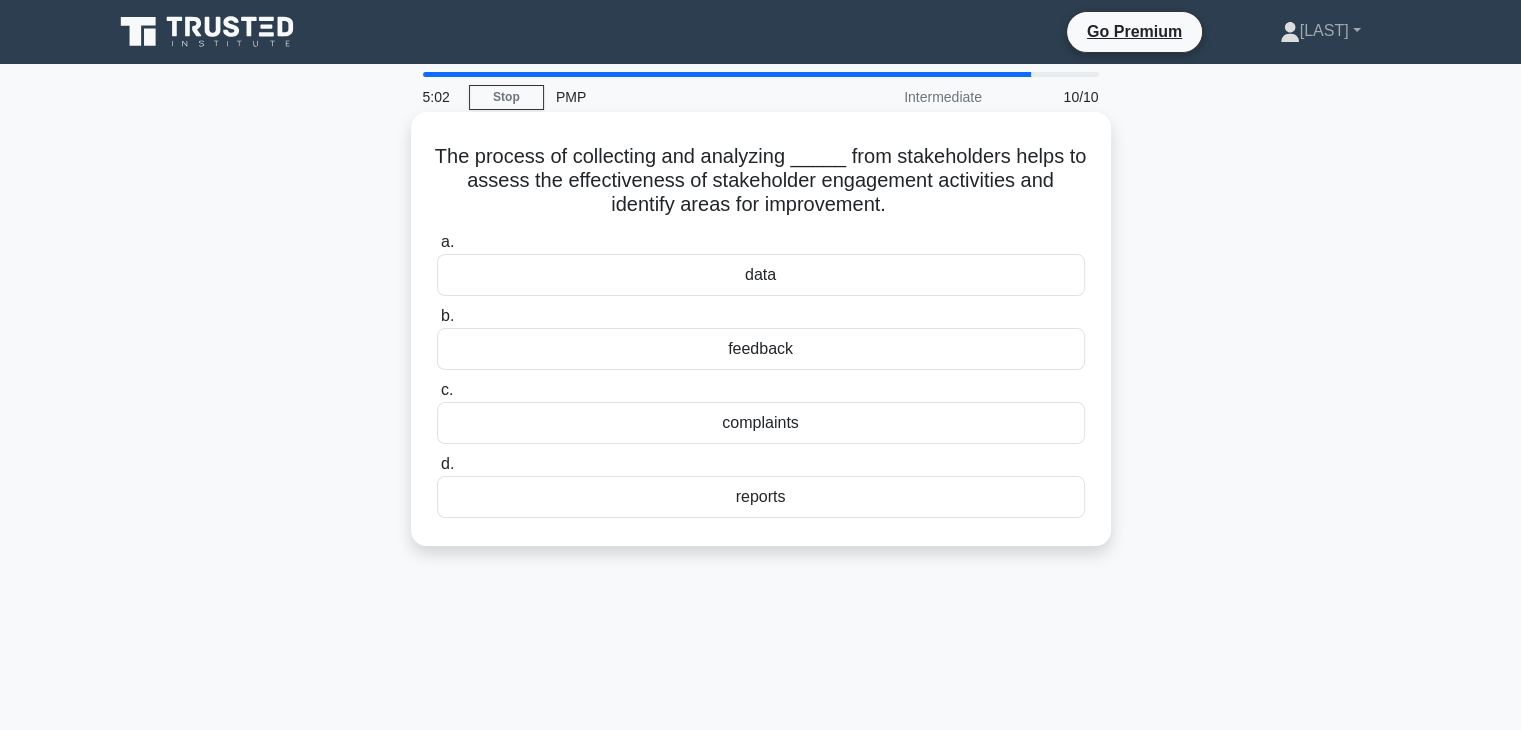 click on "data" at bounding box center (761, 275) 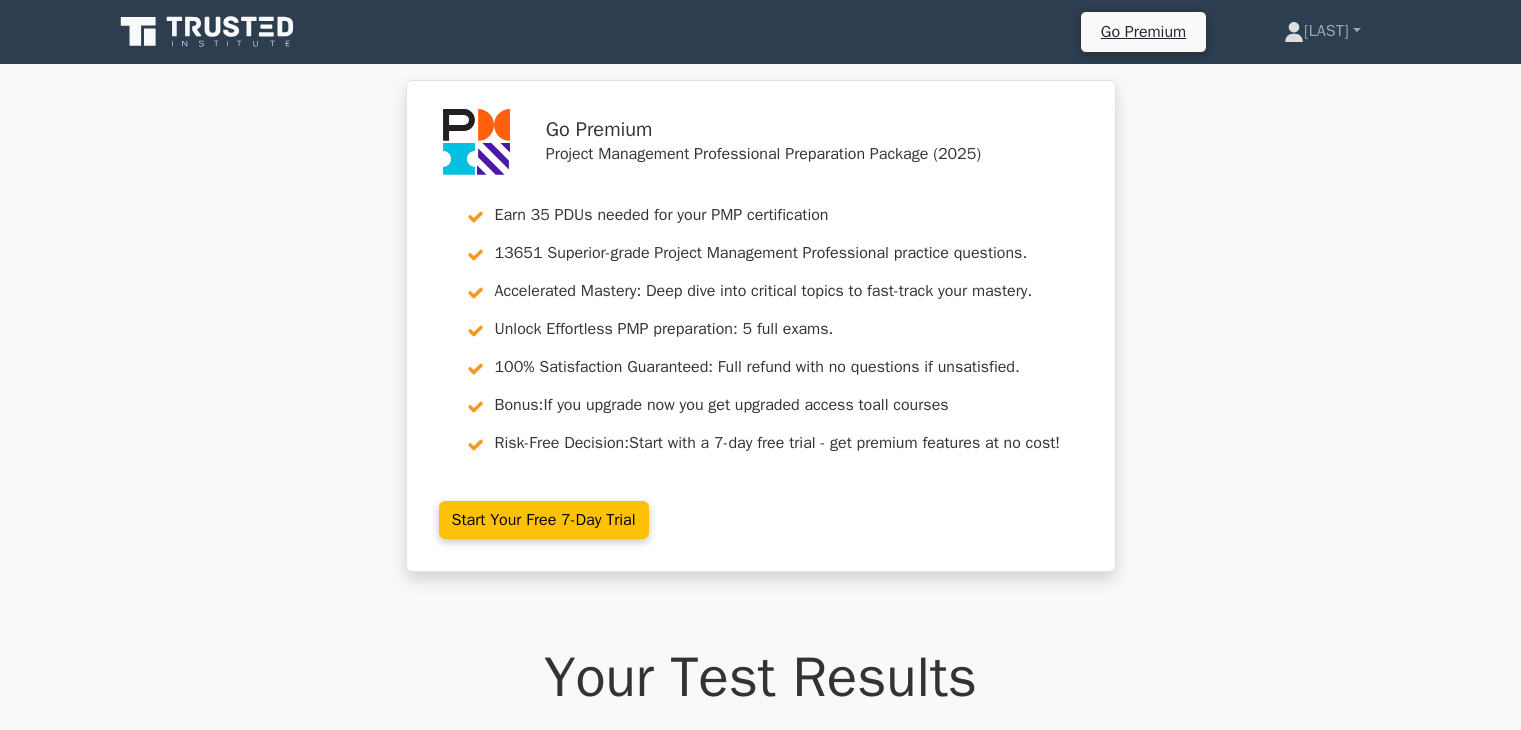 scroll, scrollTop: 1100, scrollLeft: 0, axis: vertical 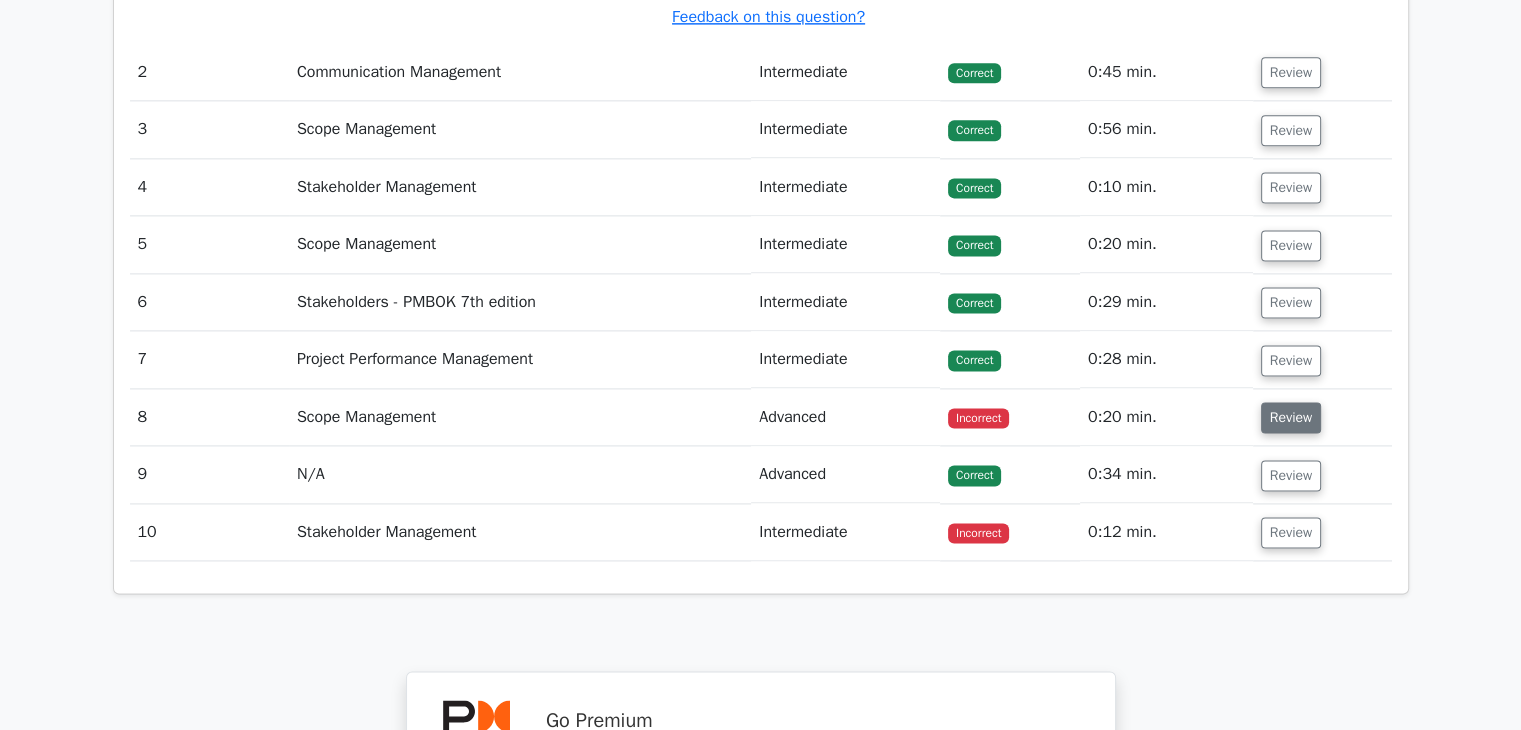 click on "Review" at bounding box center [1291, 417] 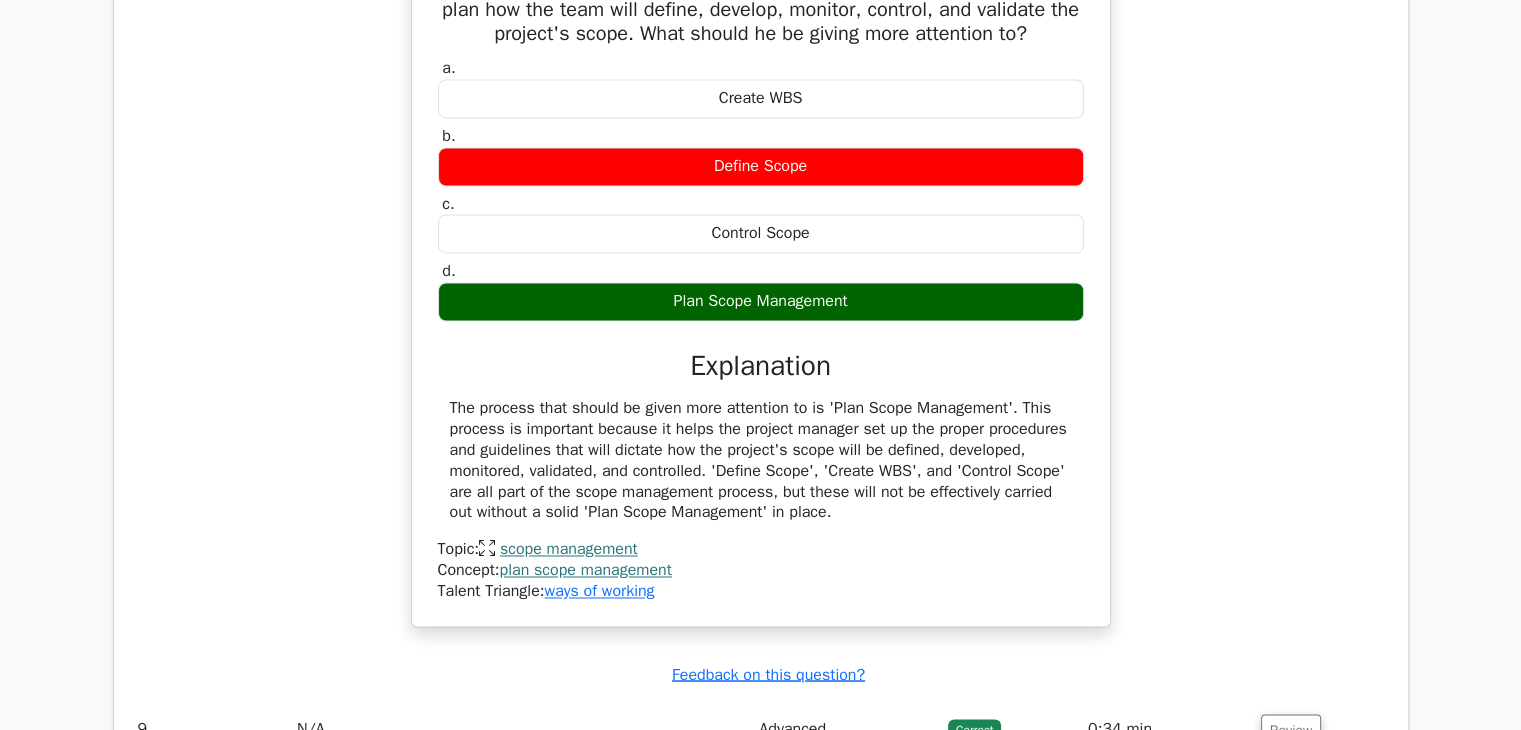 scroll, scrollTop: 3500, scrollLeft: 0, axis: vertical 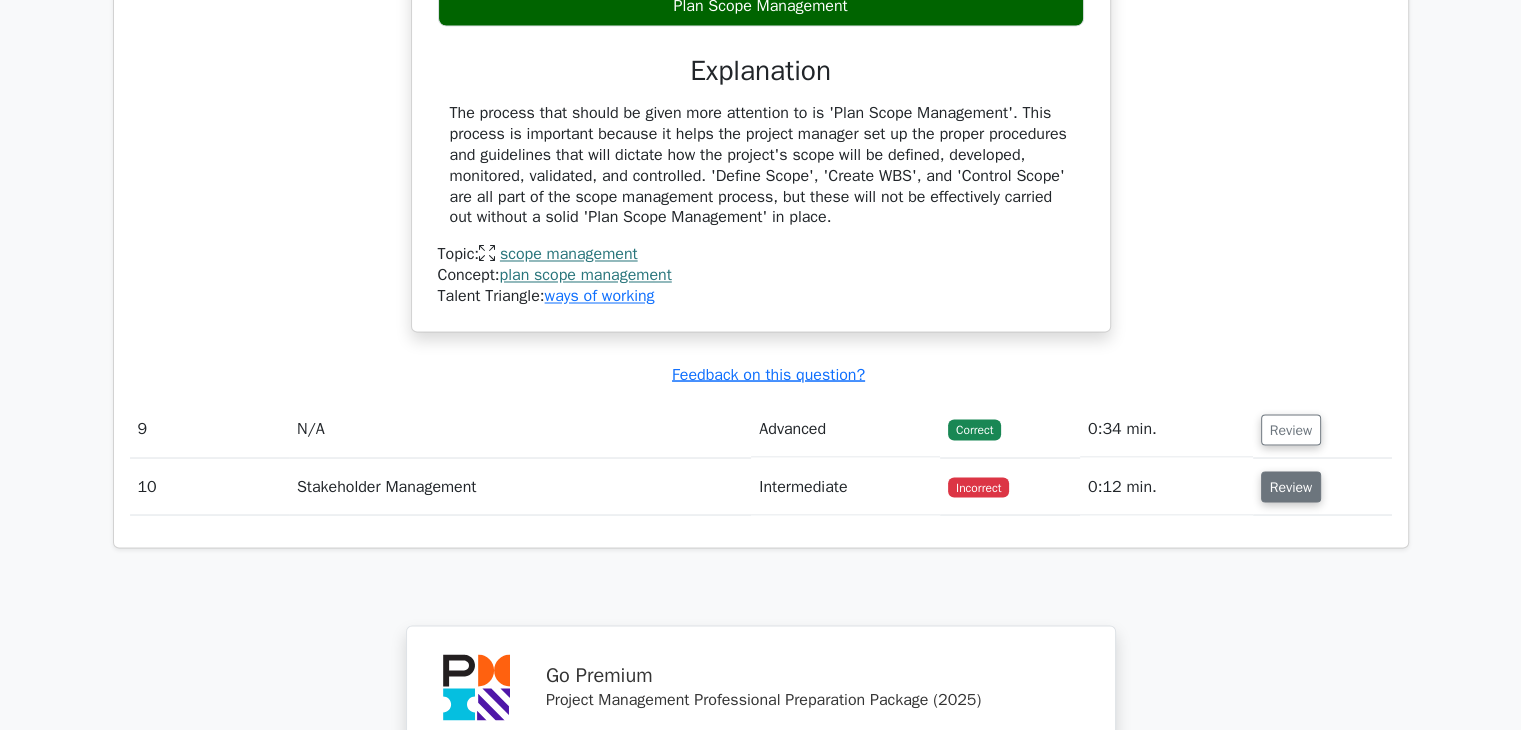 click on "Review" at bounding box center (1291, 486) 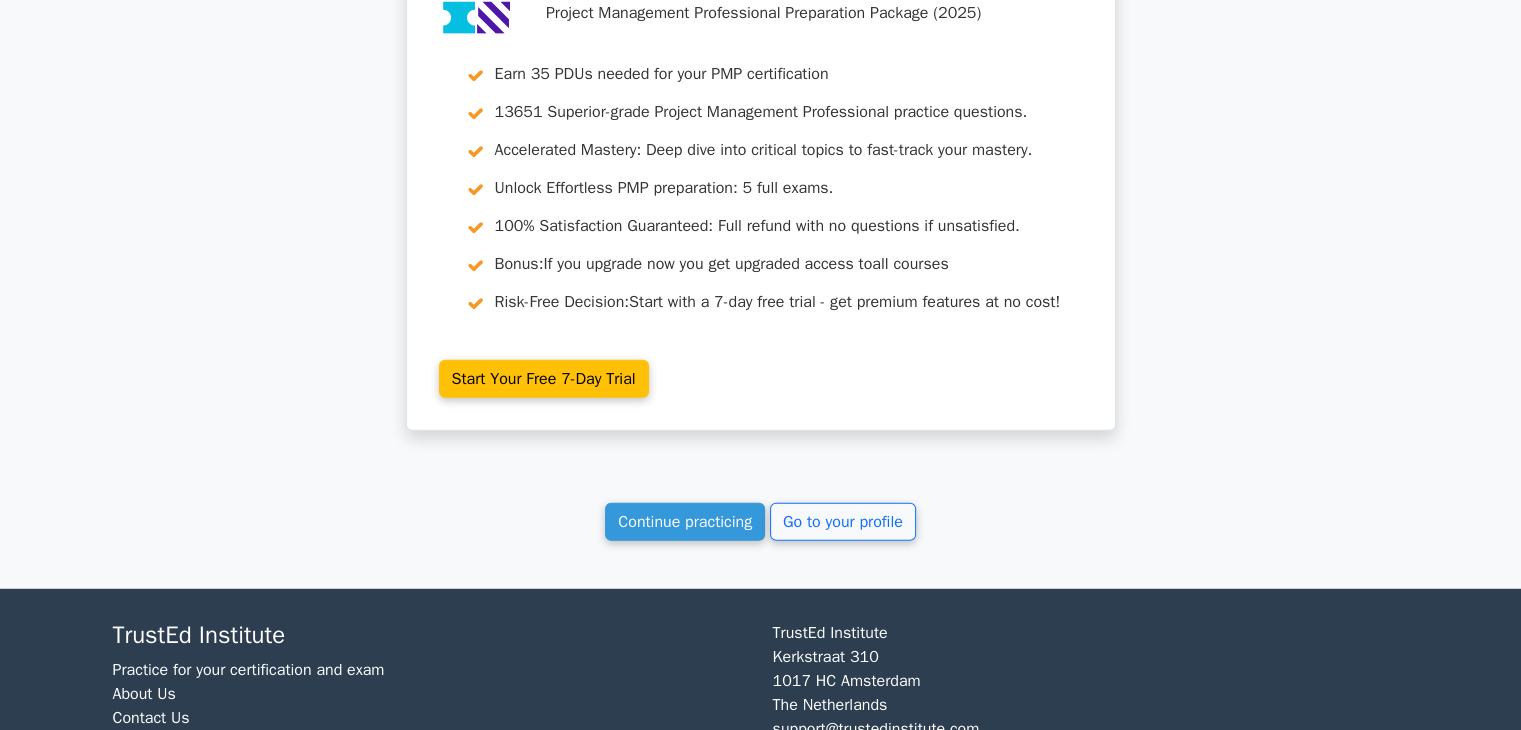 scroll, scrollTop: 5455, scrollLeft: 0, axis: vertical 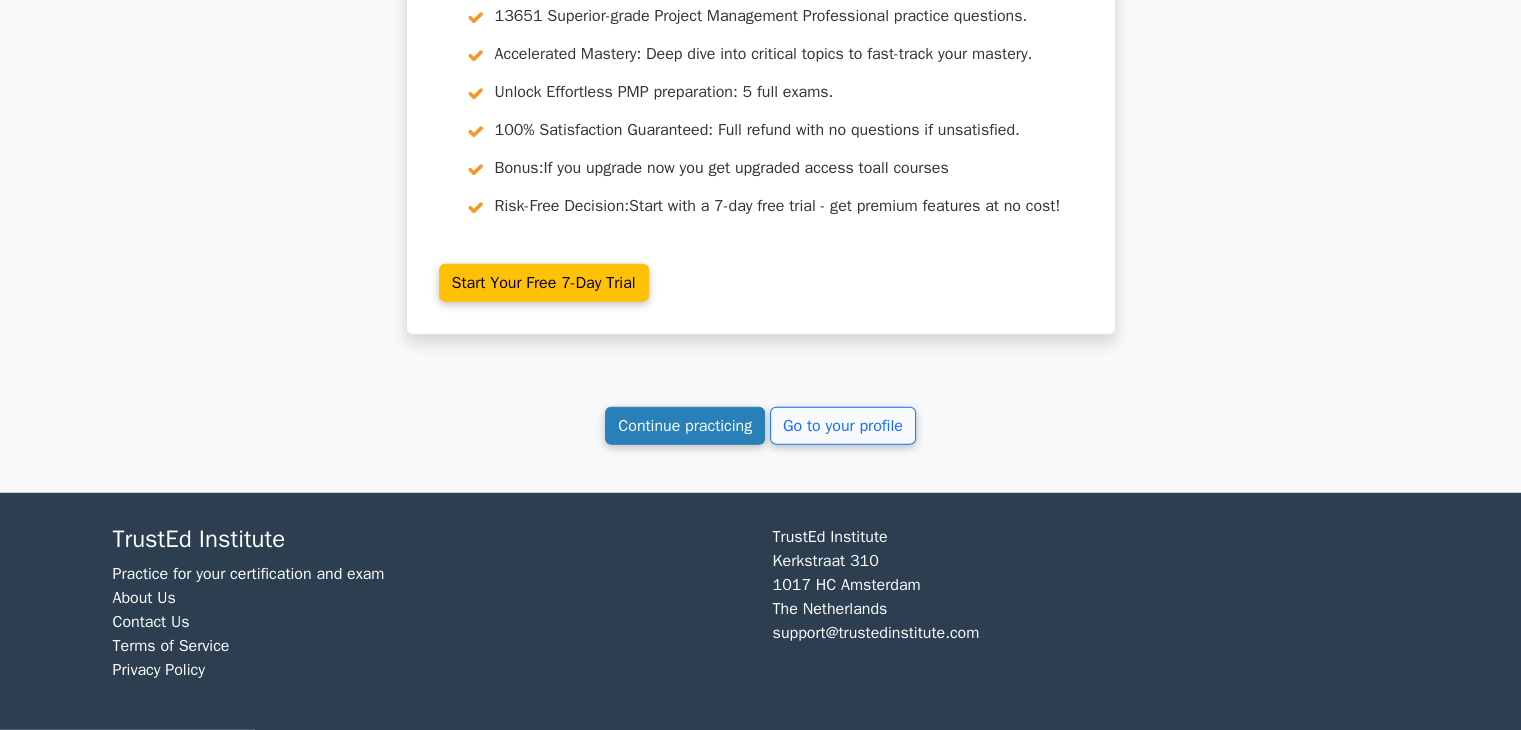 click on "Continue practicing" at bounding box center [685, 426] 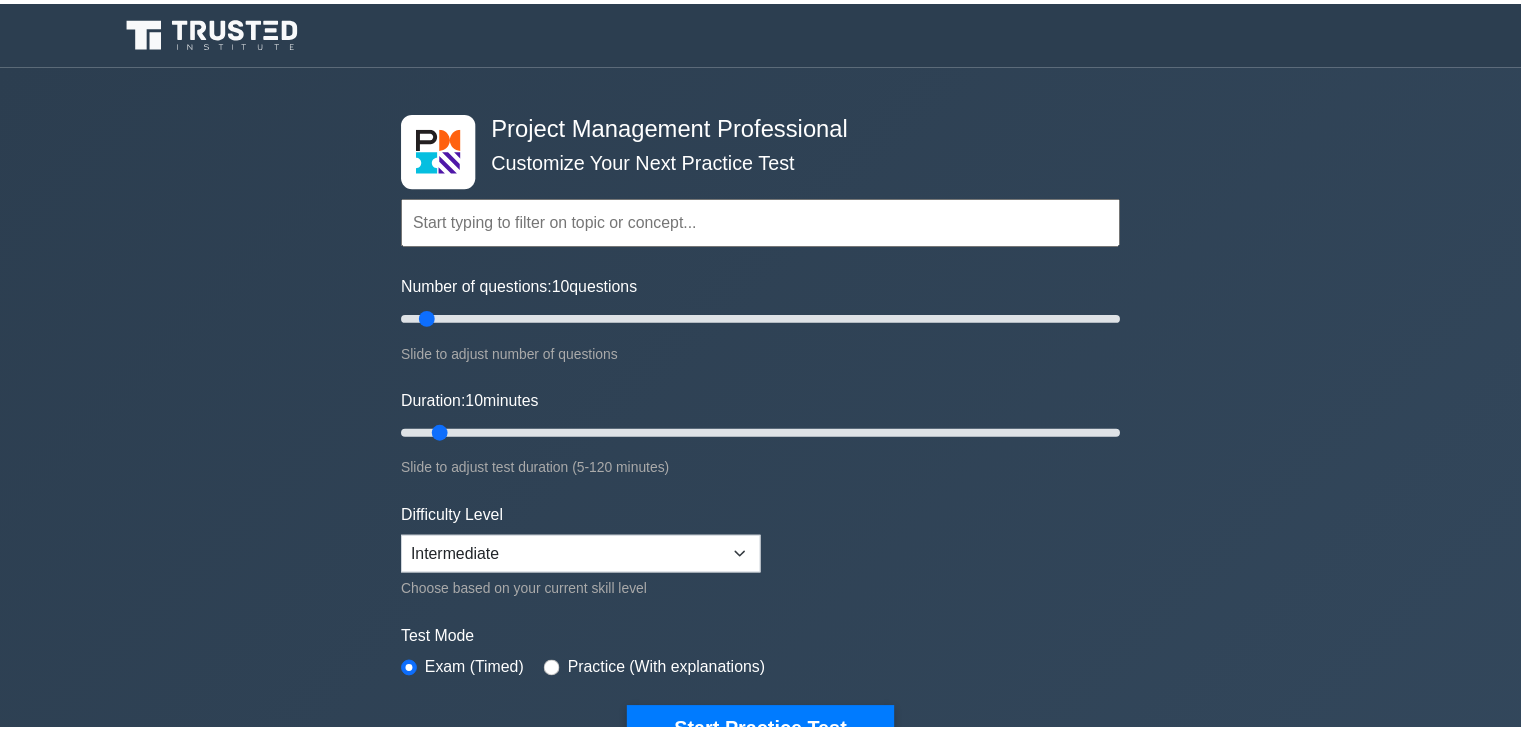 scroll, scrollTop: 0, scrollLeft: 0, axis: both 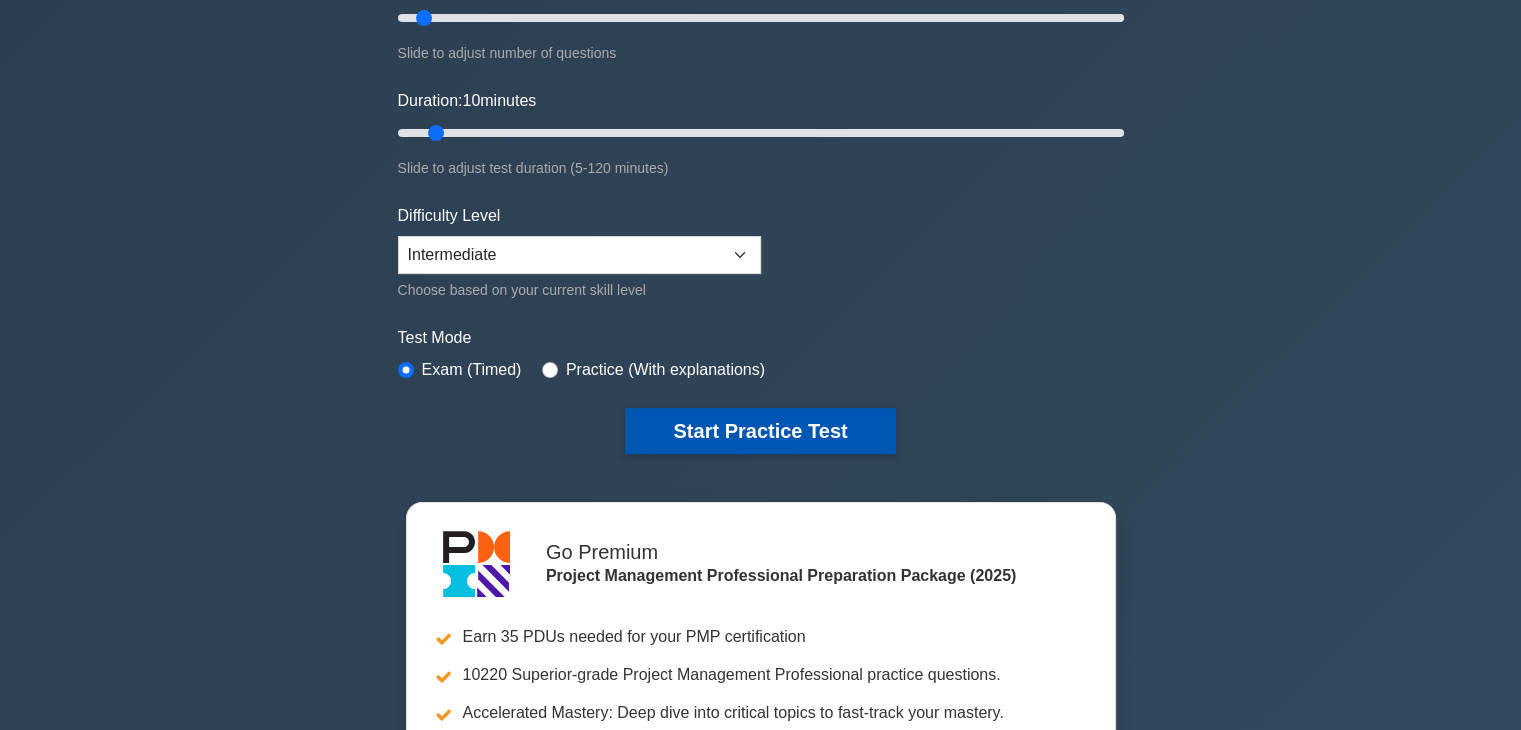 click on "Start Practice Test" at bounding box center (760, 431) 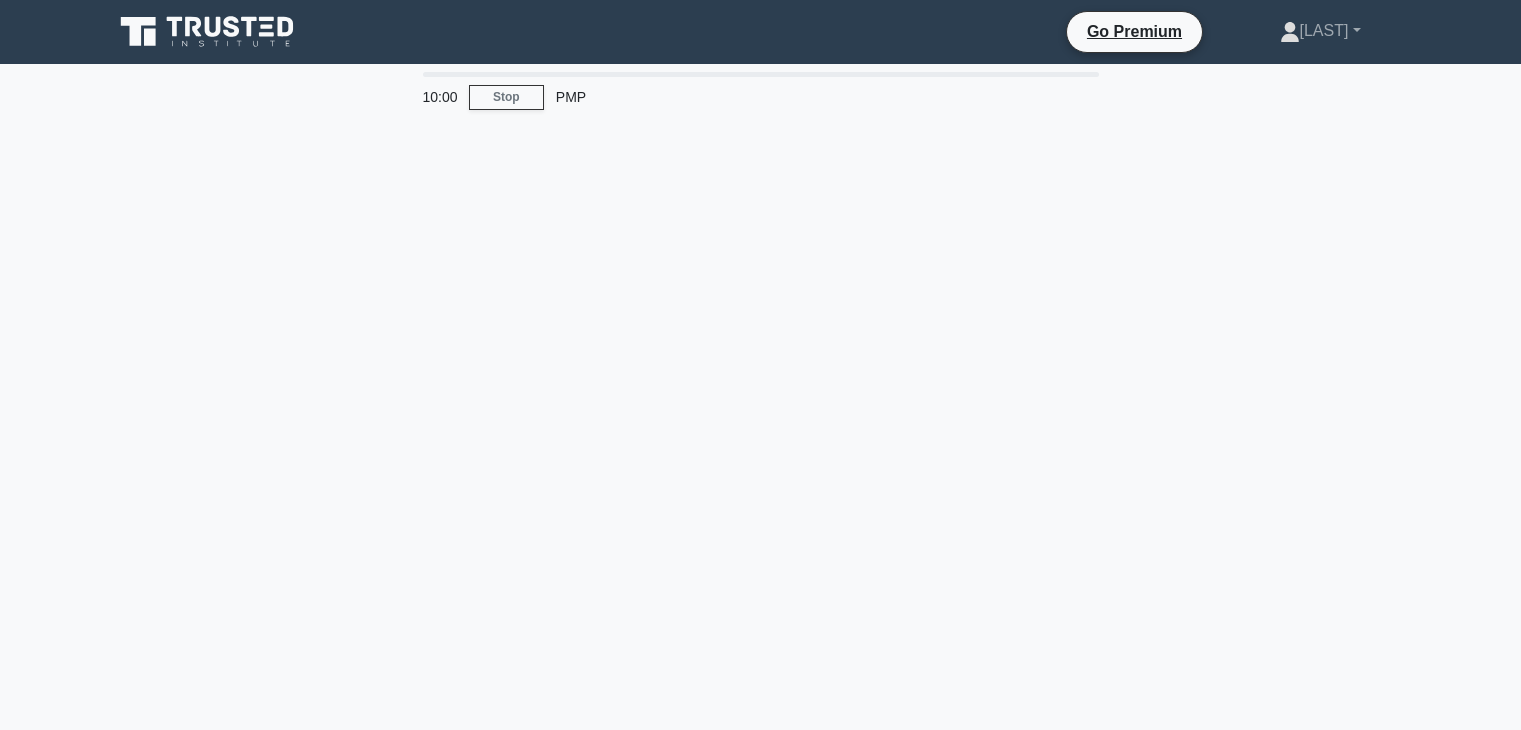 scroll, scrollTop: 0, scrollLeft: 0, axis: both 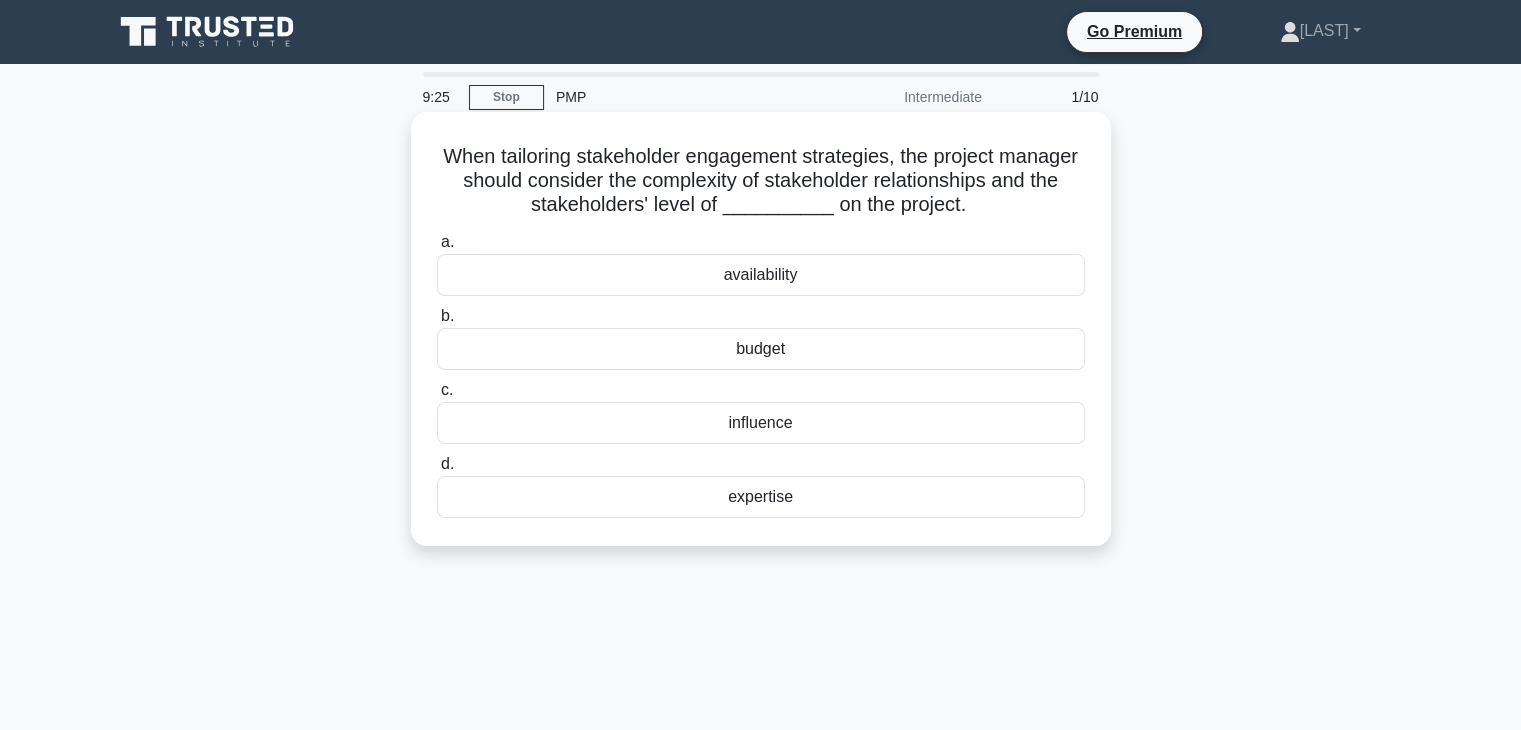 click on "influence" at bounding box center [761, 423] 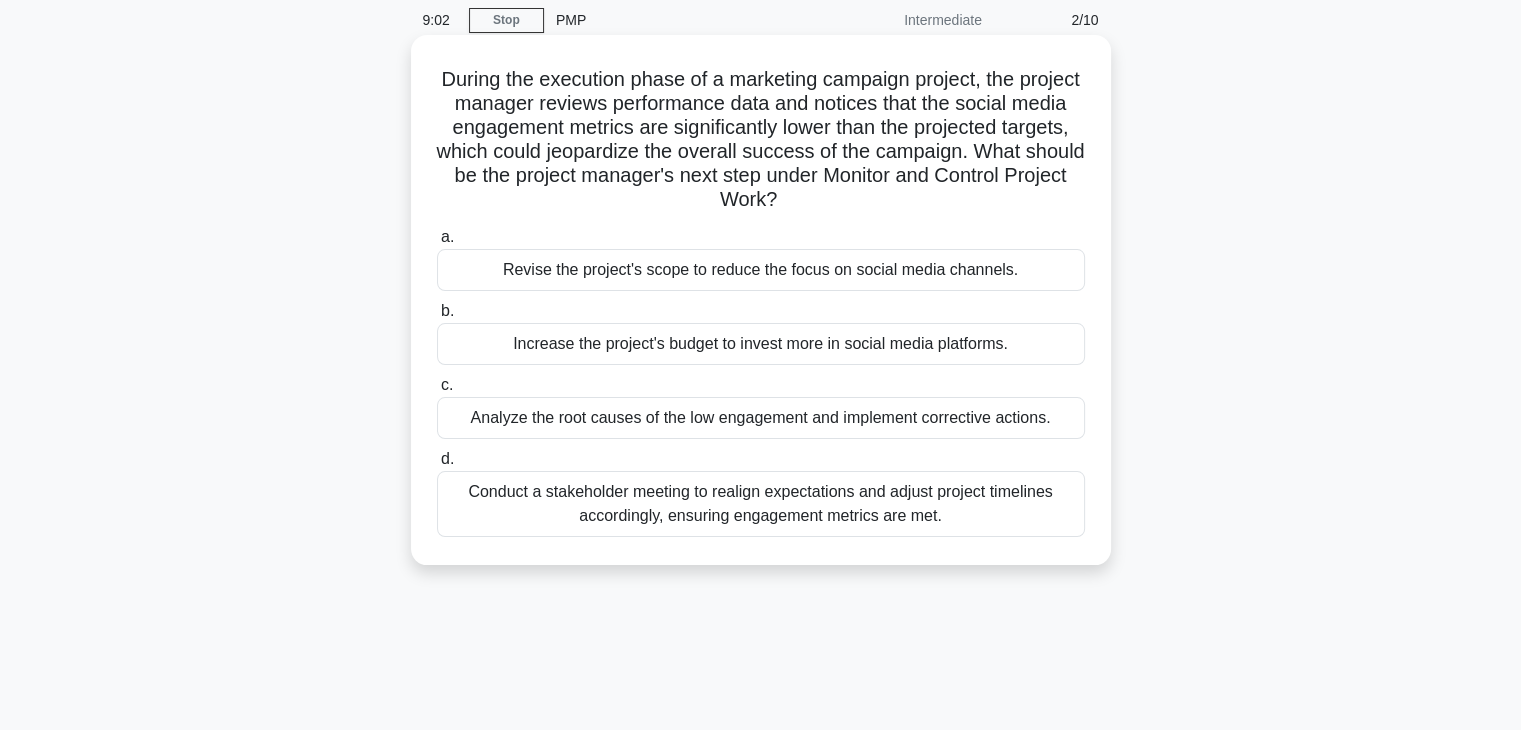 scroll, scrollTop: 100, scrollLeft: 0, axis: vertical 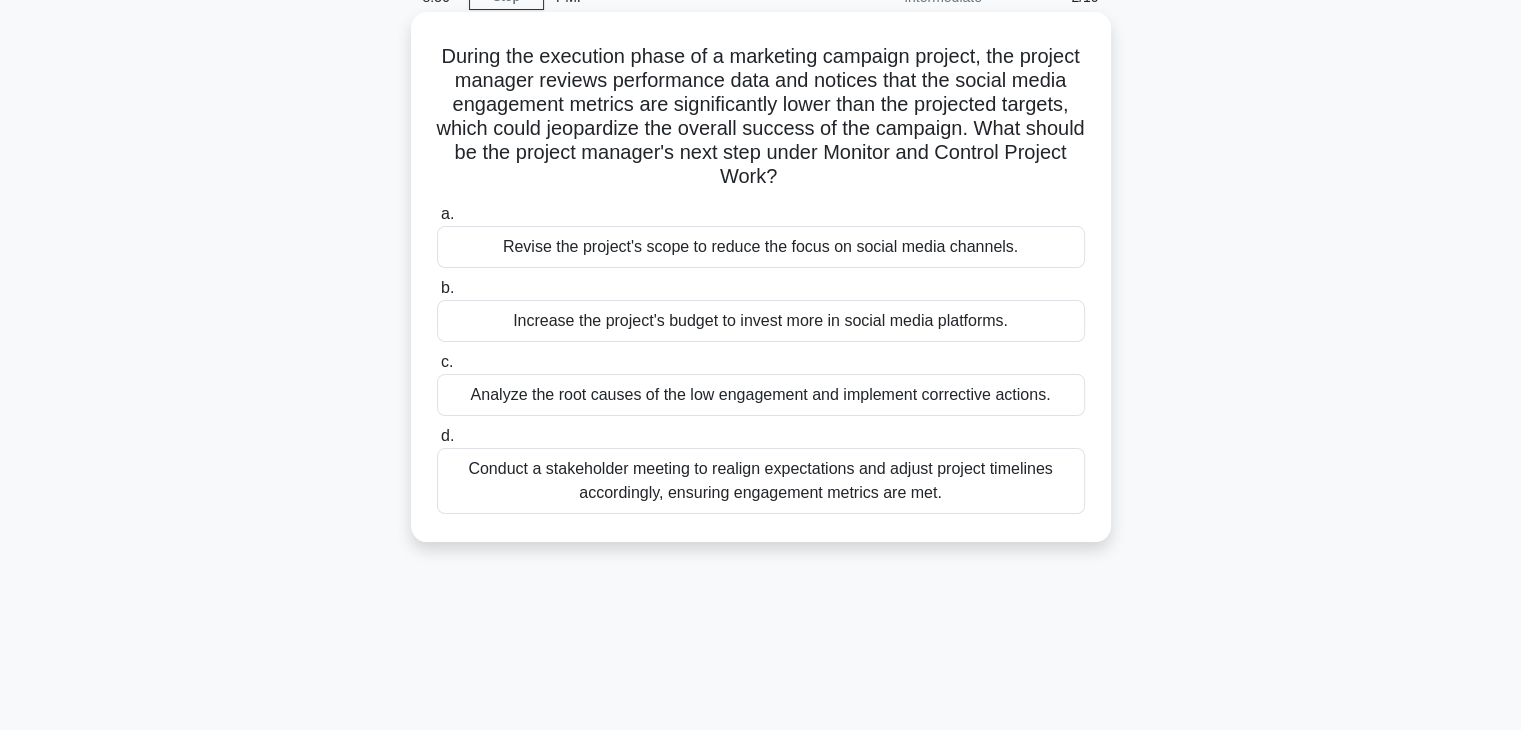 click on "Analyze the root causes of the low engagement and implement corrective actions." at bounding box center (761, 395) 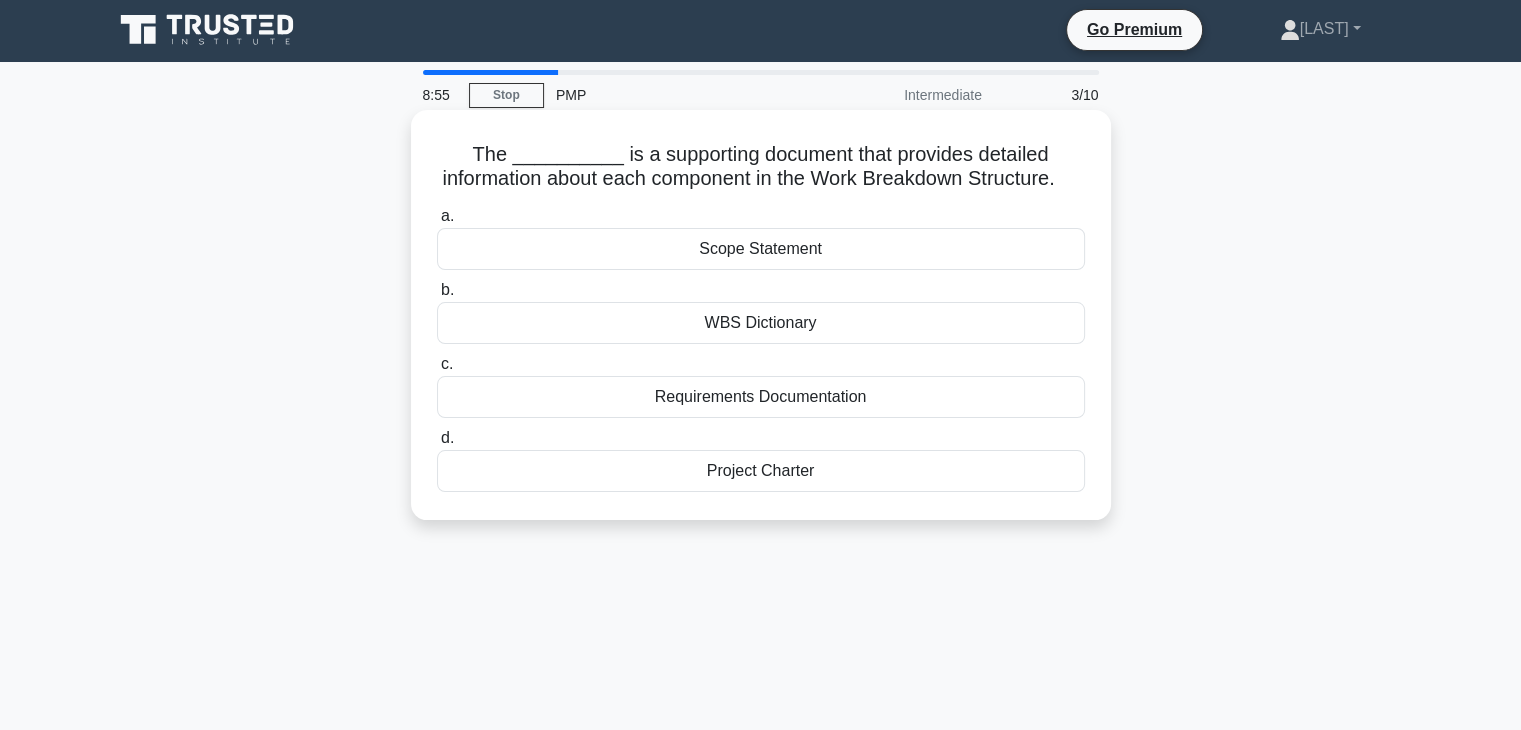scroll, scrollTop: 0, scrollLeft: 0, axis: both 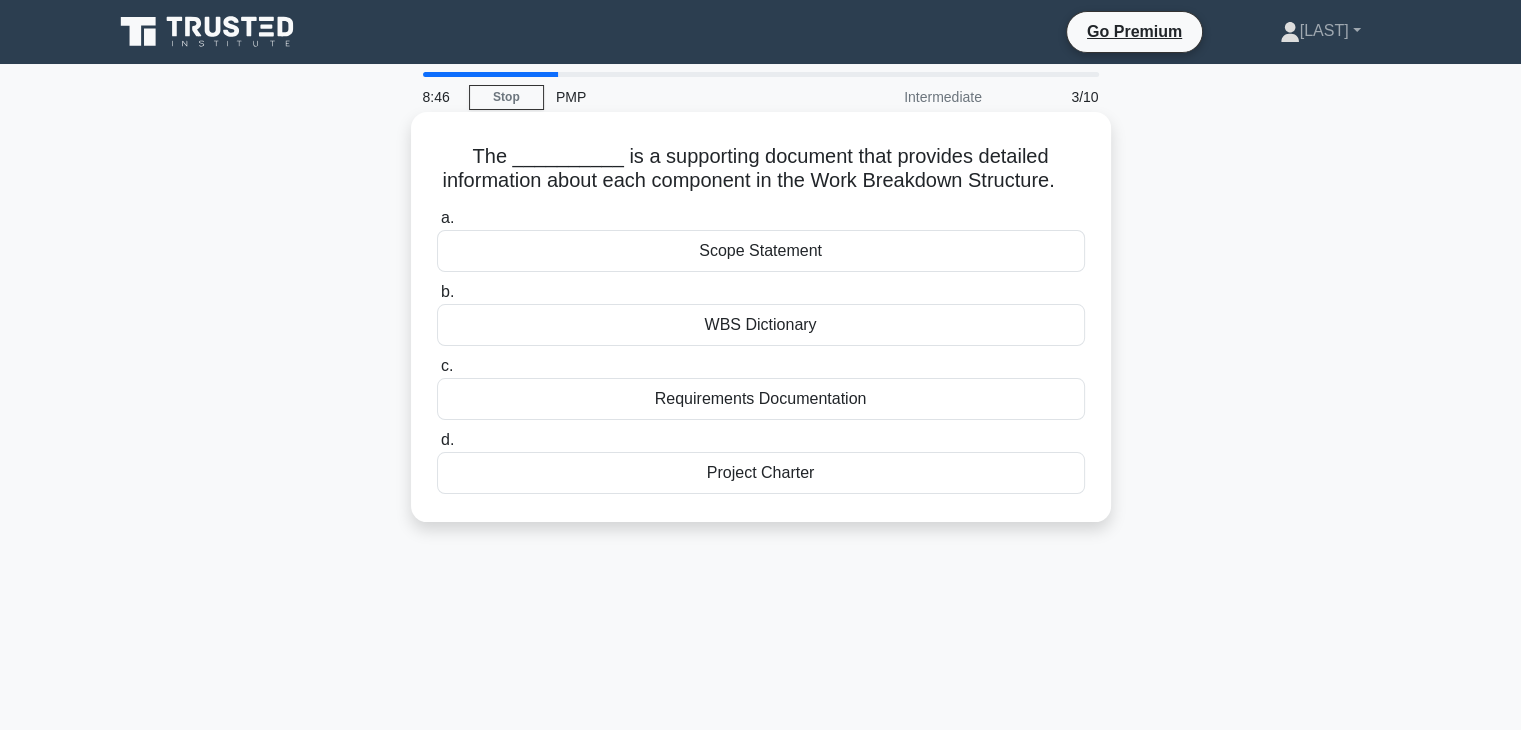 click on "WBS Dictionary" at bounding box center [761, 325] 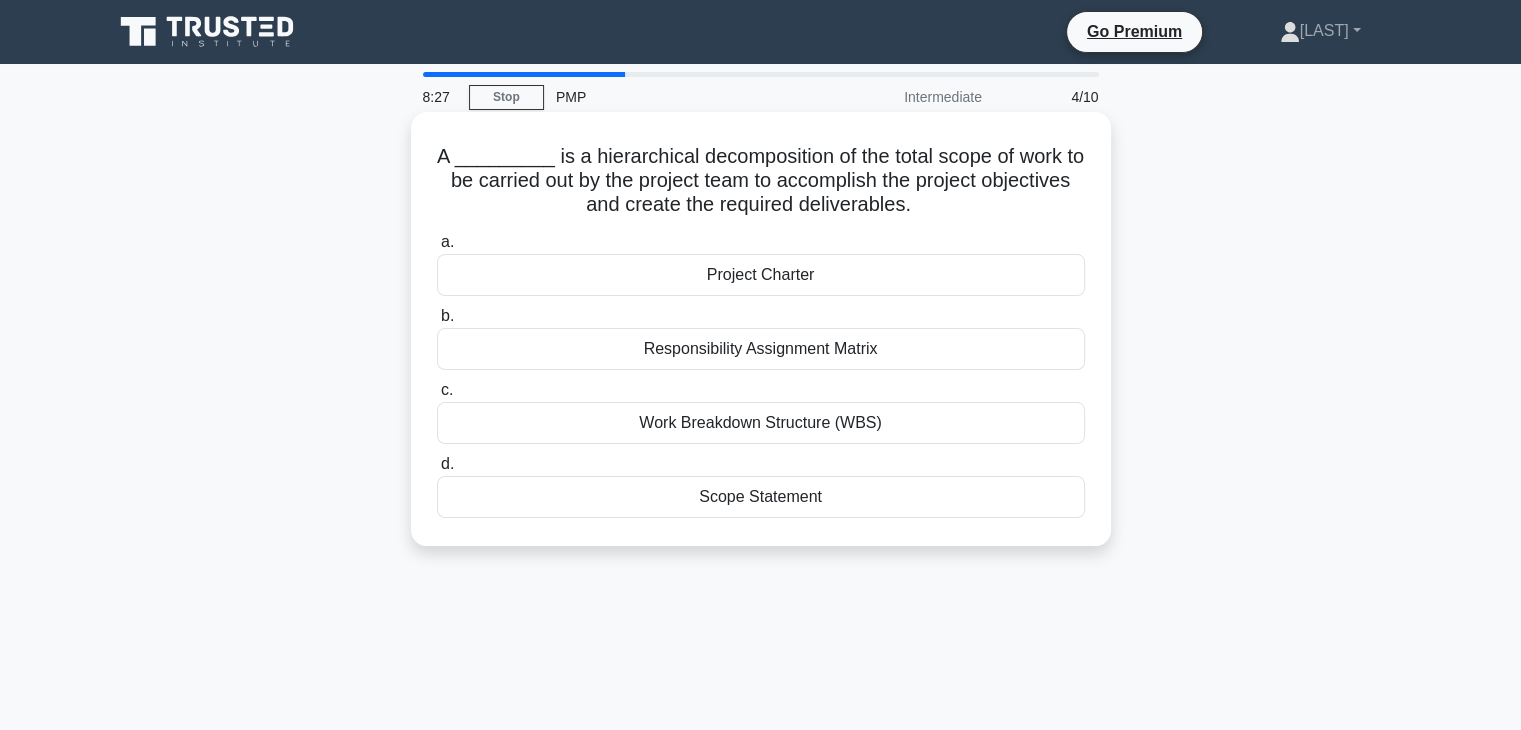 click on "Work Breakdown Structure (WBS)" at bounding box center (761, 423) 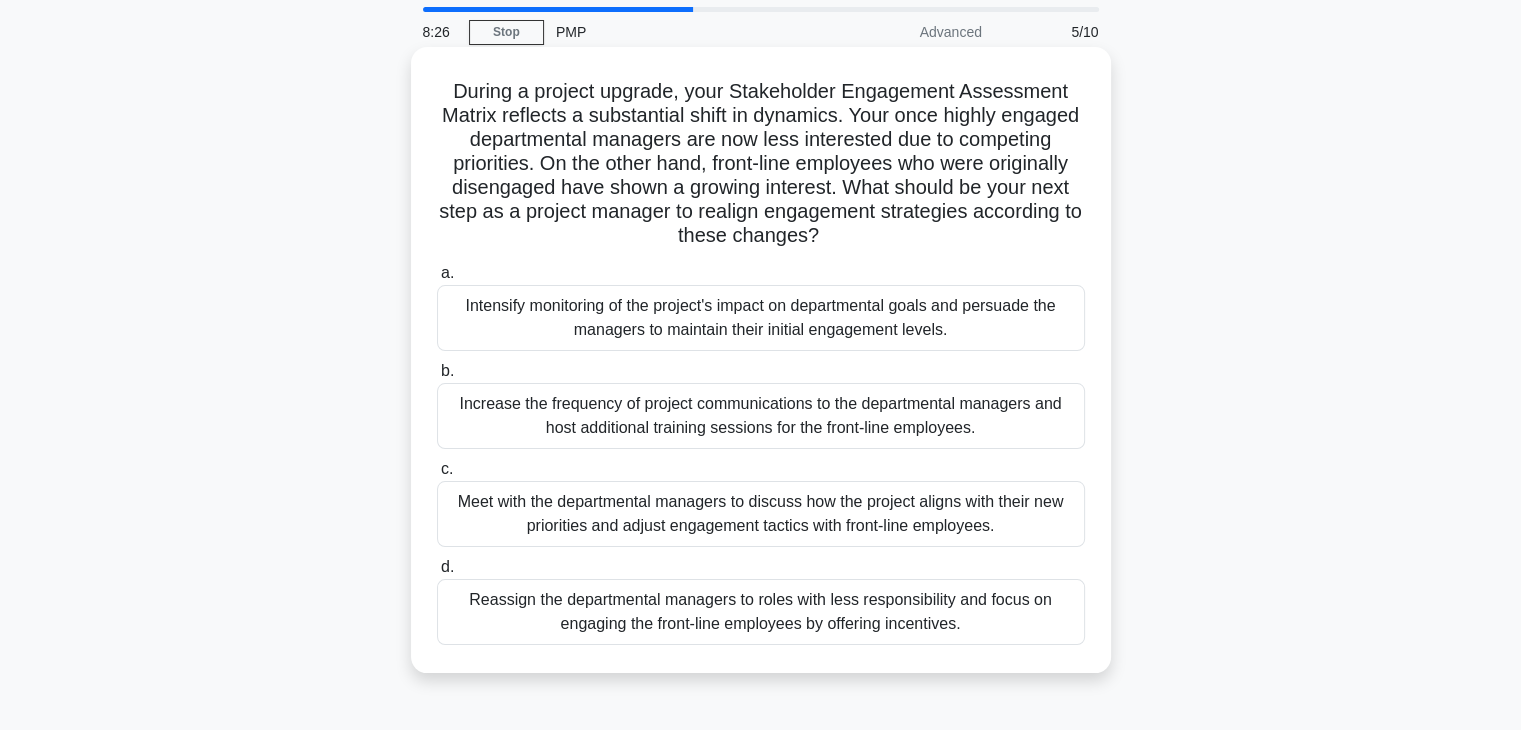 scroll, scrollTop: 100, scrollLeft: 0, axis: vertical 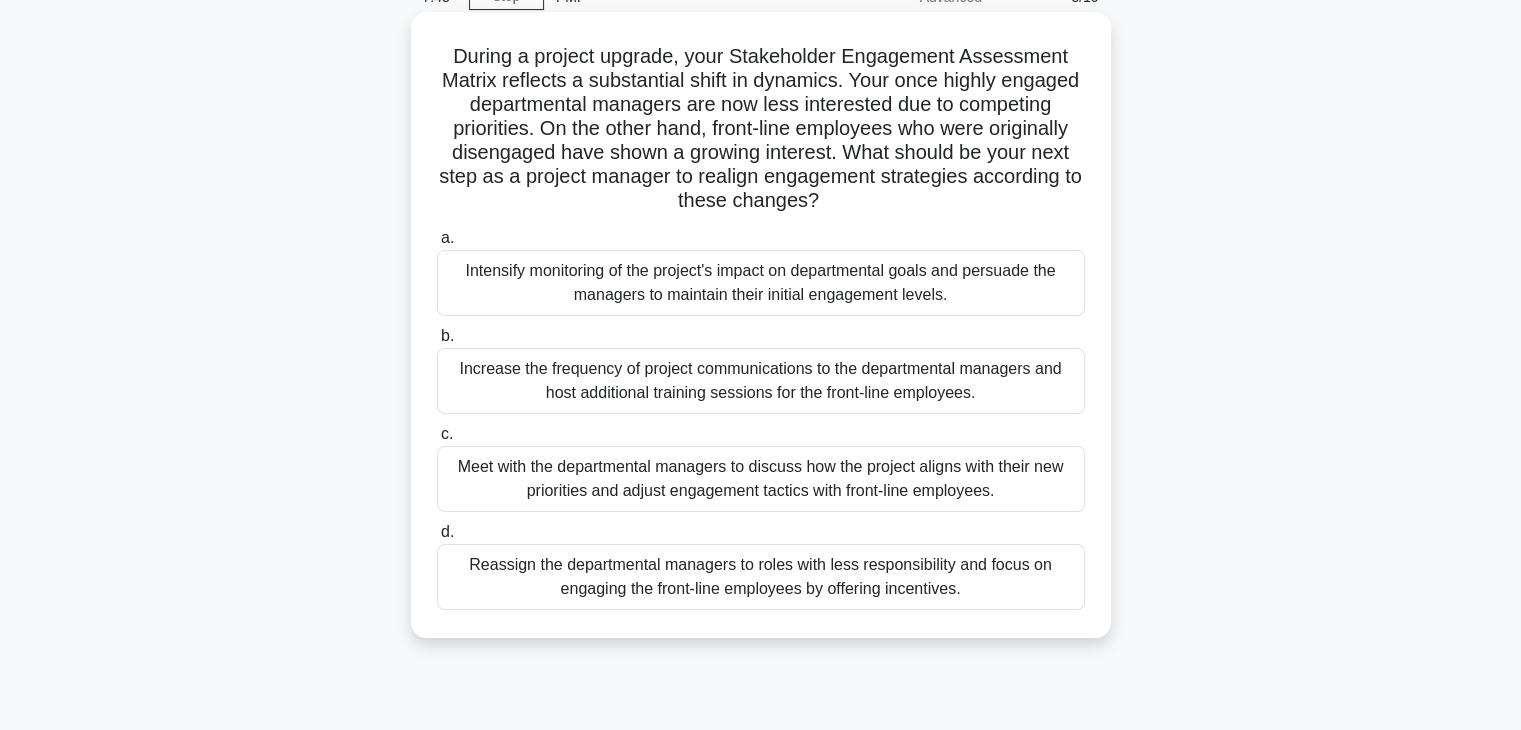 click on "Meet with the departmental managers to discuss how the project aligns with their new priorities and adjust engagement tactics with front-line employees." at bounding box center [761, 479] 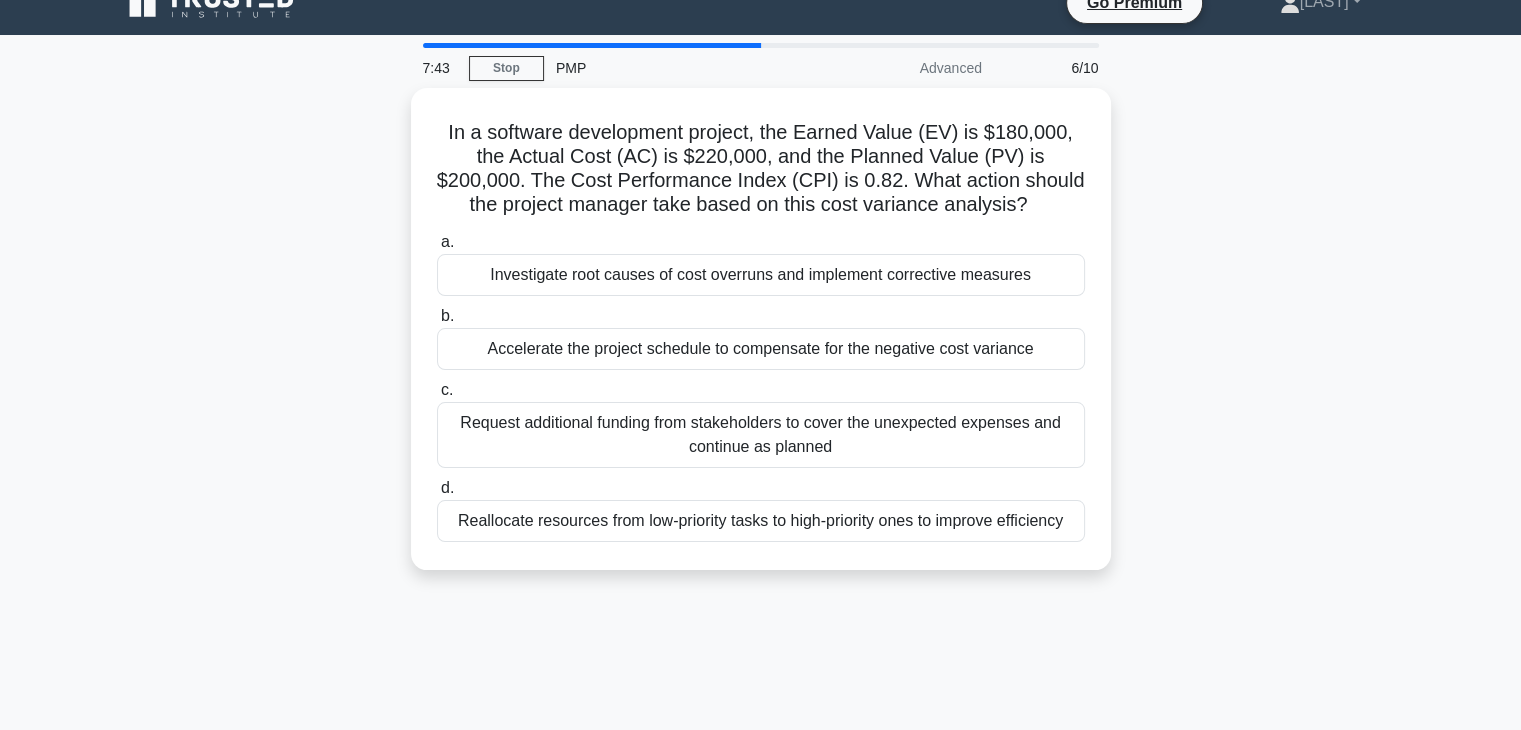 scroll, scrollTop: 0, scrollLeft: 0, axis: both 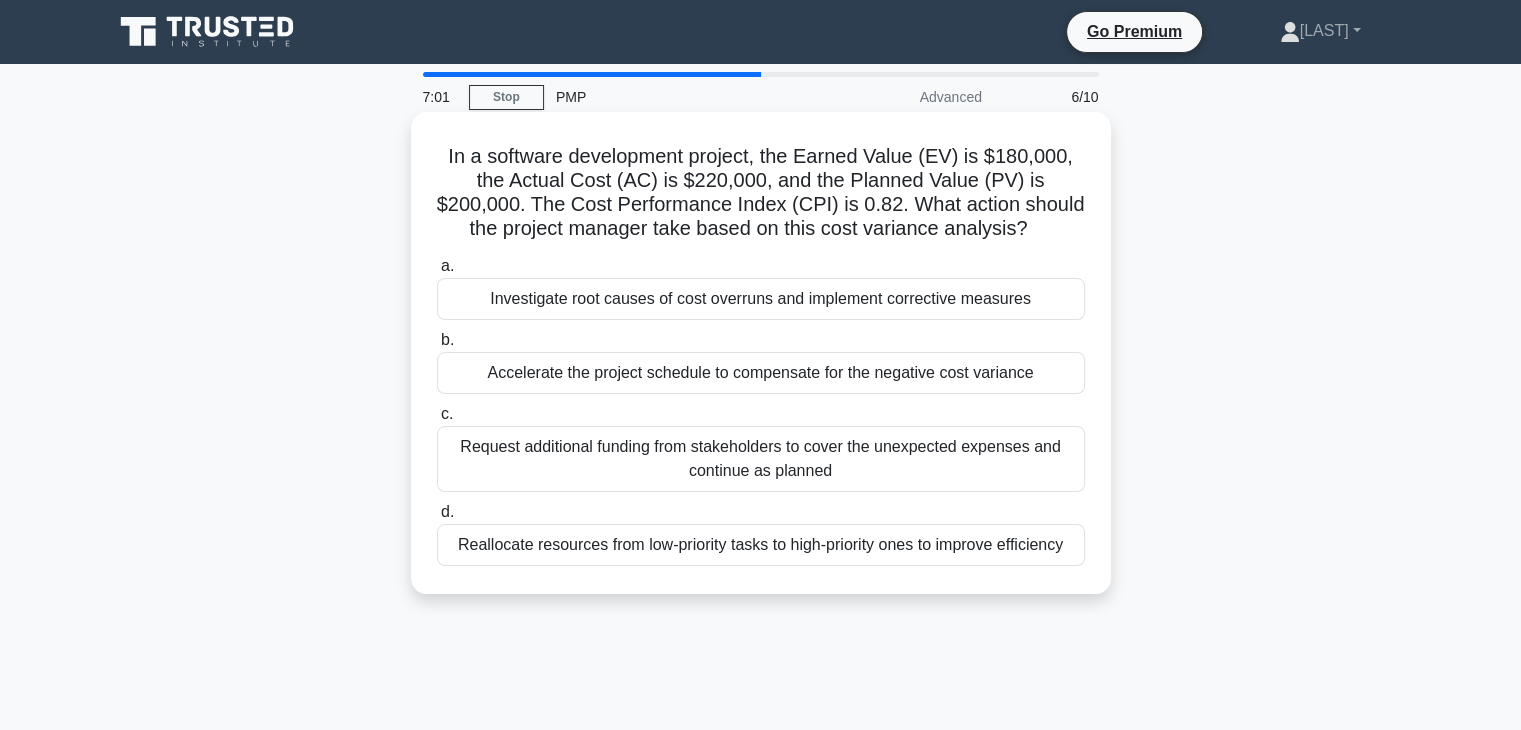click on "Investigate root causes of cost overruns and implement corrective measures" at bounding box center [761, 299] 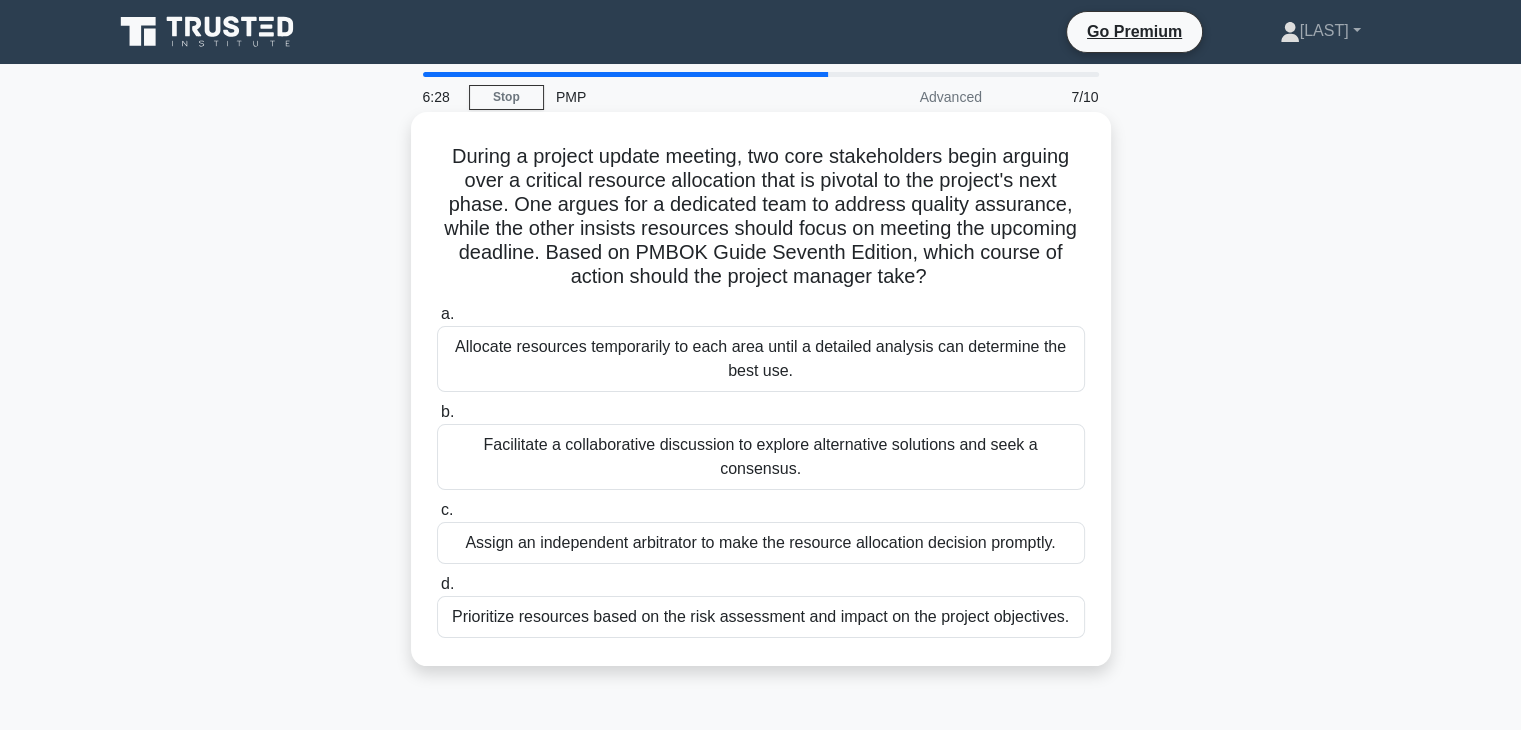 click on "Prioritize resources based on the risk assessment and impact on the project objectives." at bounding box center [761, 617] 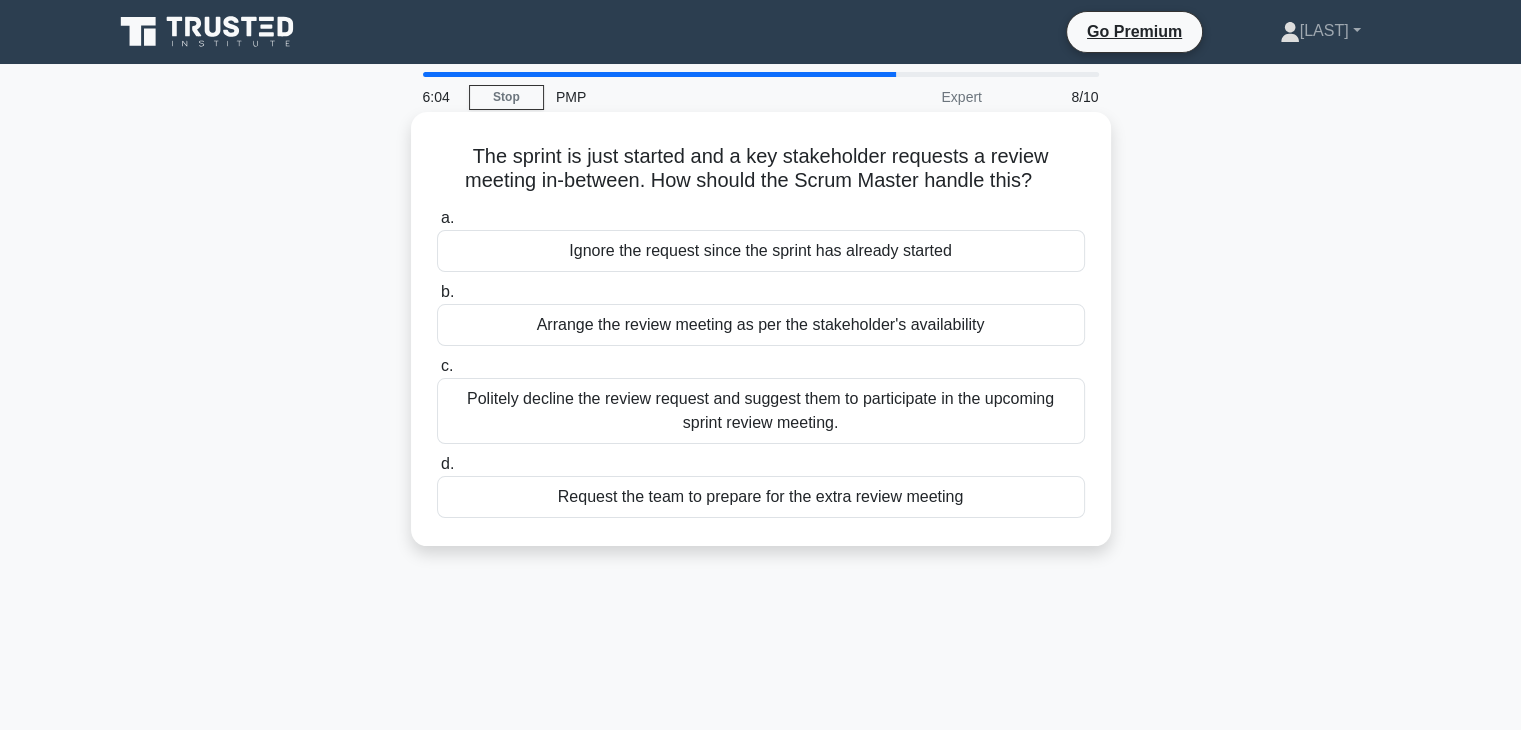 click on "Arrange the review meeting as per the stakeholder's availability" at bounding box center (761, 325) 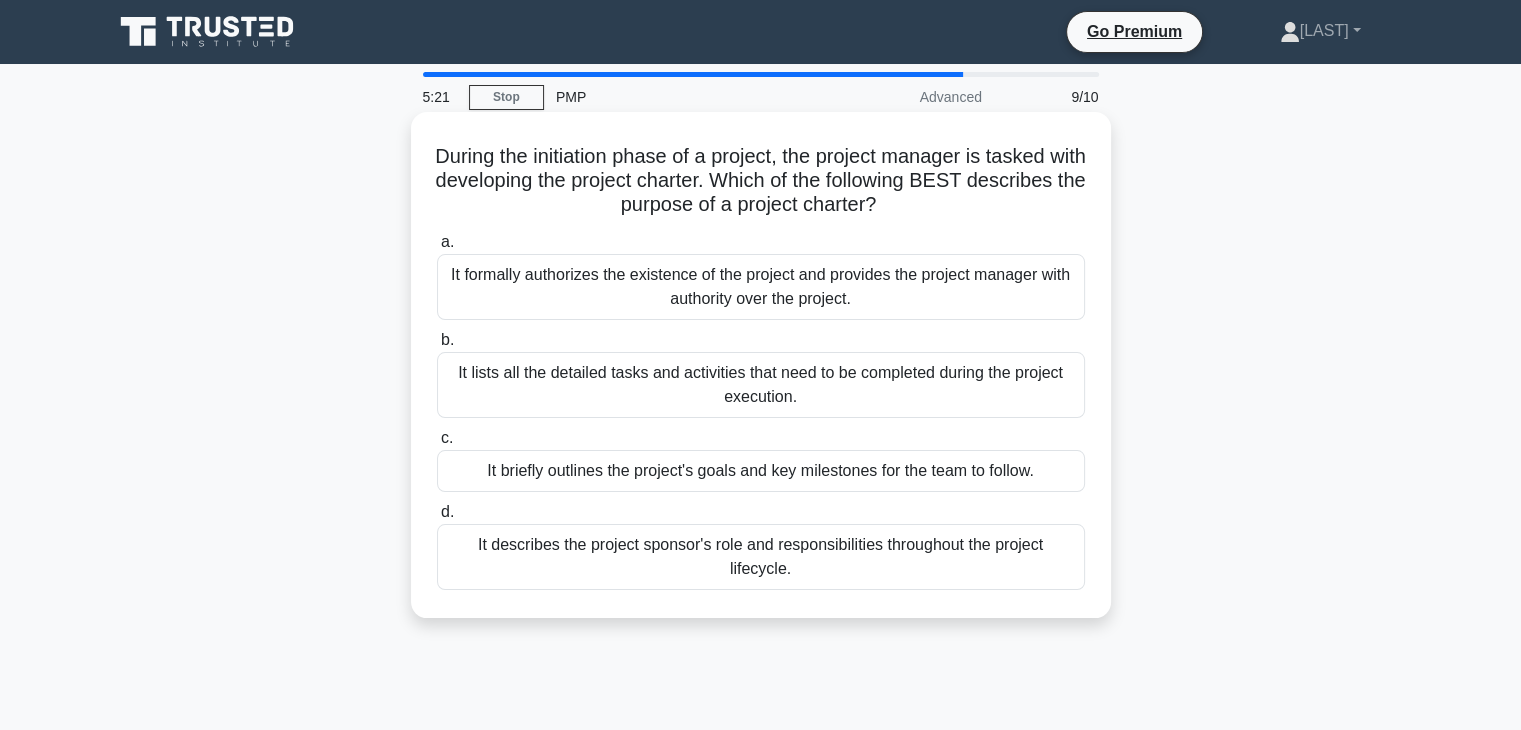 click on "It formally authorizes the existence of the project and provides the project manager with authority over the project." at bounding box center [761, 287] 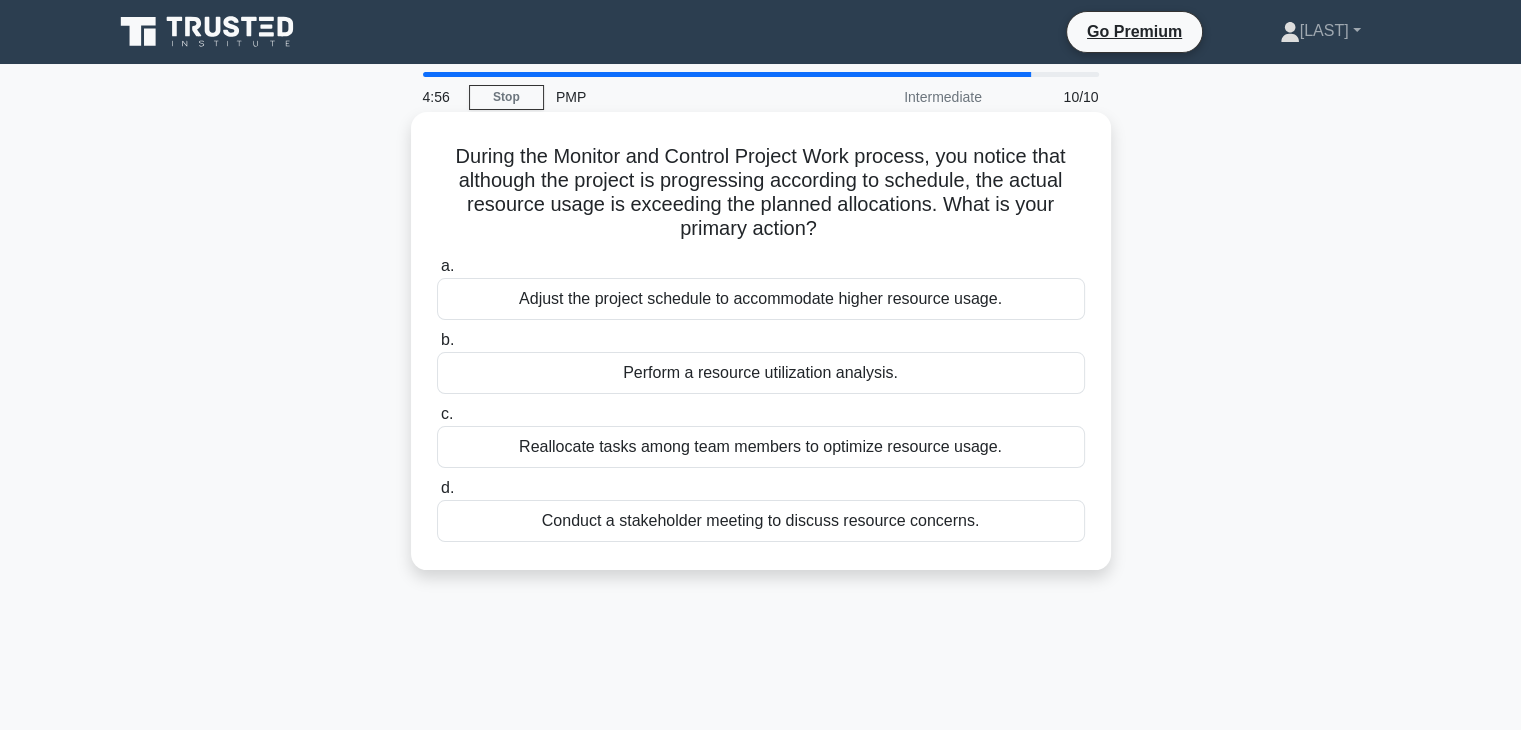 click on "Perform a resource utilization analysis." at bounding box center [761, 373] 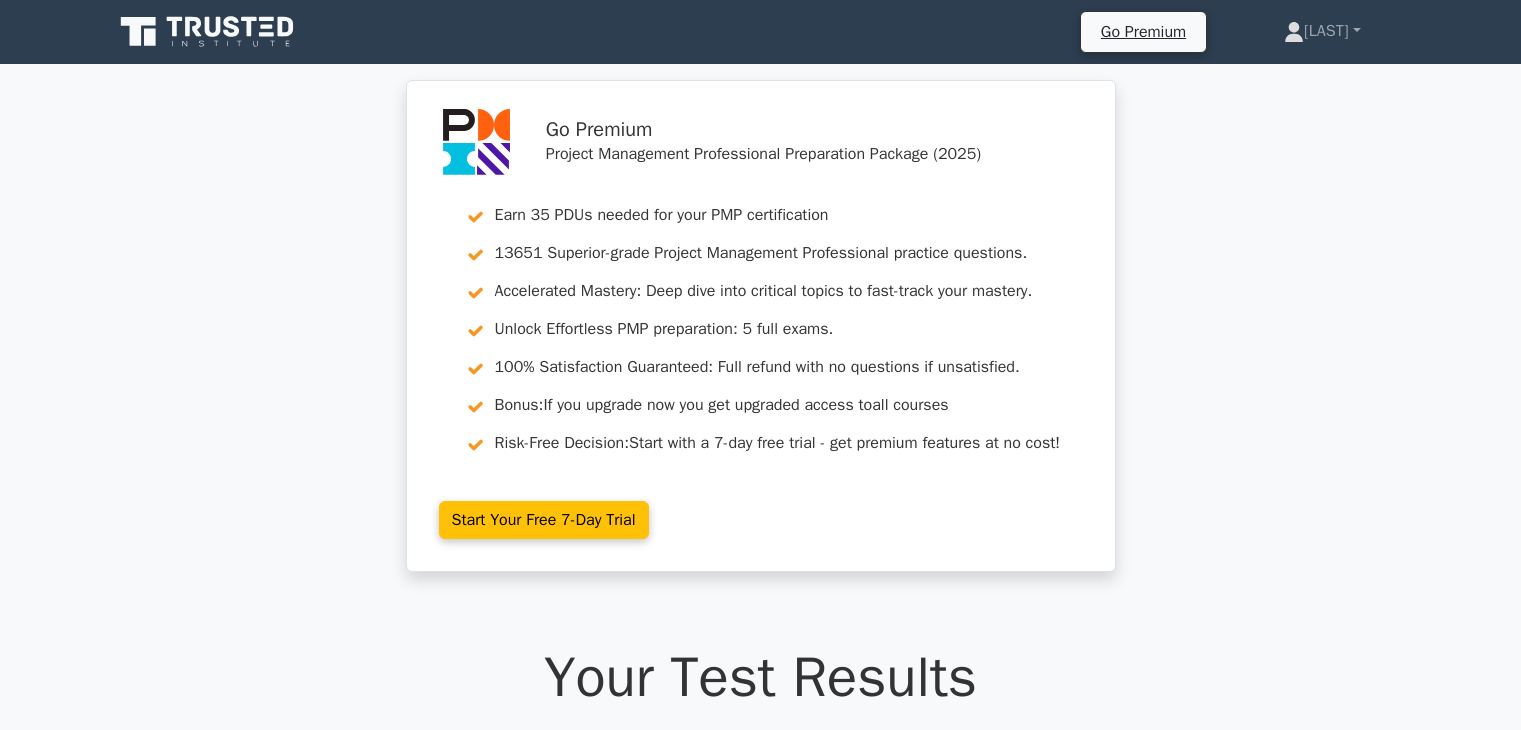 scroll, scrollTop: 0, scrollLeft: 0, axis: both 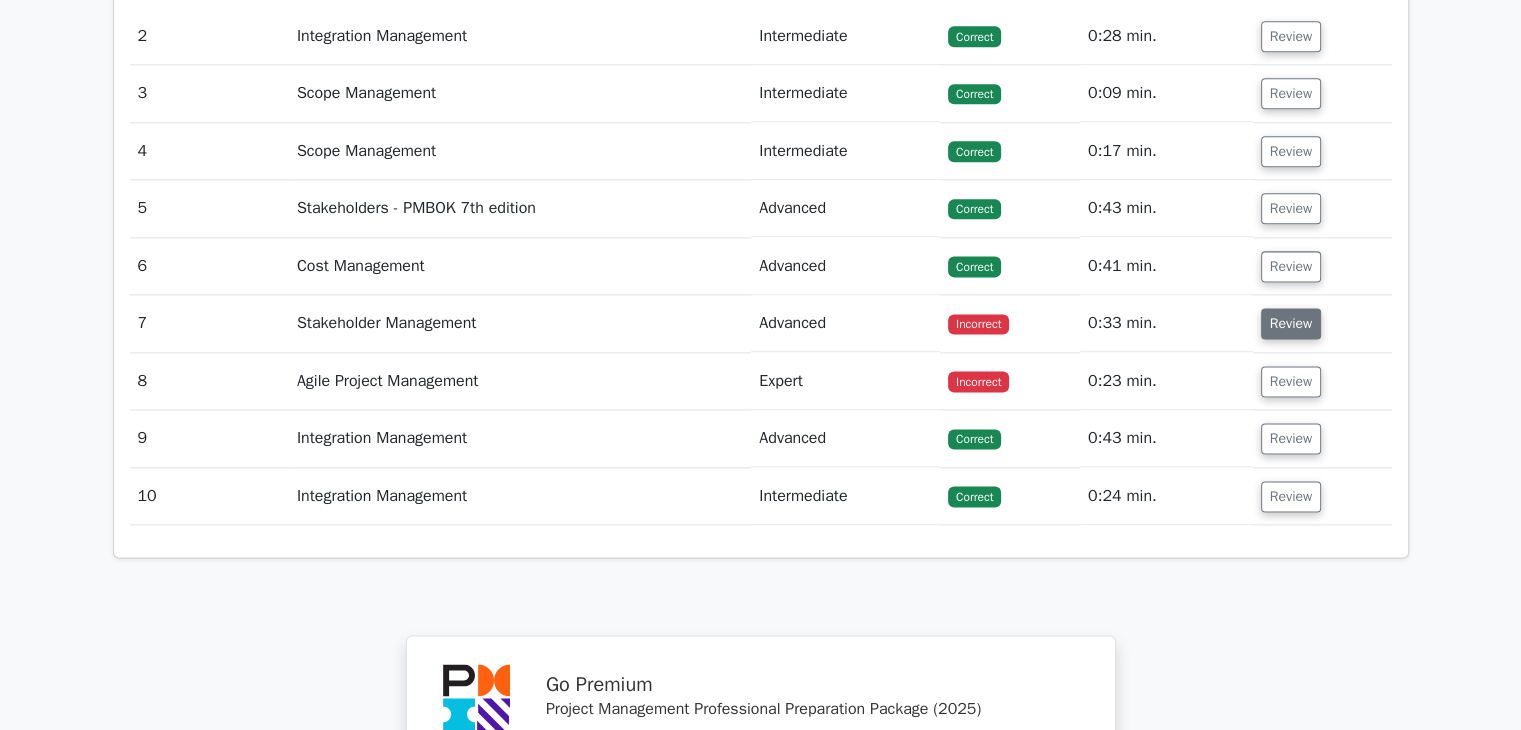 click on "Review" at bounding box center (1291, 323) 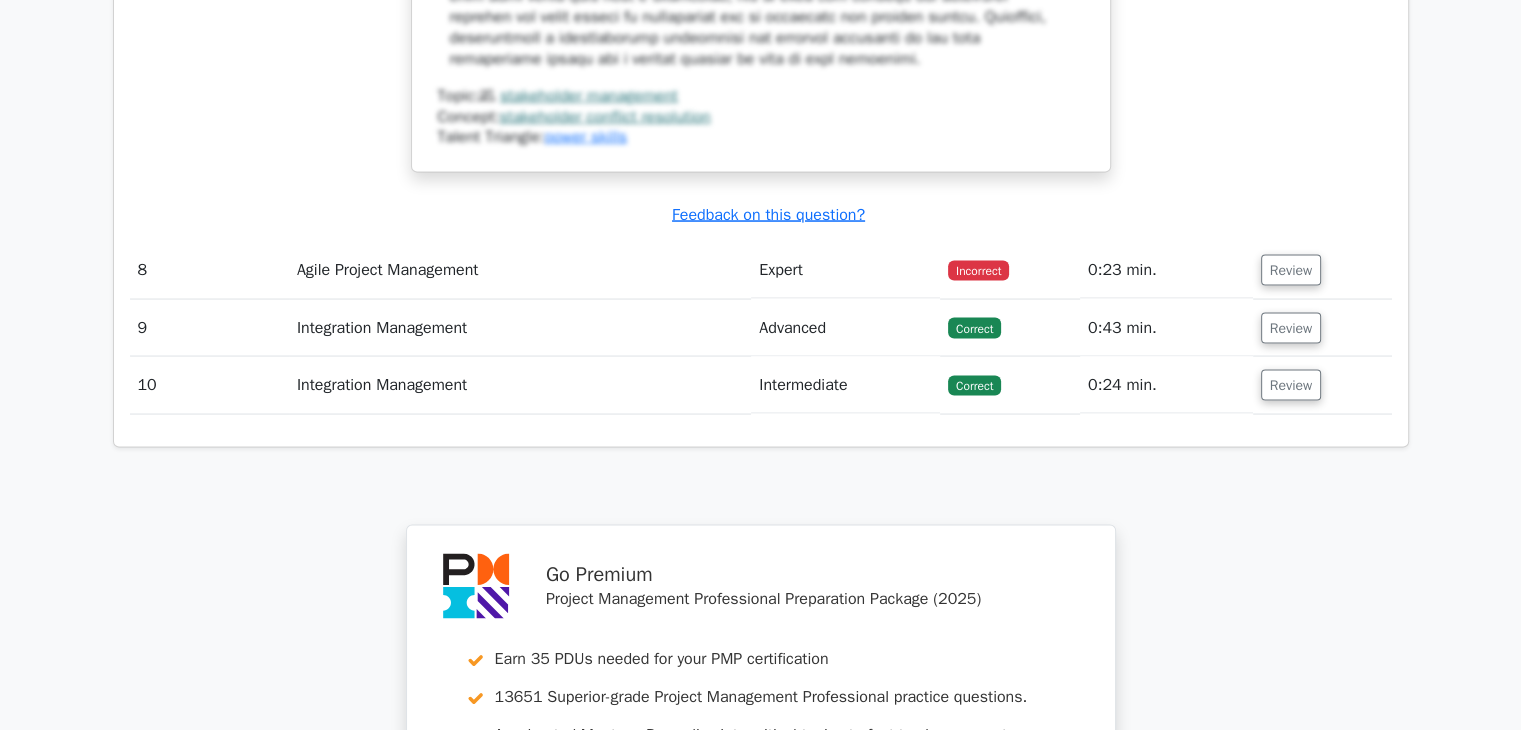 scroll, scrollTop: 3800, scrollLeft: 0, axis: vertical 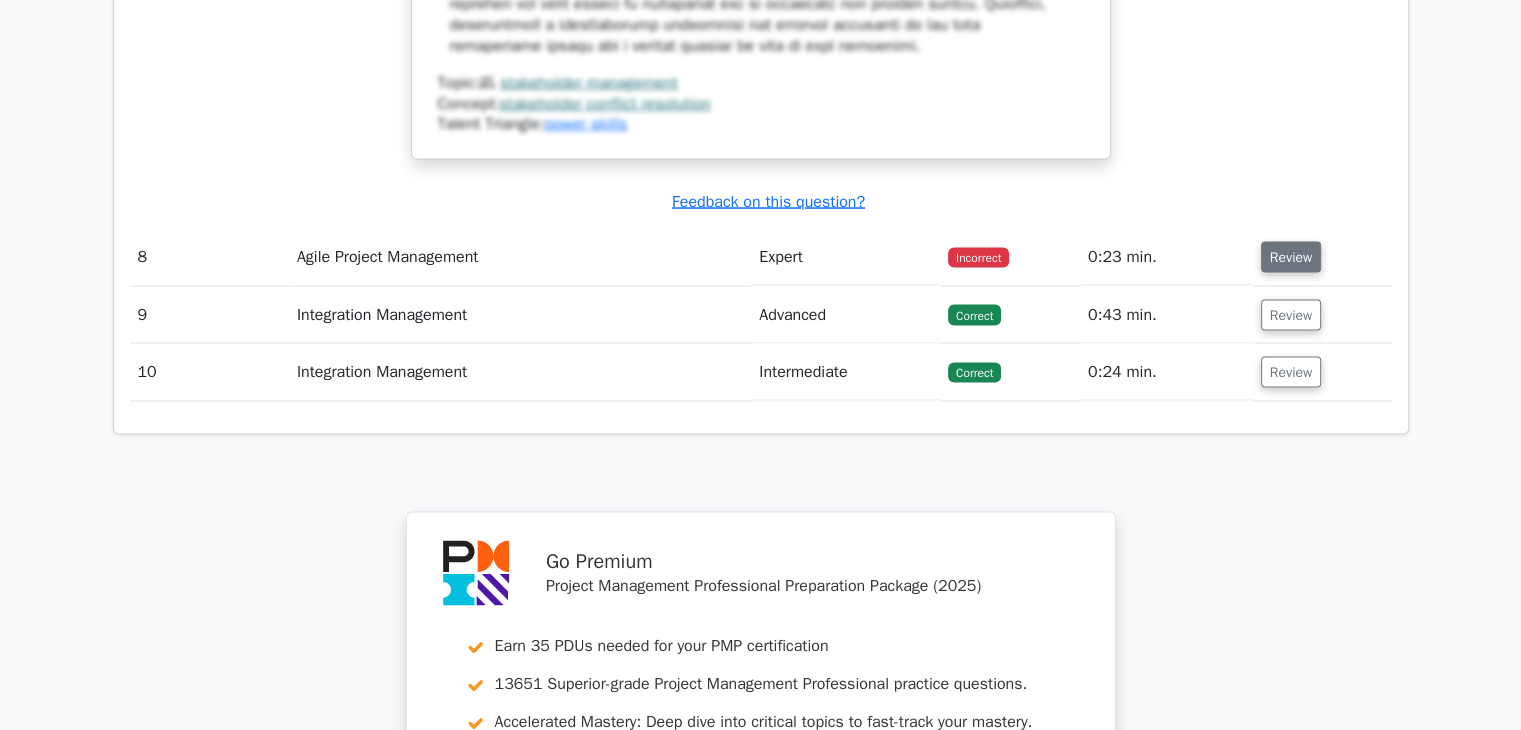 click on "Review" at bounding box center [1291, 256] 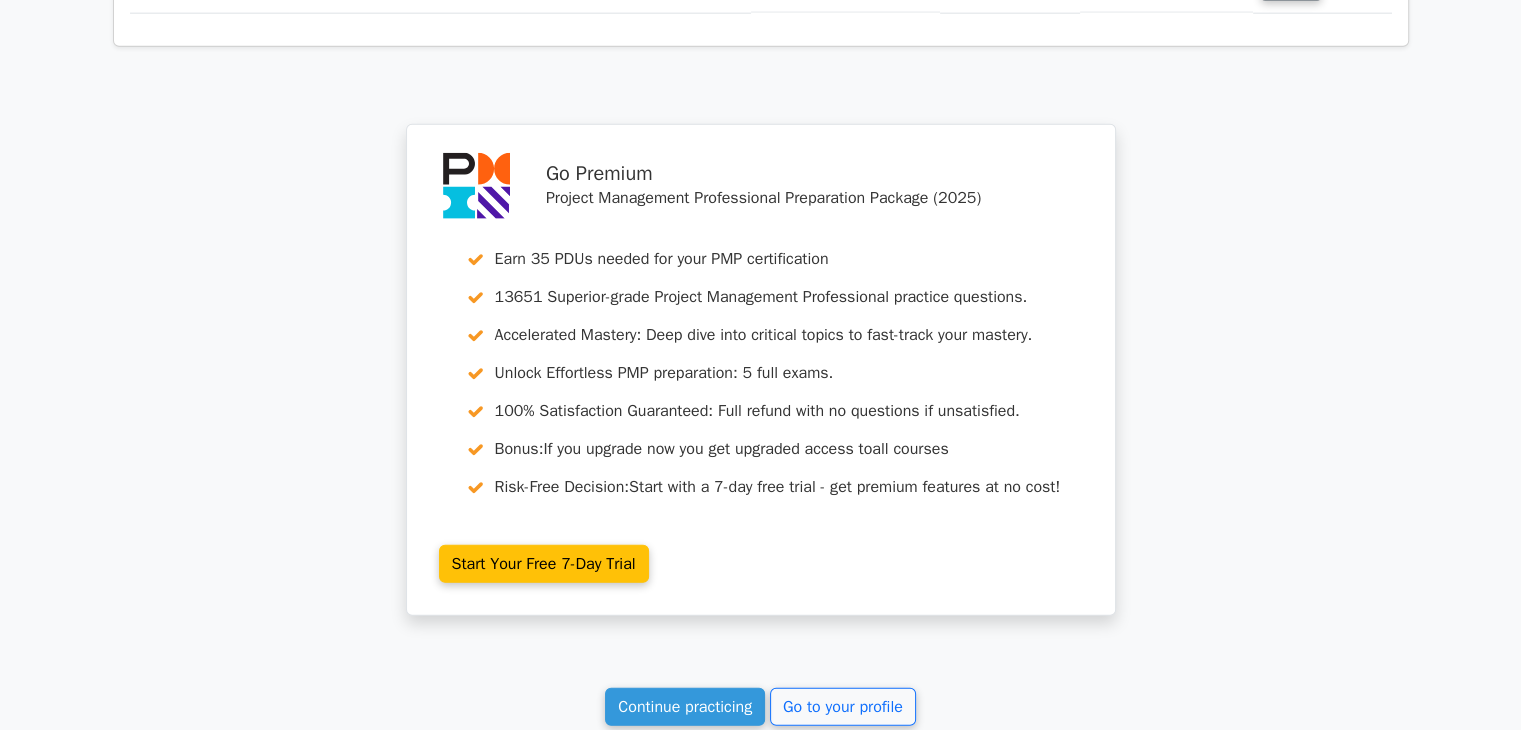 scroll, scrollTop: 5304, scrollLeft: 0, axis: vertical 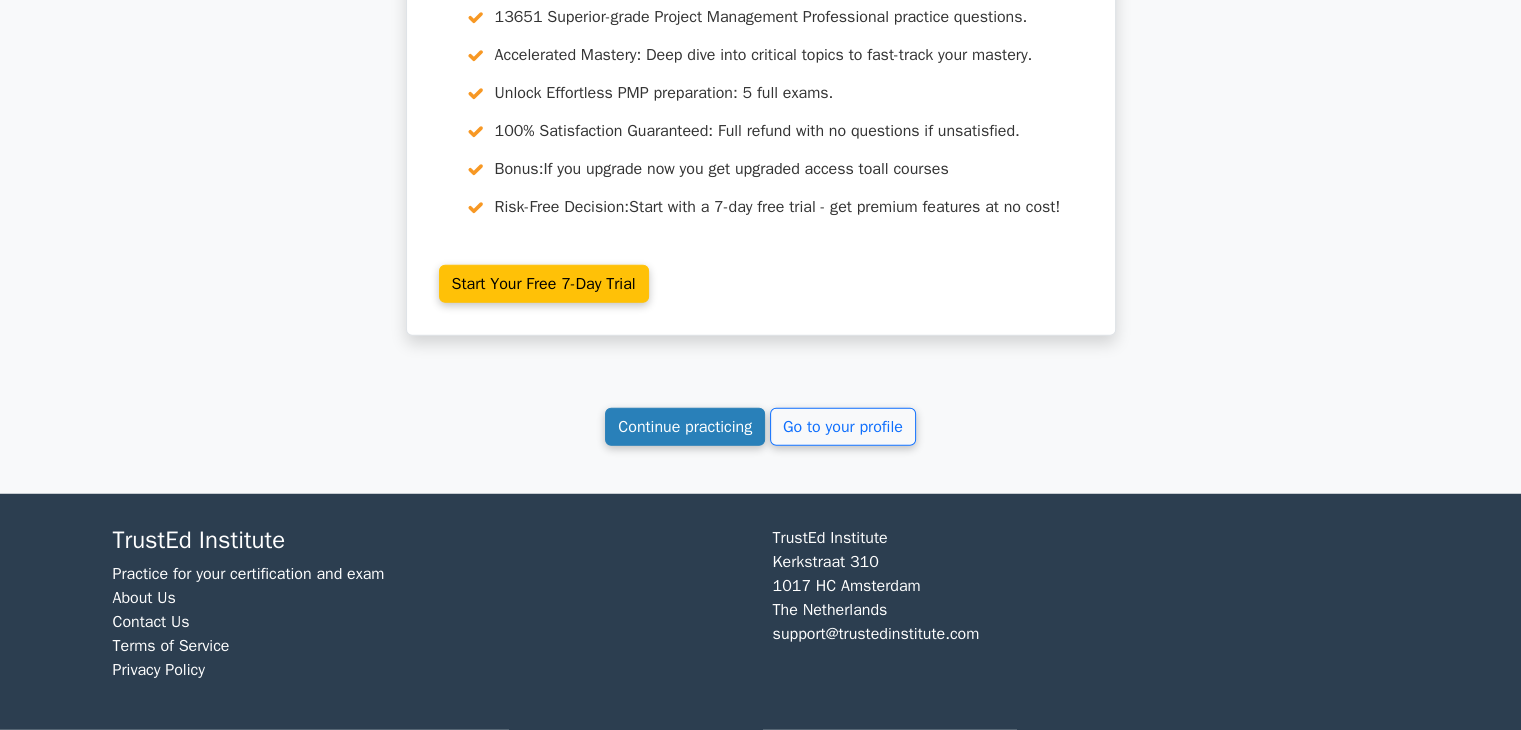 click on "Continue practicing" at bounding box center (685, 427) 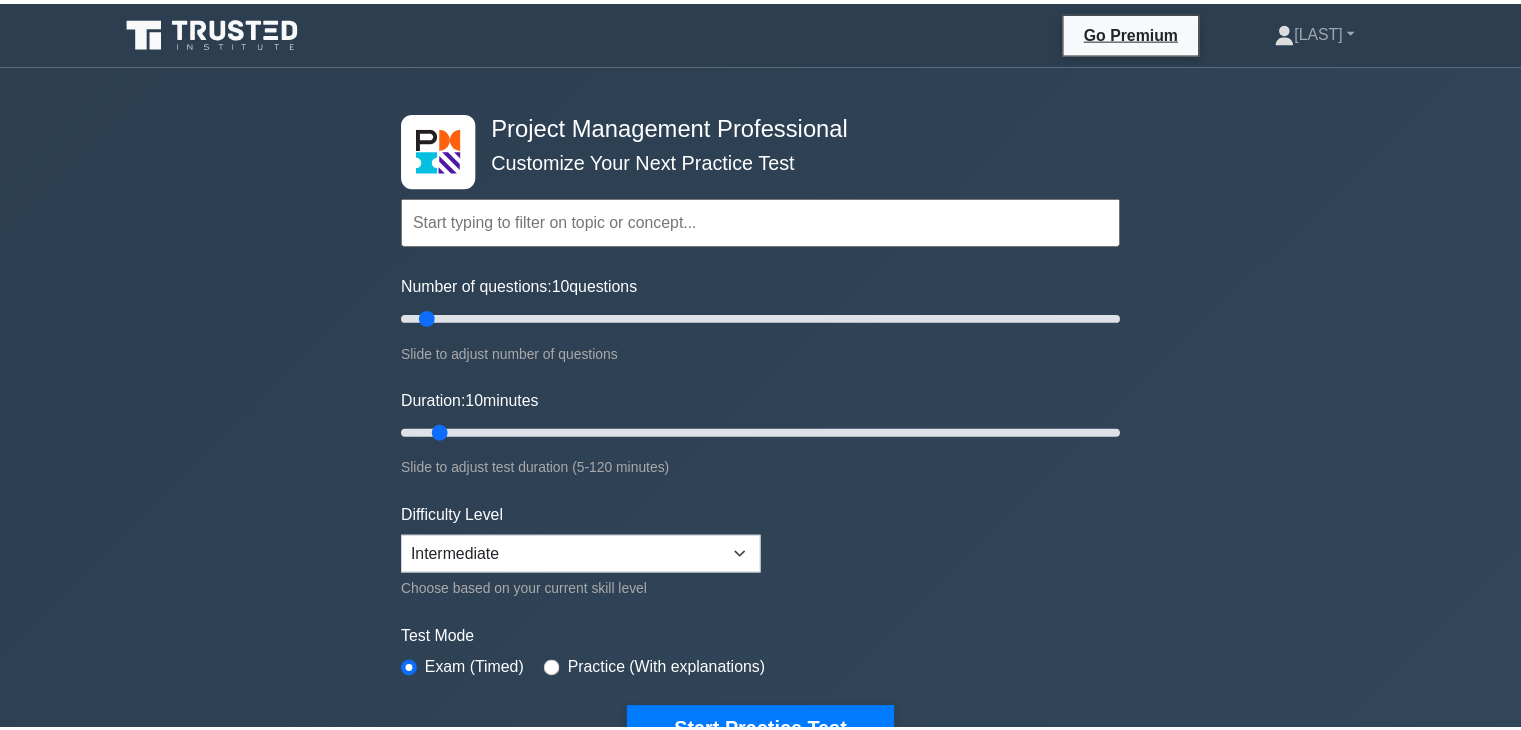 scroll, scrollTop: 0, scrollLeft: 0, axis: both 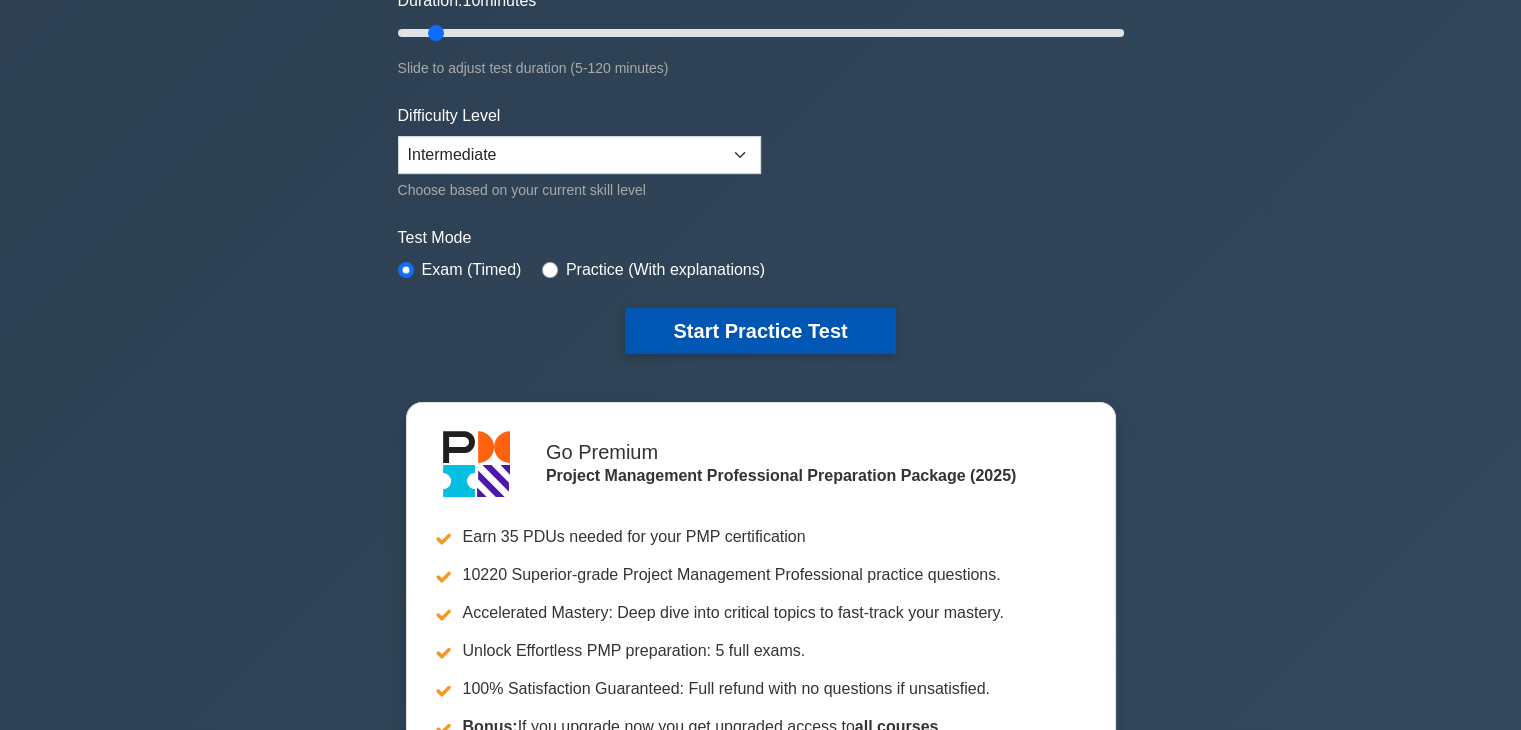click on "Start Practice Test" at bounding box center [760, 331] 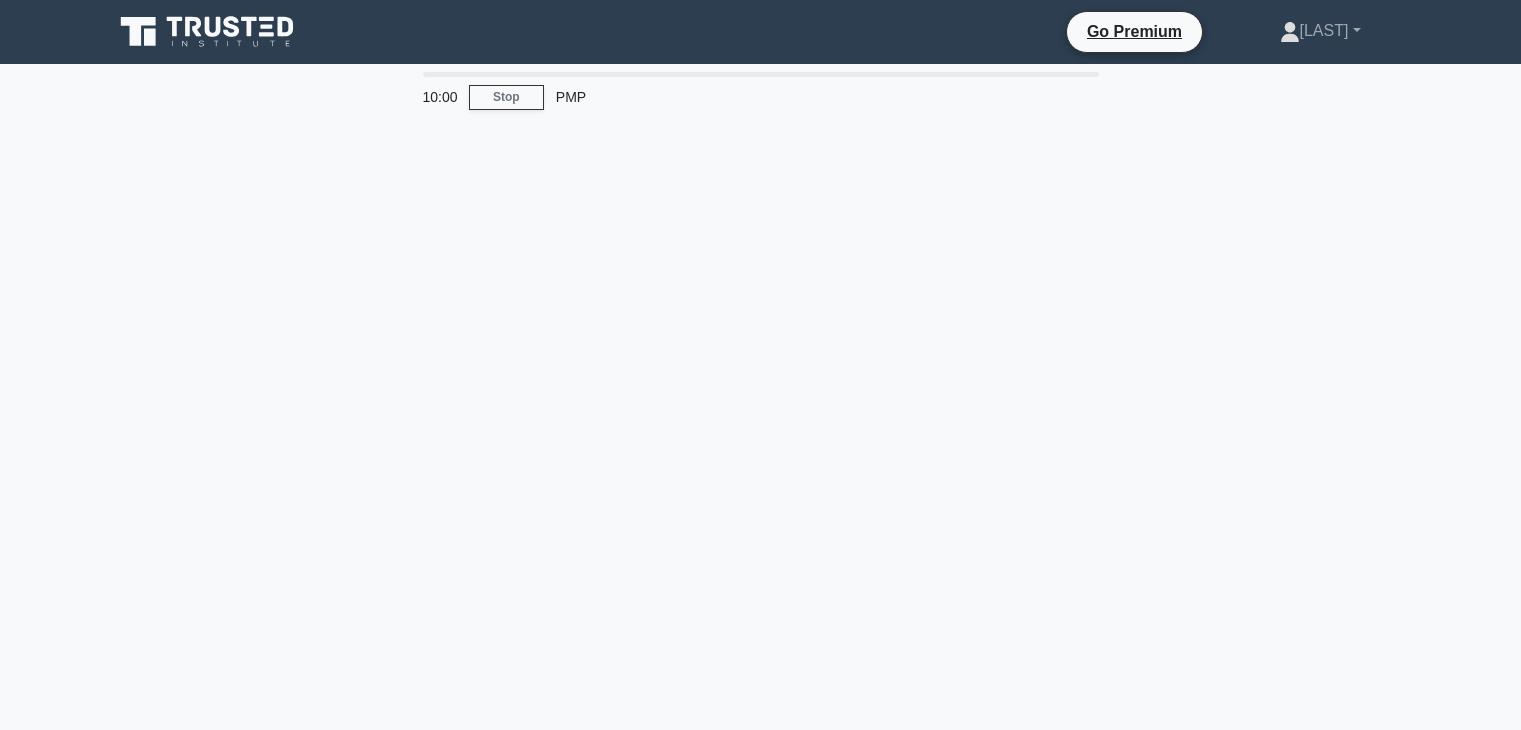 scroll, scrollTop: 0, scrollLeft: 0, axis: both 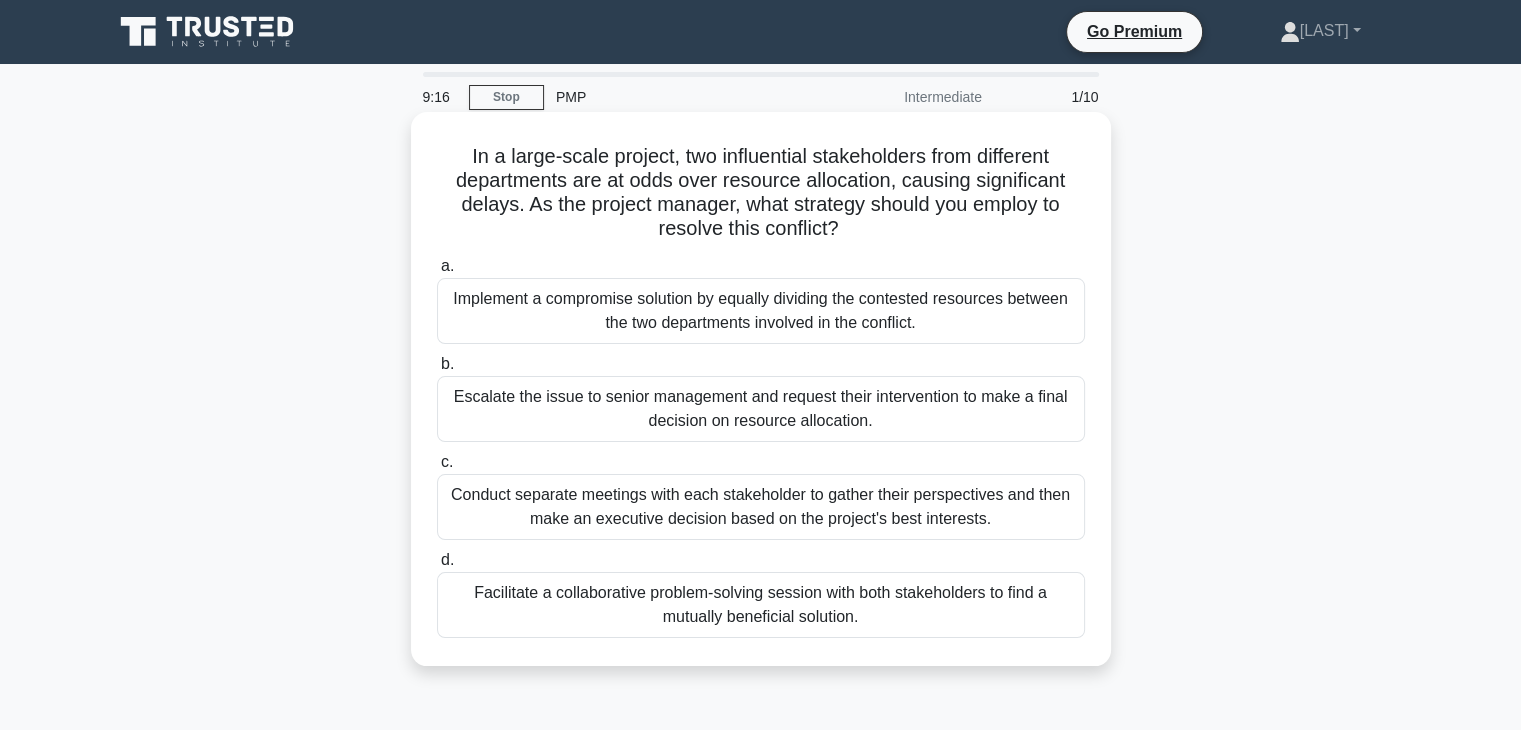 click on "Facilitate a collaborative problem-solving session with both stakeholders to find a mutually beneficial solution." at bounding box center (761, 605) 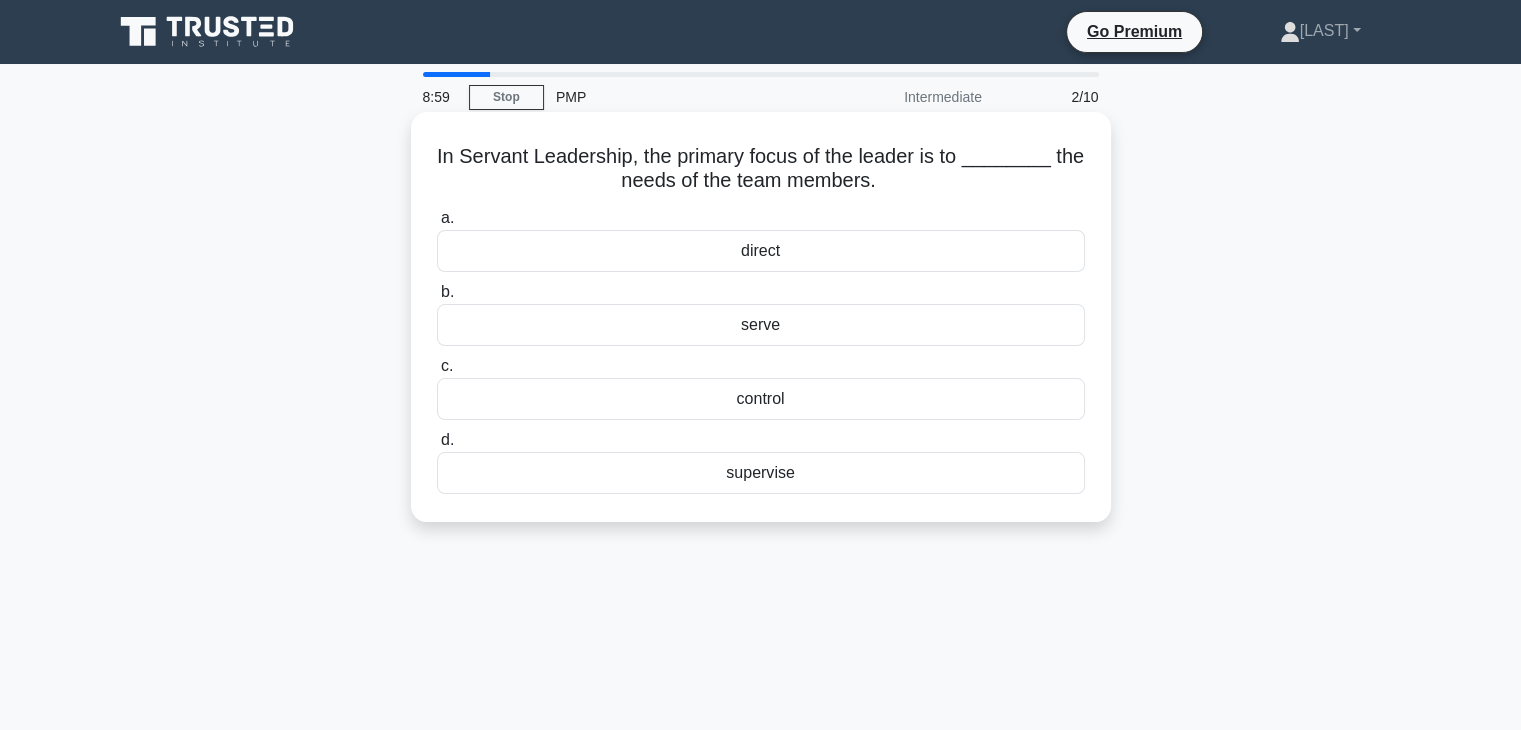 click on "direct" at bounding box center (761, 251) 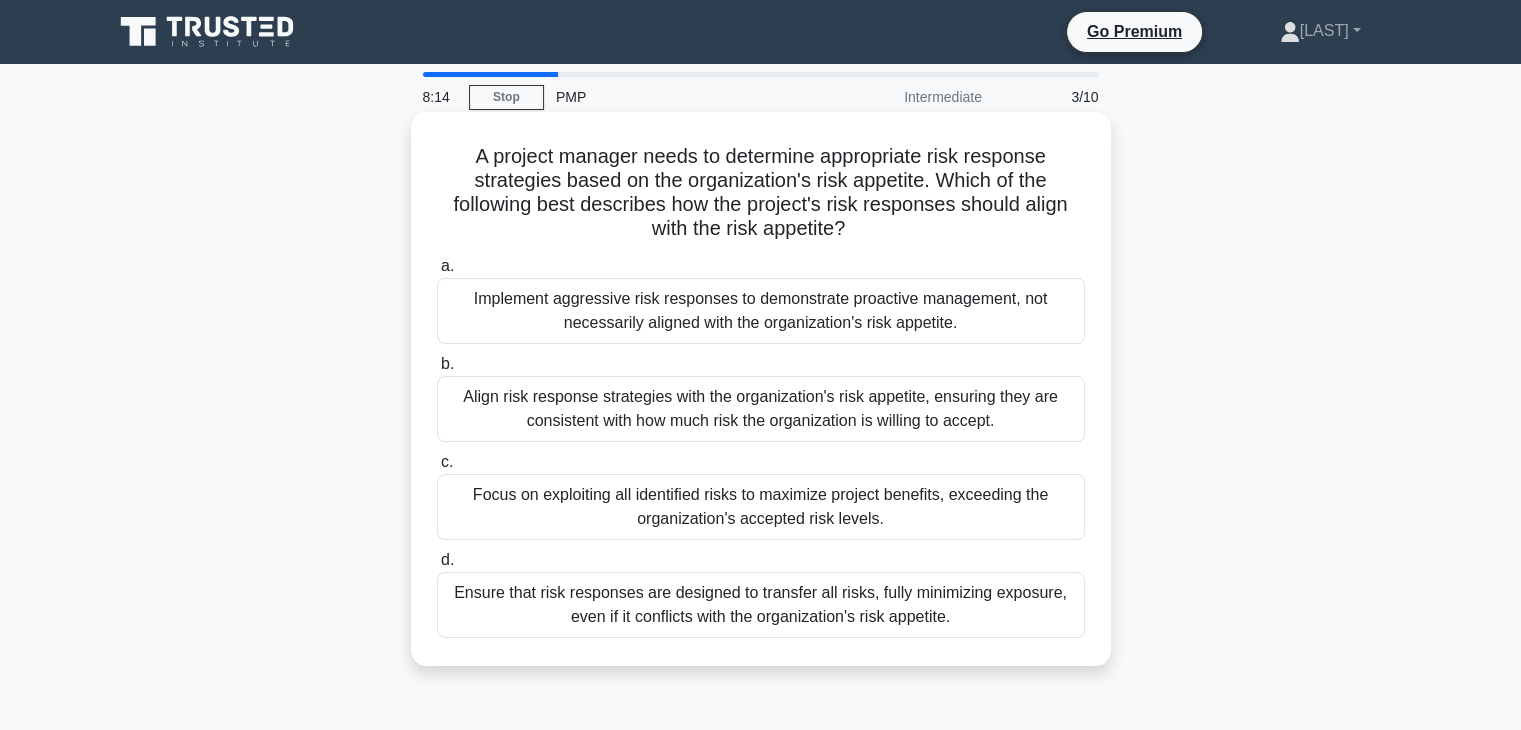 click on "Focus on exploiting all identified risks to maximize project benefits, exceeding the organization's accepted risk levels." at bounding box center [761, 507] 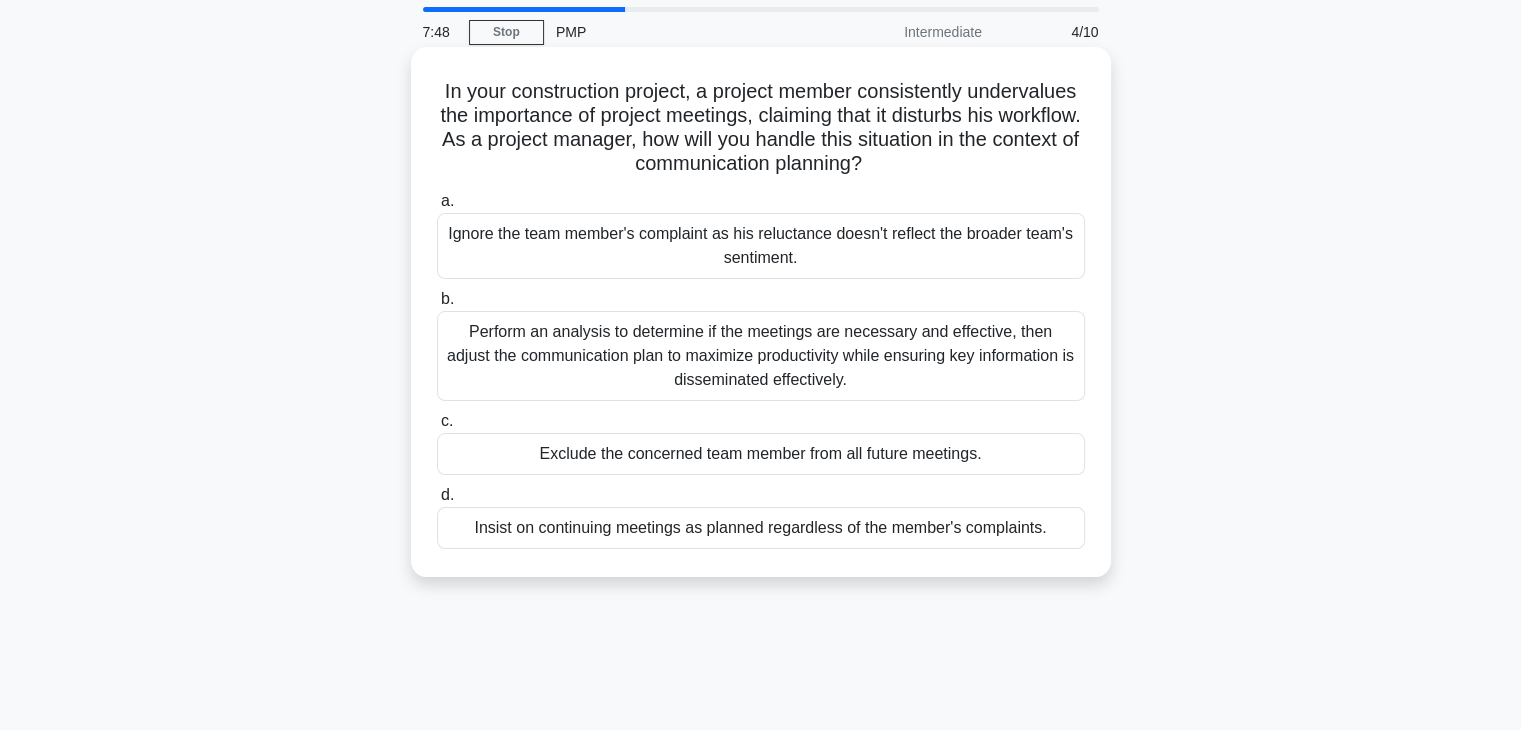 scroll, scrollTop: 100, scrollLeft: 0, axis: vertical 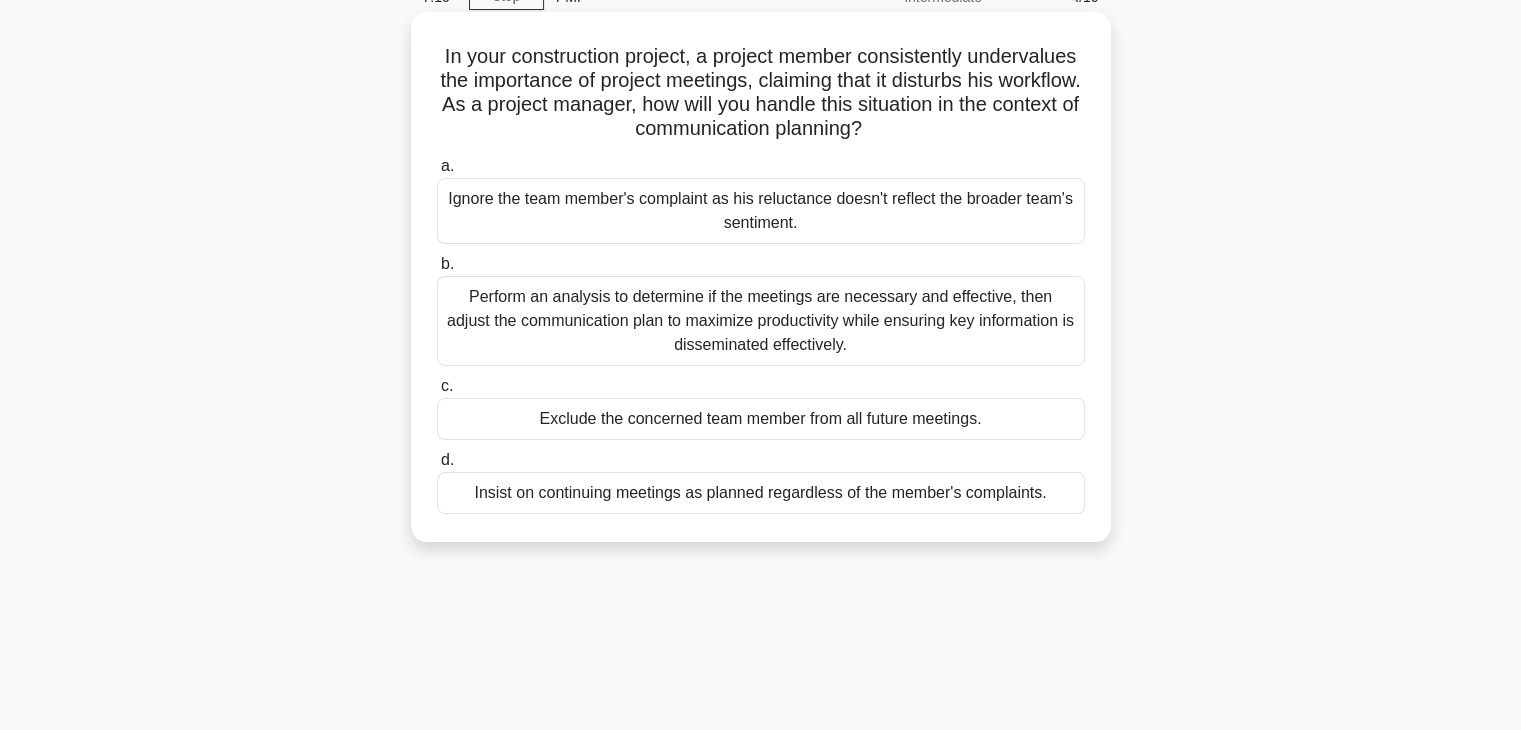 click on "Perform an analysis to determine if the meetings are necessary and effective, then adjust the communication plan to maximize productivity while ensuring key information is disseminated effectively." at bounding box center (761, 321) 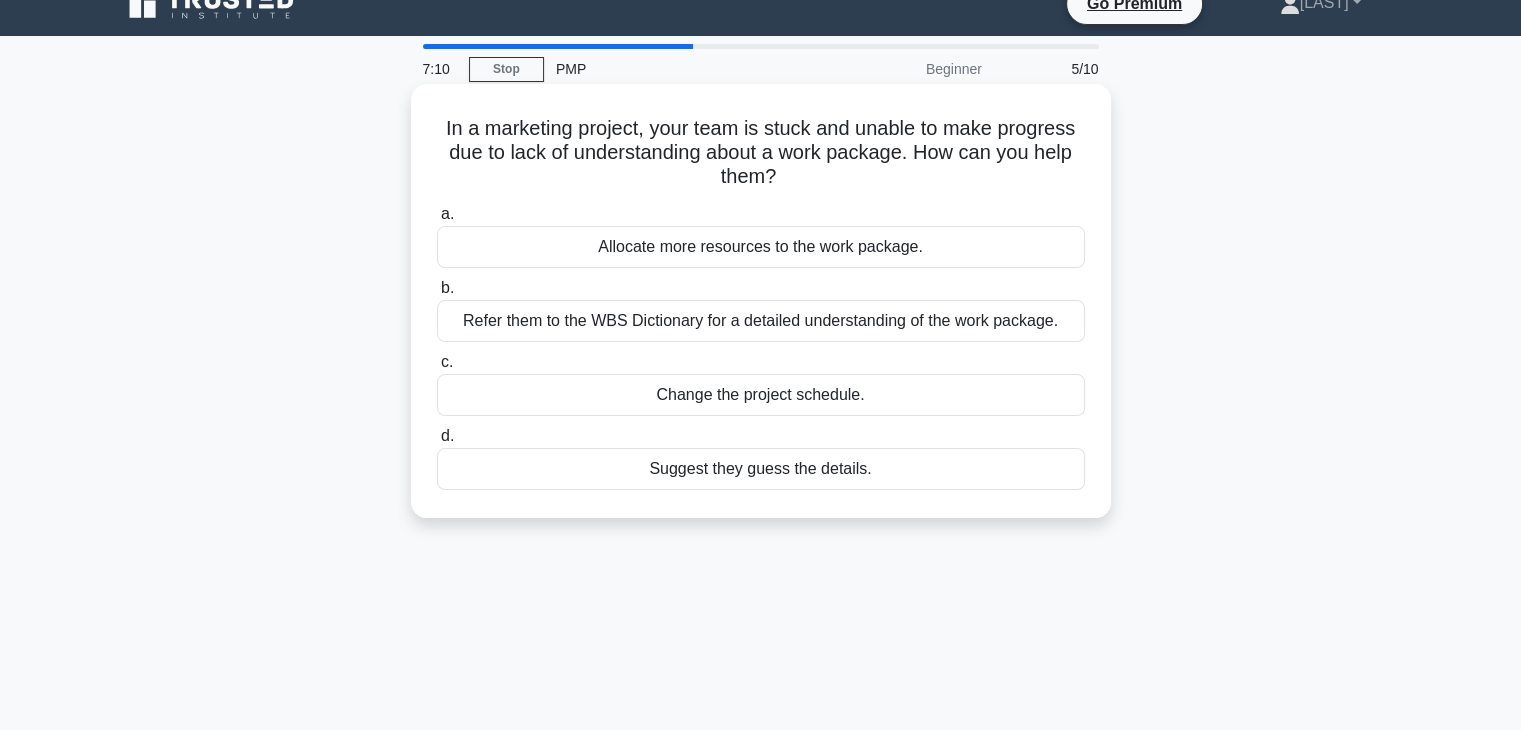 scroll, scrollTop: 0, scrollLeft: 0, axis: both 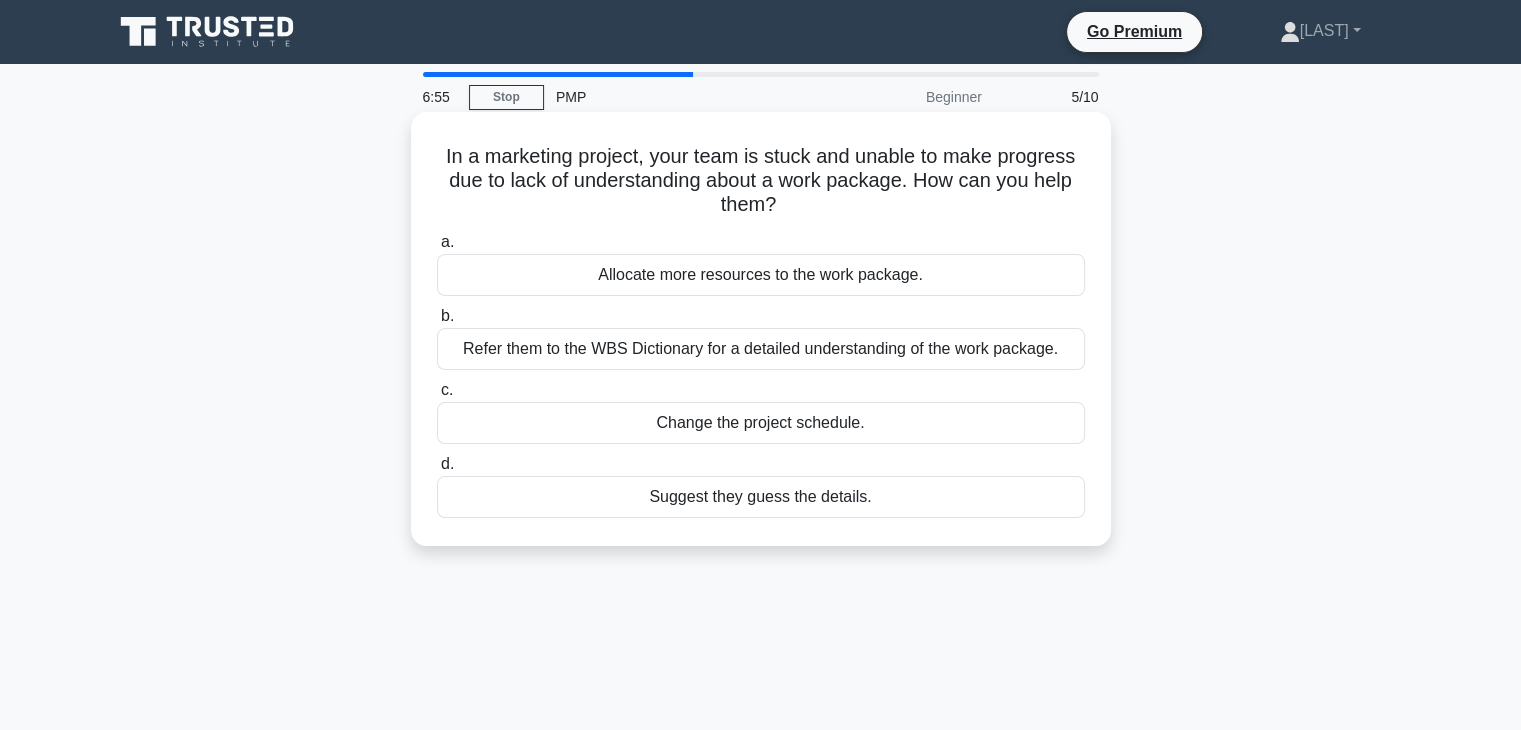 click on "Refer them to the WBS Dictionary for a detailed understanding of the work package." at bounding box center [761, 349] 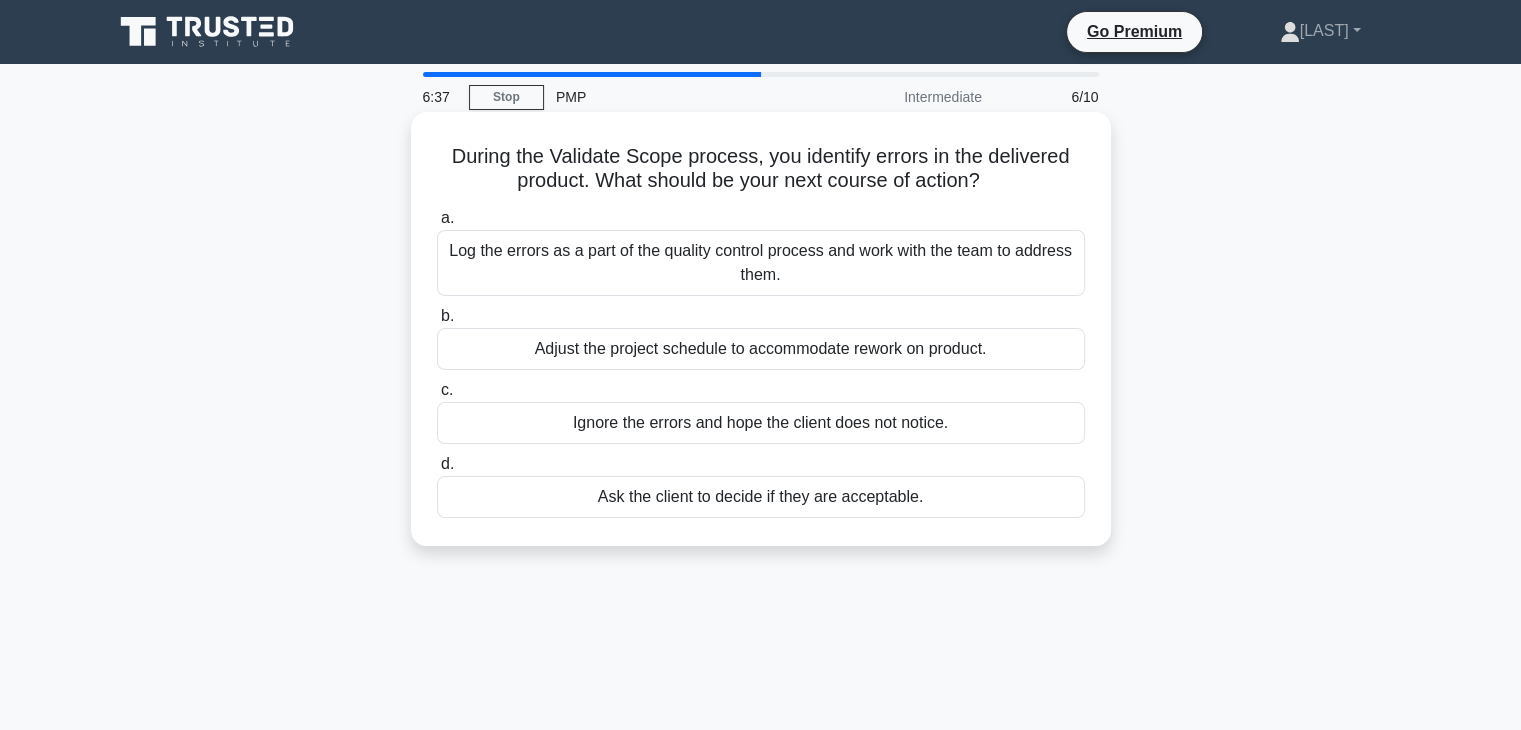 click on "Log the errors as a part of the quality control process and work with the team to address them." at bounding box center [761, 263] 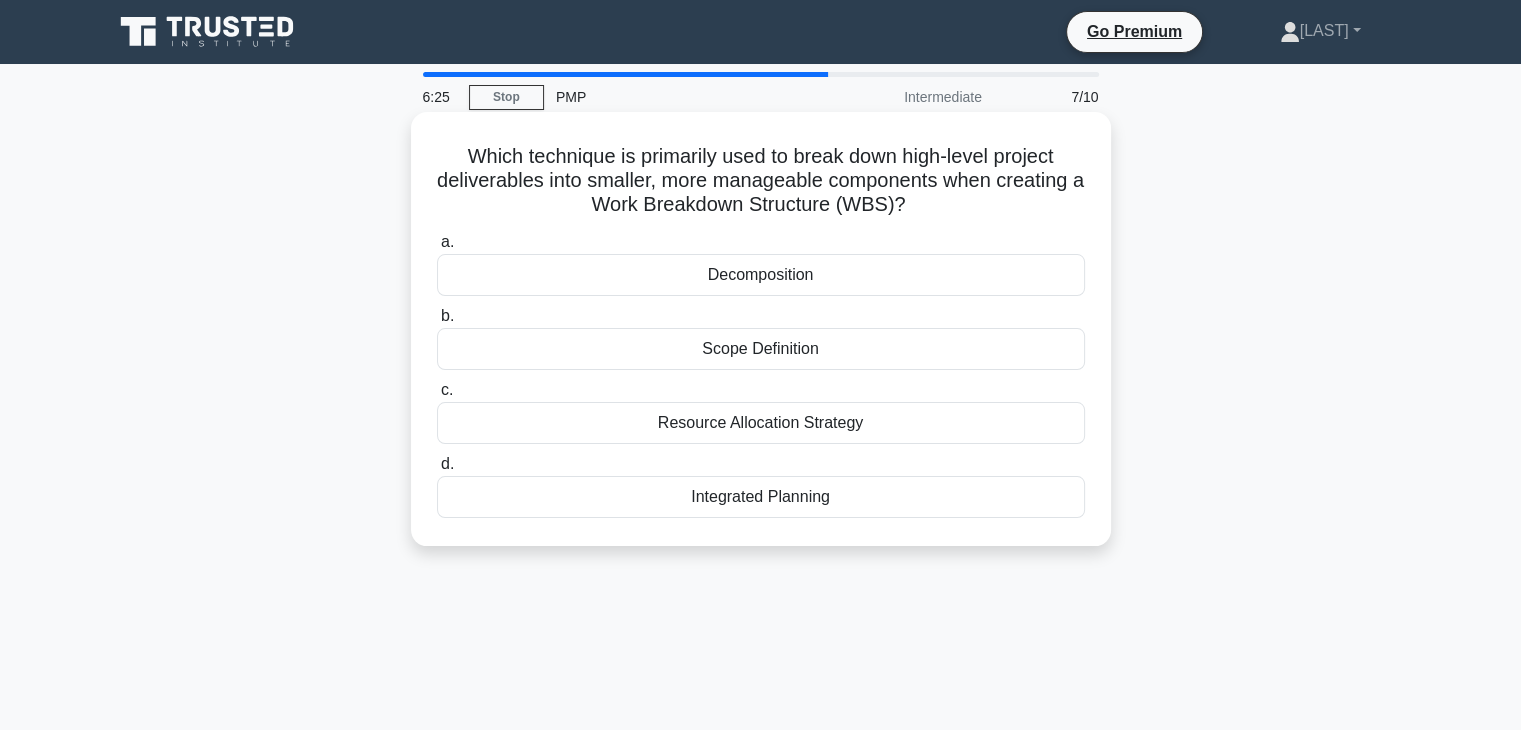 click on "Decomposition" at bounding box center [761, 275] 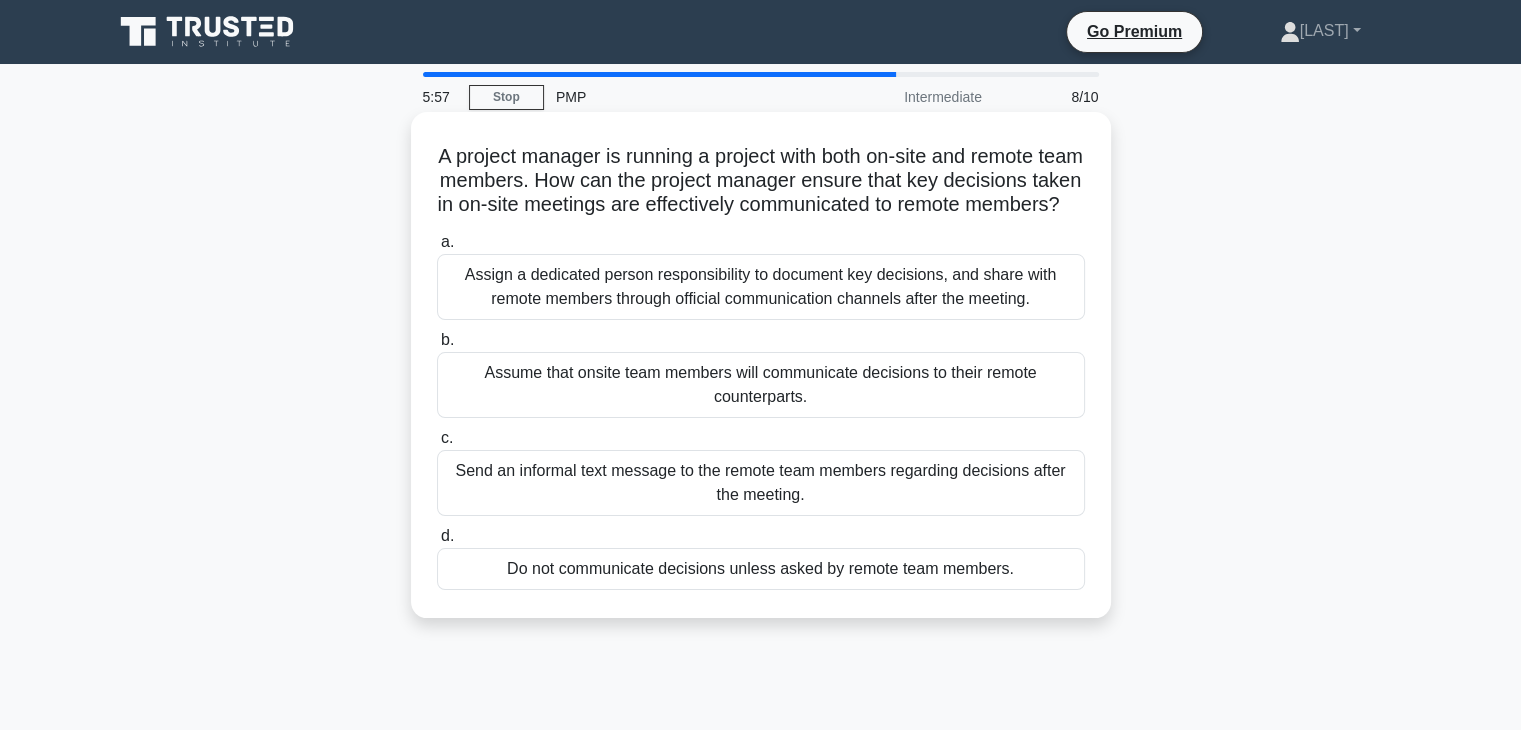 click on "Assign a dedicated person responsibility to document key decisions, and share with remote members through official communication channels after the meeting." at bounding box center [761, 287] 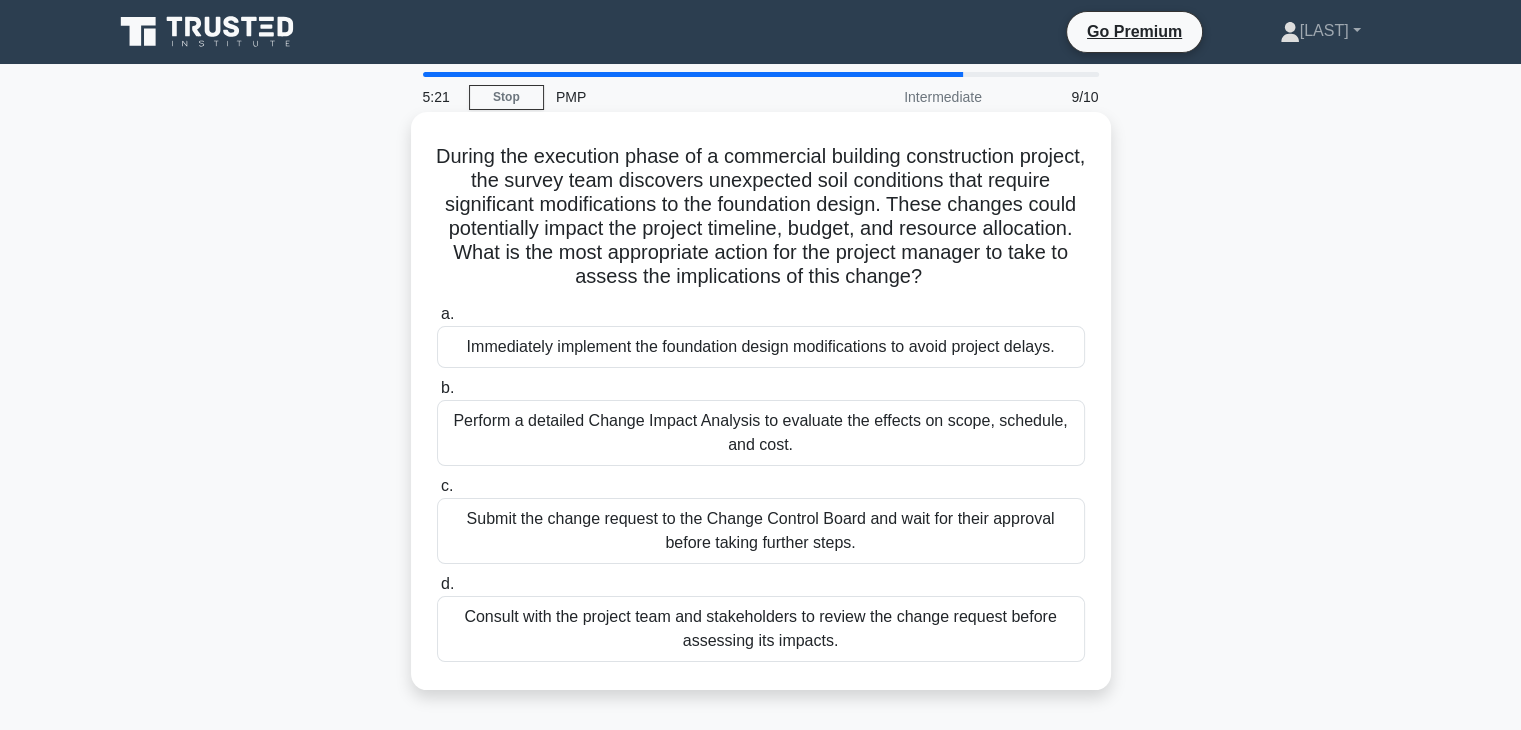 click on "Perform a detailed Change Impact Analysis to evaluate the effects on scope, schedule, and cost." at bounding box center [761, 433] 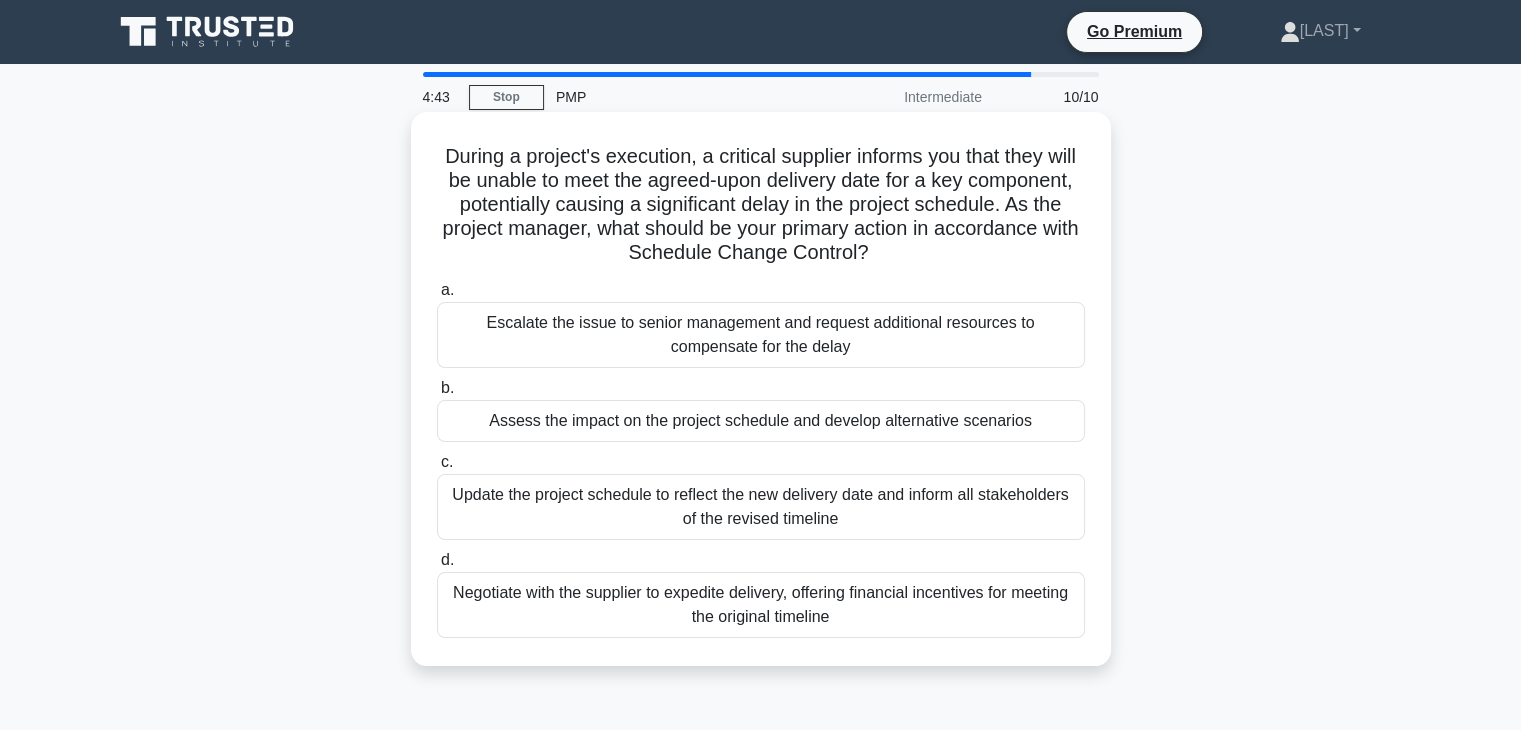 click on "Update the project schedule to reflect the new delivery date and inform all stakeholders of the revised timeline" at bounding box center (761, 507) 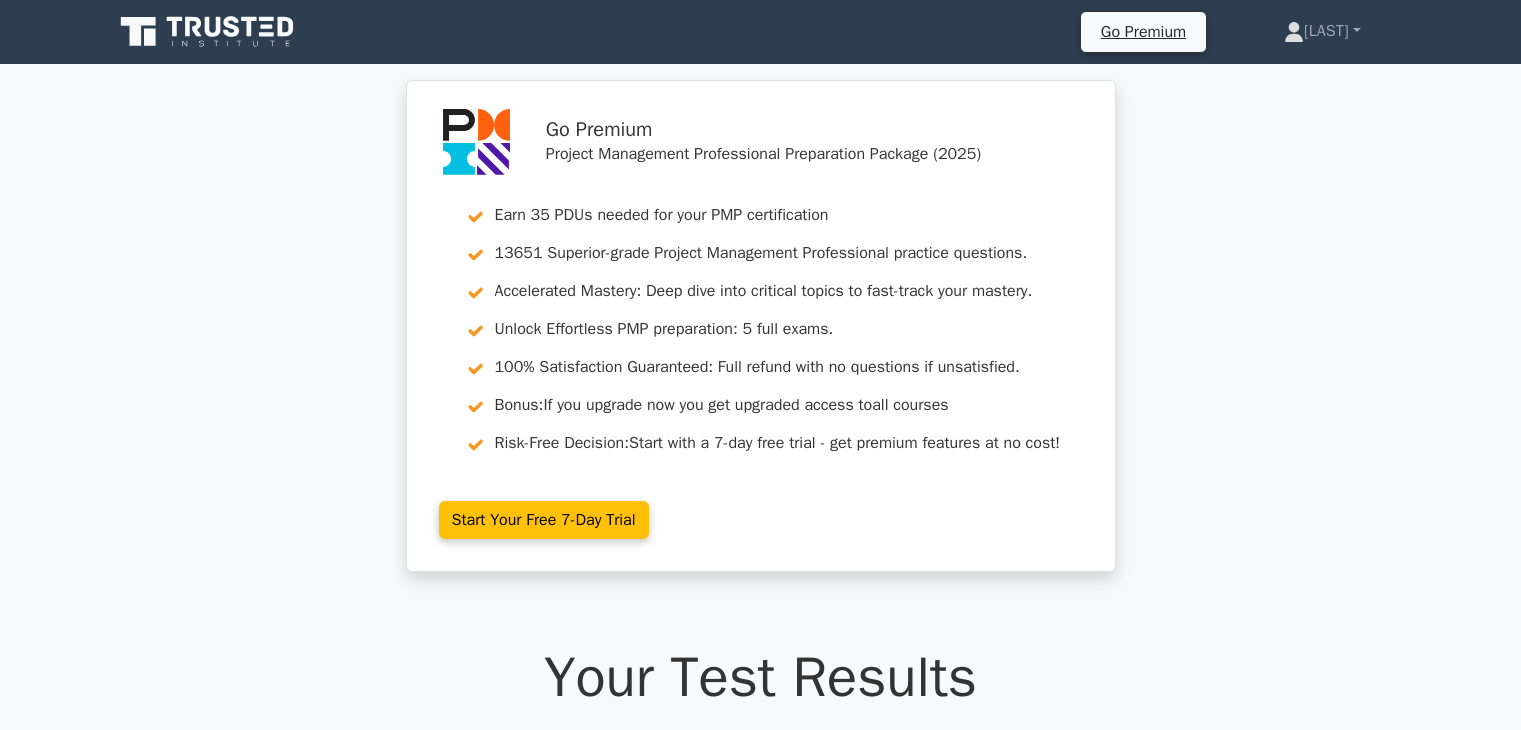 scroll, scrollTop: 800, scrollLeft: 0, axis: vertical 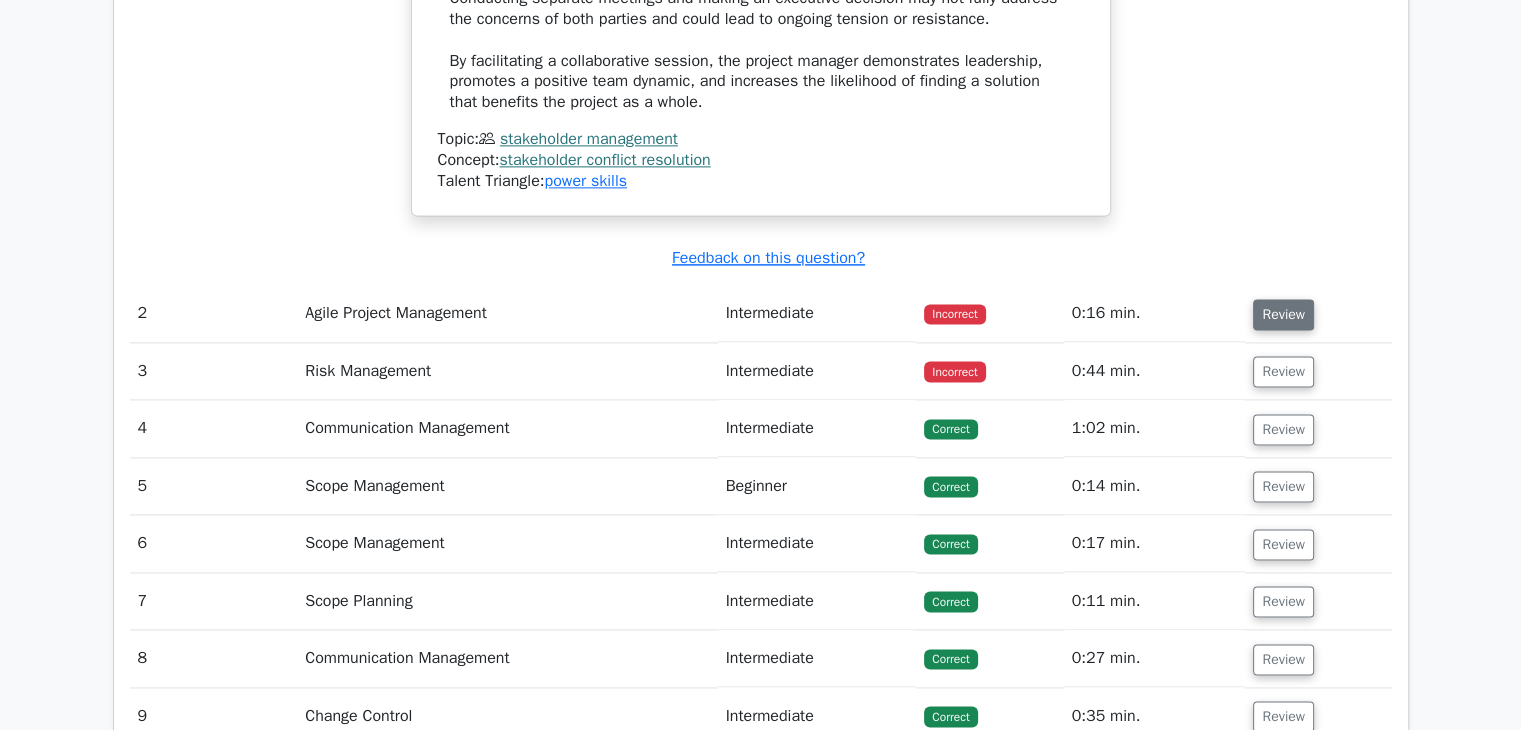 click on "Review" at bounding box center (1283, 314) 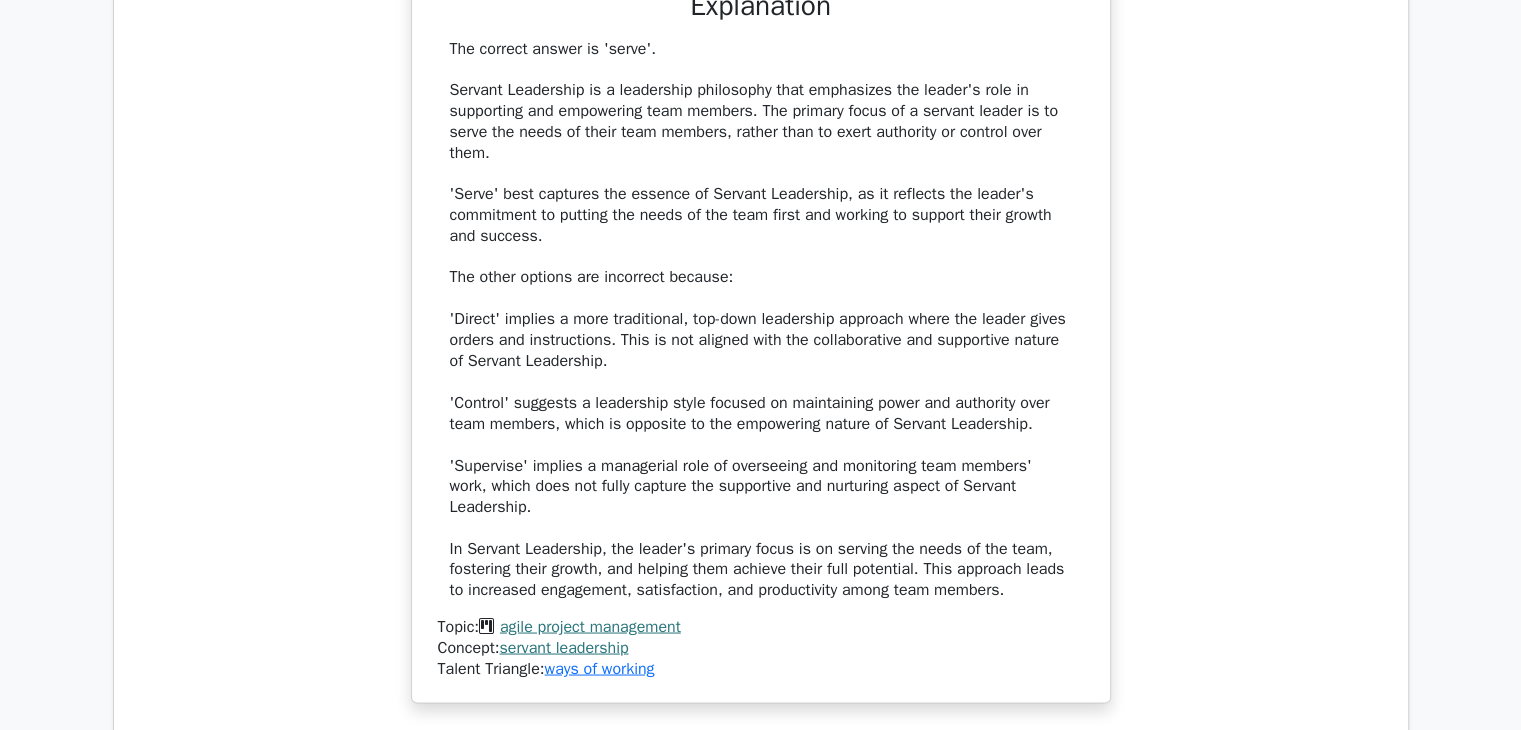 scroll, scrollTop: 3900, scrollLeft: 0, axis: vertical 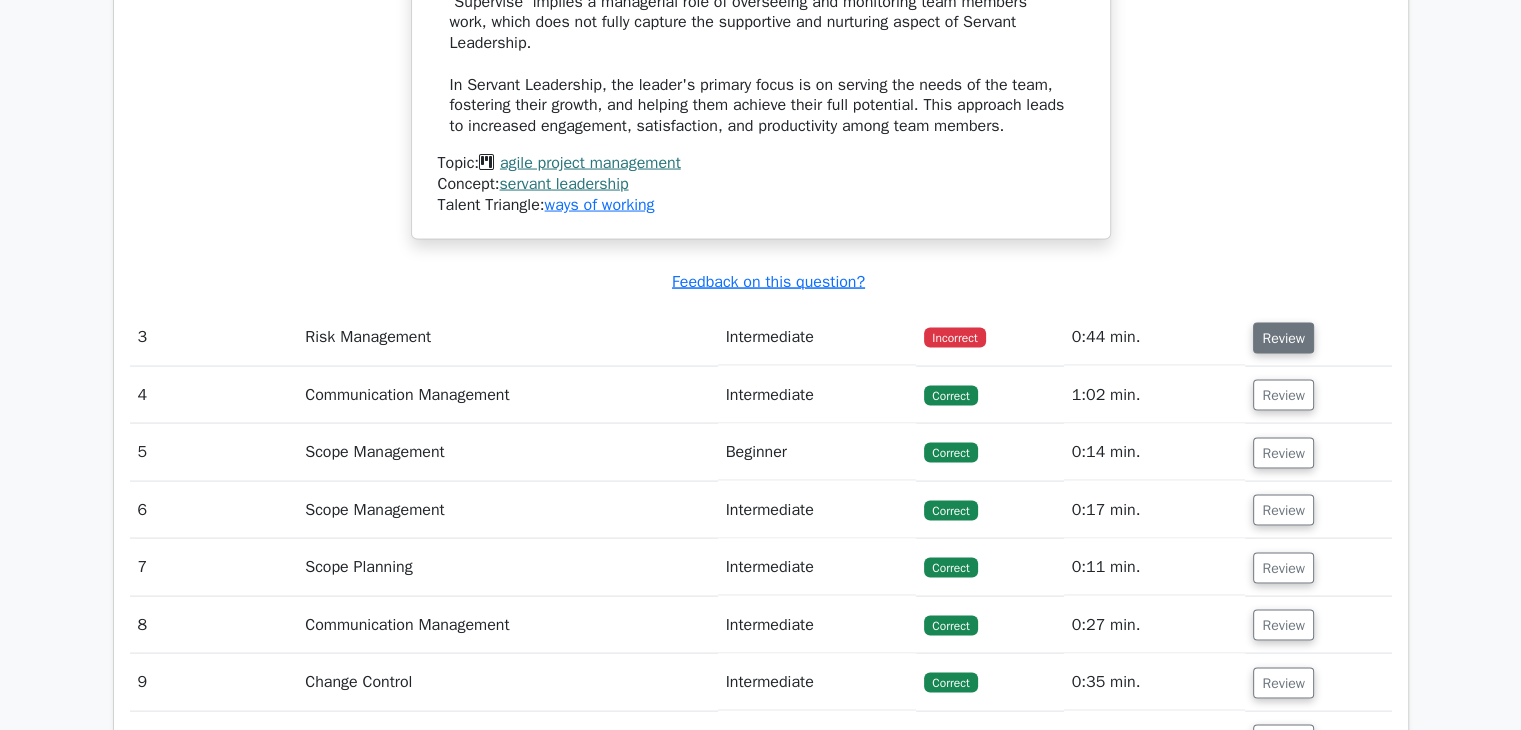 click on "Review" at bounding box center (1283, 338) 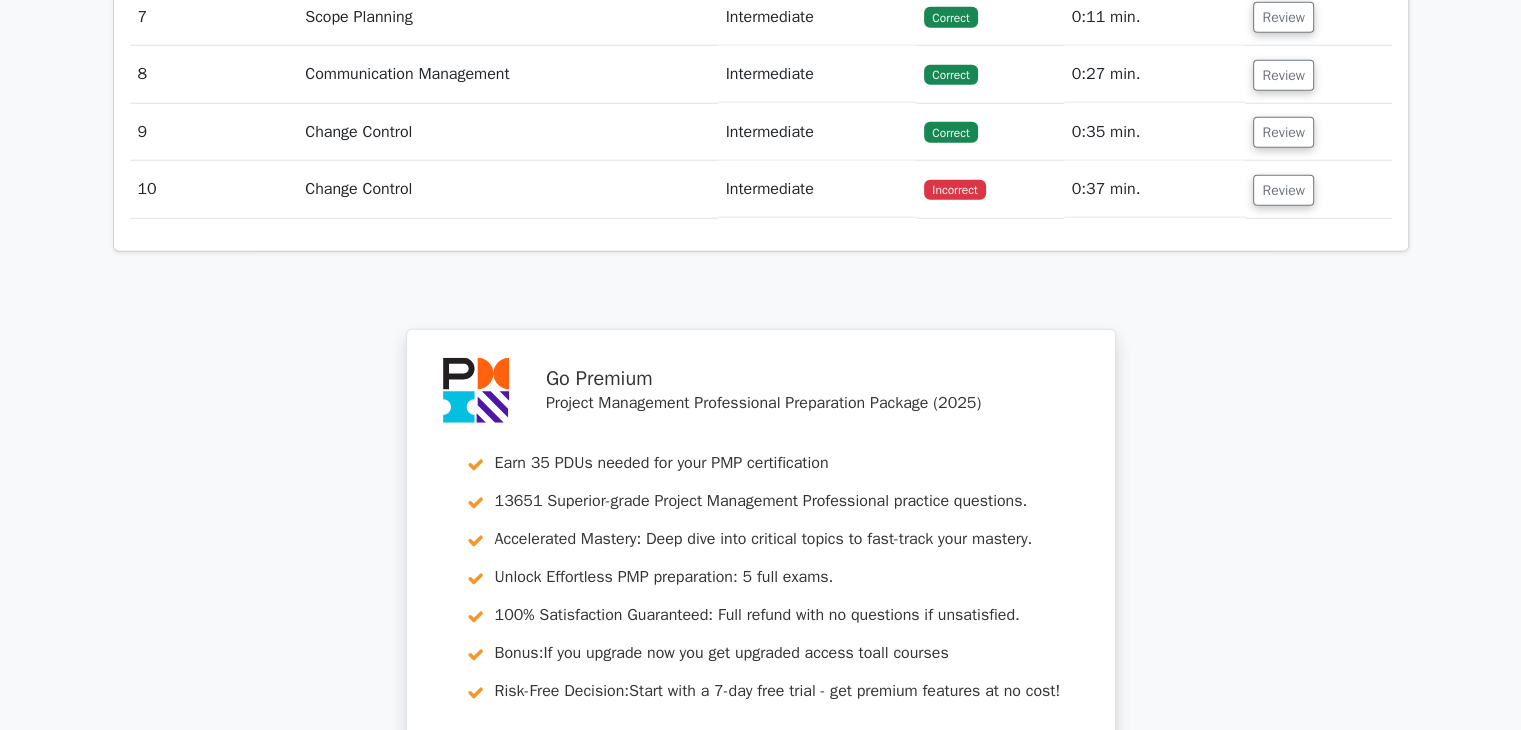 scroll, scrollTop: 5400, scrollLeft: 0, axis: vertical 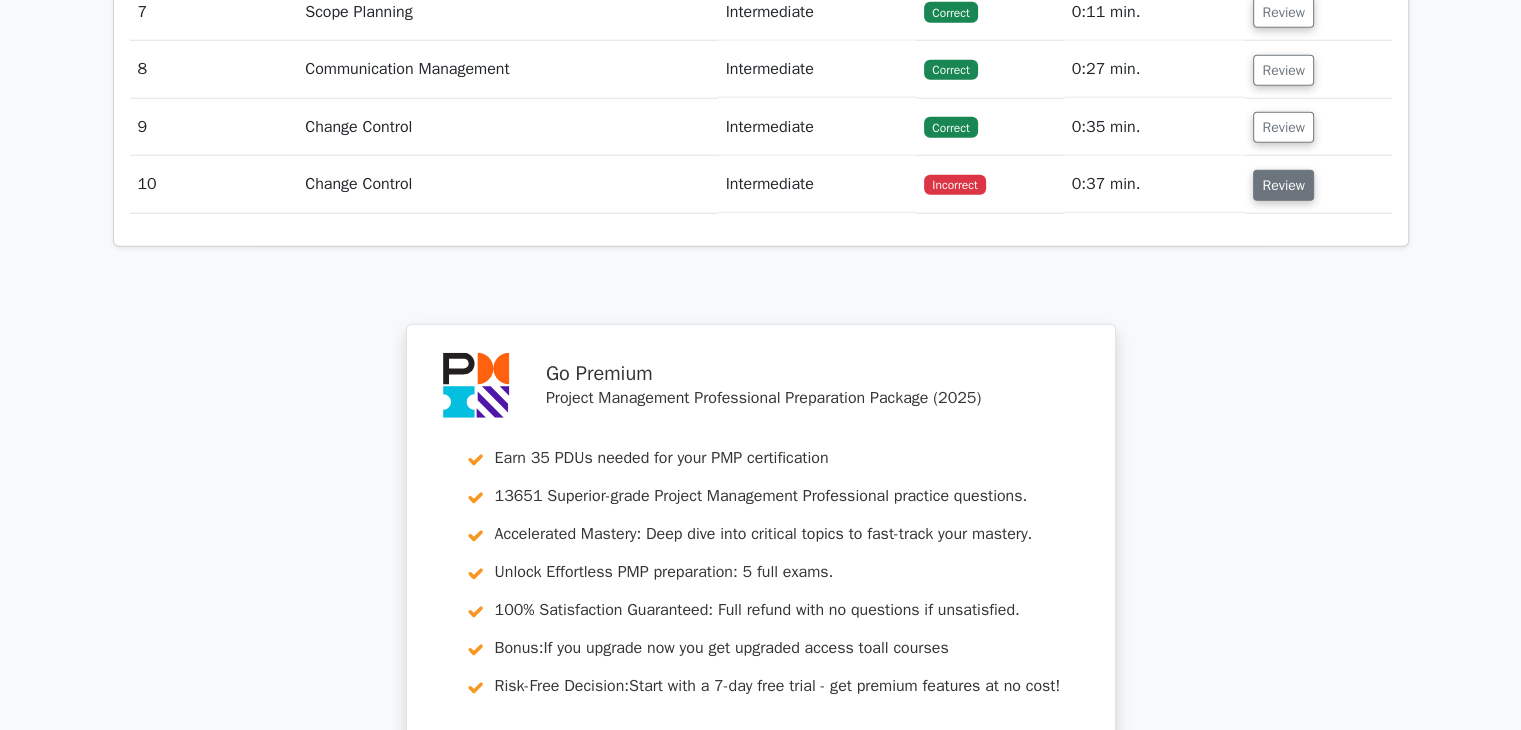 click on "Review" at bounding box center [1283, 185] 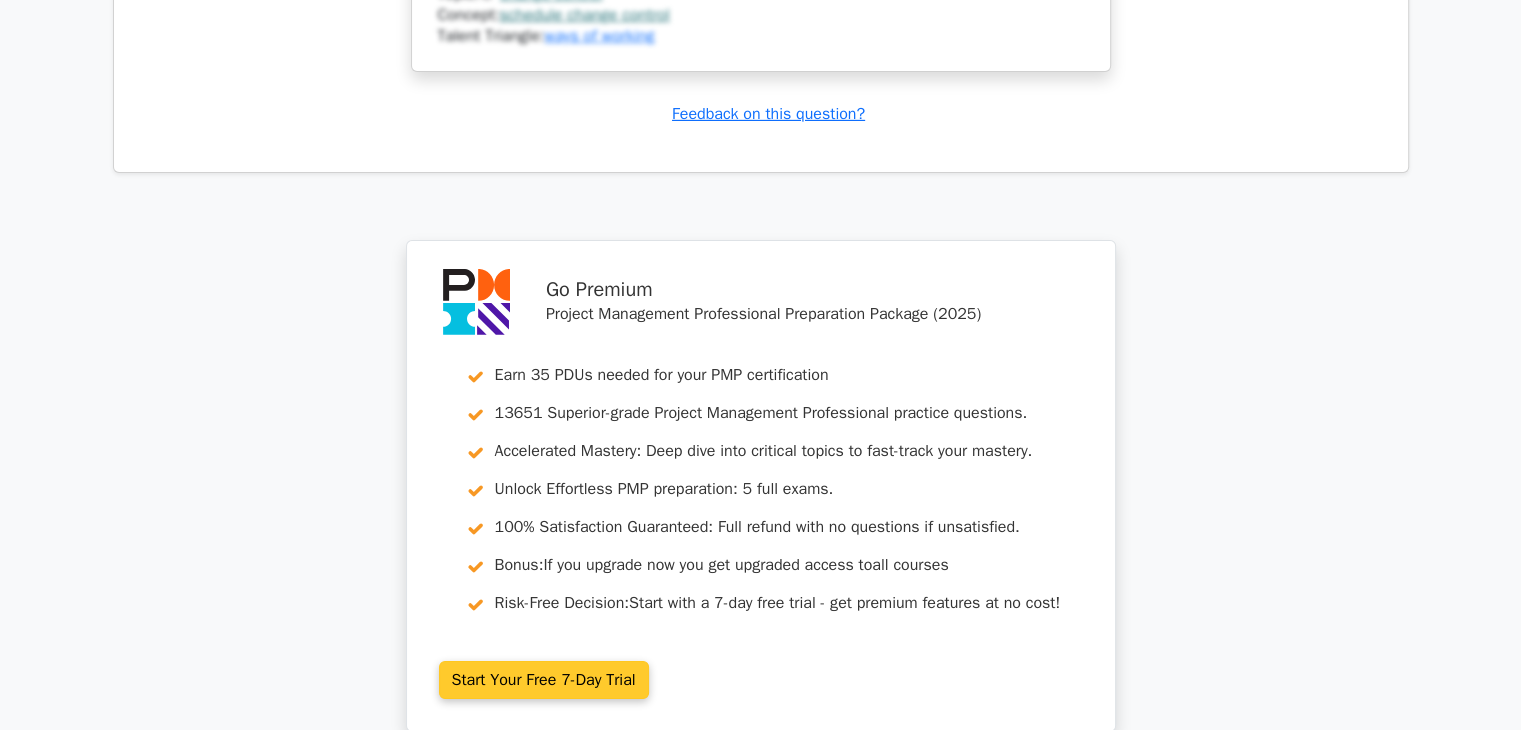 scroll, scrollTop: 7203, scrollLeft: 0, axis: vertical 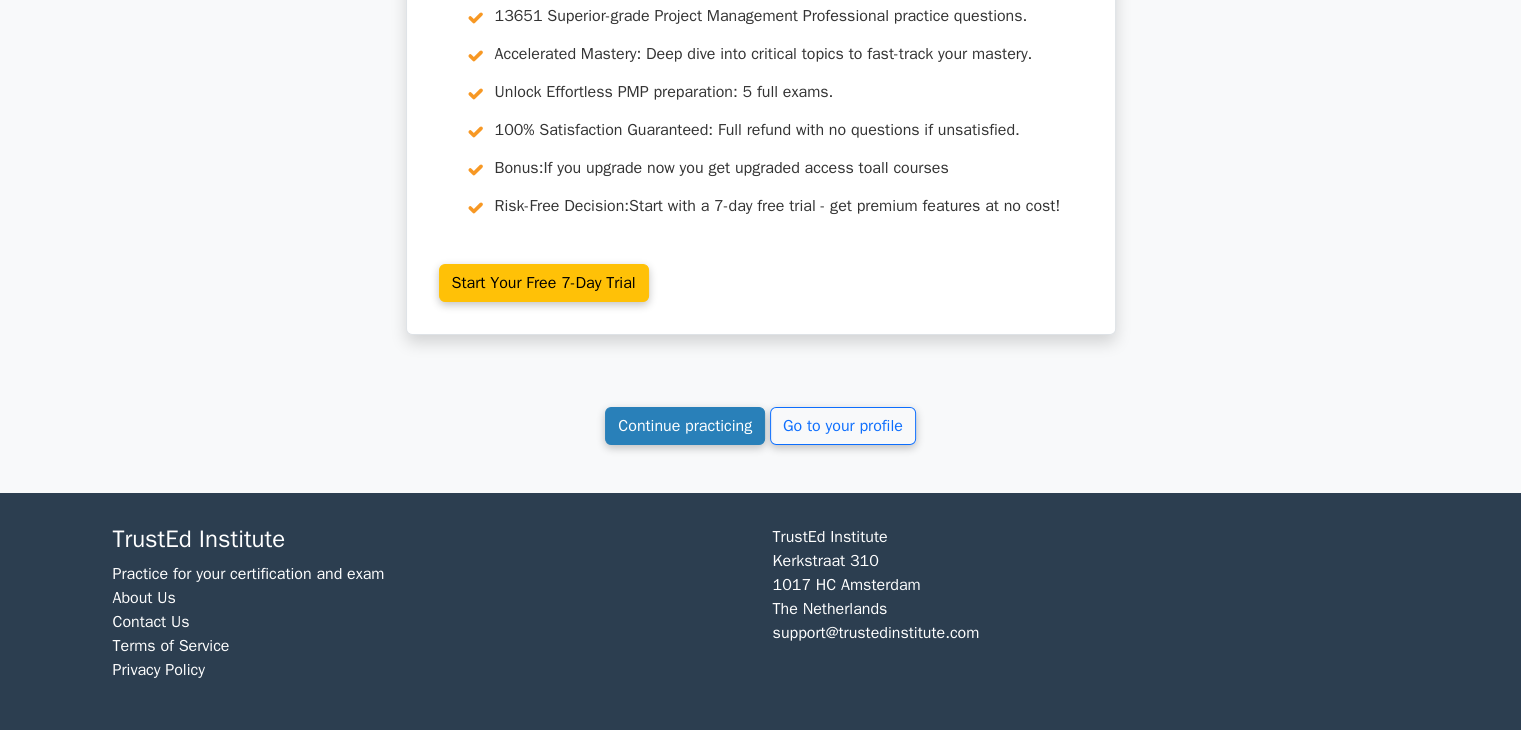 click on "Continue practicing" at bounding box center (685, 426) 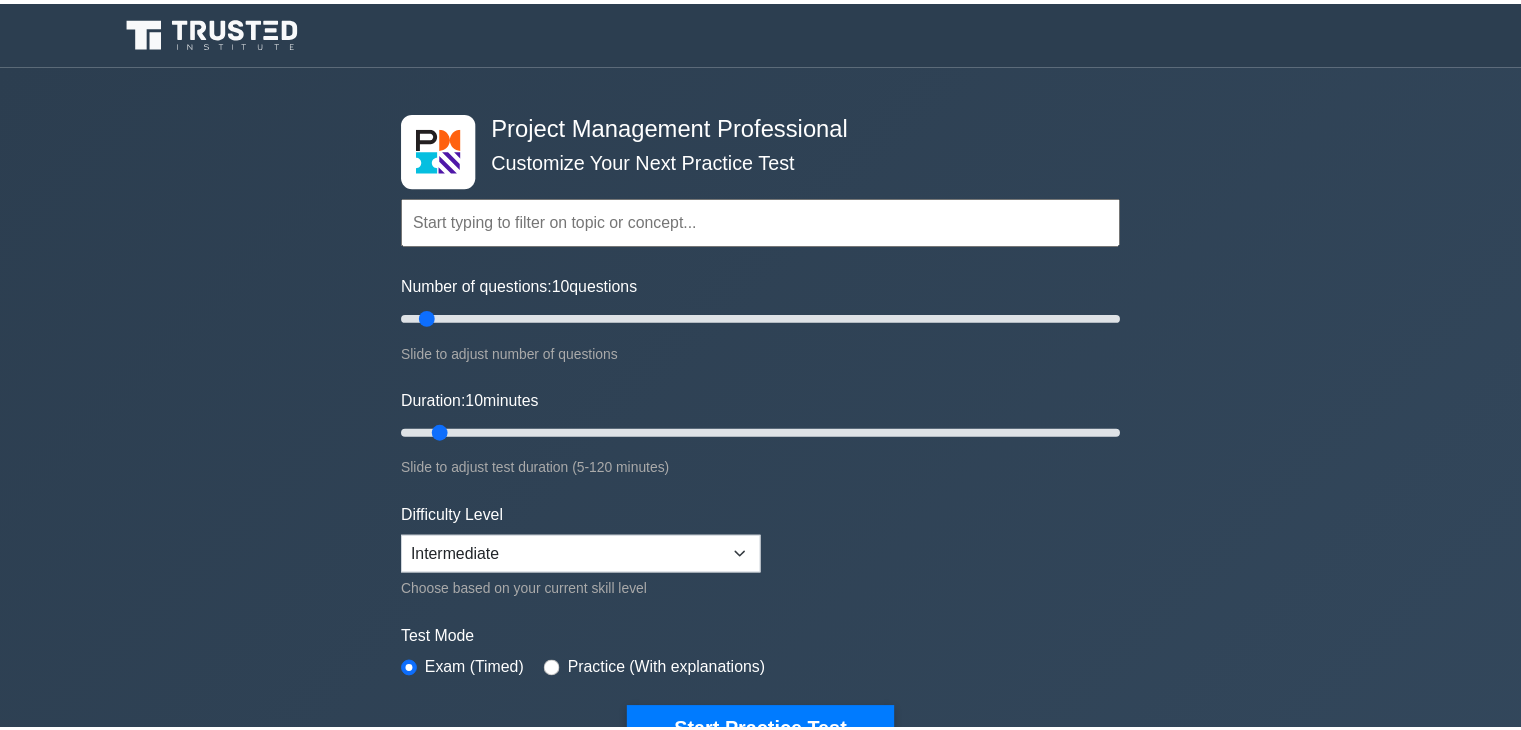 scroll, scrollTop: 0, scrollLeft: 0, axis: both 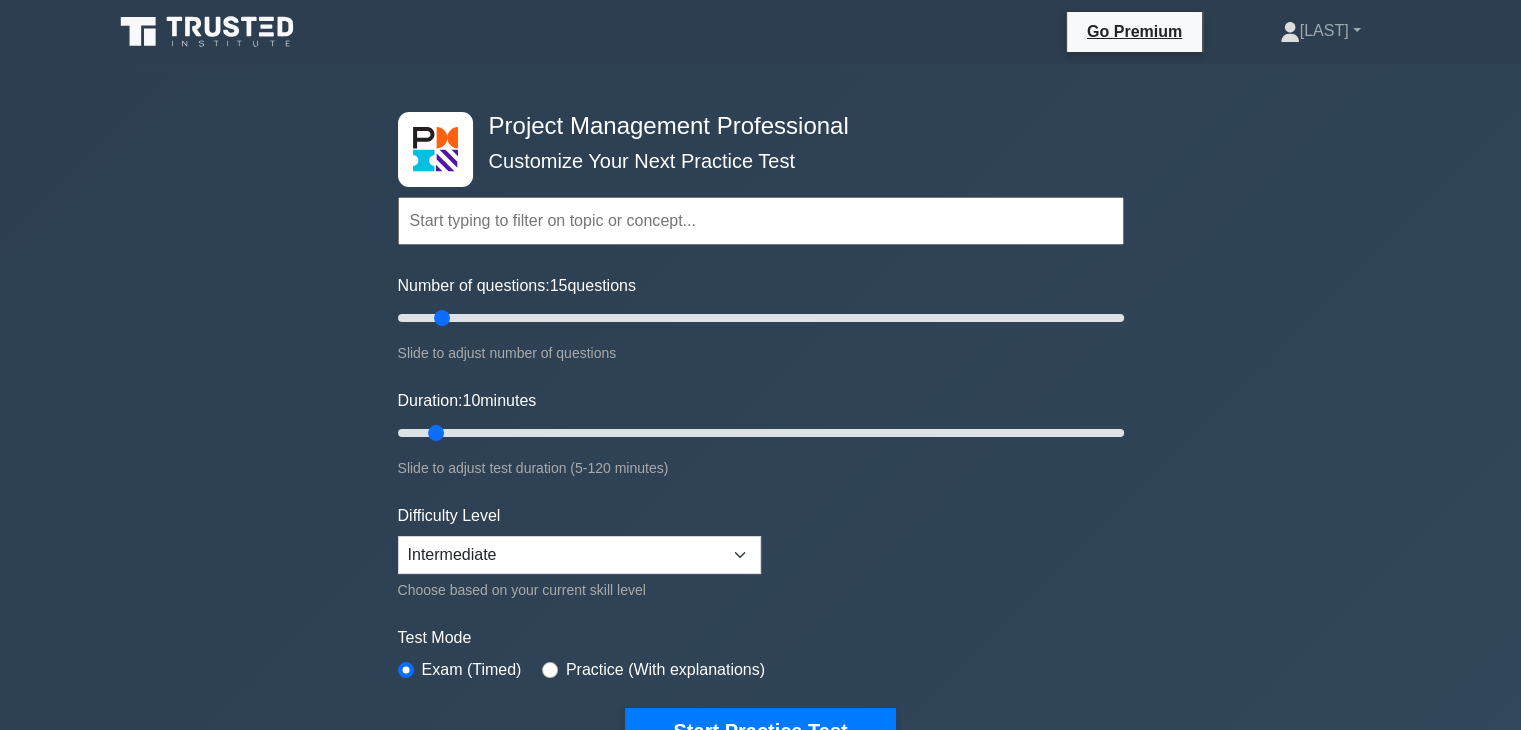 drag, startPoint x: 428, startPoint y: 311, endPoint x: 450, endPoint y: 304, distance: 23.086792 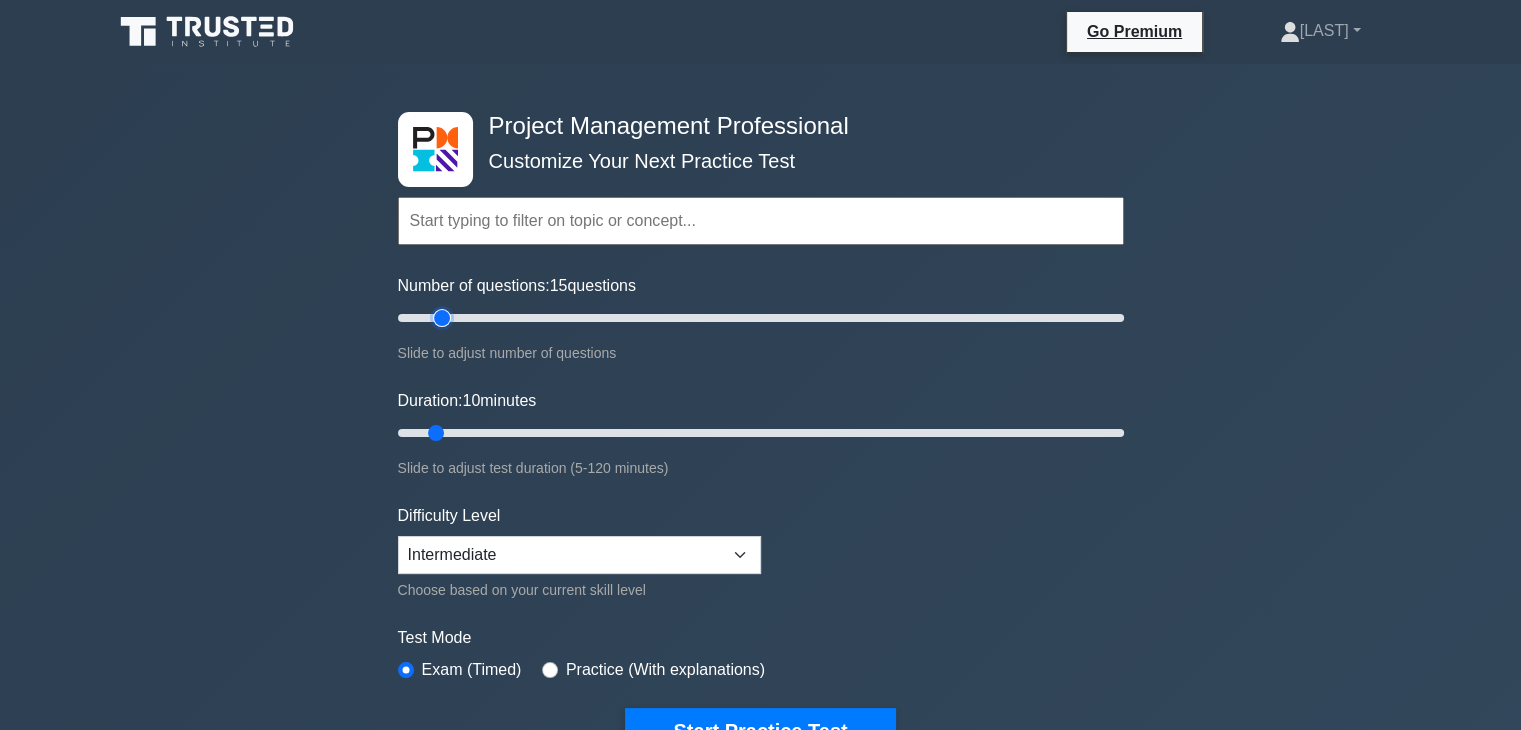 type on "15" 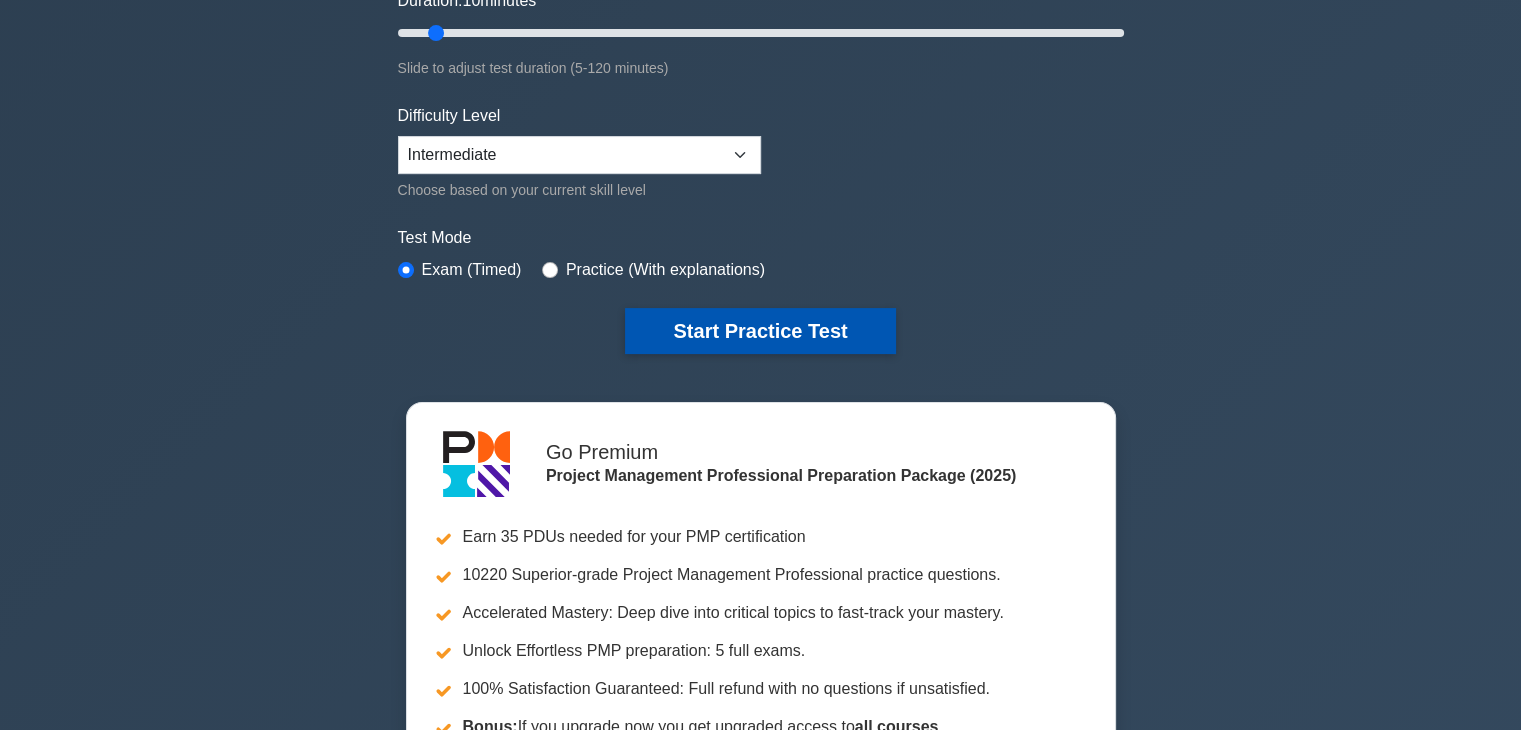 click on "Start Practice Test" at bounding box center (760, 331) 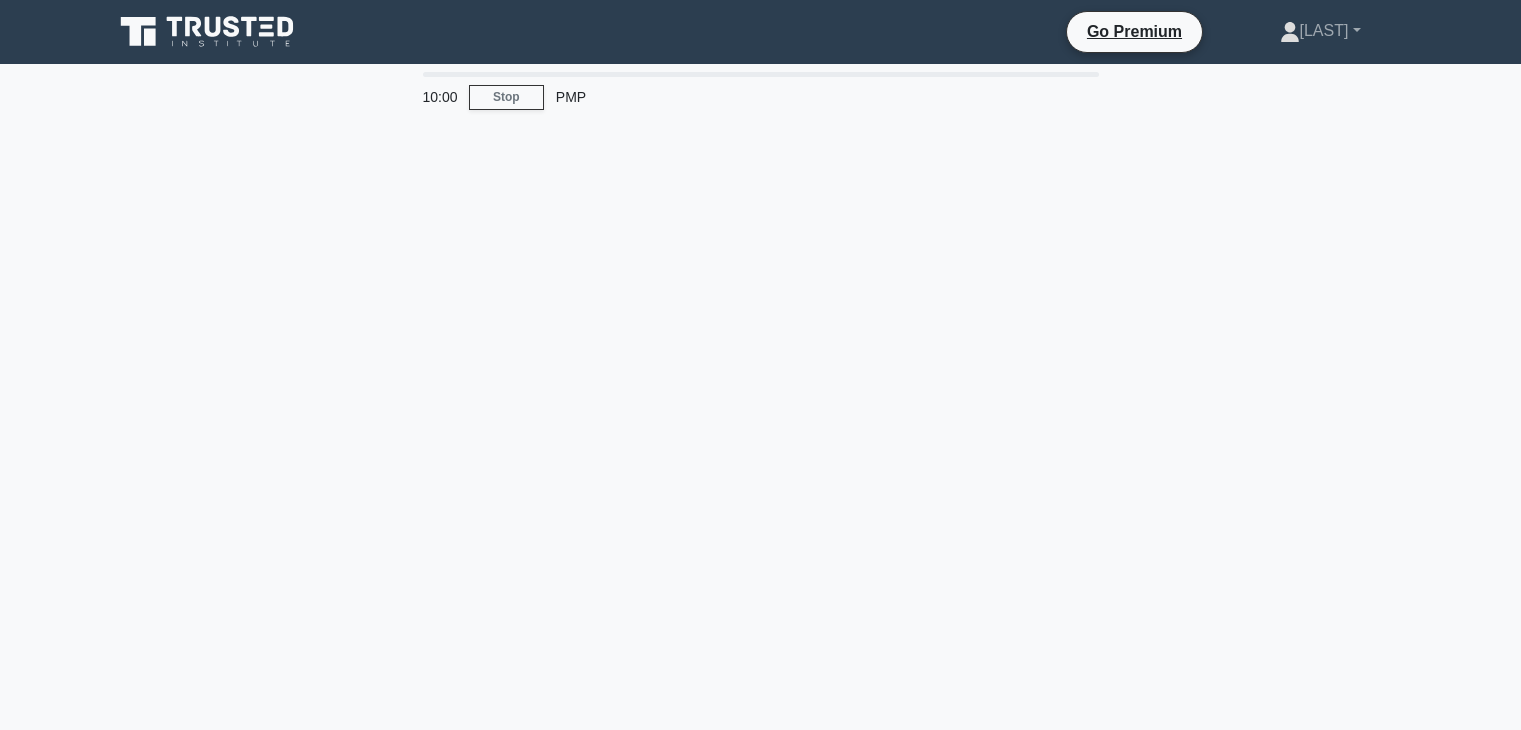 scroll, scrollTop: 0, scrollLeft: 0, axis: both 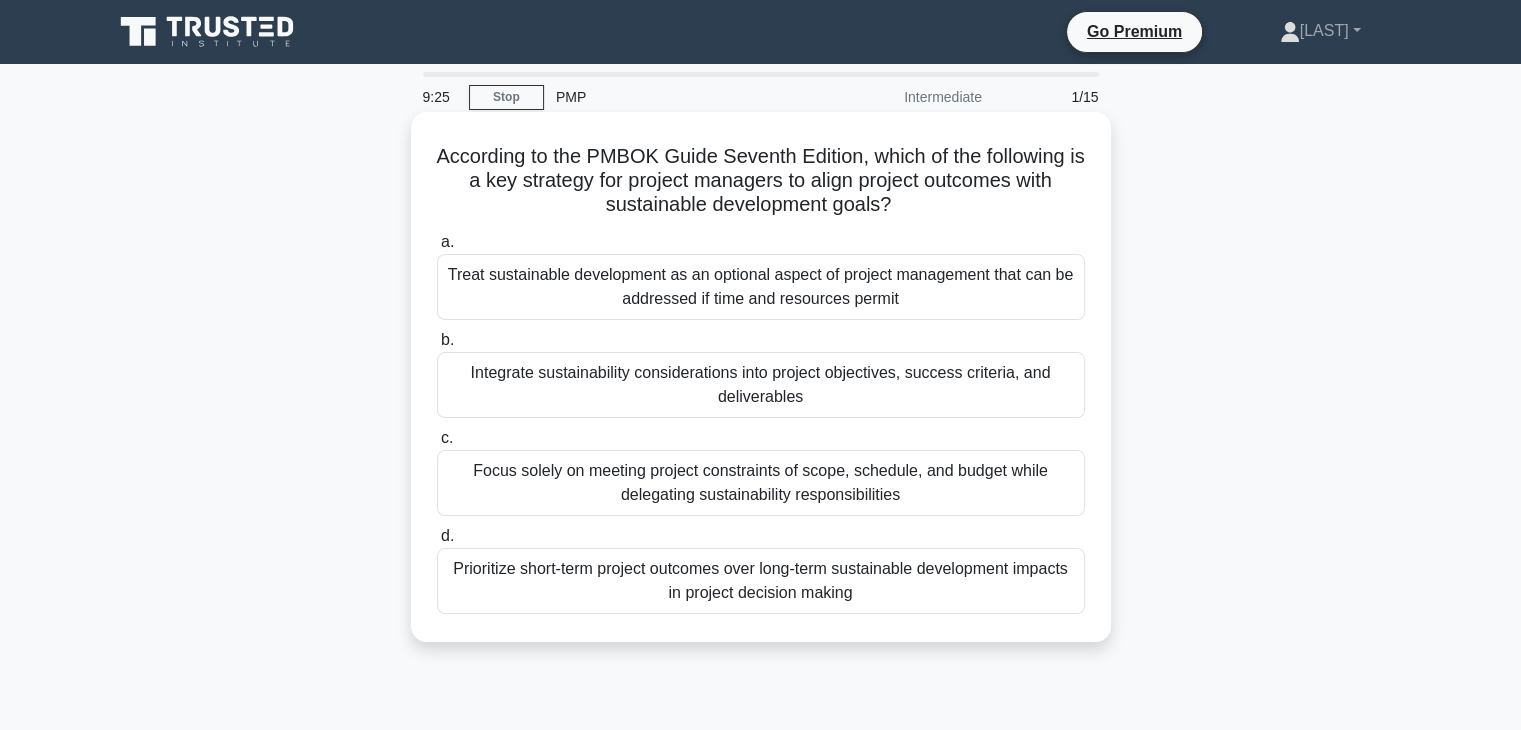 click on "Integrate sustainability considerations into project objectives, success criteria, and deliverables" at bounding box center [761, 385] 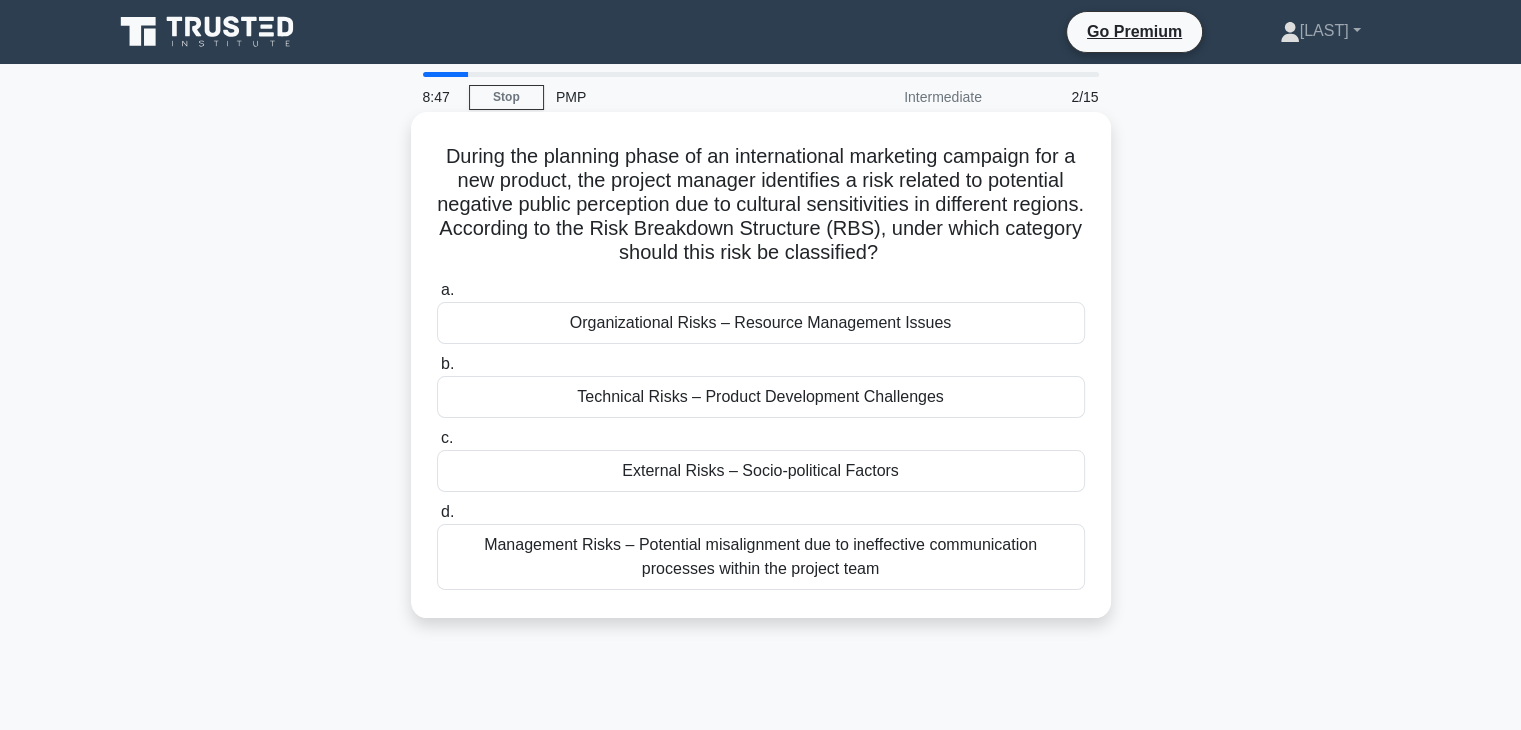 click on "External Risks – Socio-political Factors" at bounding box center (761, 471) 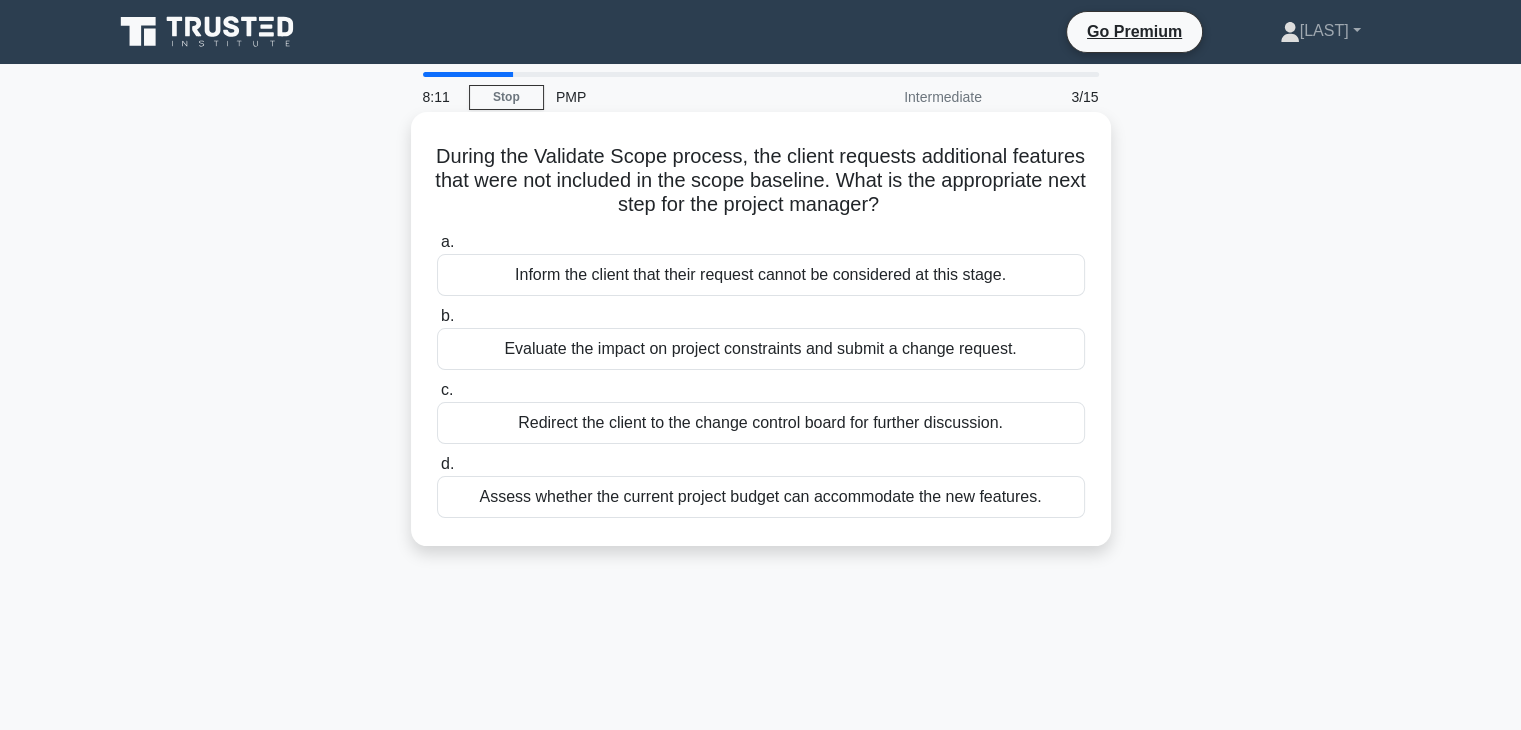click on "Evaluate the impact on project constraints and submit a change request." at bounding box center (761, 349) 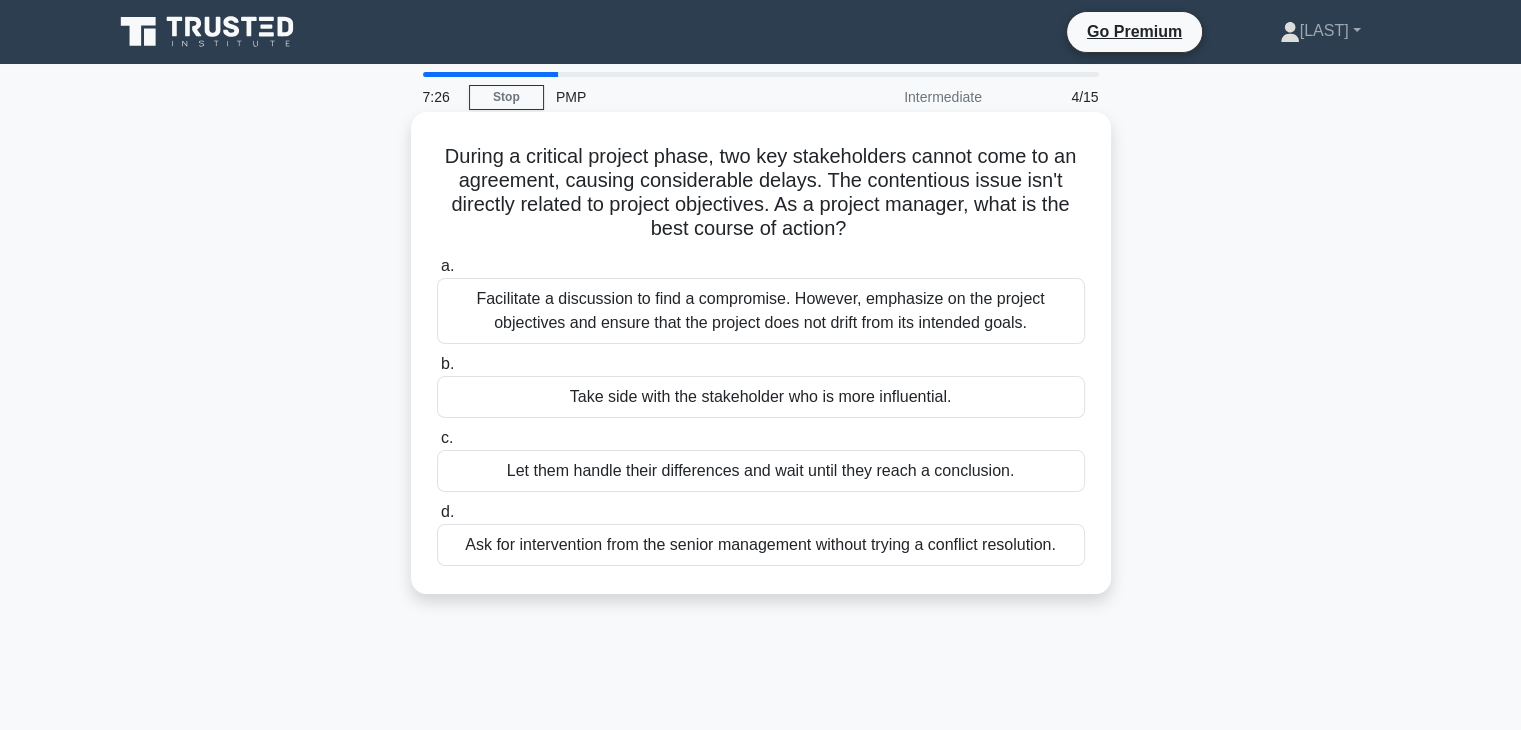 click on "Facilitate a discussion to find a compromise. However, emphasize on the project objectives and ensure that the project does not drift from its intended goals." at bounding box center (761, 311) 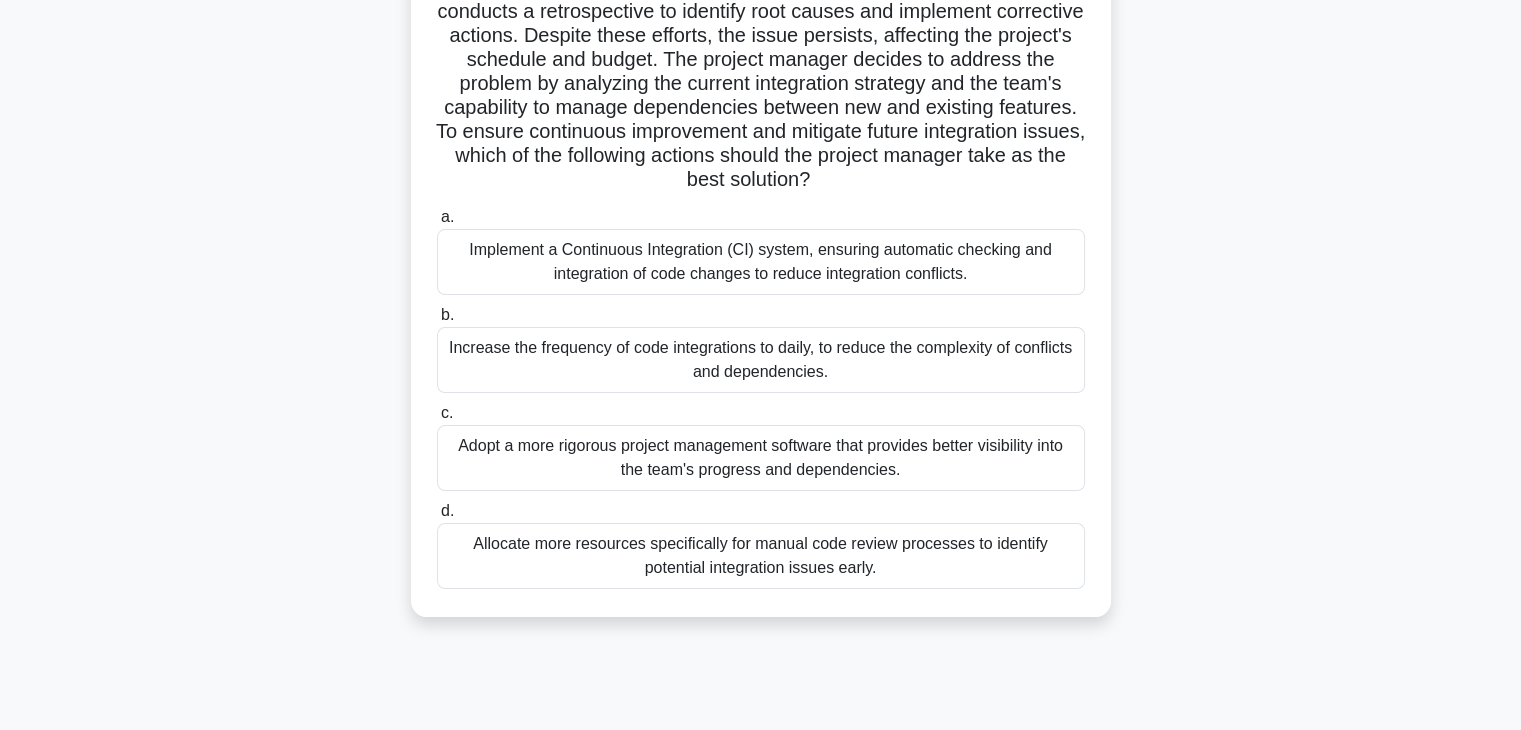 scroll, scrollTop: 300, scrollLeft: 0, axis: vertical 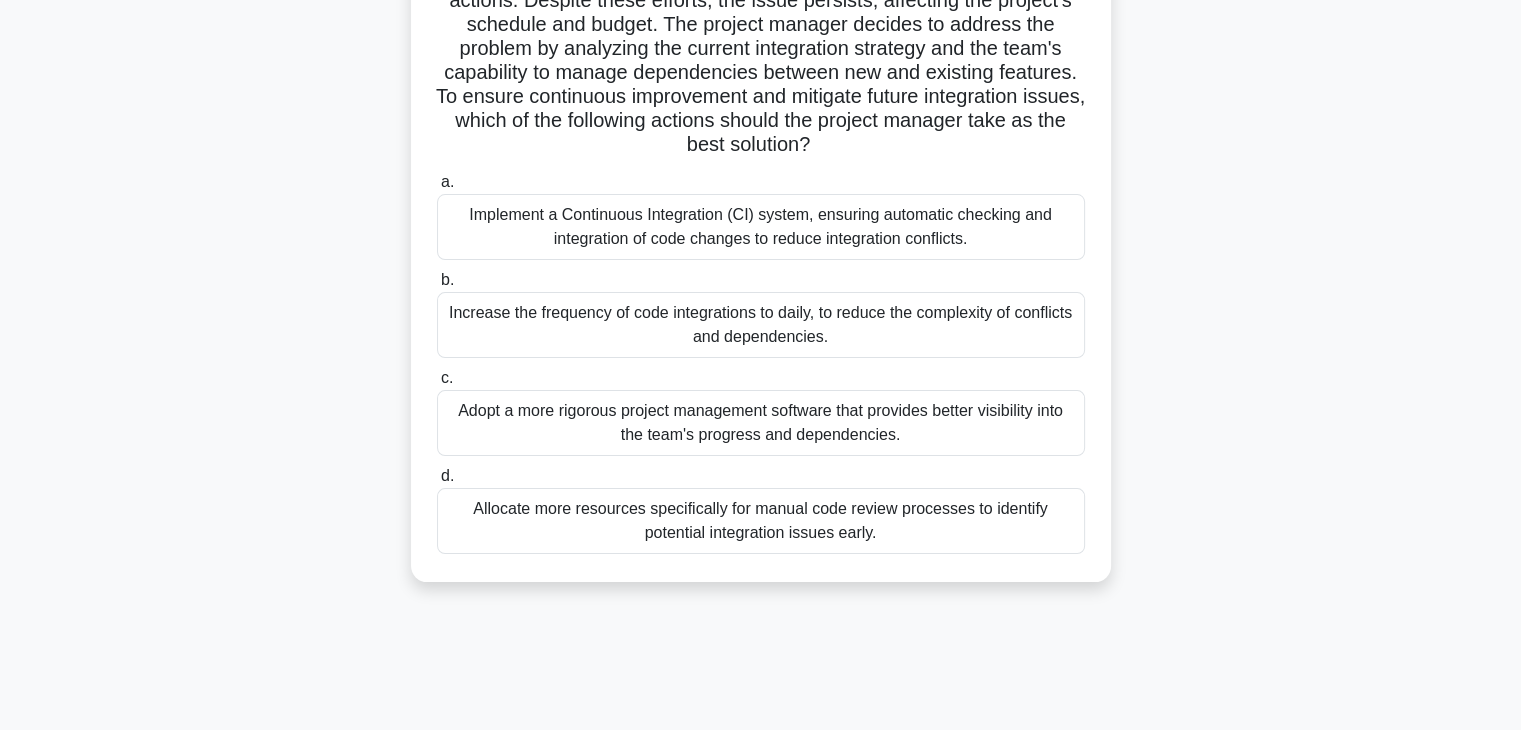 click on "Increase the frequency of code integrations to daily, to reduce the complexity of conflicts and dependencies." at bounding box center [761, 325] 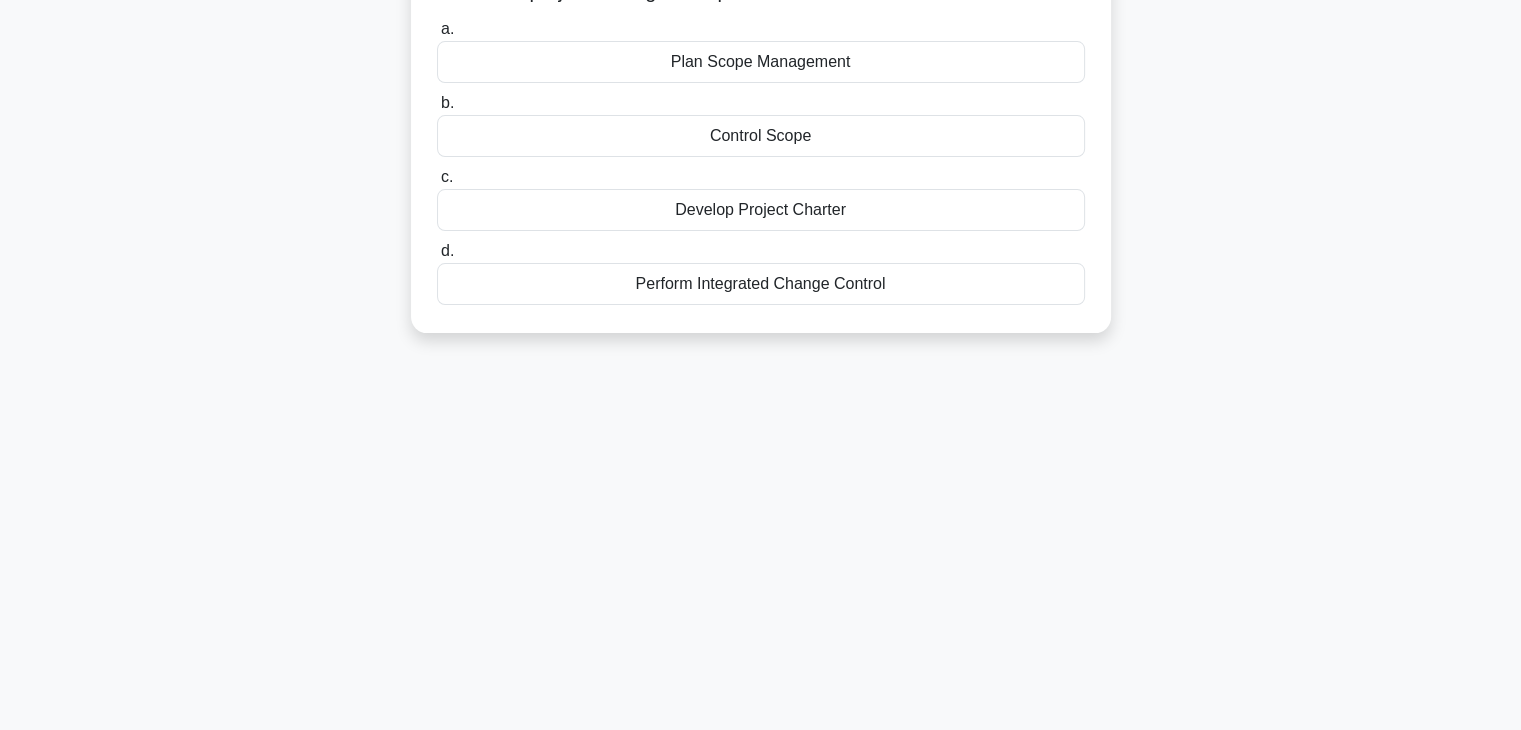 scroll, scrollTop: 0, scrollLeft: 0, axis: both 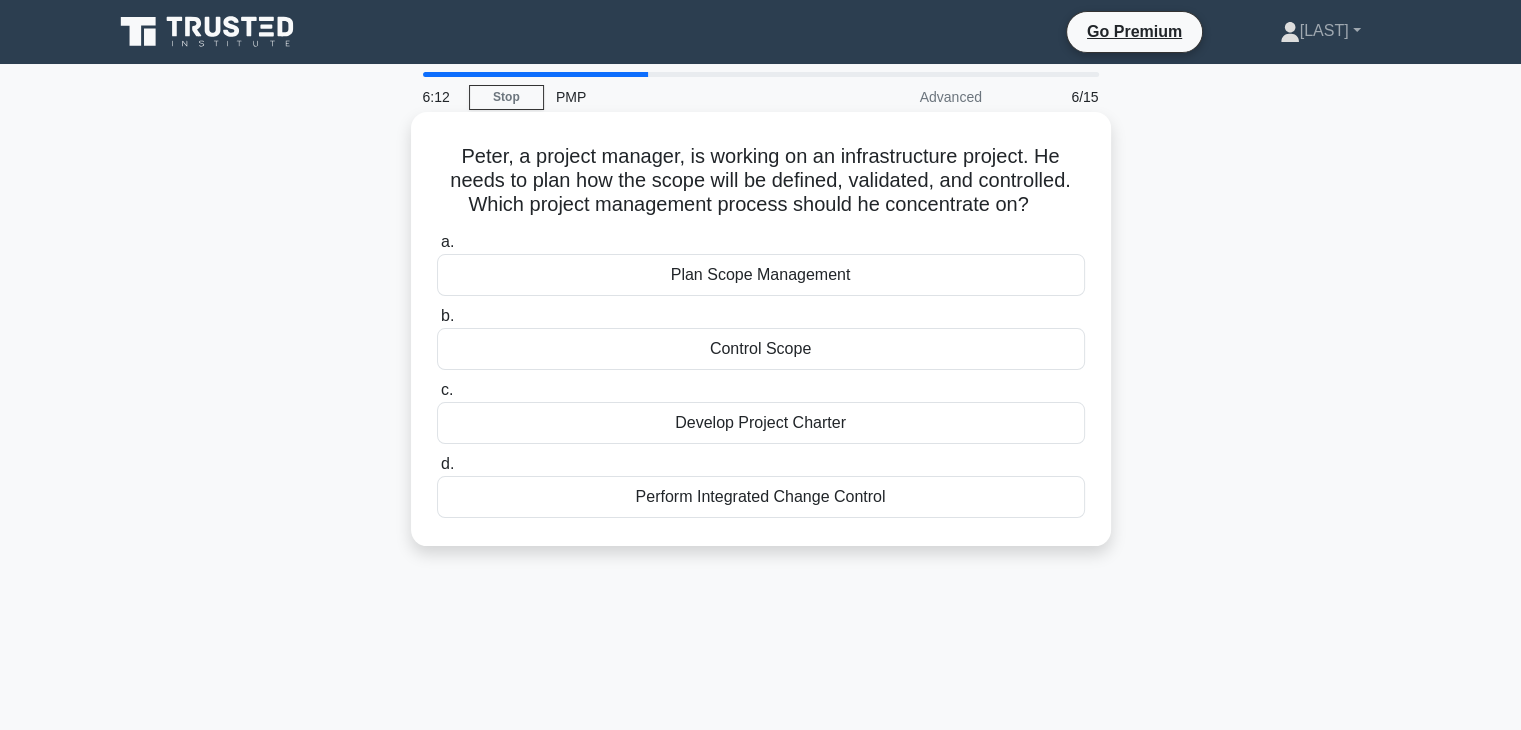 click on "Plan Scope Management" at bounding box center [761, 275] 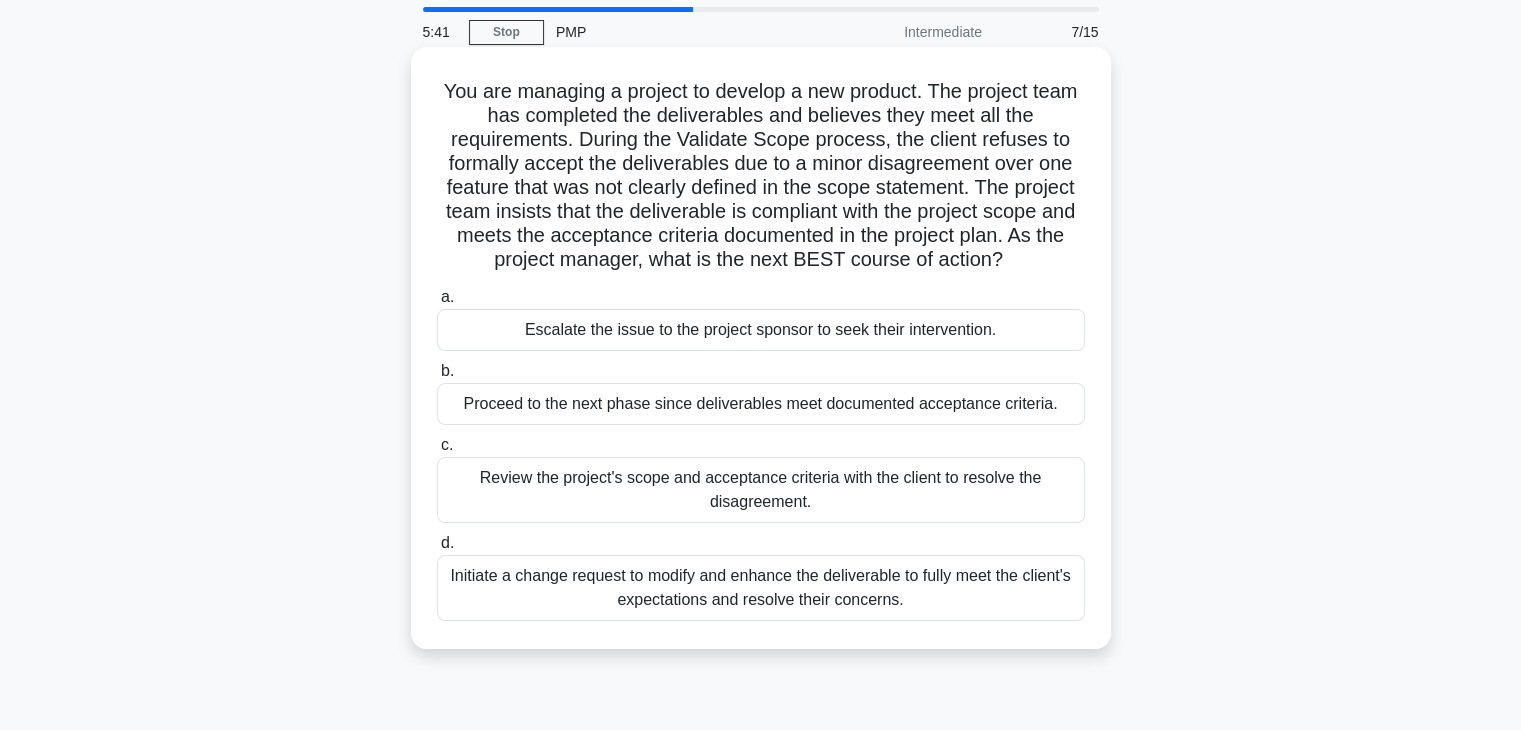 scroll, scrollTop: 100, scrollLeft: 0, axis: vertical 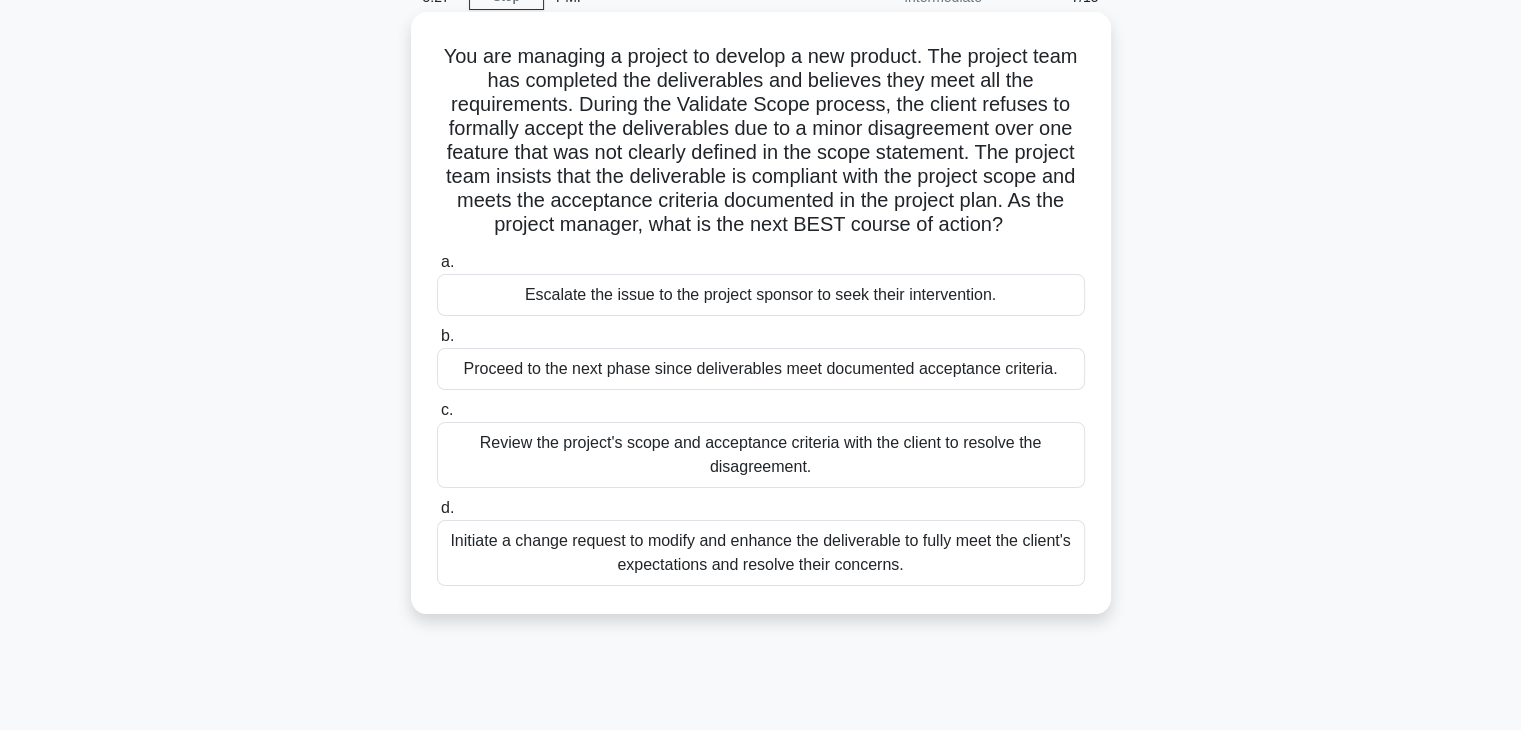 click on "Review the project's scope and acceptance criteria with the client to resolve the disagreement." at bounding box center (761, 455) 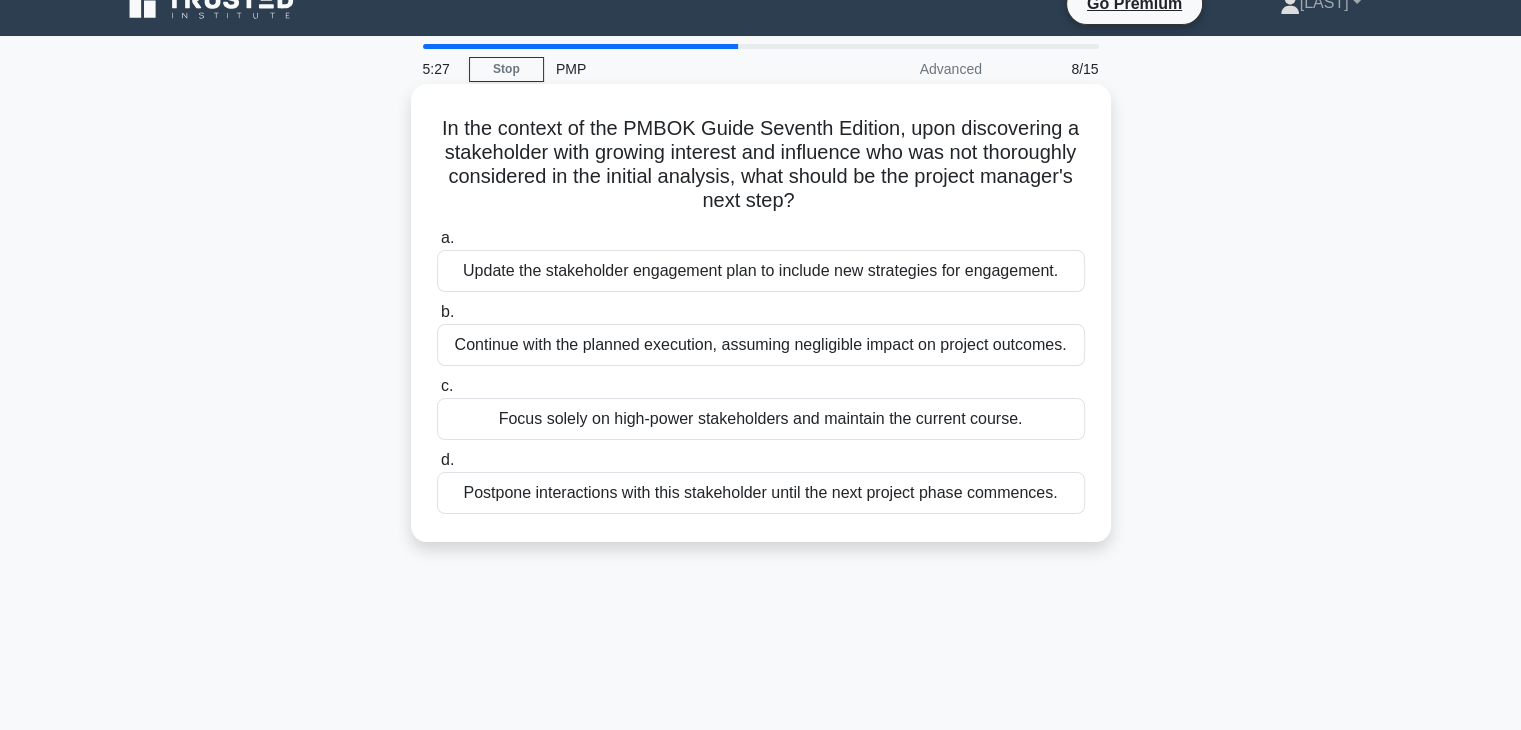 scroll, scrollTop: 0, scrollLeft: 0, axis: both 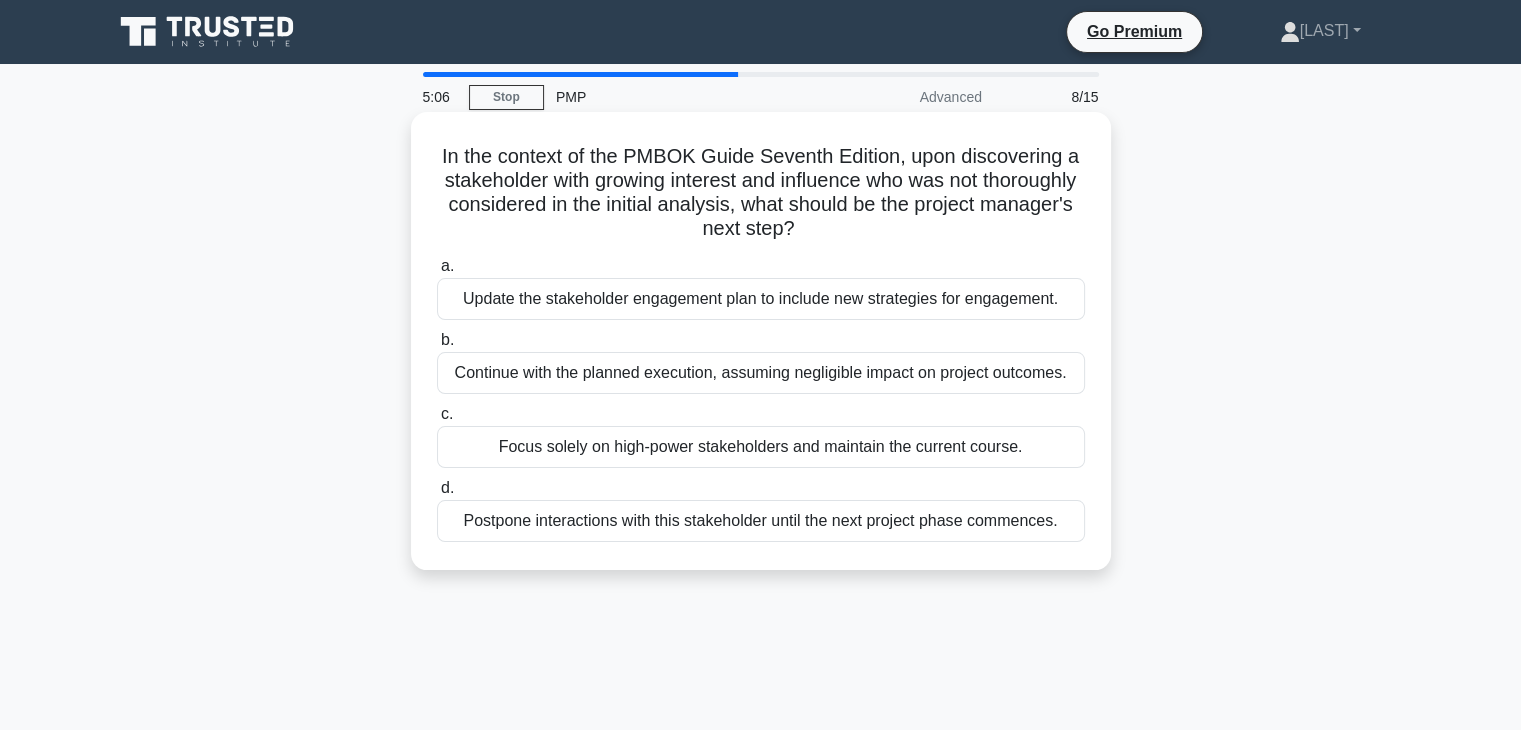 click on "Update the stakeholder engagement plan to include new strategies for engagement." at bounding box center [761, 299] 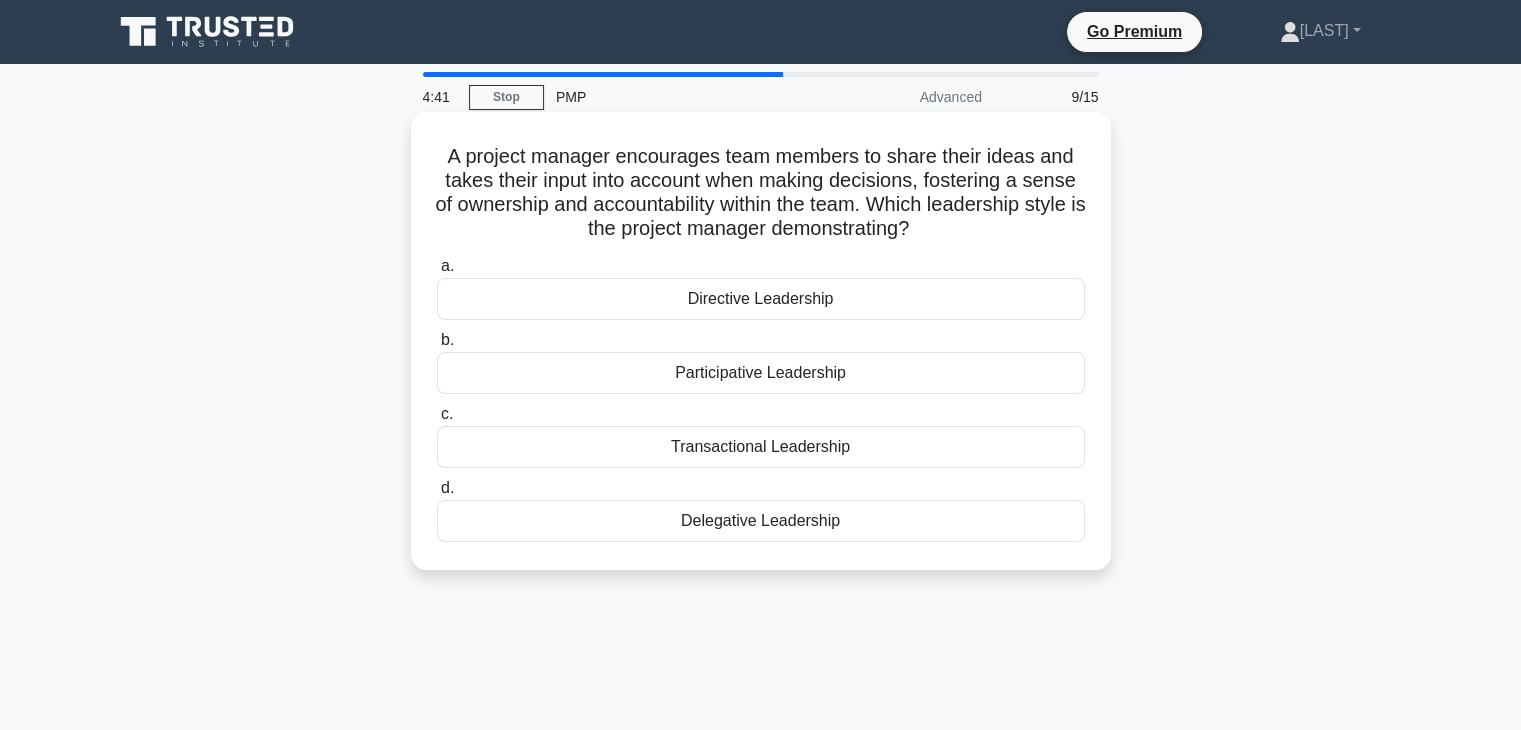 click on "Participative Leadership" at bounding box center (761, 373) 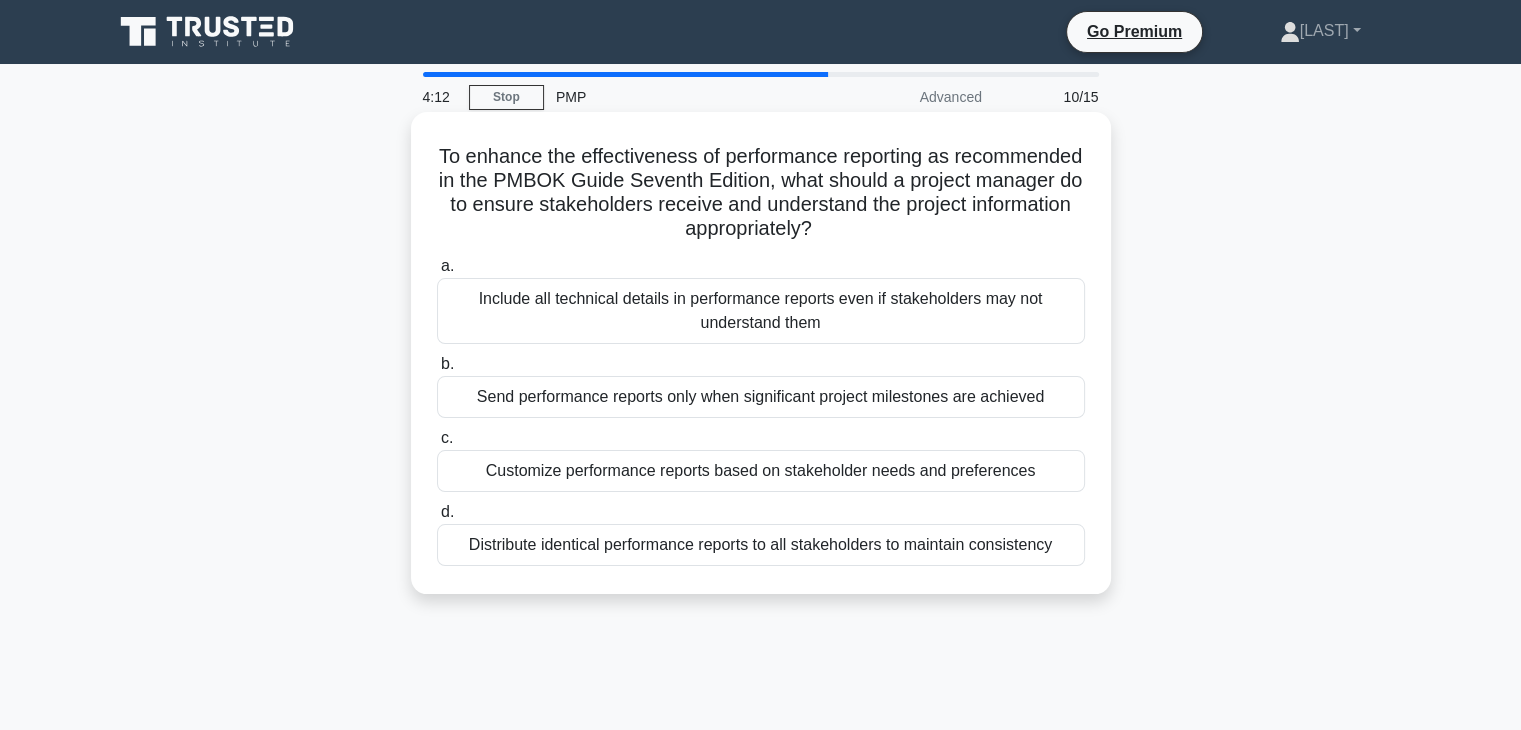 click on "Customize performance reports based on stakeholder needs and preferences" at bounding box center (761, 471) 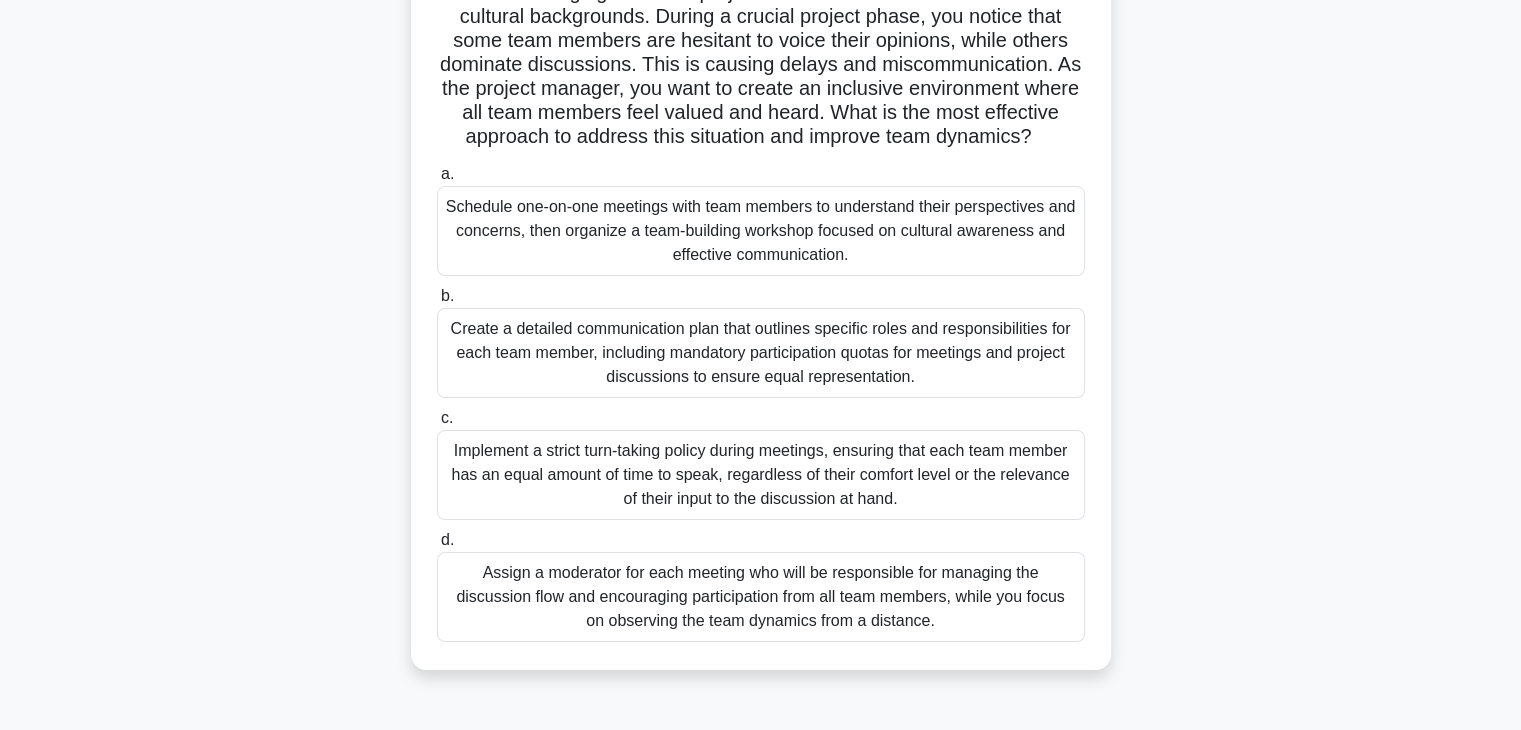 scroll, scrollTop: 200, scrollLeft: 0, axis: vertical 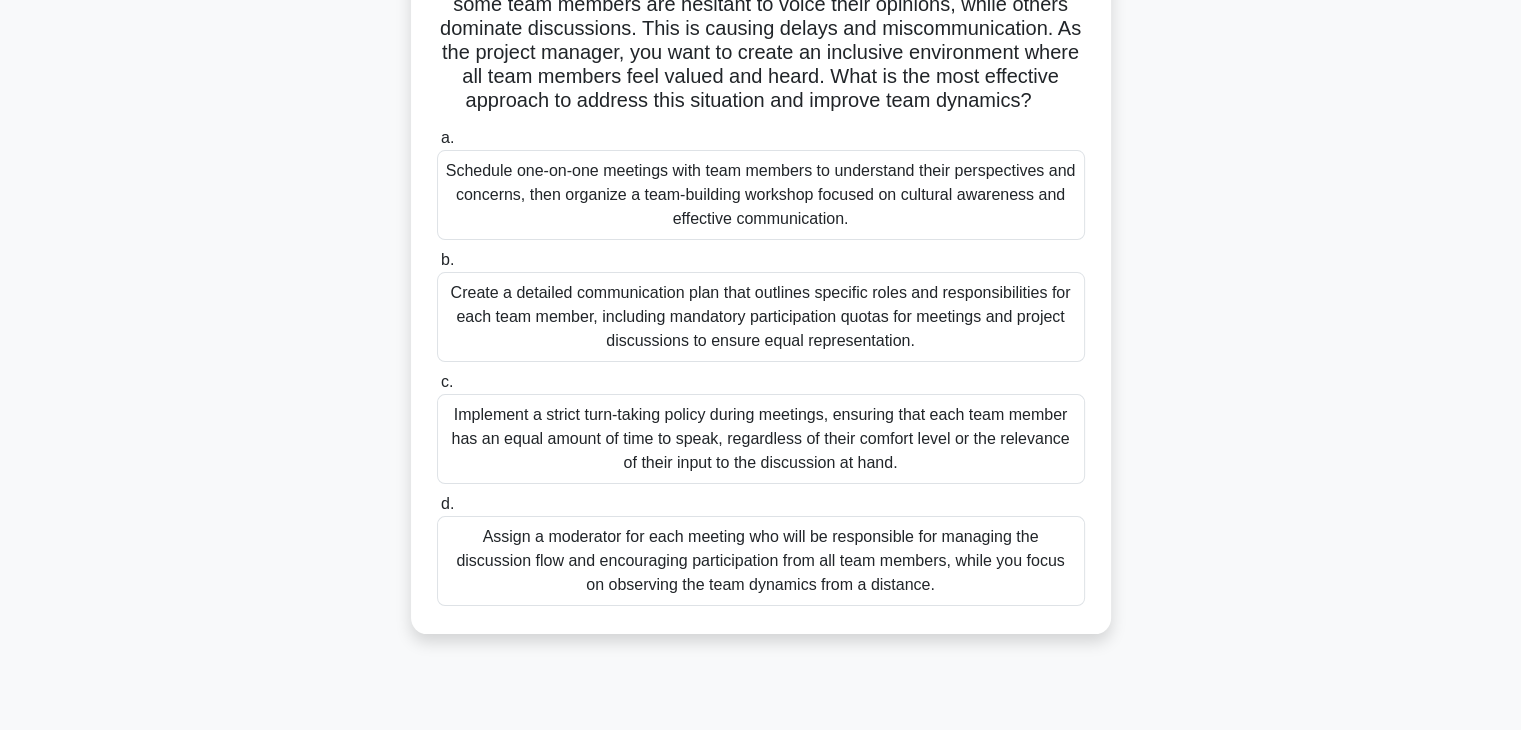click on "Create a detailed communication plan that outlines specific roles and responsibilities for each team member, including mandatory participation quotas for meetings and project discussions to ensure equal representation." at bounding box center (761, 317) 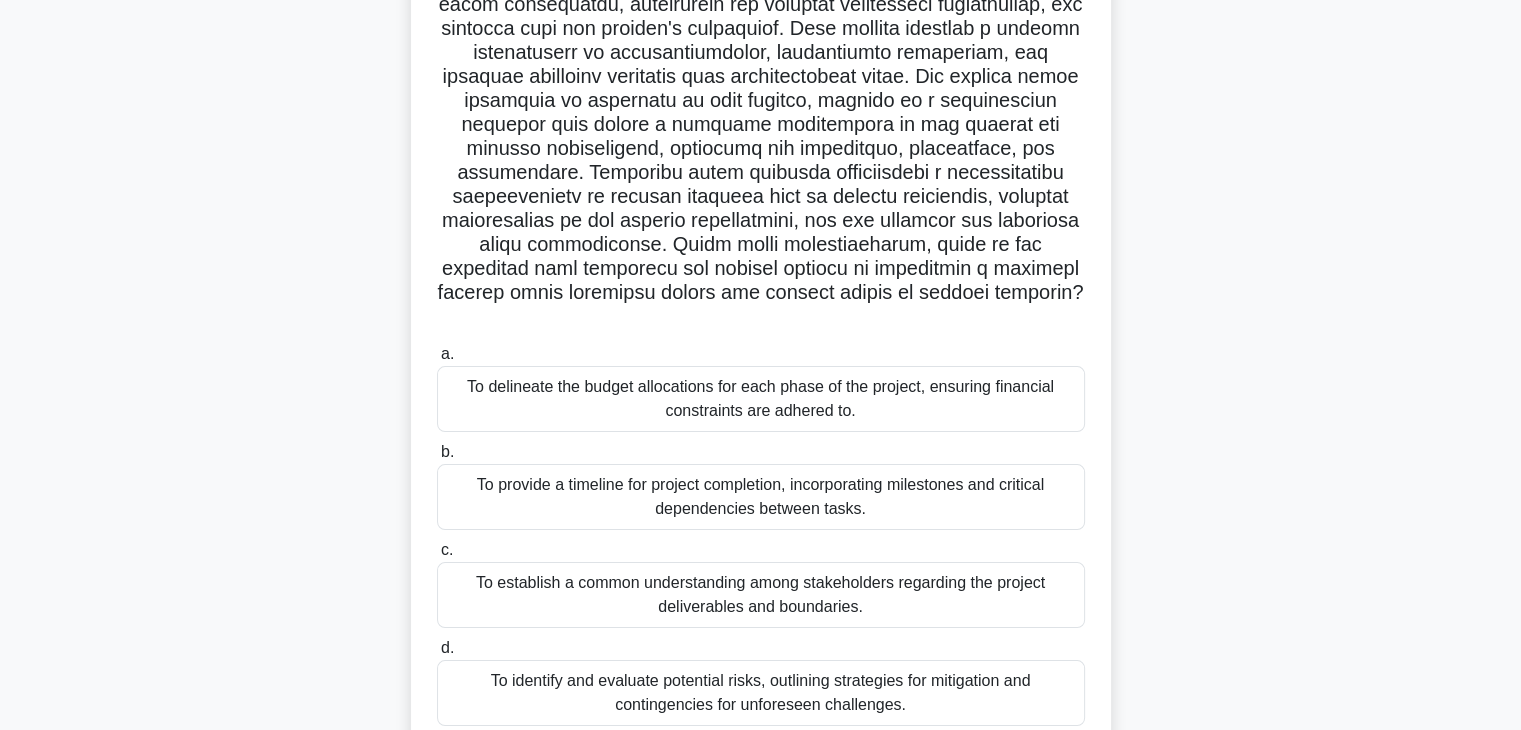 scroll, scrollTop: 300, scrollLeft: 0, axis: vertical 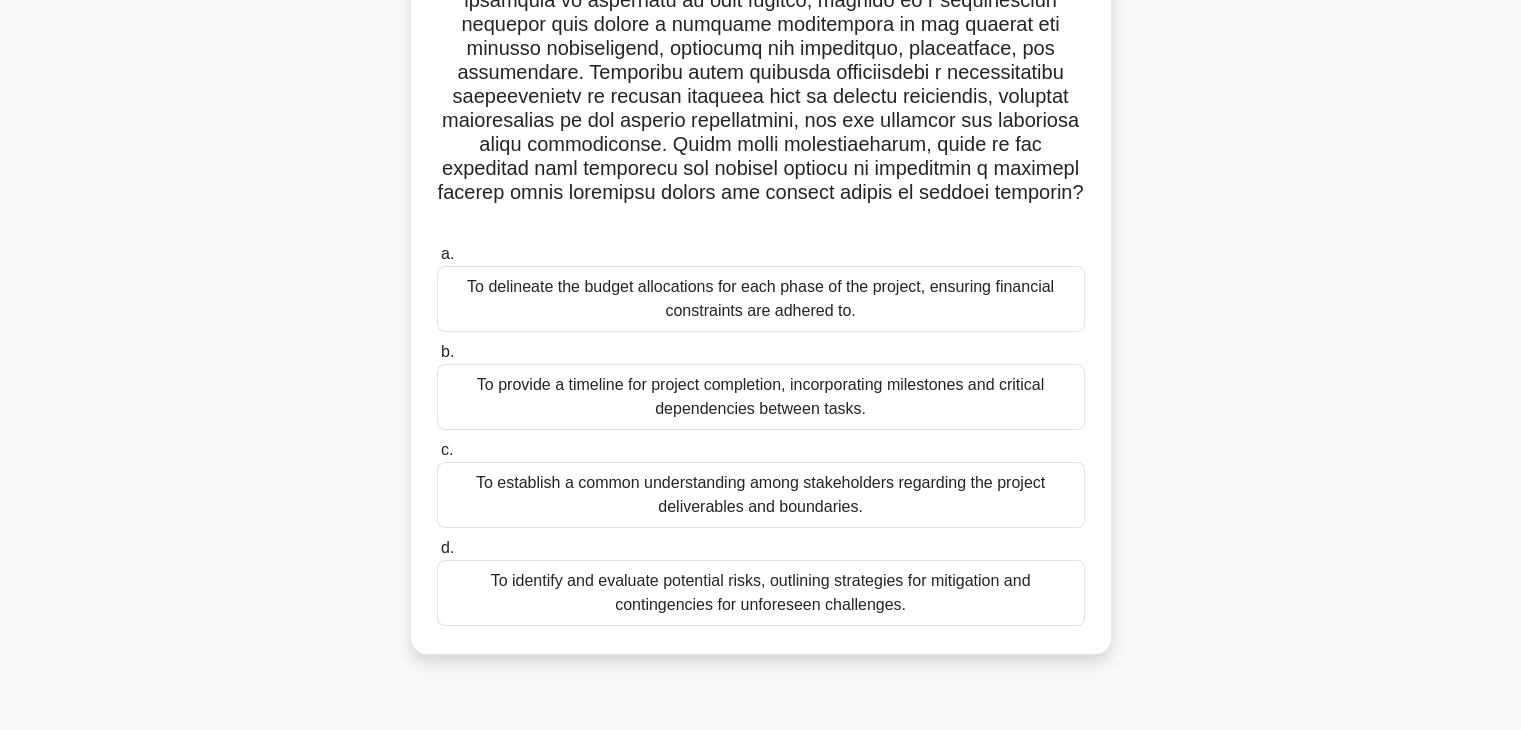 click on "To identify and evaluate potential risks, outlining strategies for mitigation and contingencies for unforeseen challenges." at bounding box center (761, 593) 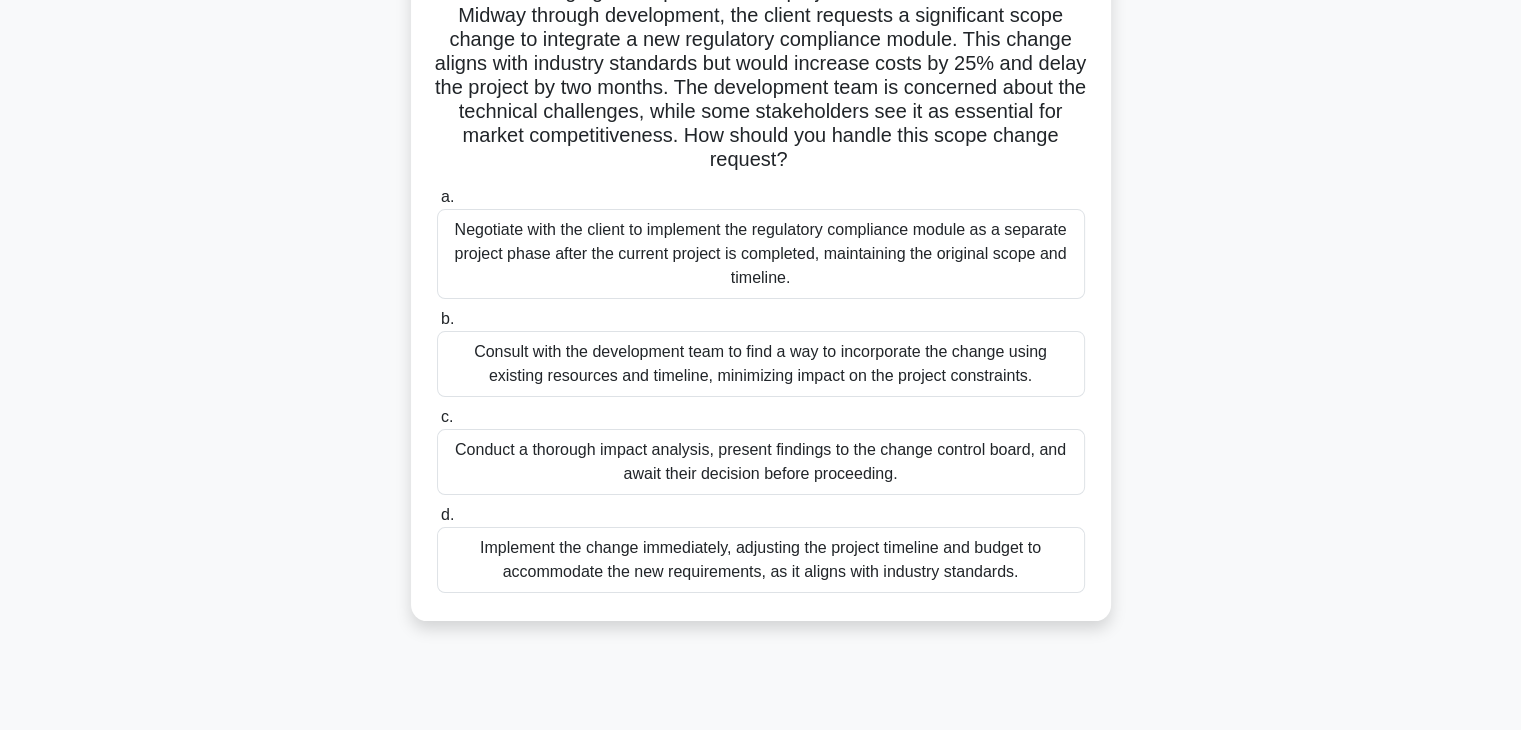 scroll, scrollTop: 200, scrollLeft: 0, axis: vertical 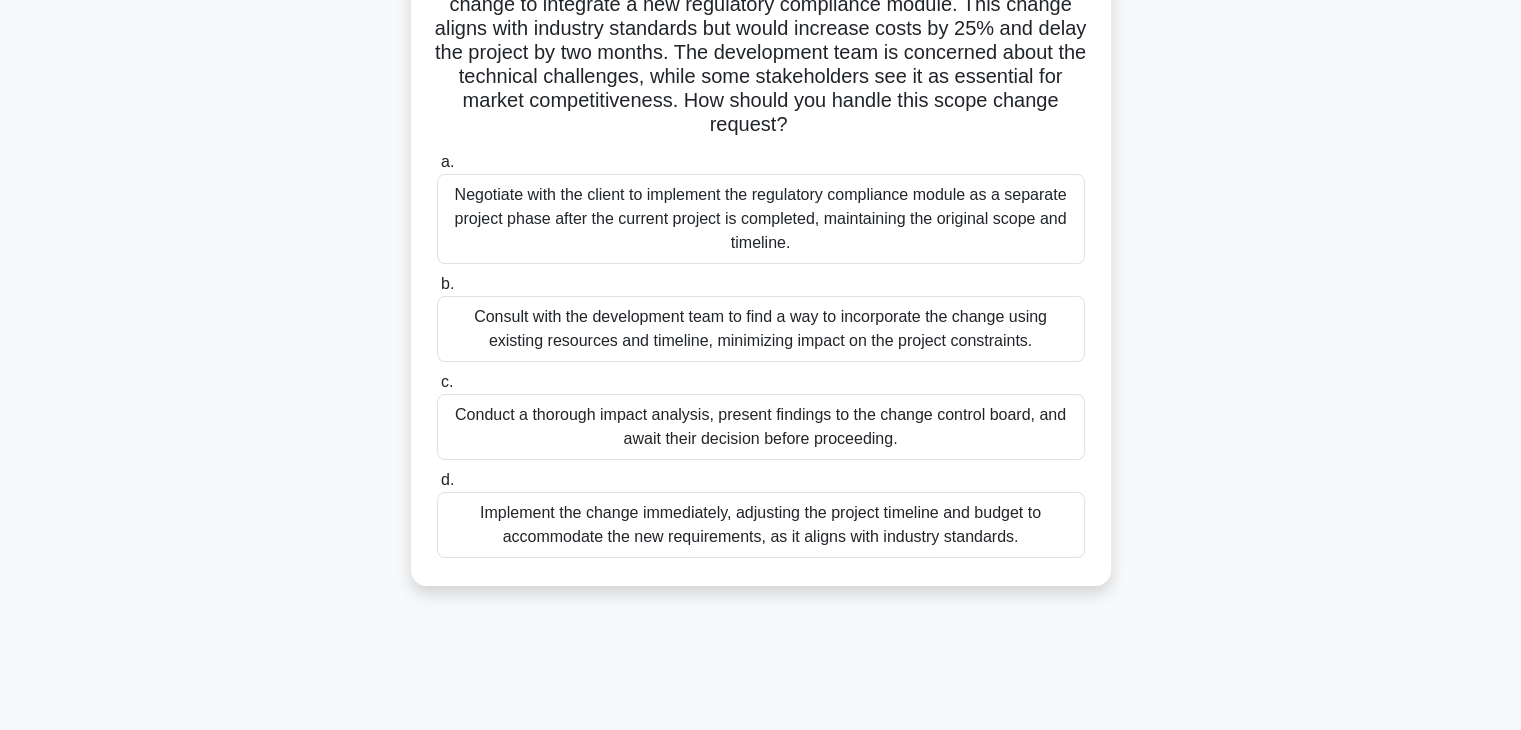 click on "Negotiate with the client to implement the regulatory compliance module as a separate project phase after the current project is completed, maintaining the original scope and timeline." at bounding box center (761, 219) 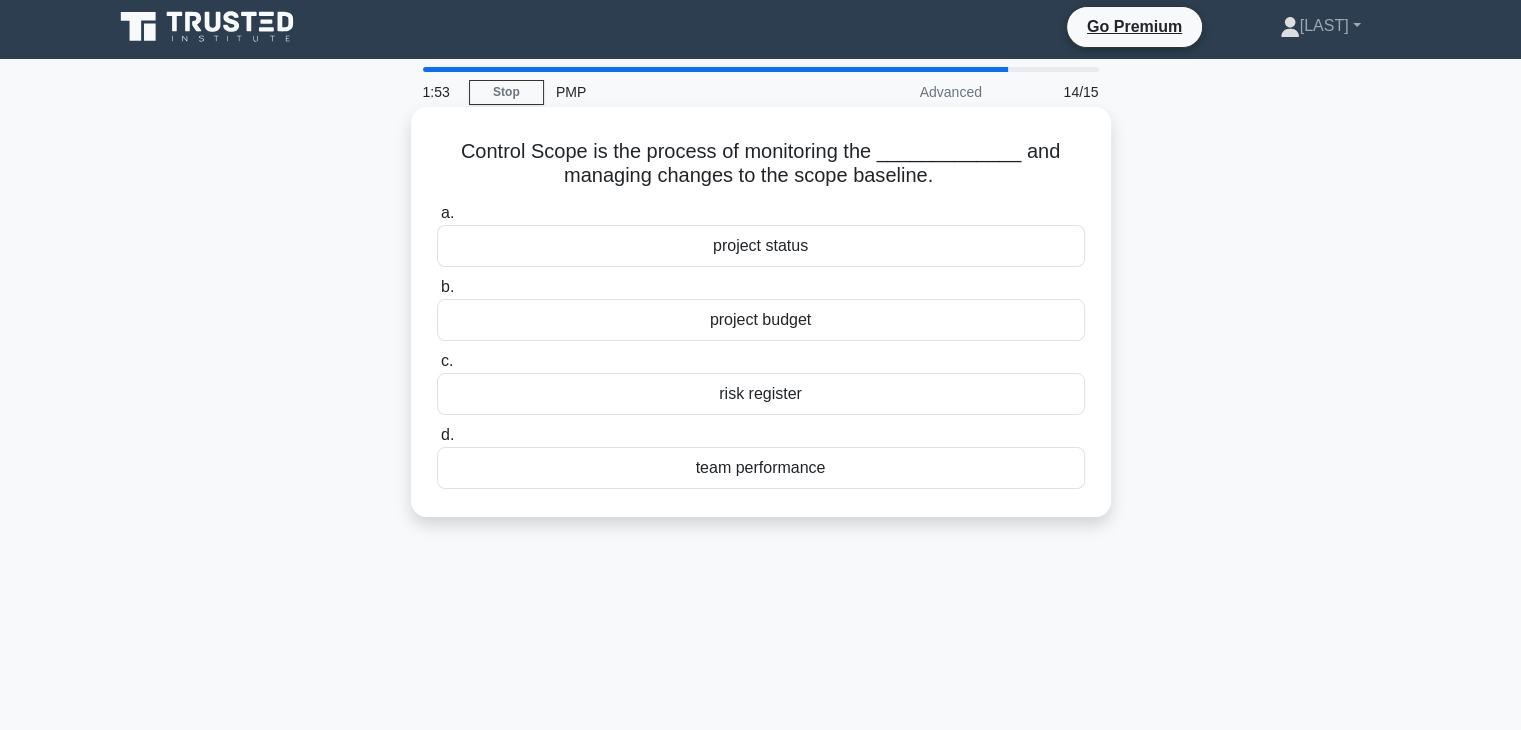 scroll, scrollTop: 0, scrollLeft: 0, axis: both 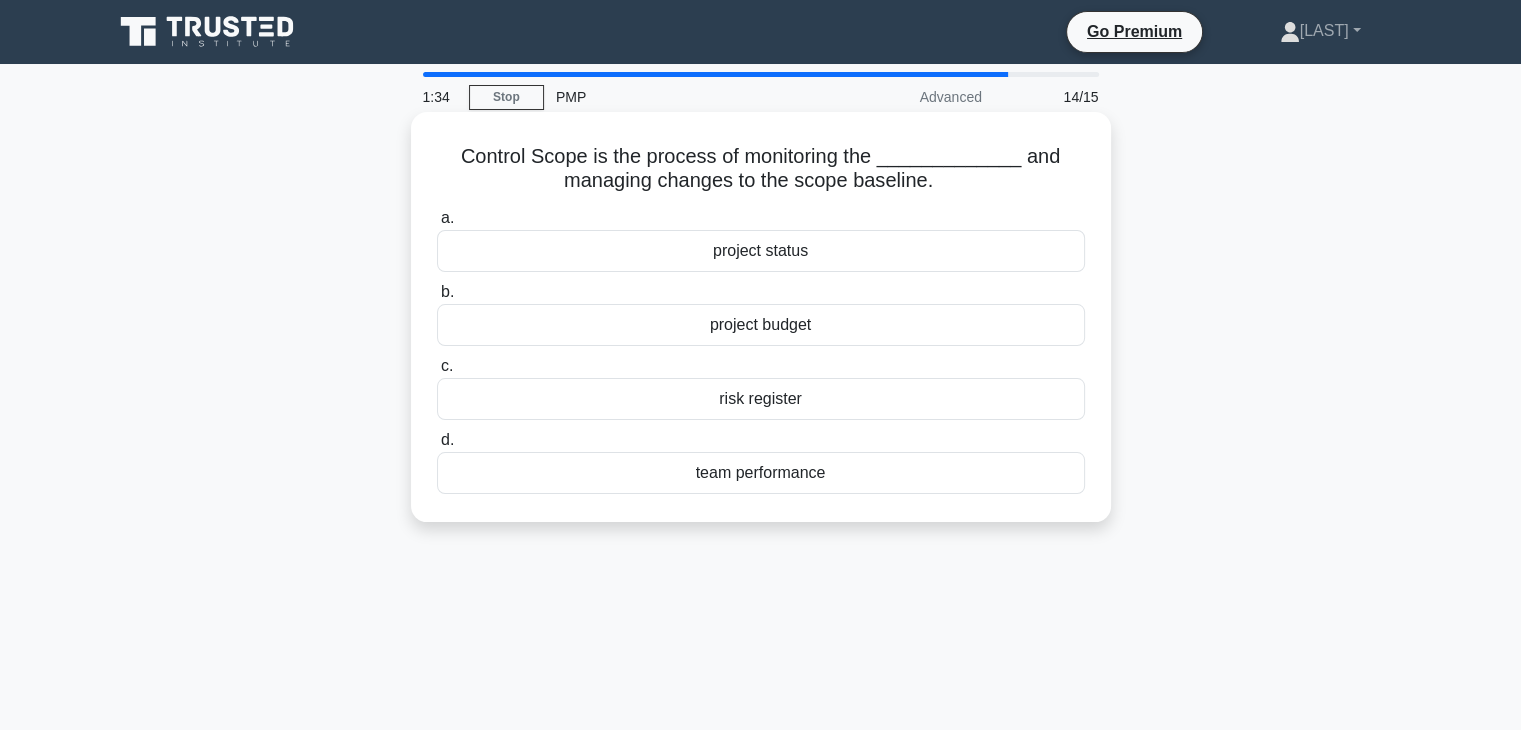 click on "project budget" at bounding box center (761, 325) 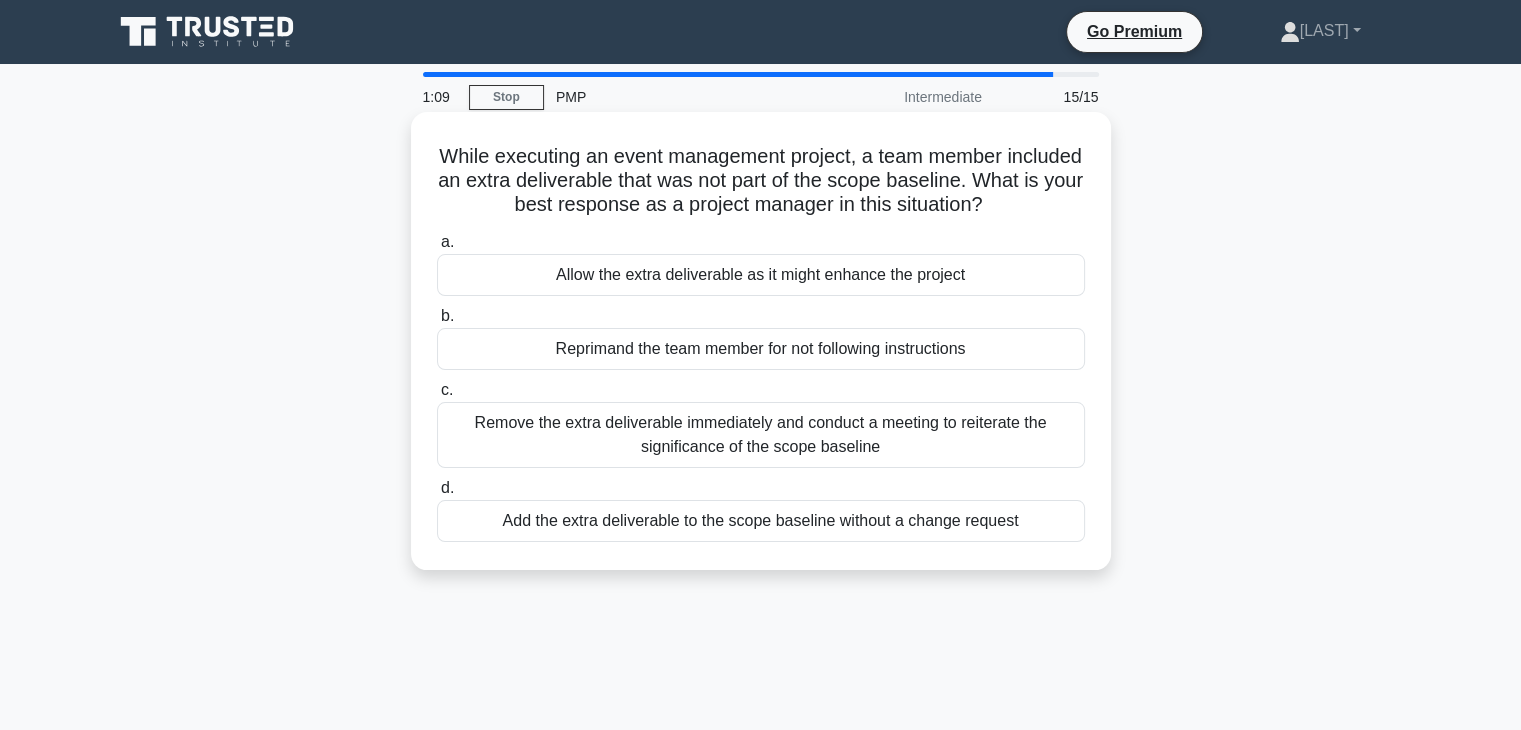 click on "Remove the extra deliverable immediately and conduct a meeting to reiterate the significance of the scope baseline" at bounding box center [761, 435] 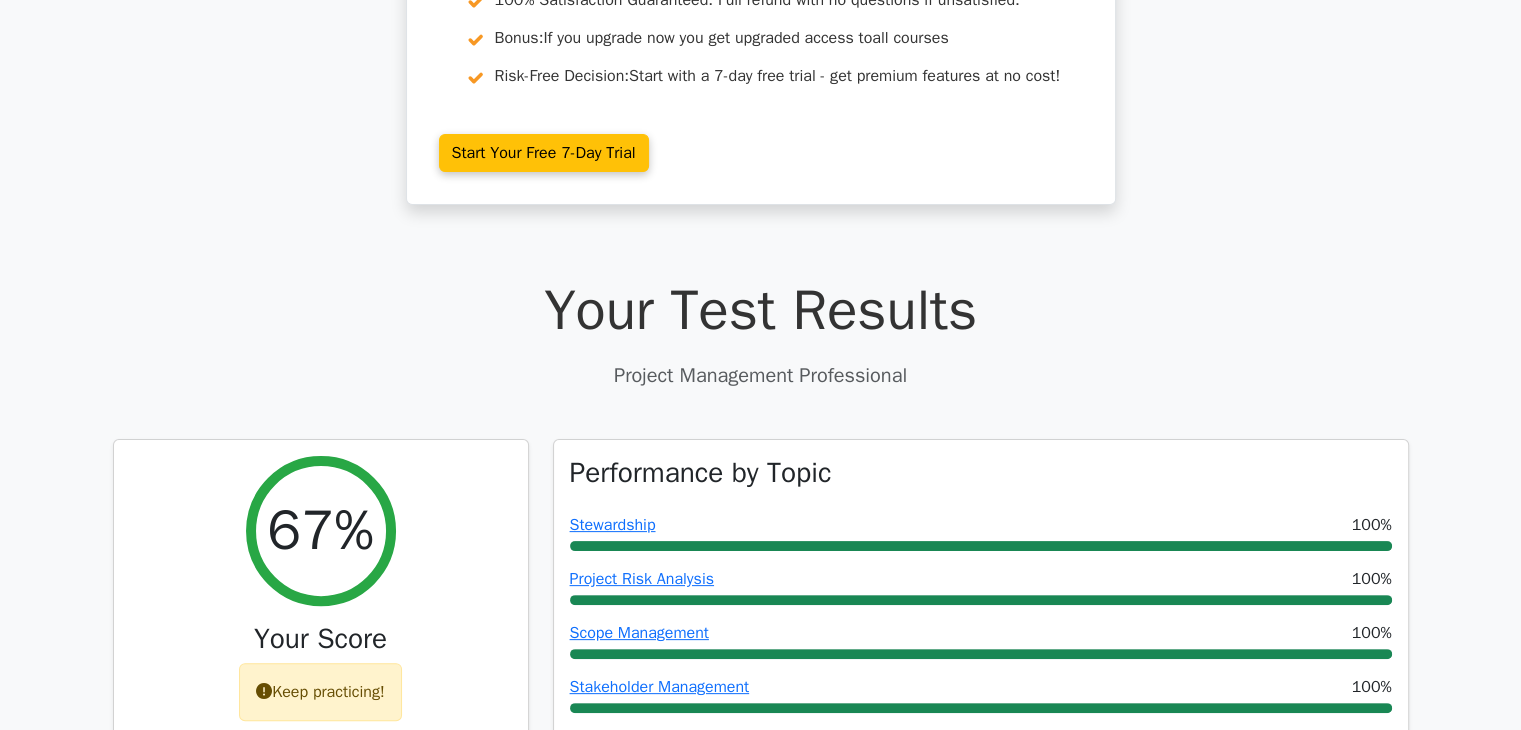 scroll, scrollTop: 400, scrollLeft: 0, axis: vertical 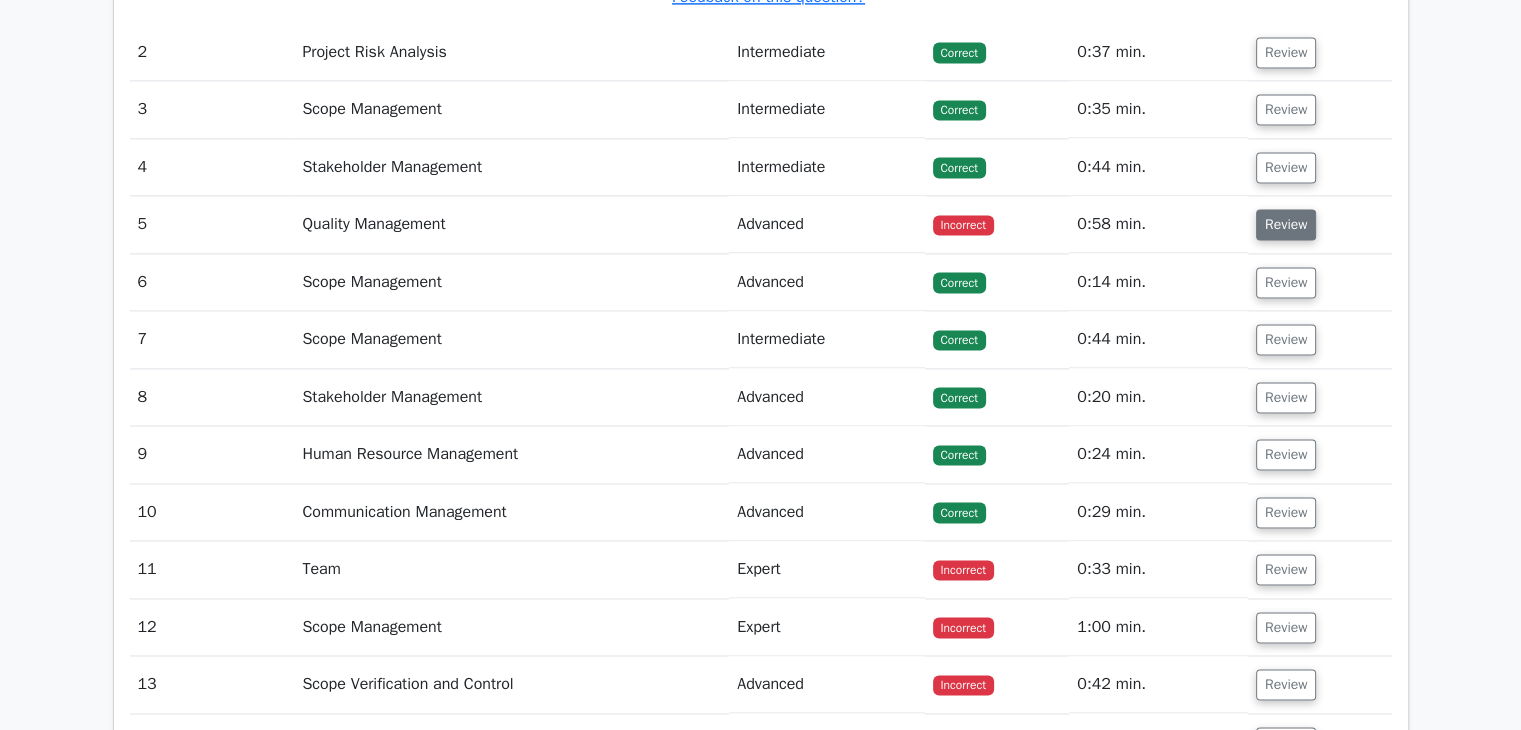 click on "Review" at bounding box center (1286, 224) 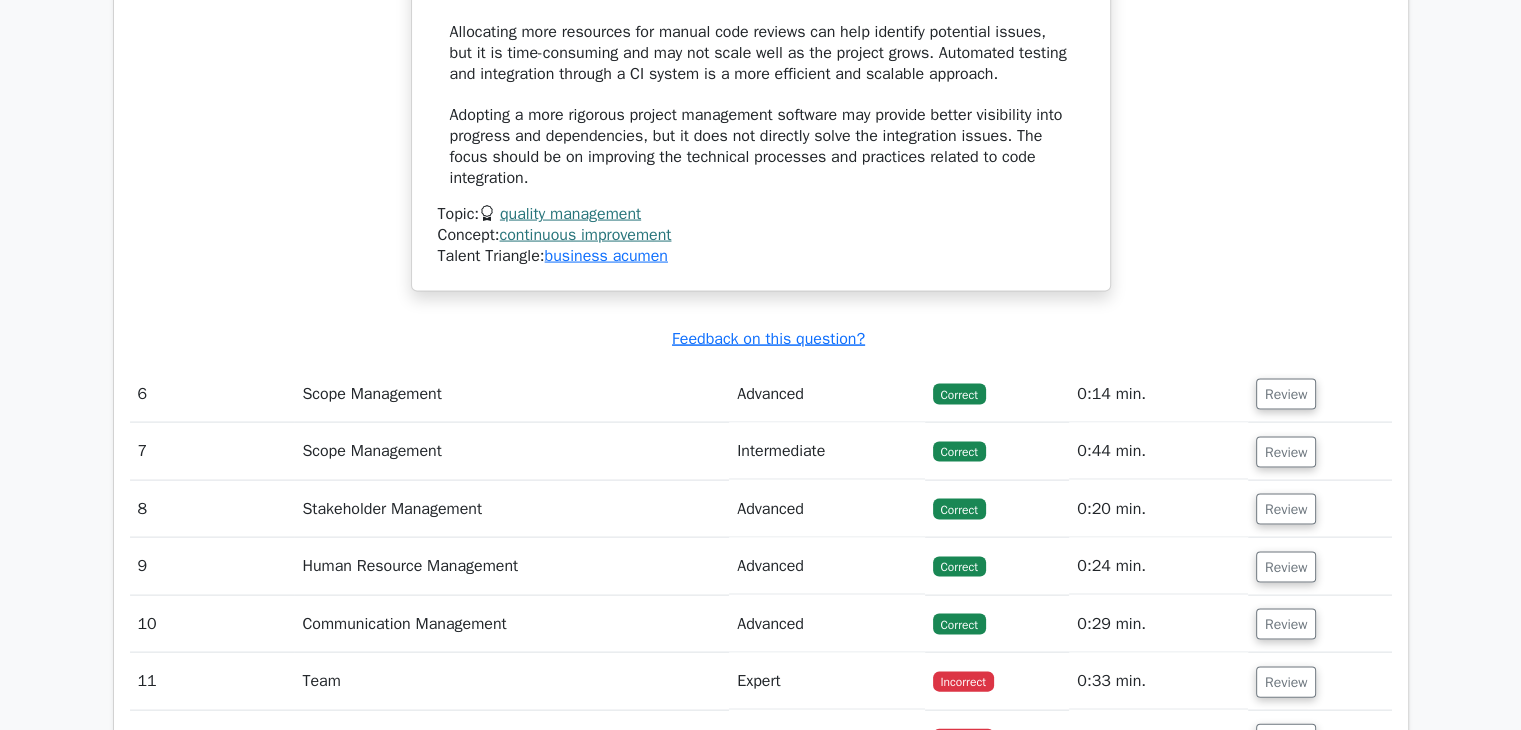 scroll, scrollTop: 4300, scrollLeft: 0, axis: vertical 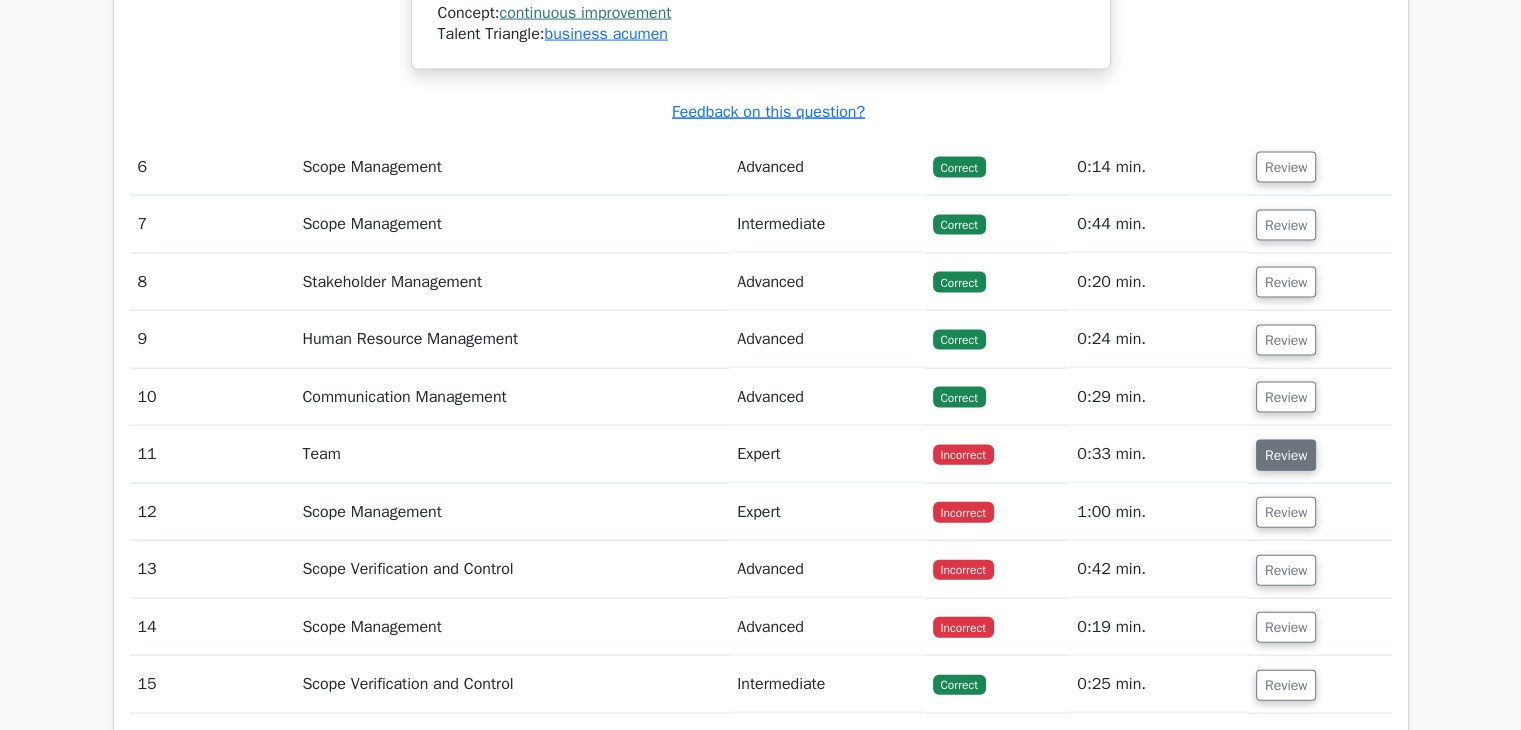 click on "Review" at bounding box center (1286, 455) 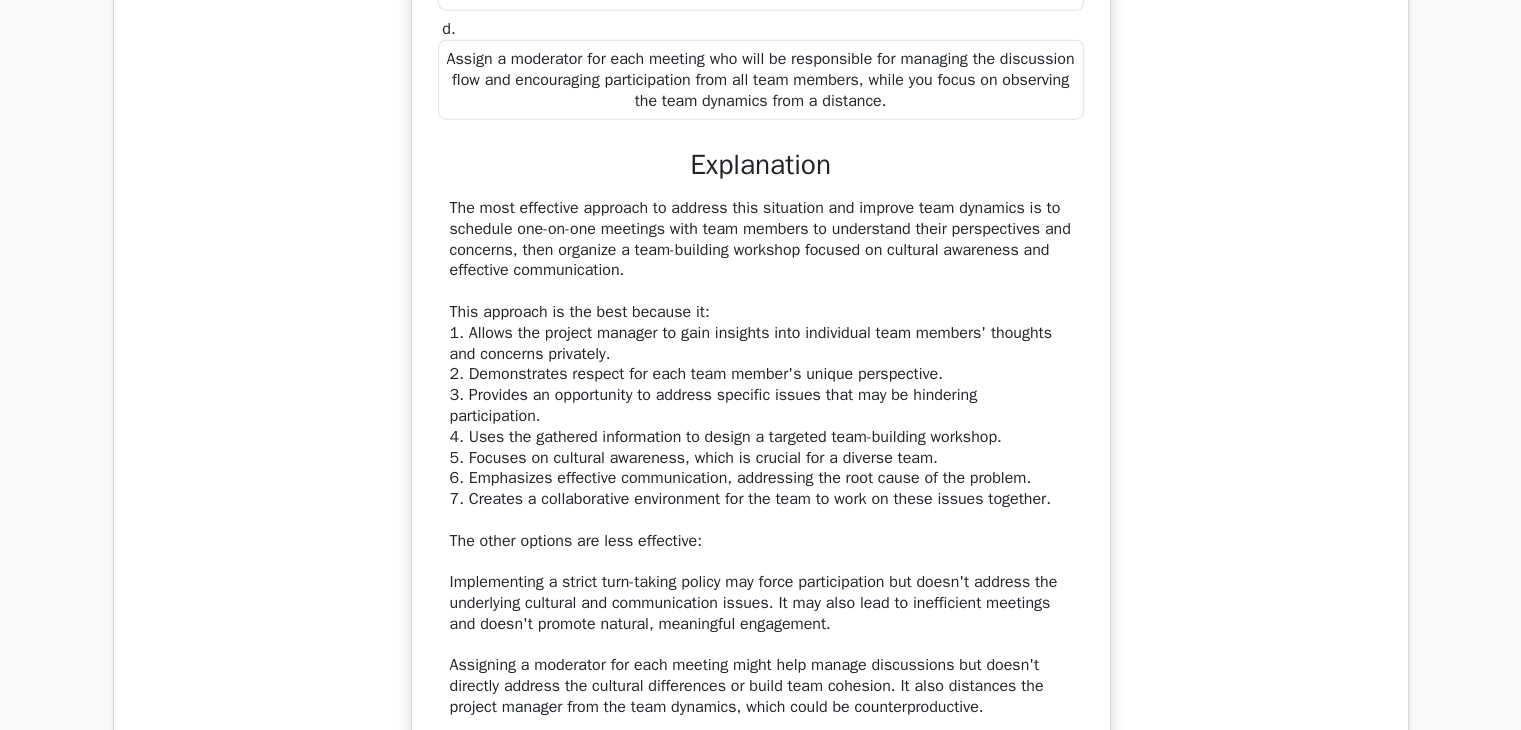 scroll, scrollTop: 5800, scrollLeft: 0, axis: vertical 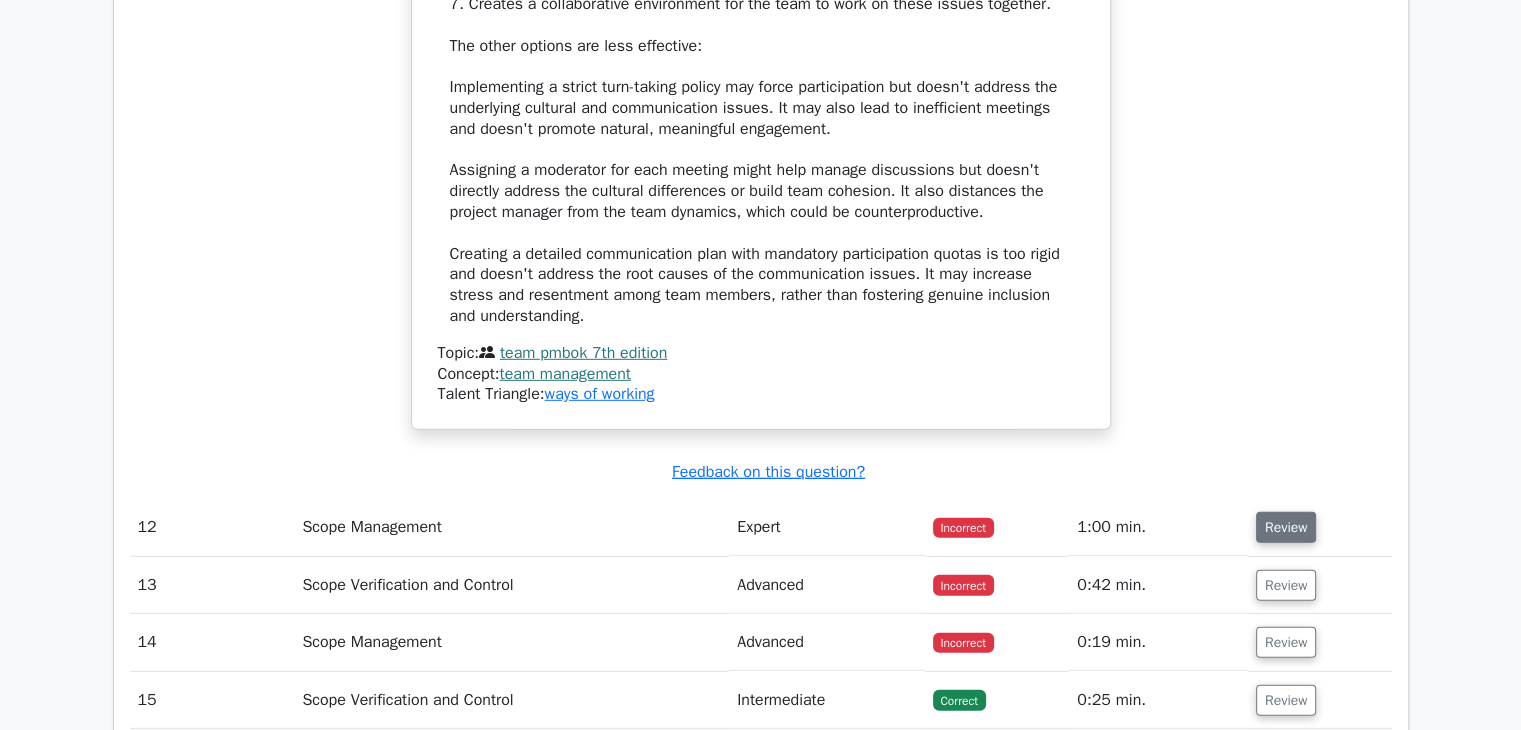 click on "Review" at bounding box center (1286, 527) 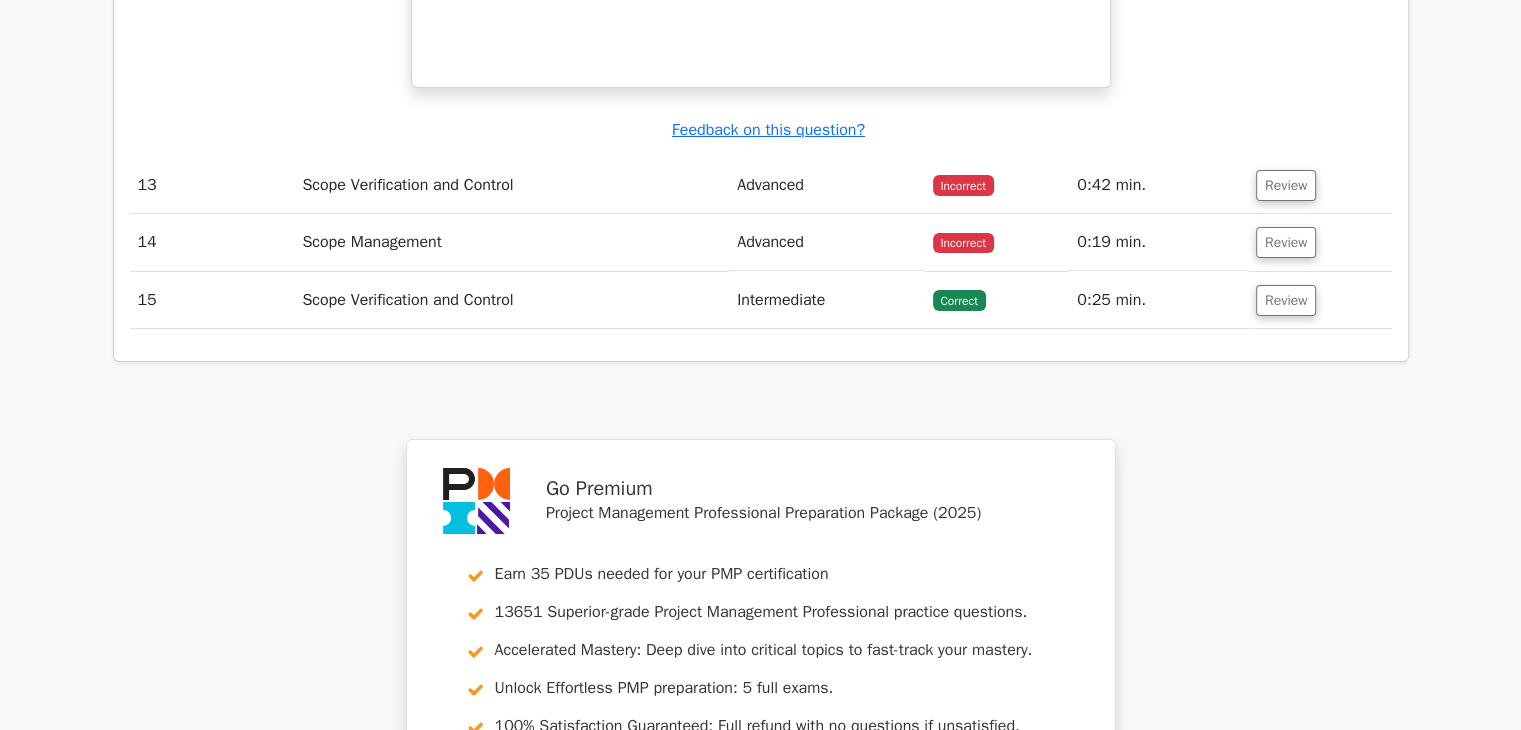scroll, scrollTop: 7400, scrollLeft: 0, axis: vertical 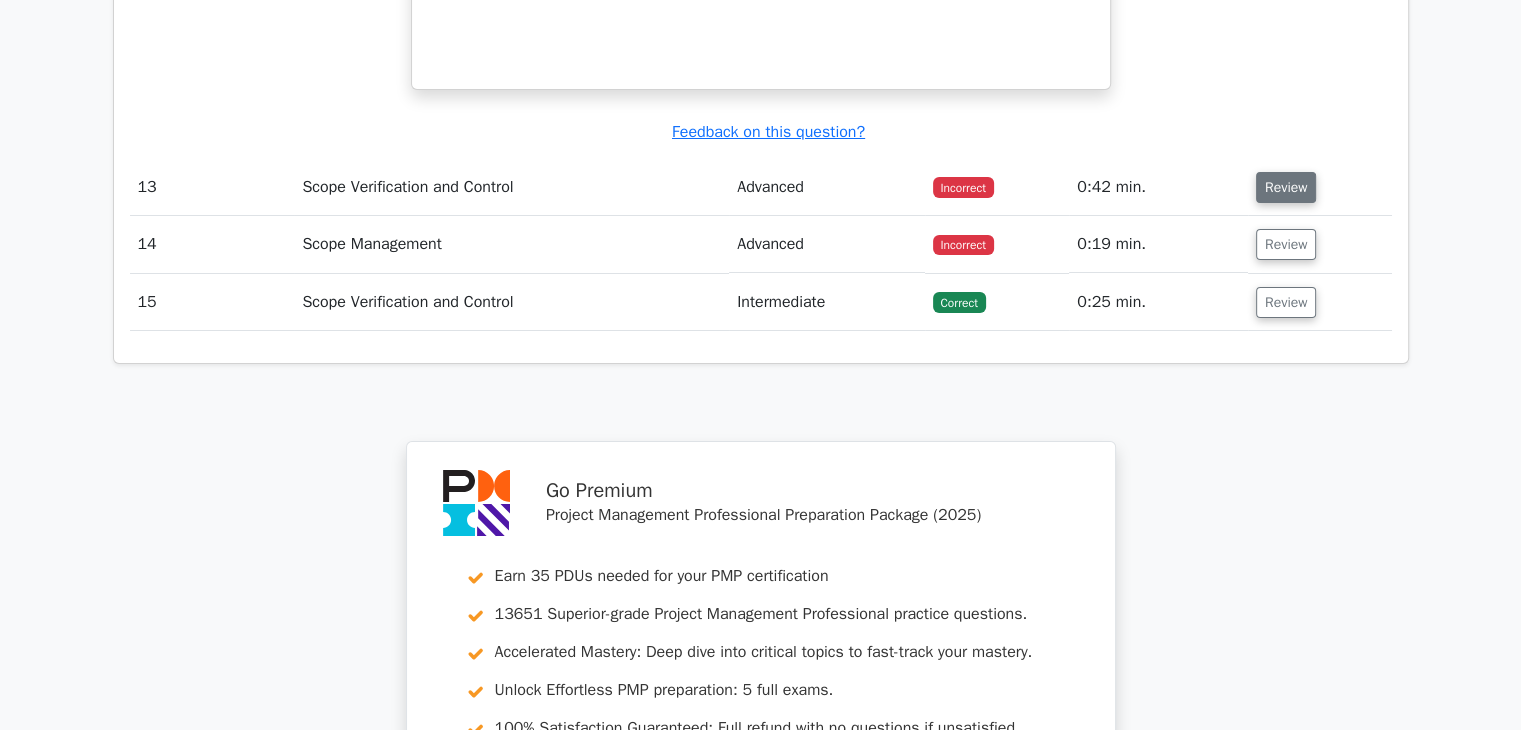 click on "Review" at bounding box center (1286, 187) 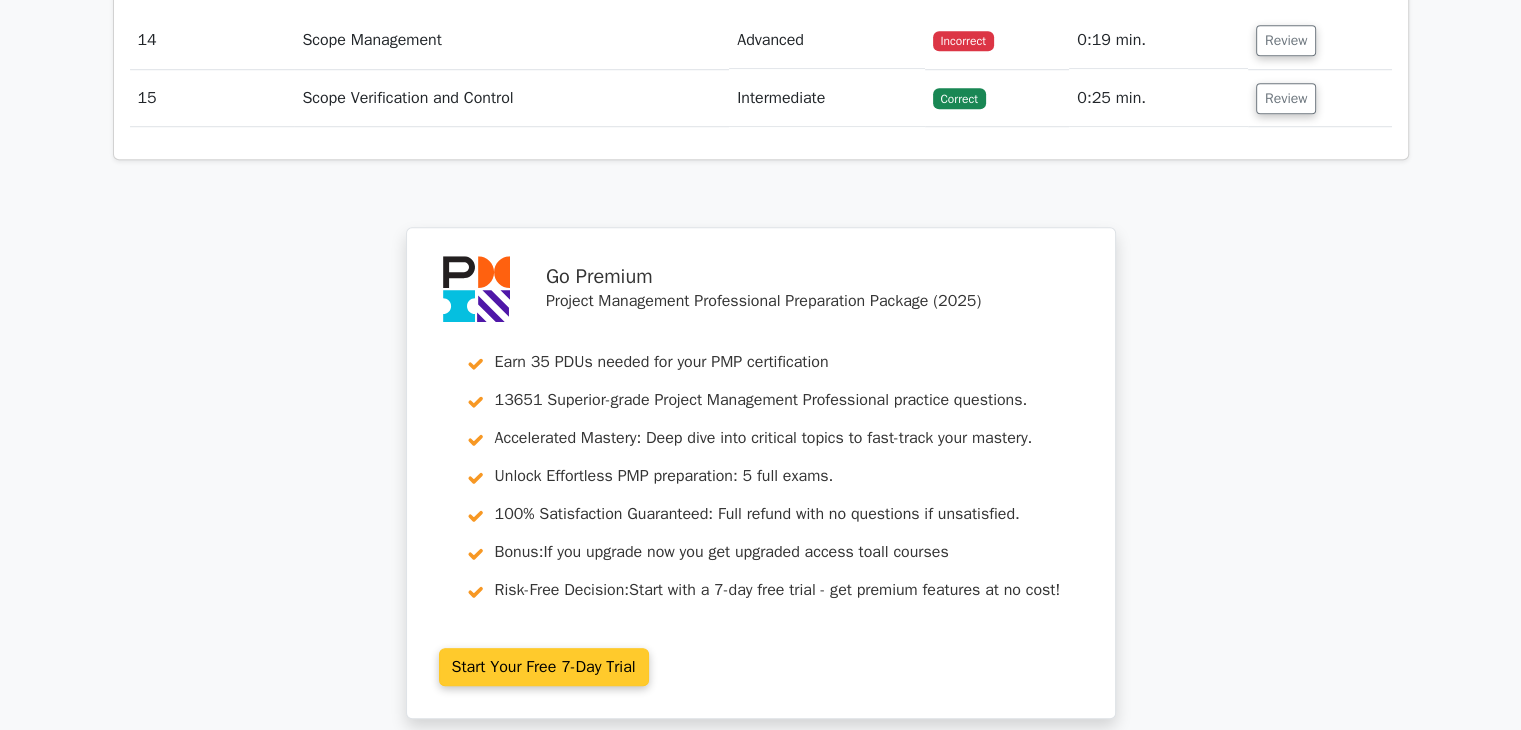 scroll, scrollTop: 8900, scrollLeft: 0, axis: vertical 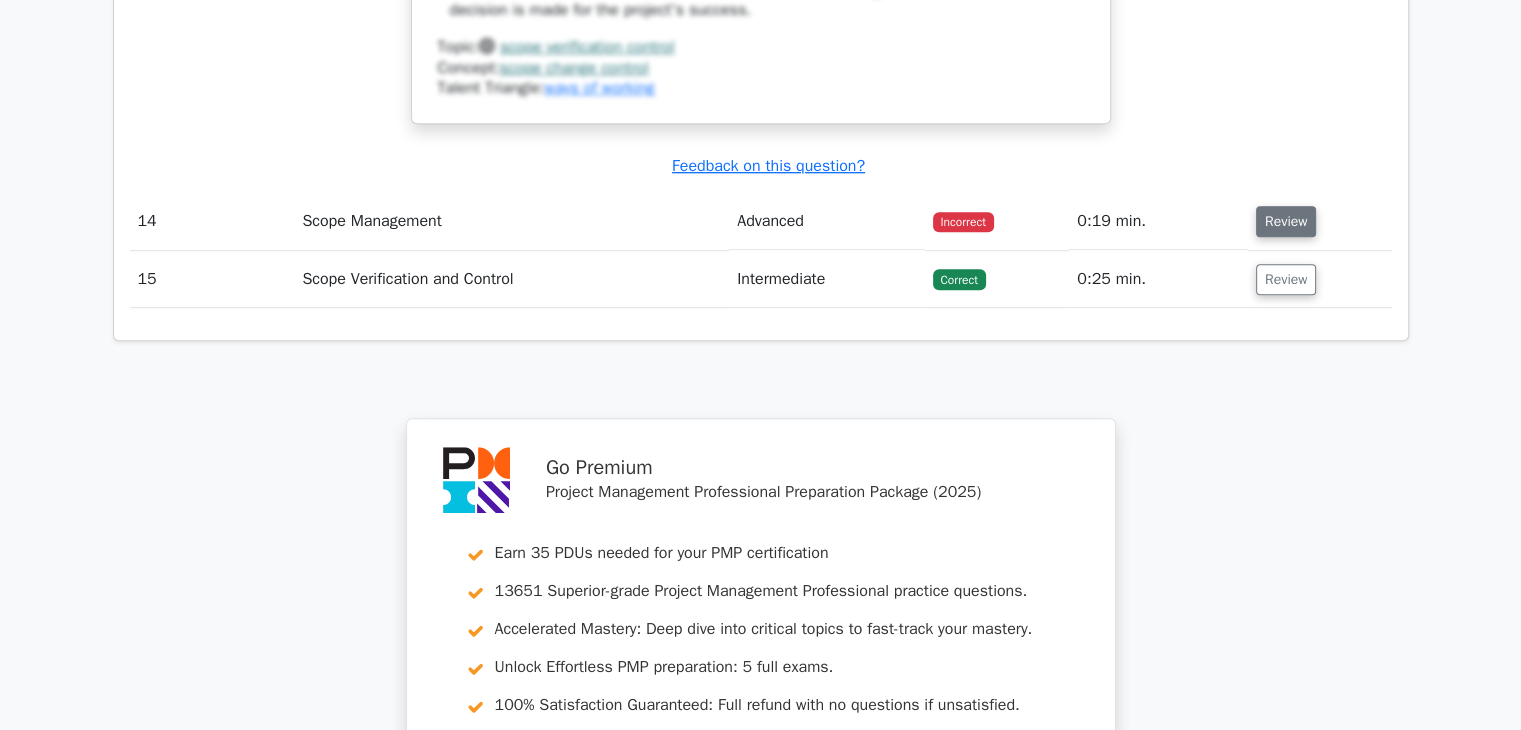 click on "Review" at bounding box center [1286, 221] 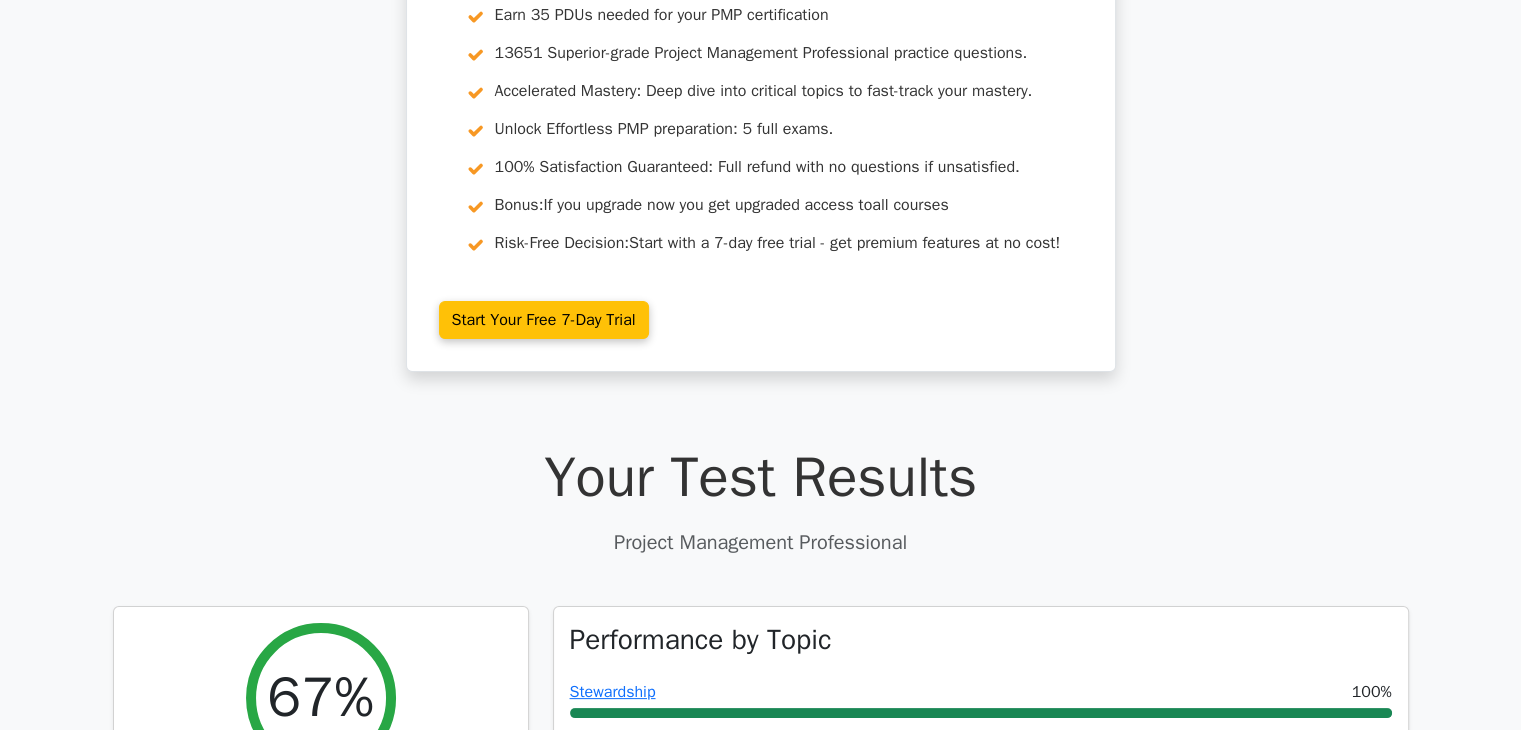scroll, scrollTop: 0, scrollLeft: 0, axis: both 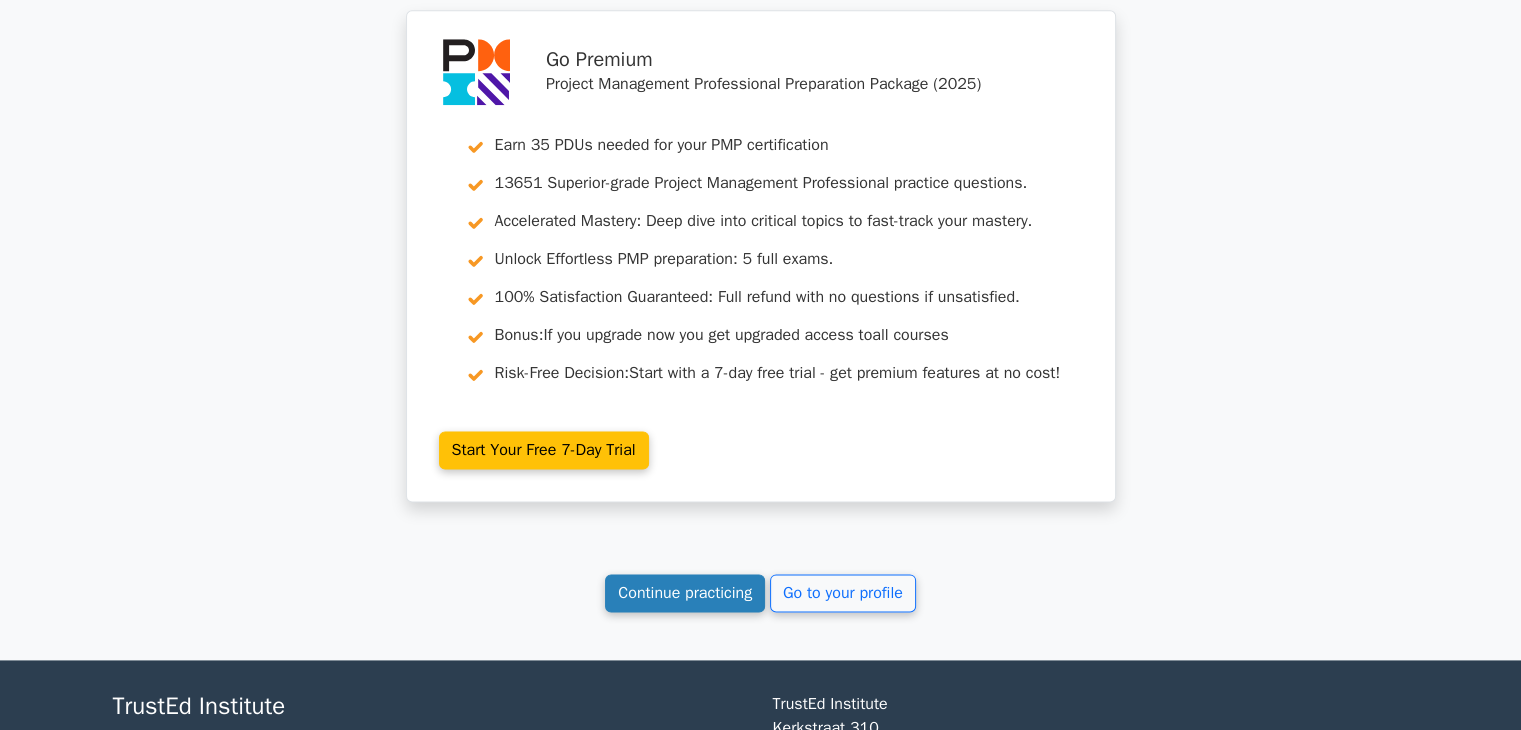 click on "Continue practicing" at bounding box center [685, 593] 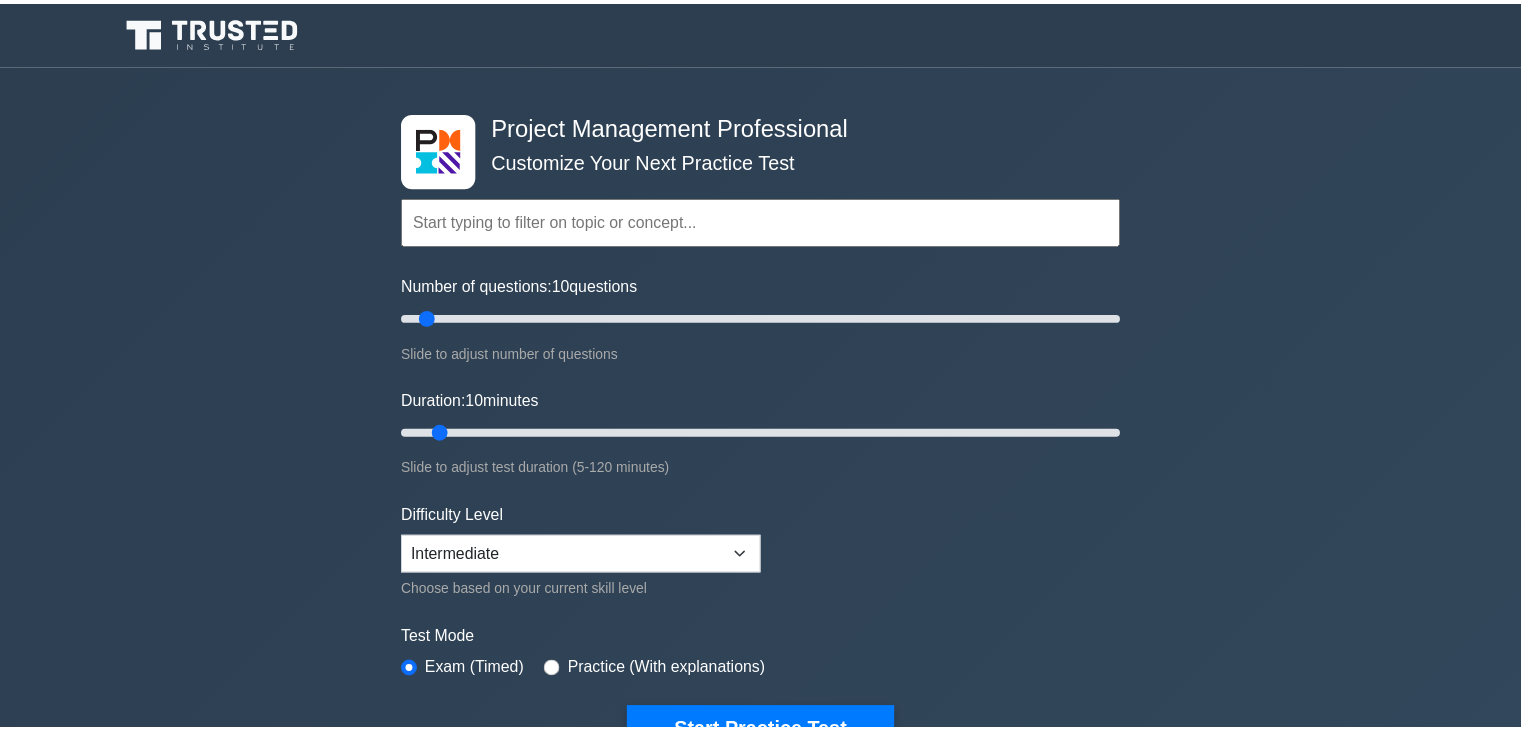 scroll, scrollTop: 0, scrollLeft: 0, axis: both 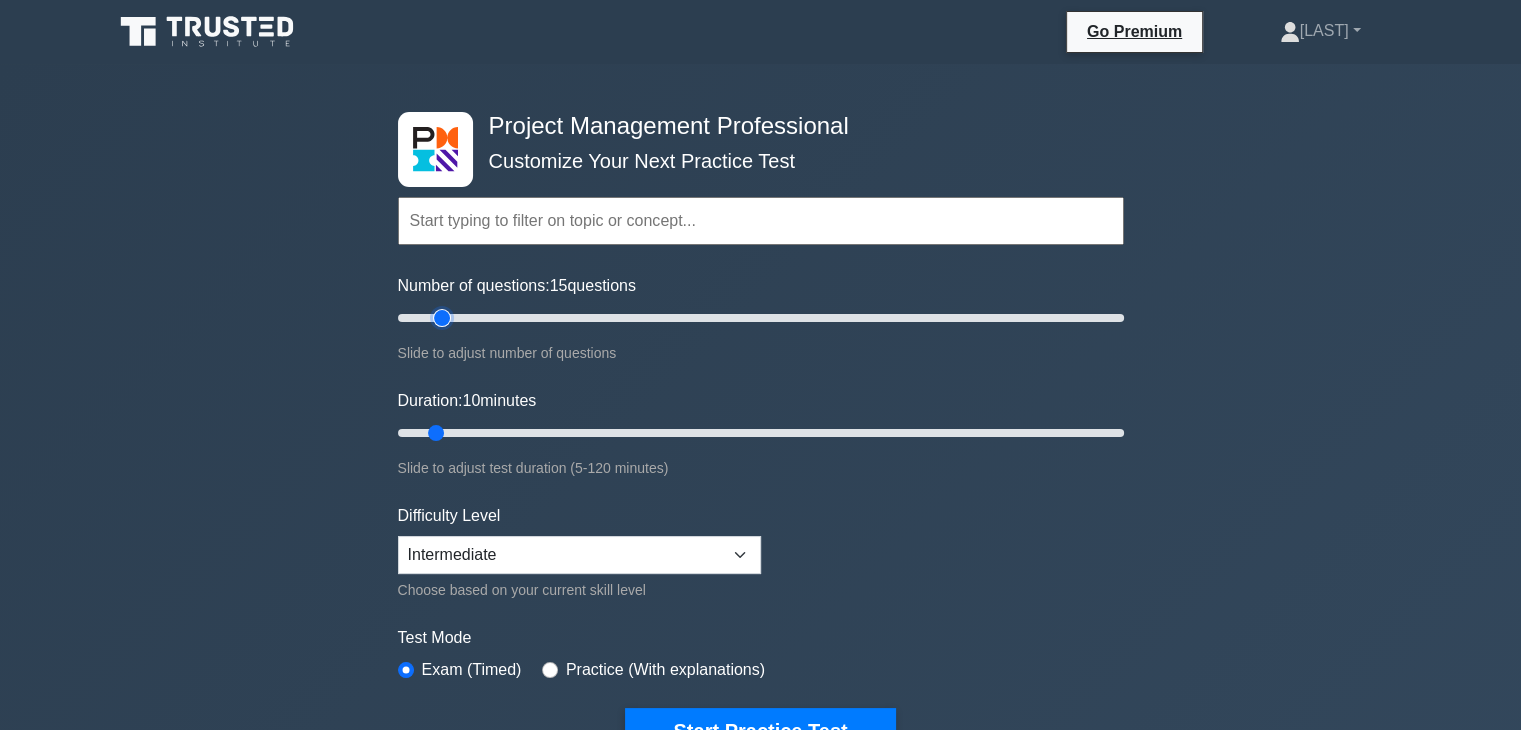 type on "15" 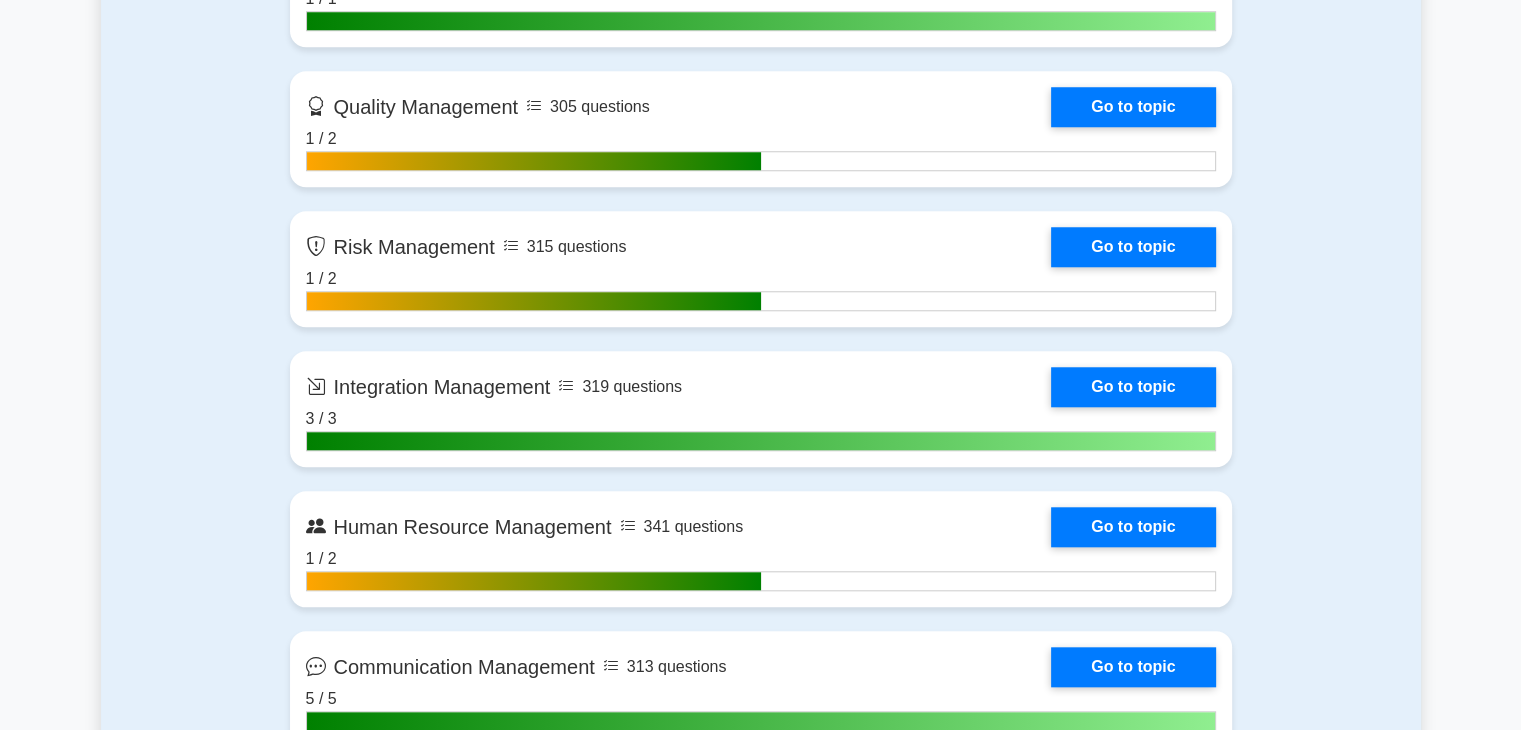 scroll, scrollTop: 1300, scrollLeft: 0, axis: vertical 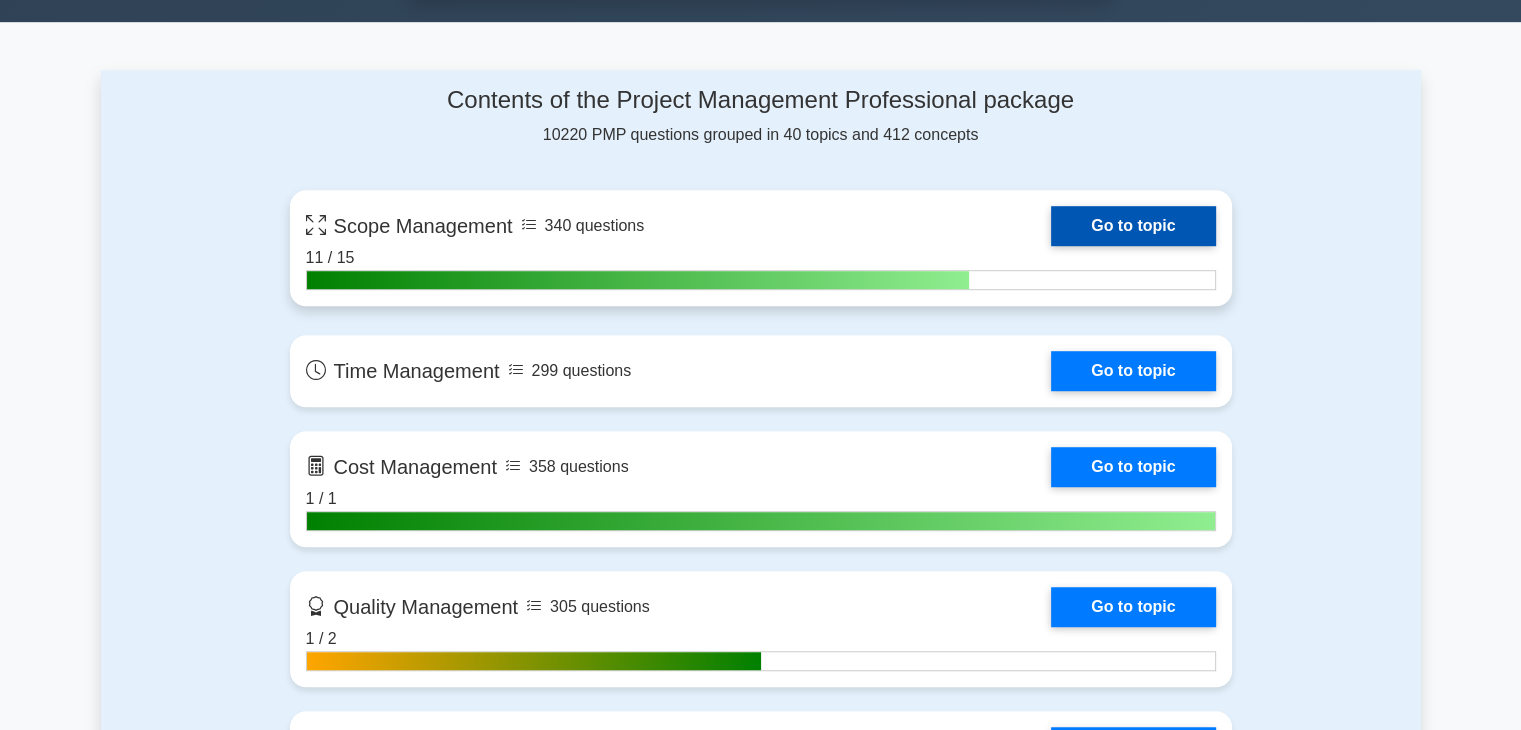 click on "Go to topic" at bounding box center (1133, 226) 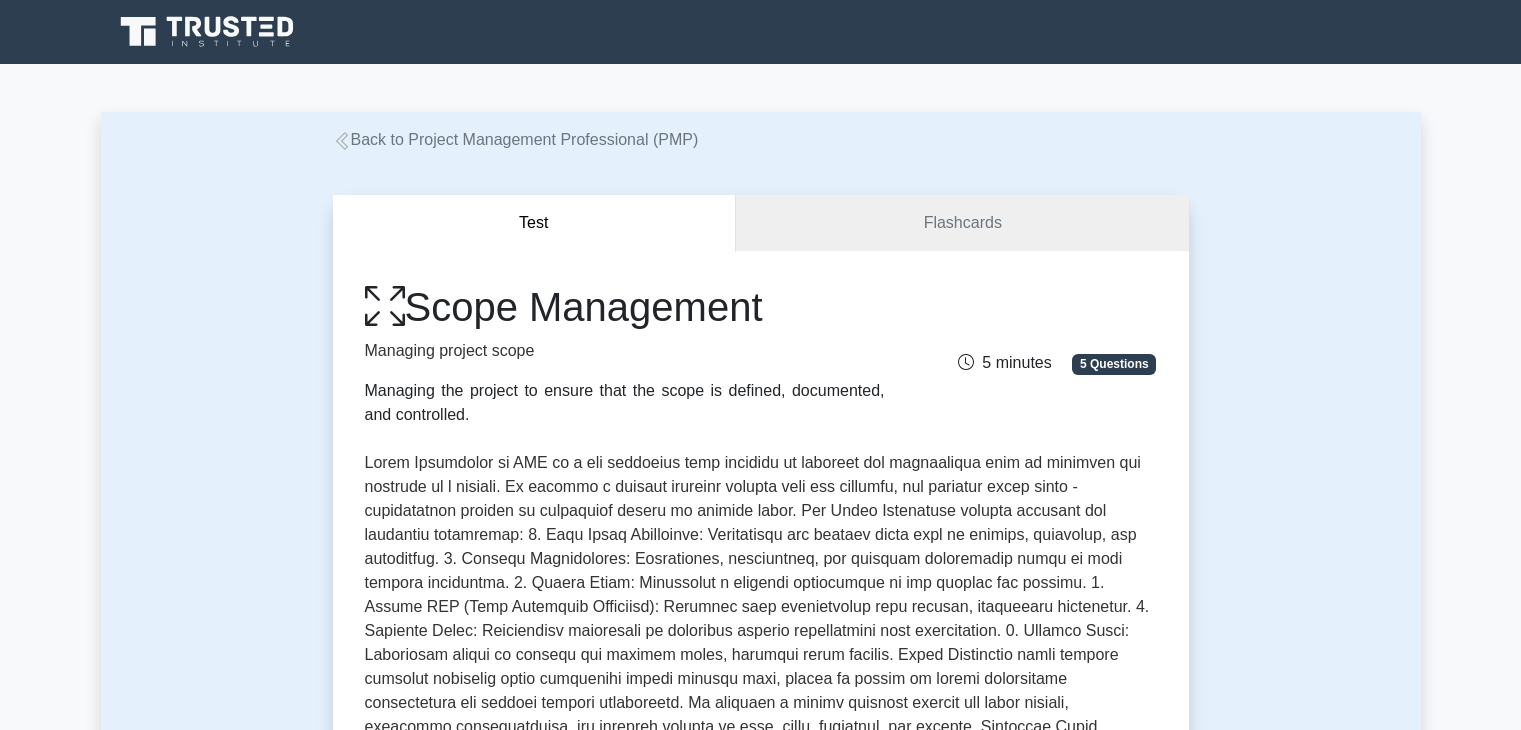 scroll, scrollTop: 0, scrollLeft: 0, axis: both 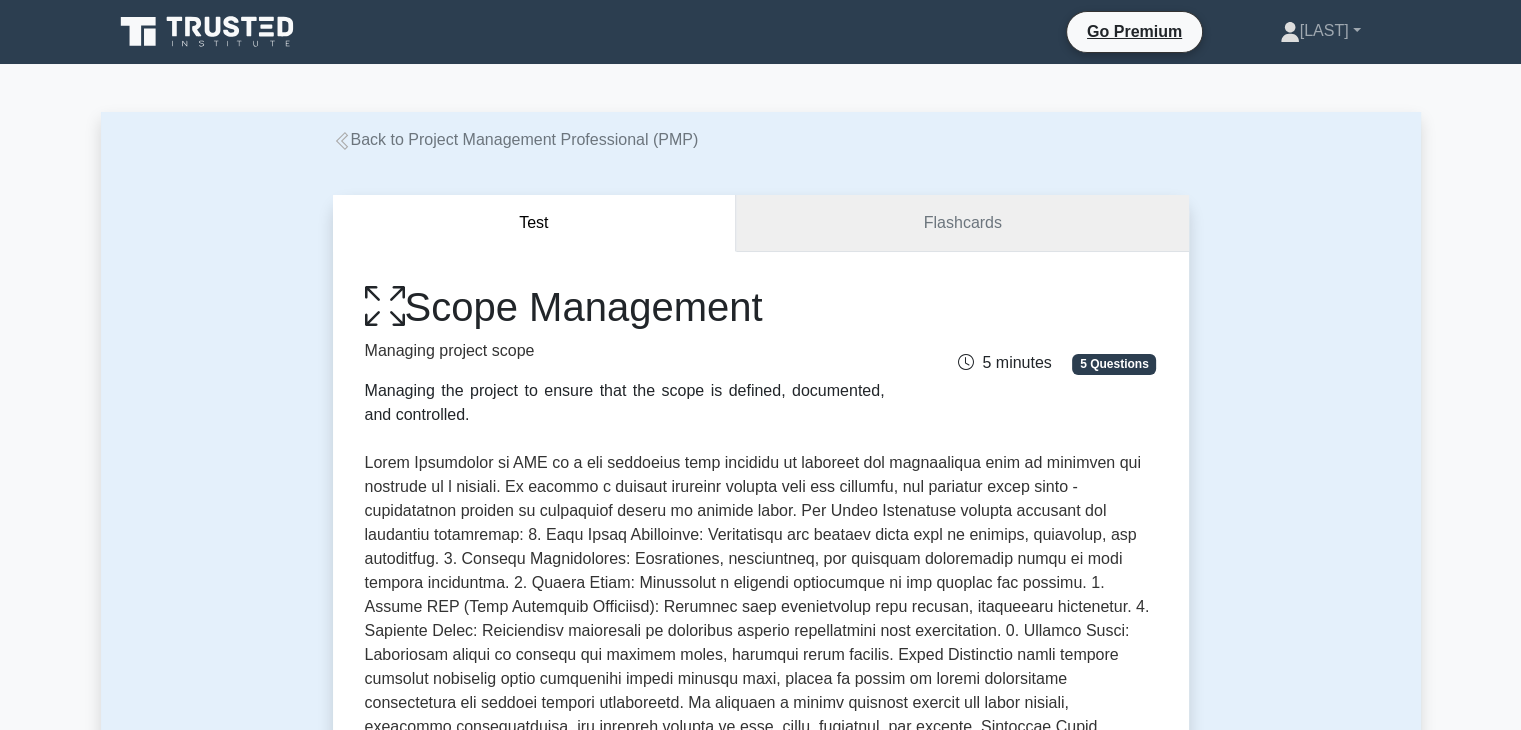 click on "Flashcards" at bounding box center [962, 223] 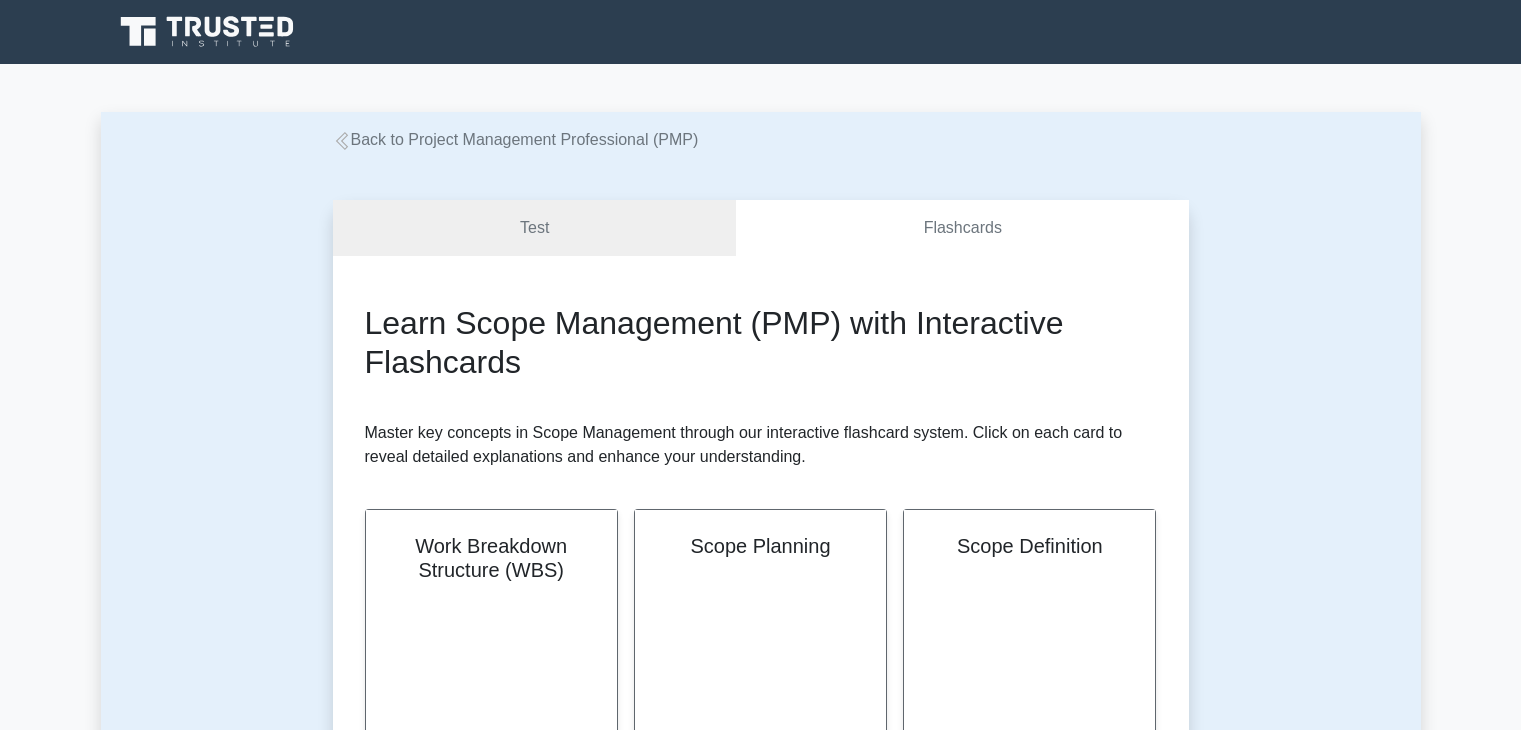 scroll, scrollTop: 0, scrollLeft: 0, axis: both 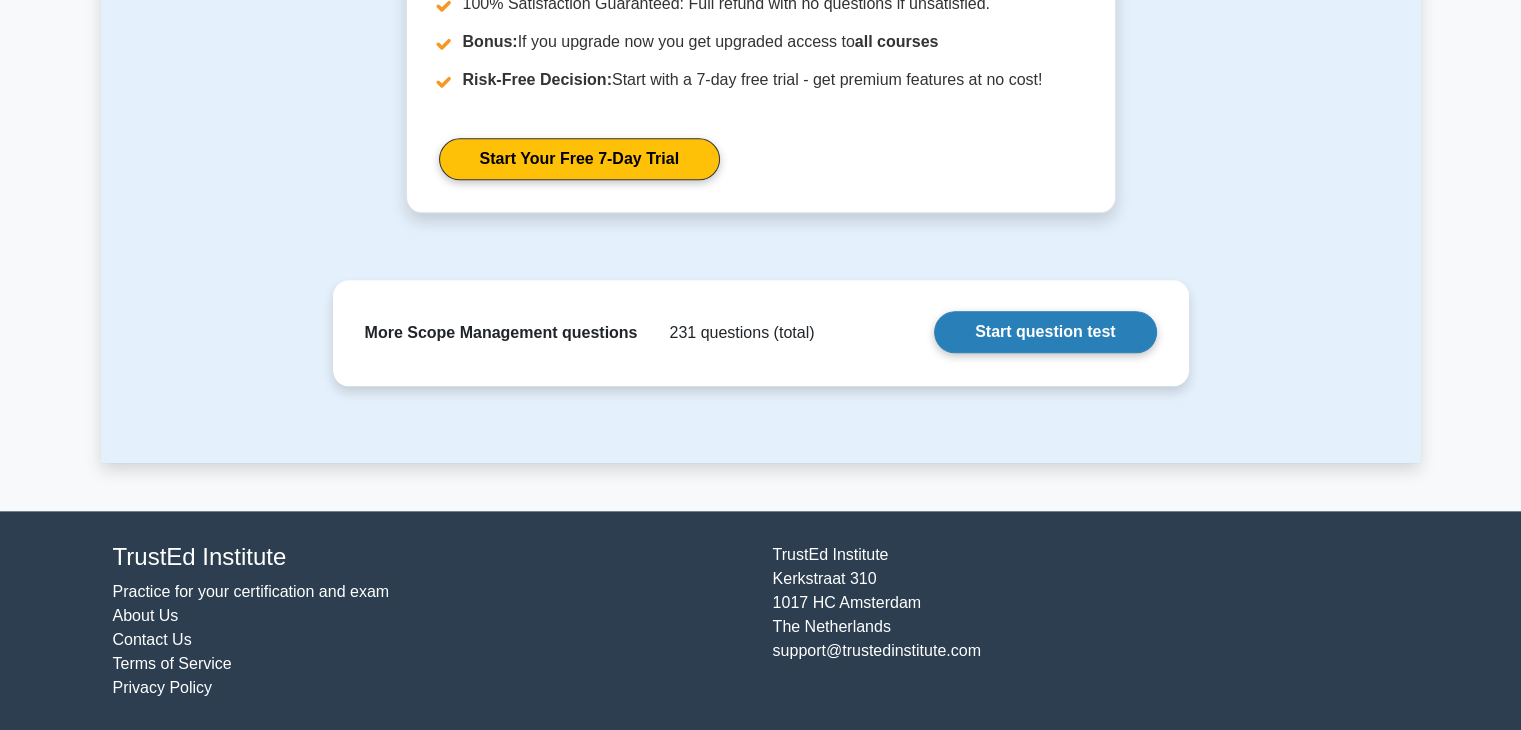 click on "Start  question test" at bounding box center (1045, 332) 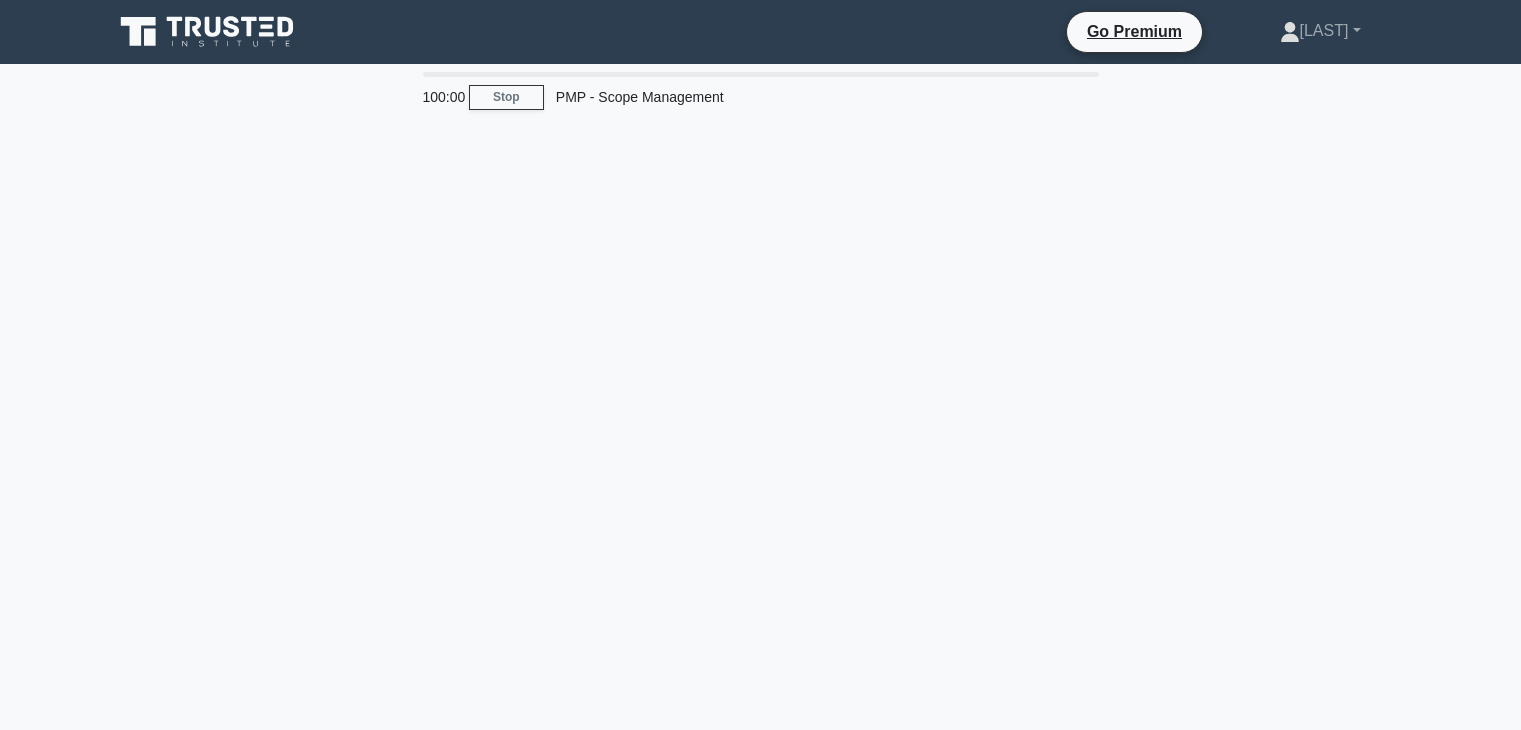 scroll, scrollTop: 0, scrollLeft: 0, axis: both 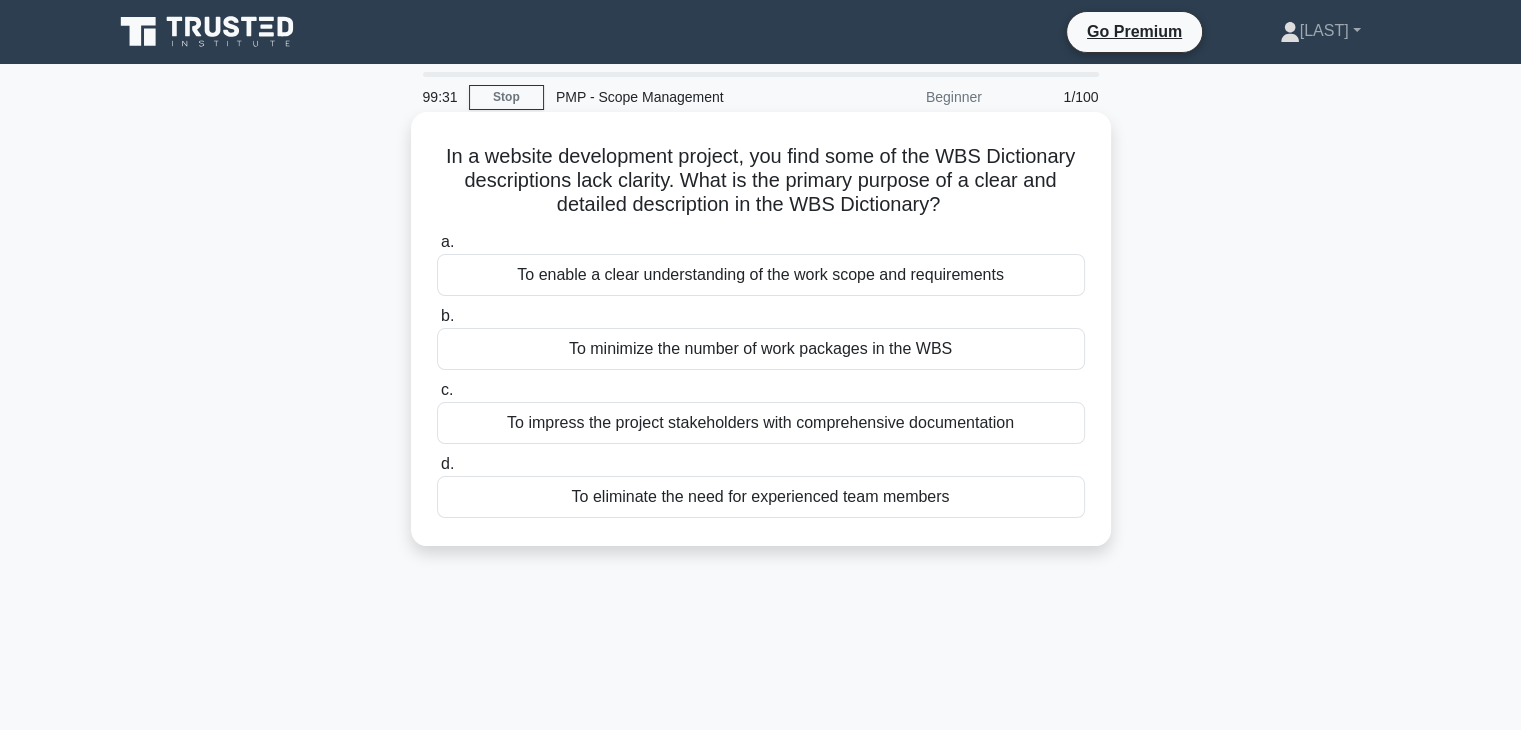 click on "To enable a clear understanding of the work scope and requirements" at bounding box center (761, 275) 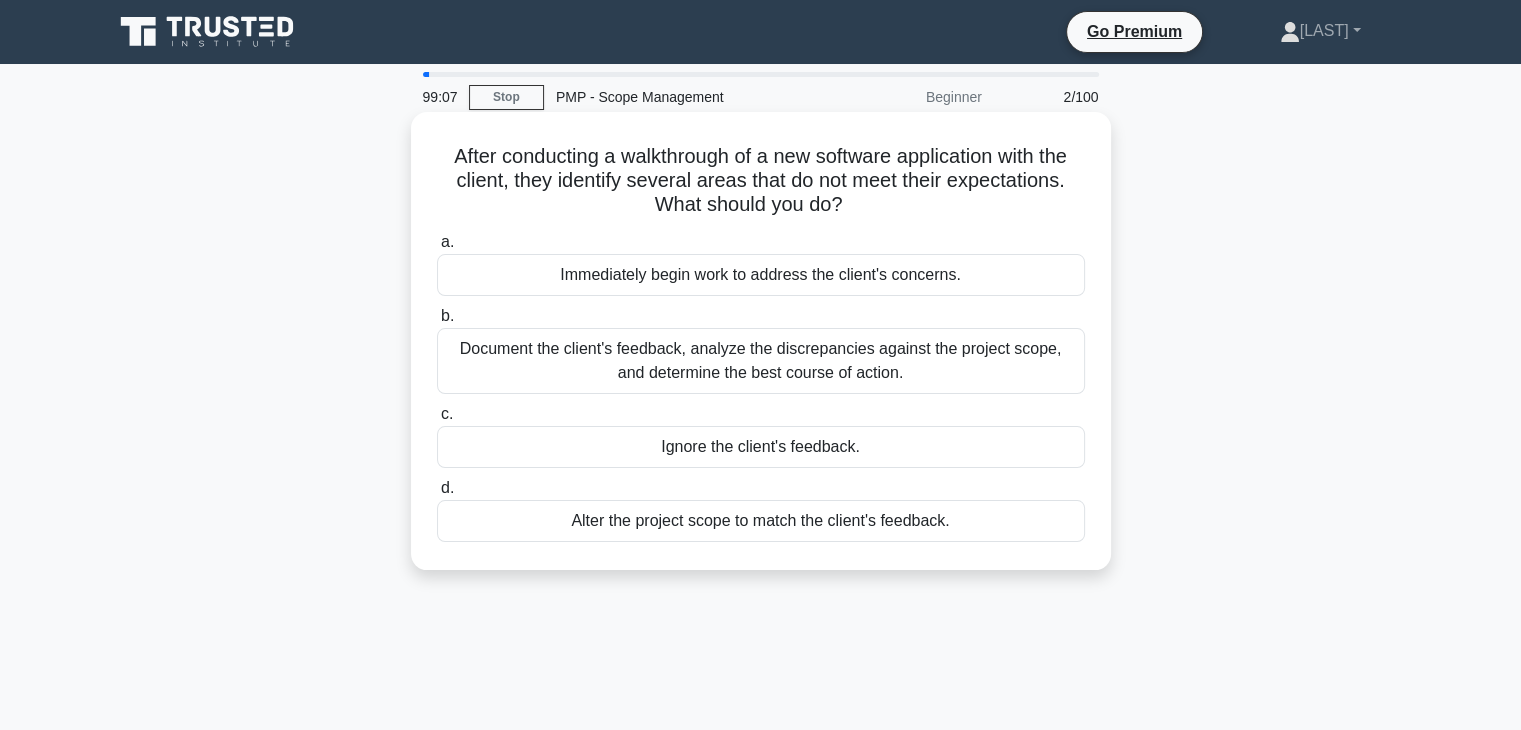 click on "Document the client's feedback, analyze the discrepancies against the project scope, and determine the best course of action." at bounding box center (761, 361) 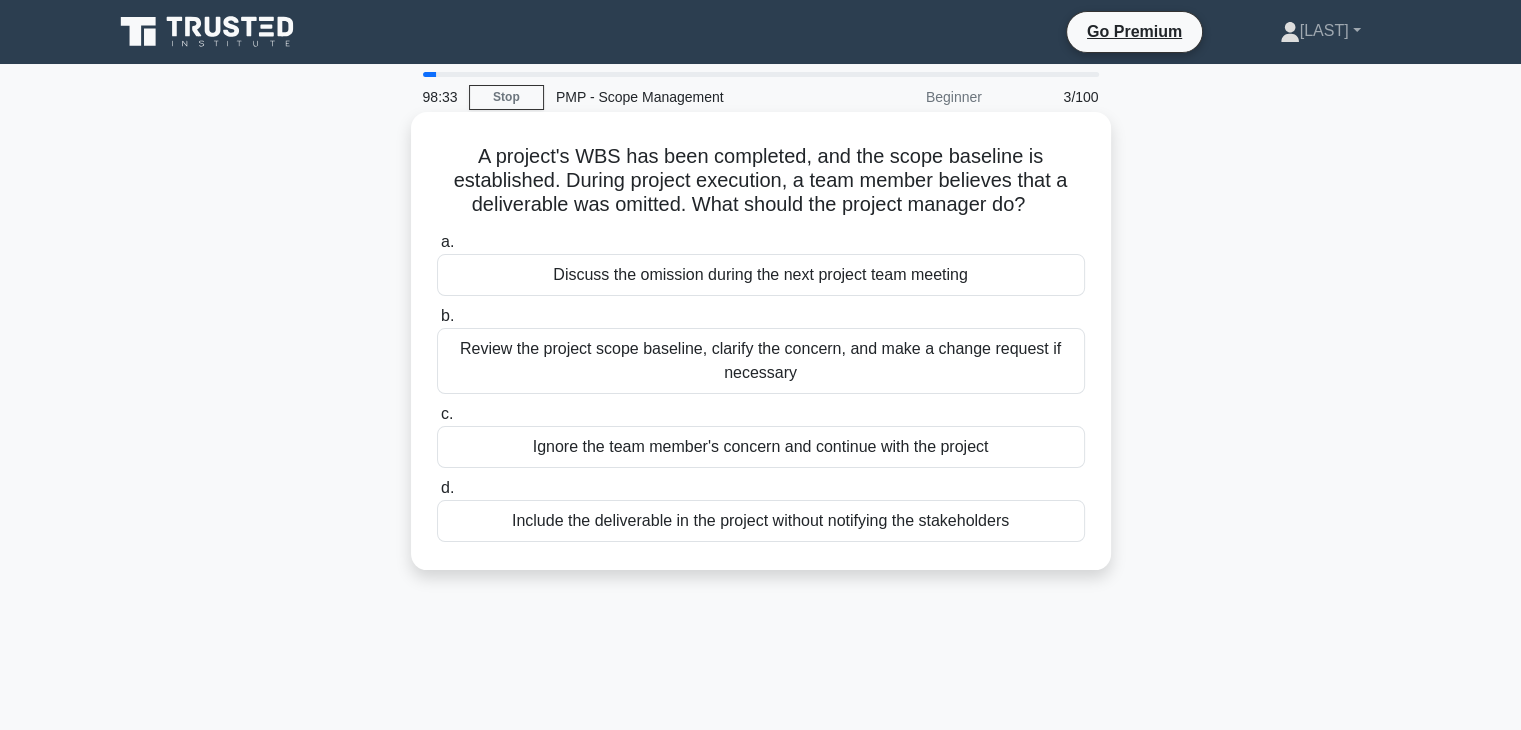 click on "Review the project scope baseline, clarify the concern, and make a change request if necessary" at bounding box center [761, 361] 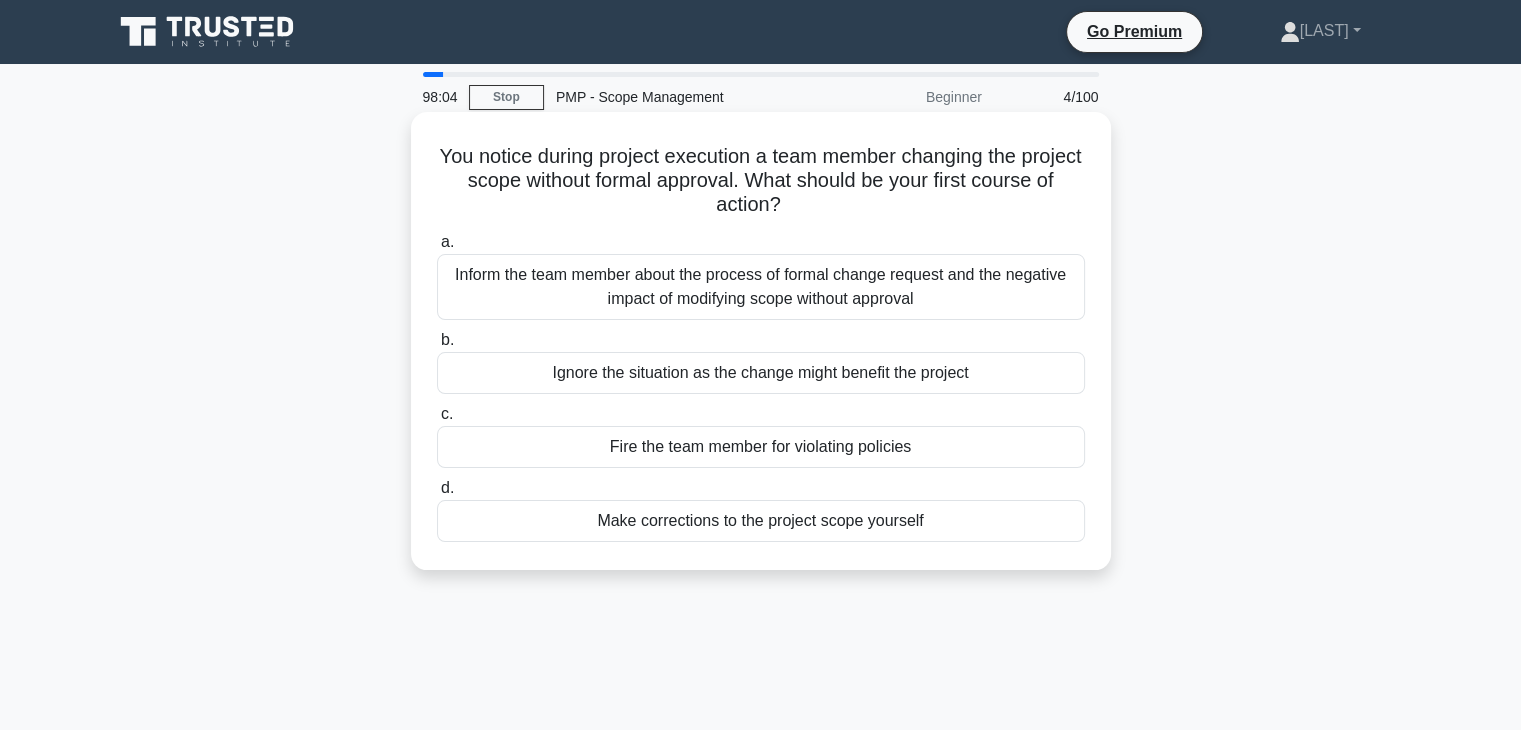 click on "Inform the team member about the process of formal change request and the negative impact of modifying scope without approval" at bounding box center (761, 287) 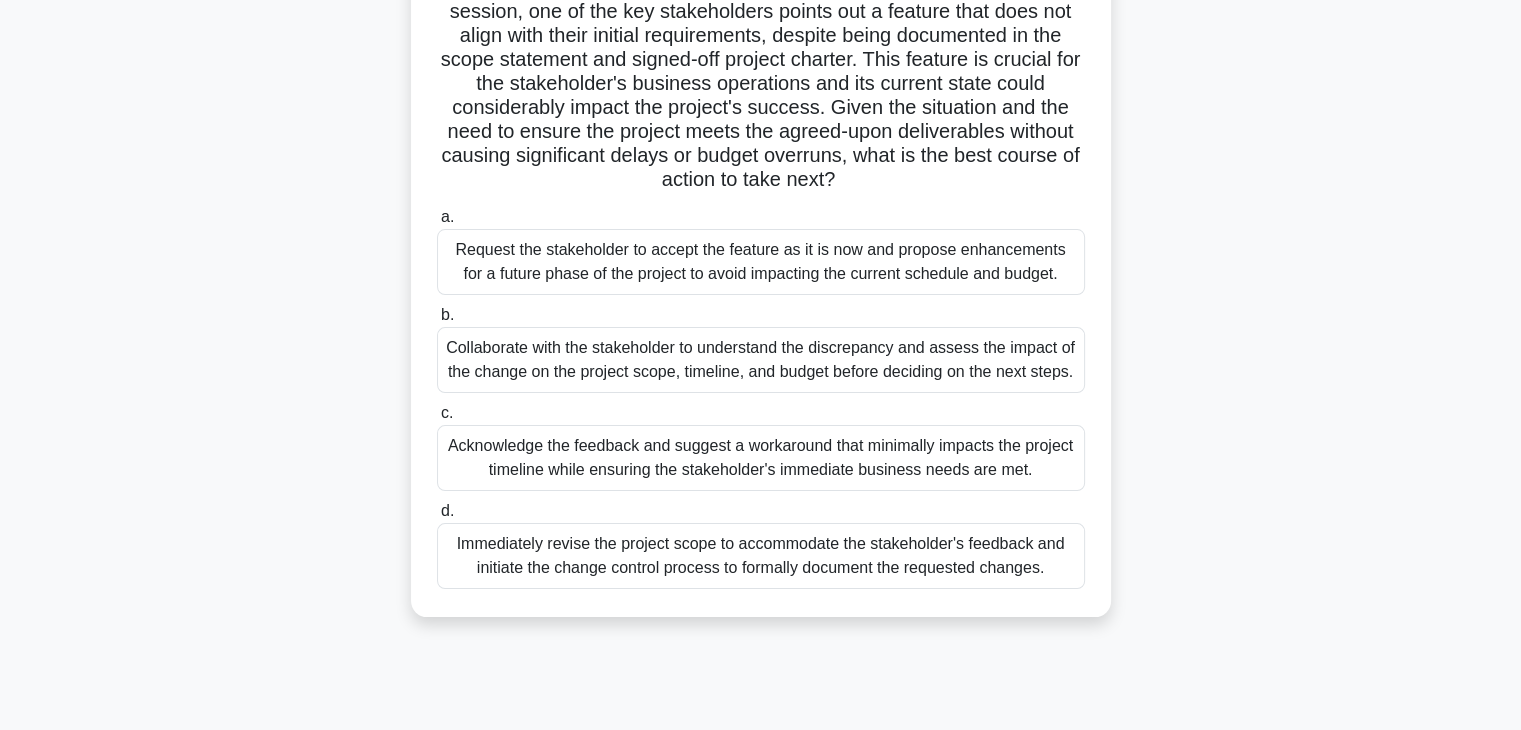 scroll, scrollTop: 300, scrollLeft: 0, axis: vertical 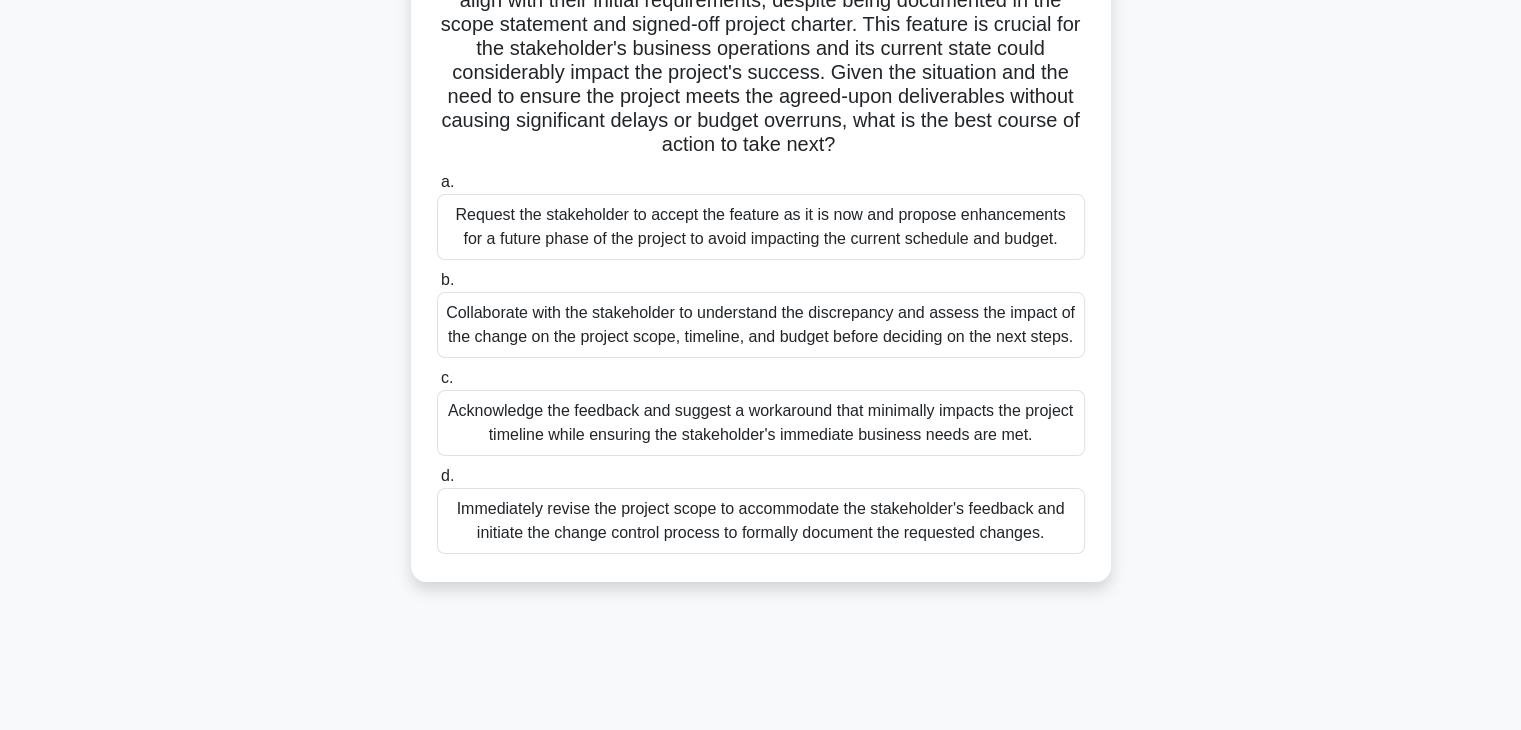 click on "Collaborate with the stakeholder to understand the discrepancy and assess the impact of the change on the project scope, timeline, and budget before deciding on the next steps." at bounding box center [761, 325] 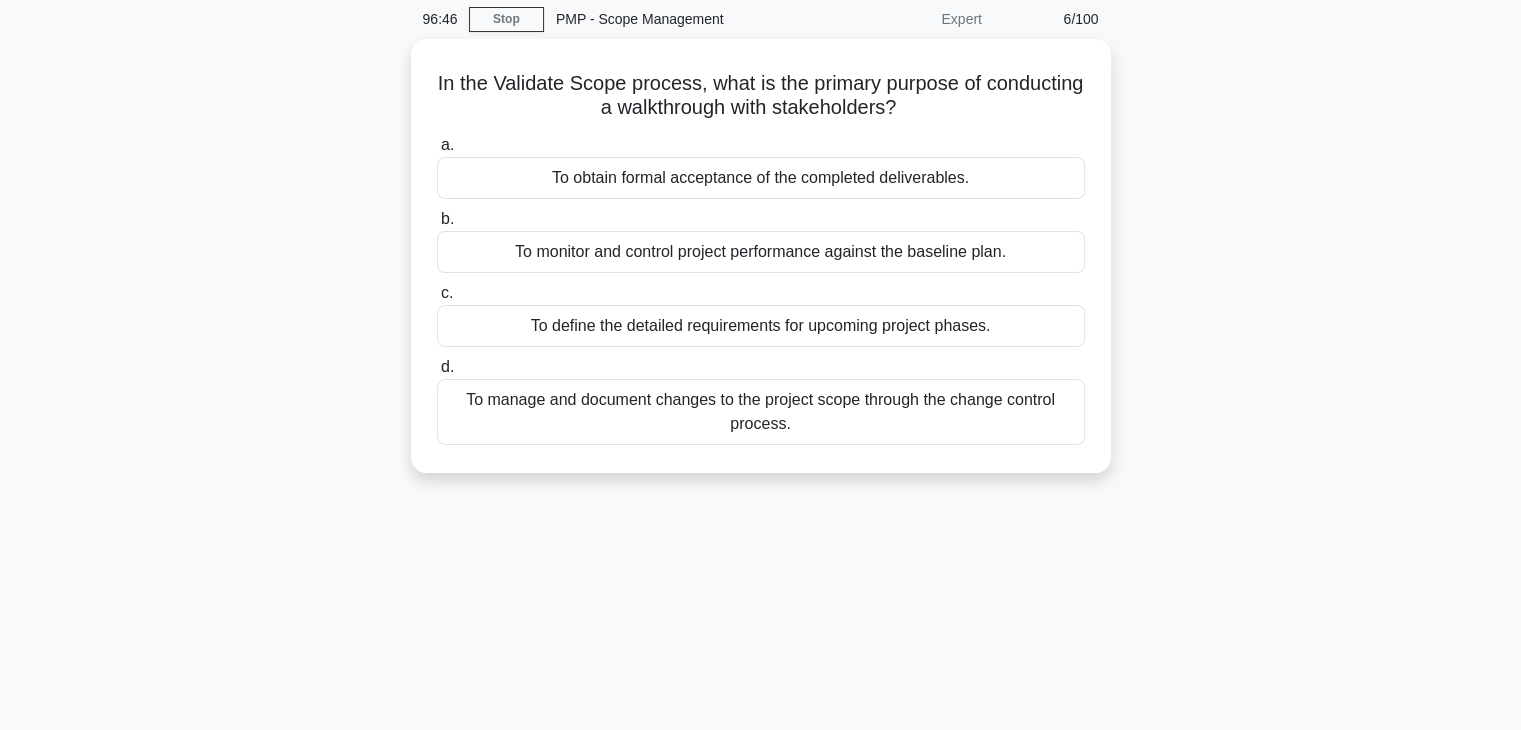 scroll, scrollTop: 0, scrollLeft: 0, axis: both 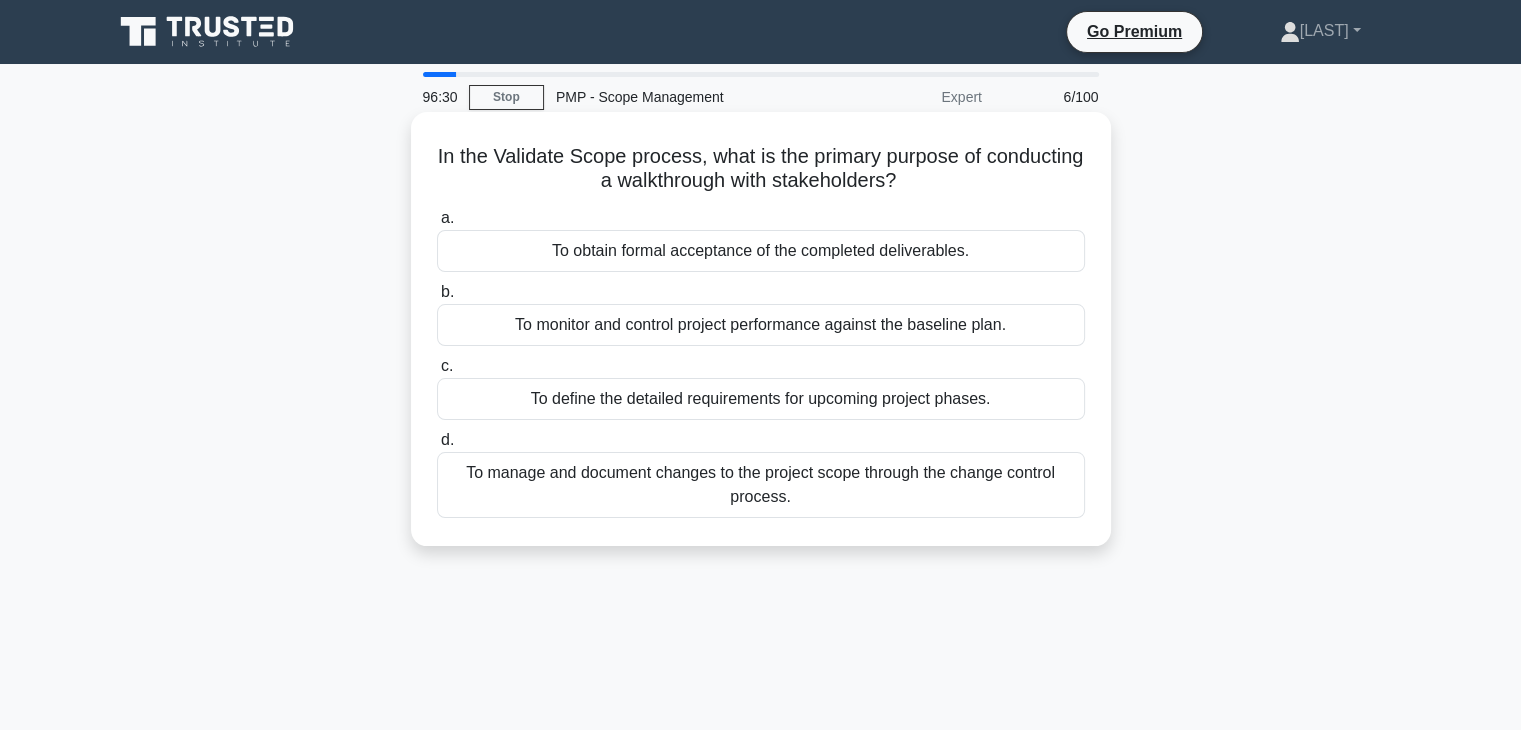 click on "To obtain formal acceptance of the completed deliverables." at bounding box center (761, 251) 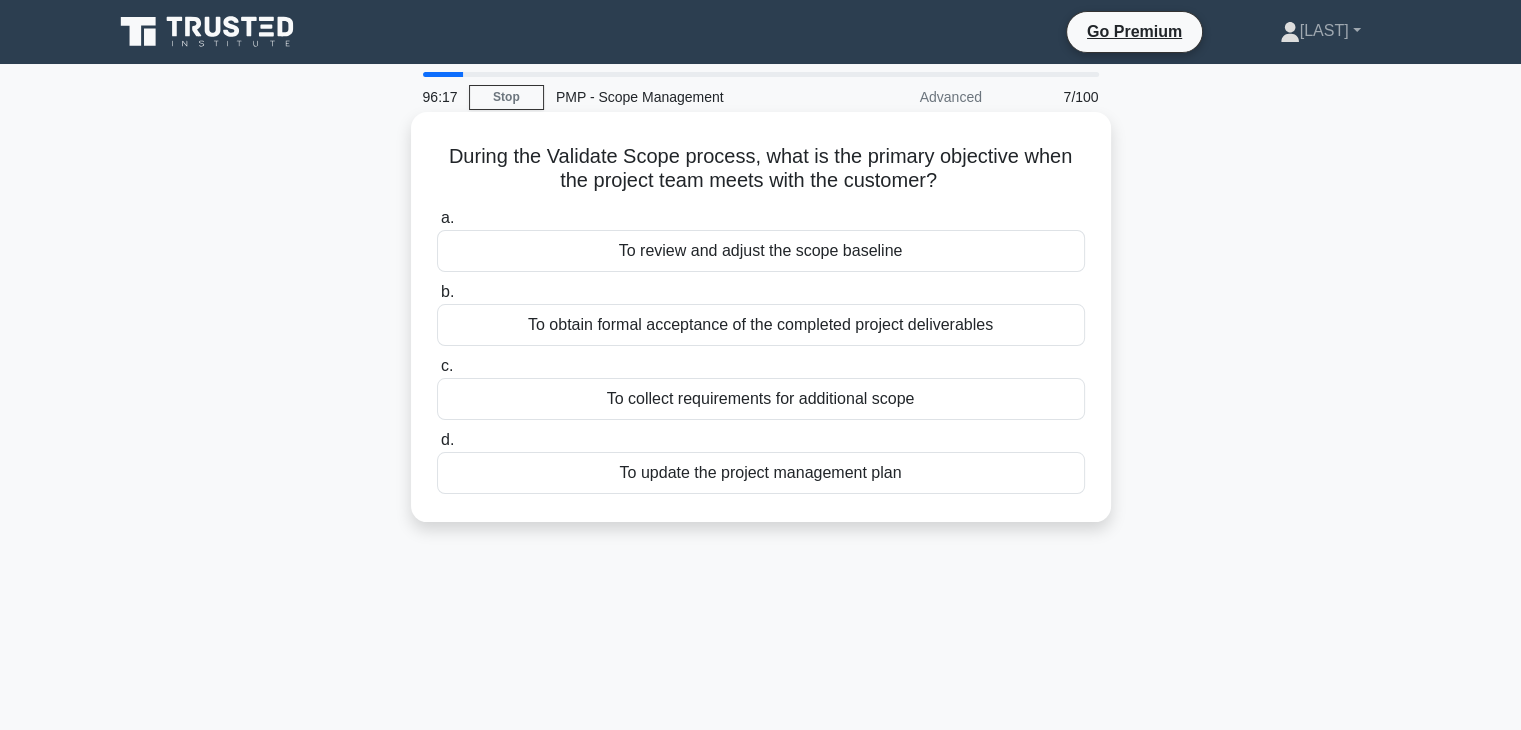 click on "To obtain formal acceptance of the completed project deliverables" at bounding box center (761, 325) 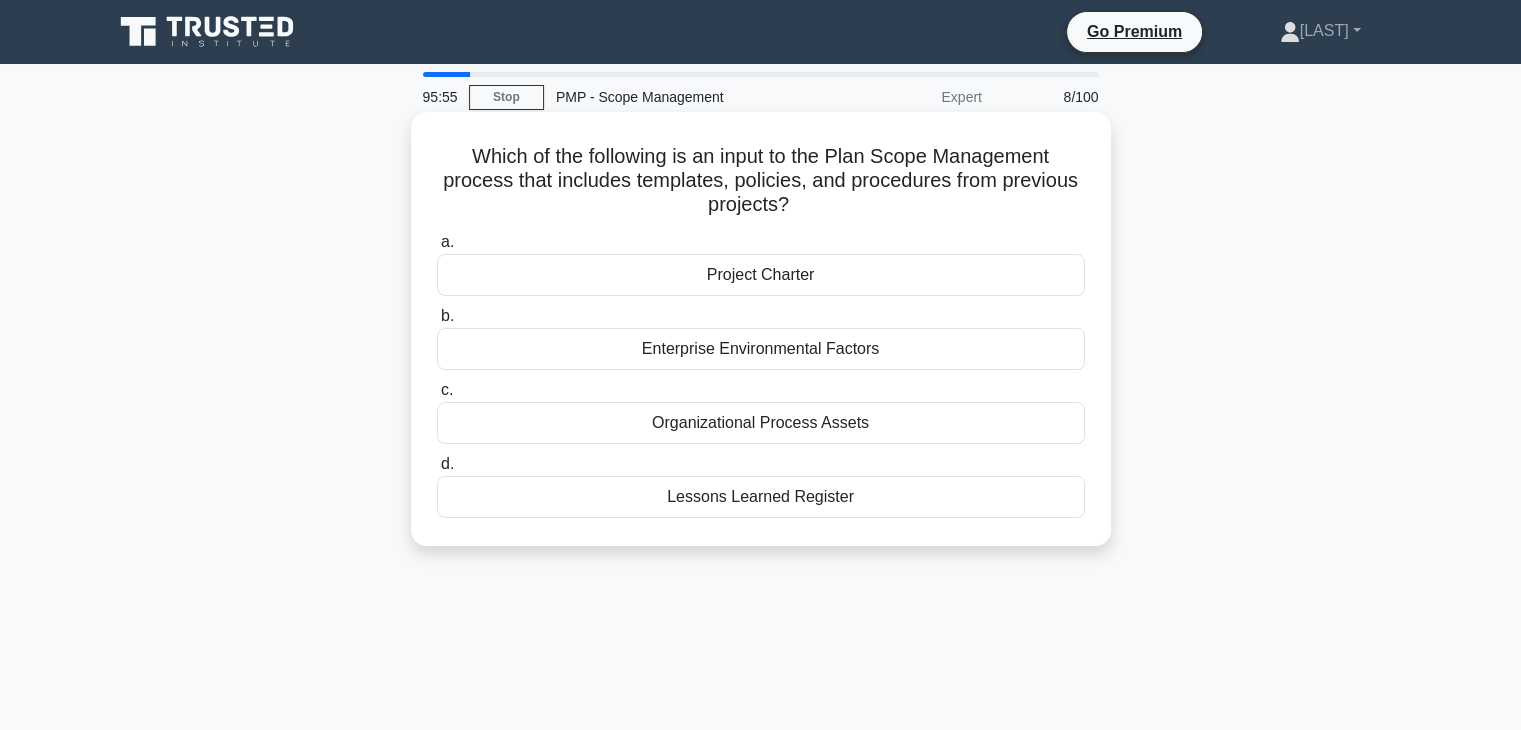 click on "Project Charter" at bounding box center [761, 275] 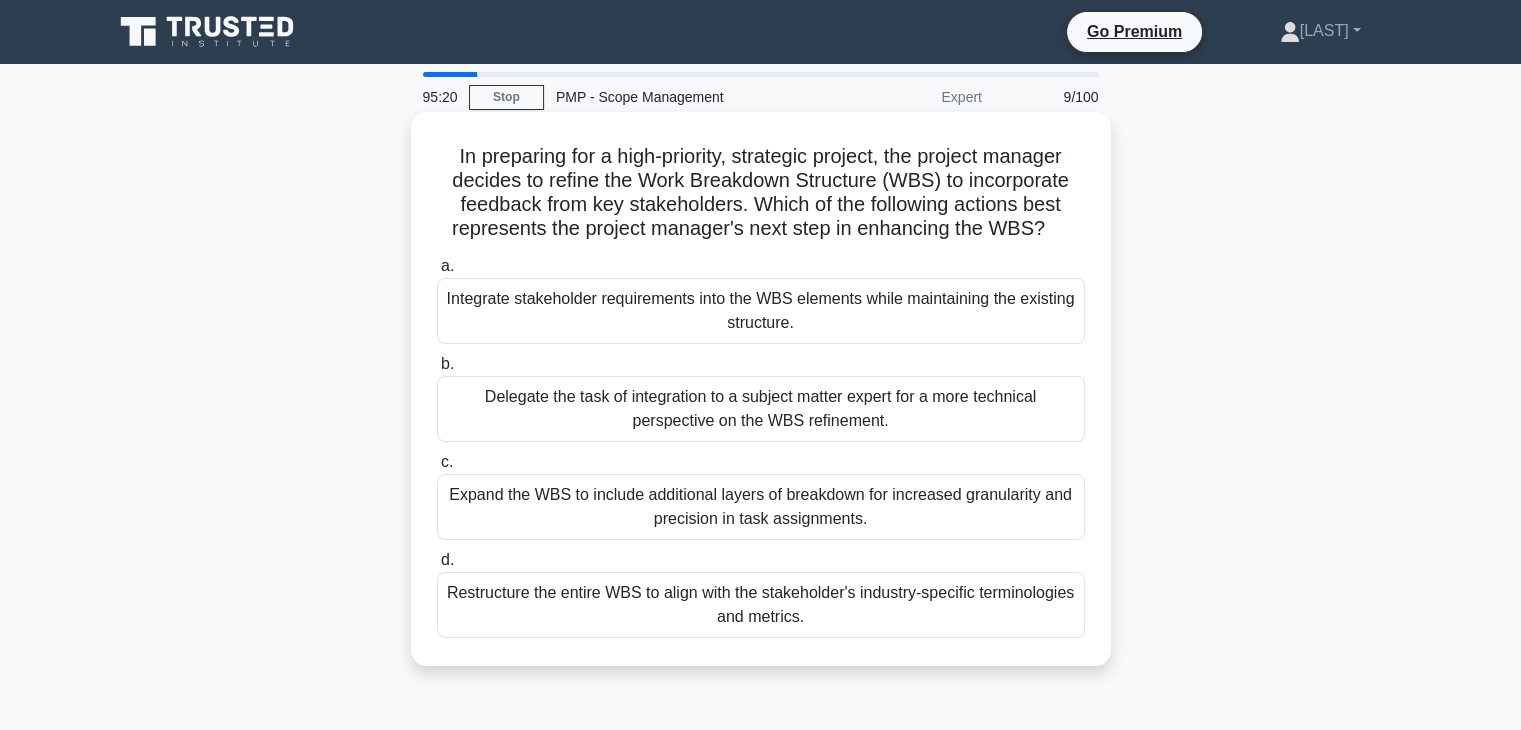 click on "Restructure the entire WBS to align with the stakeholder's industry-specific terminologies and metrics." at bounding box center [761, 605] 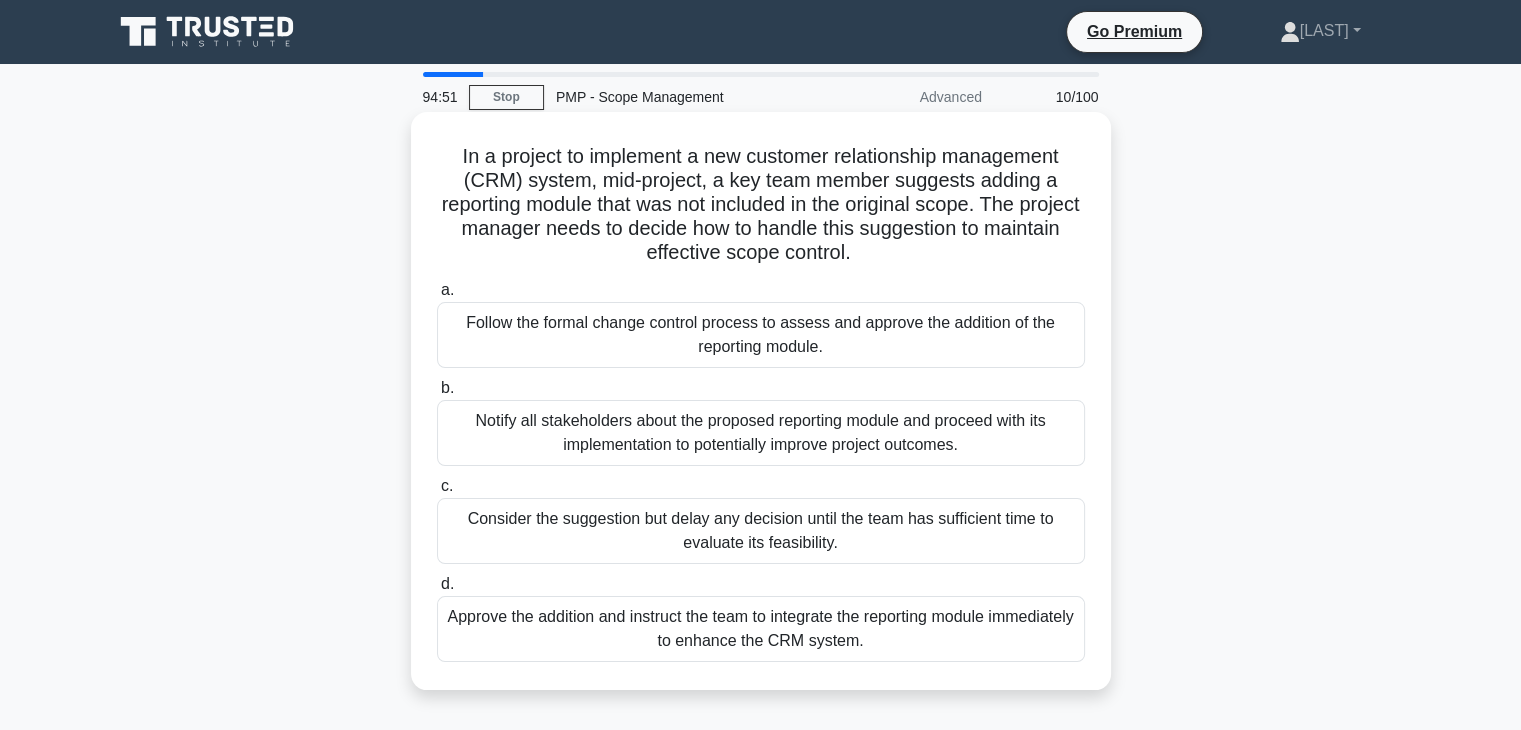 click on "Consider the suggestion but delay any decision until the team has sufficient time to evaluate its feasibility." at bounding box center (761, 531) 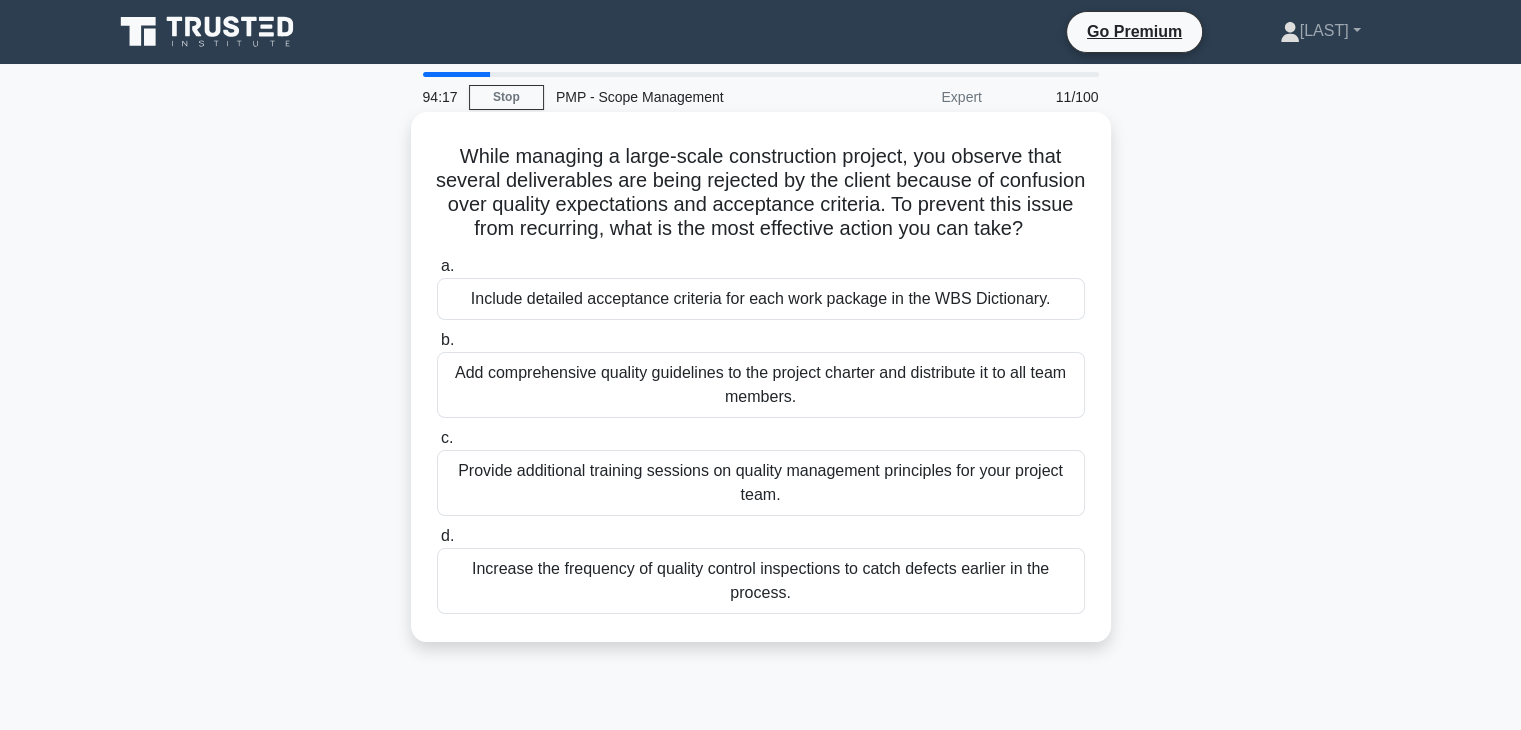 click on "Provide additional training sessions on quality management principles for your project team." at bounding box center [761, 483] 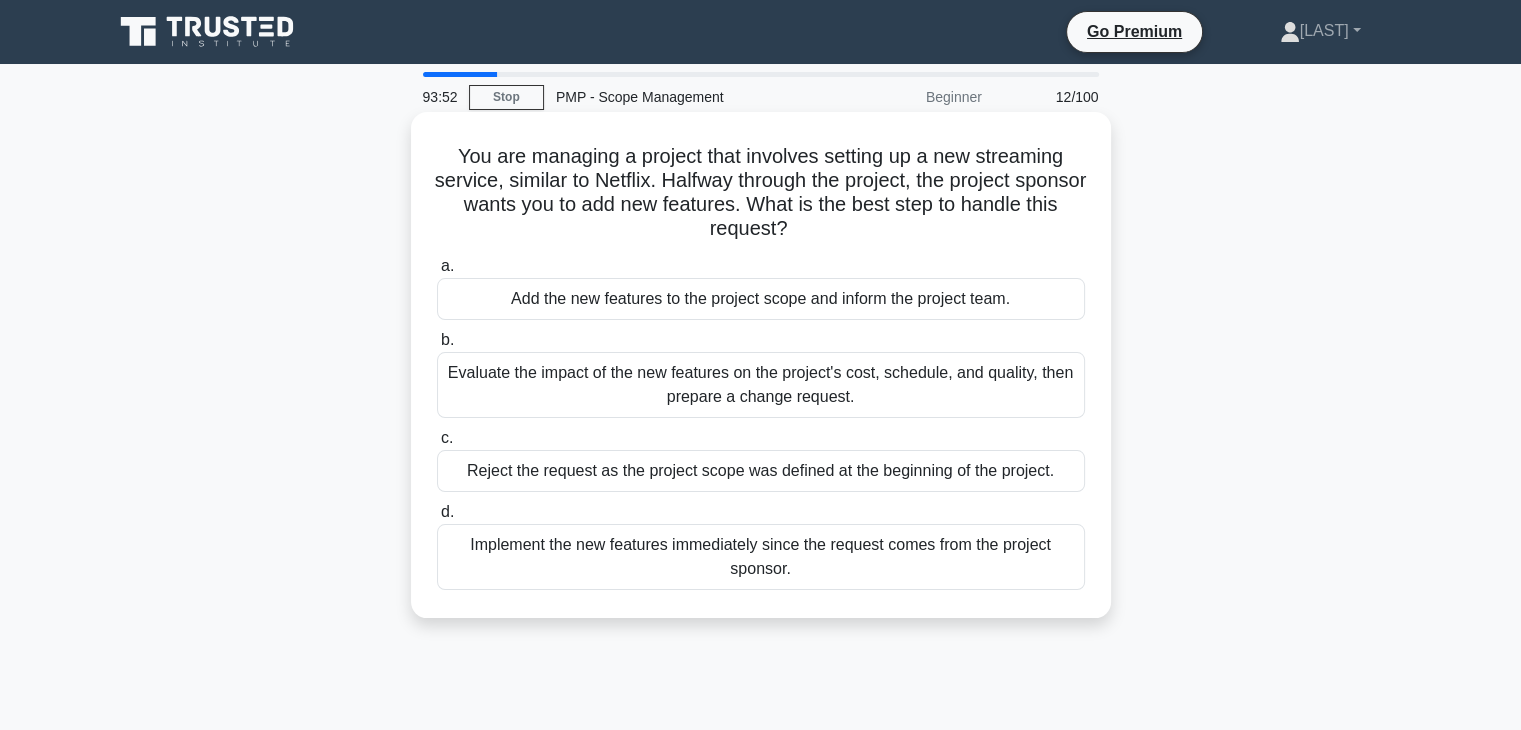 click on "Evaluate the impact of the new features on the project's cost, schedule, and quality, then prepare a change request." at bounding box center (761, 385) 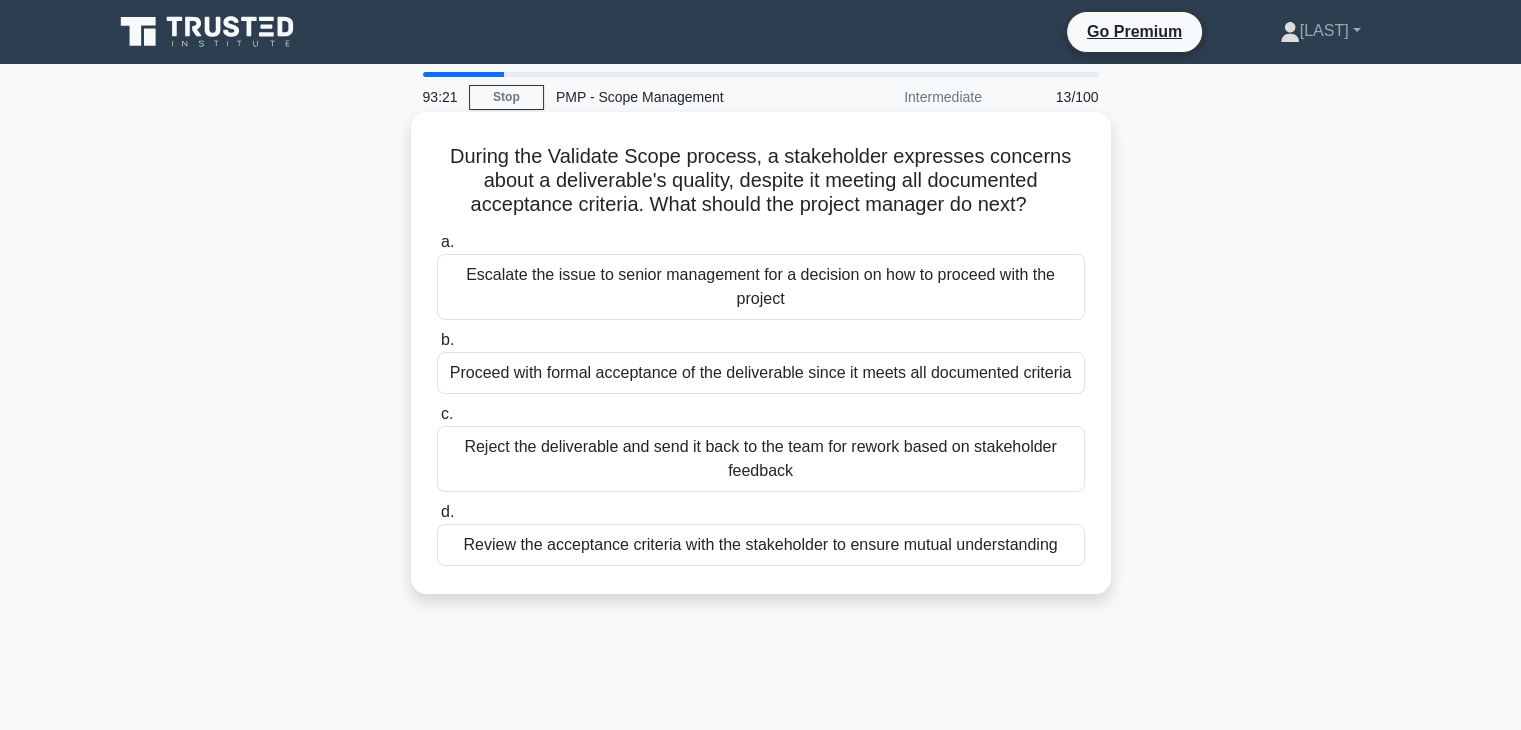 click on "Review the acceptance criteria with the stakeholder to ensure mutual understanding" at bounding box center [761, 545] 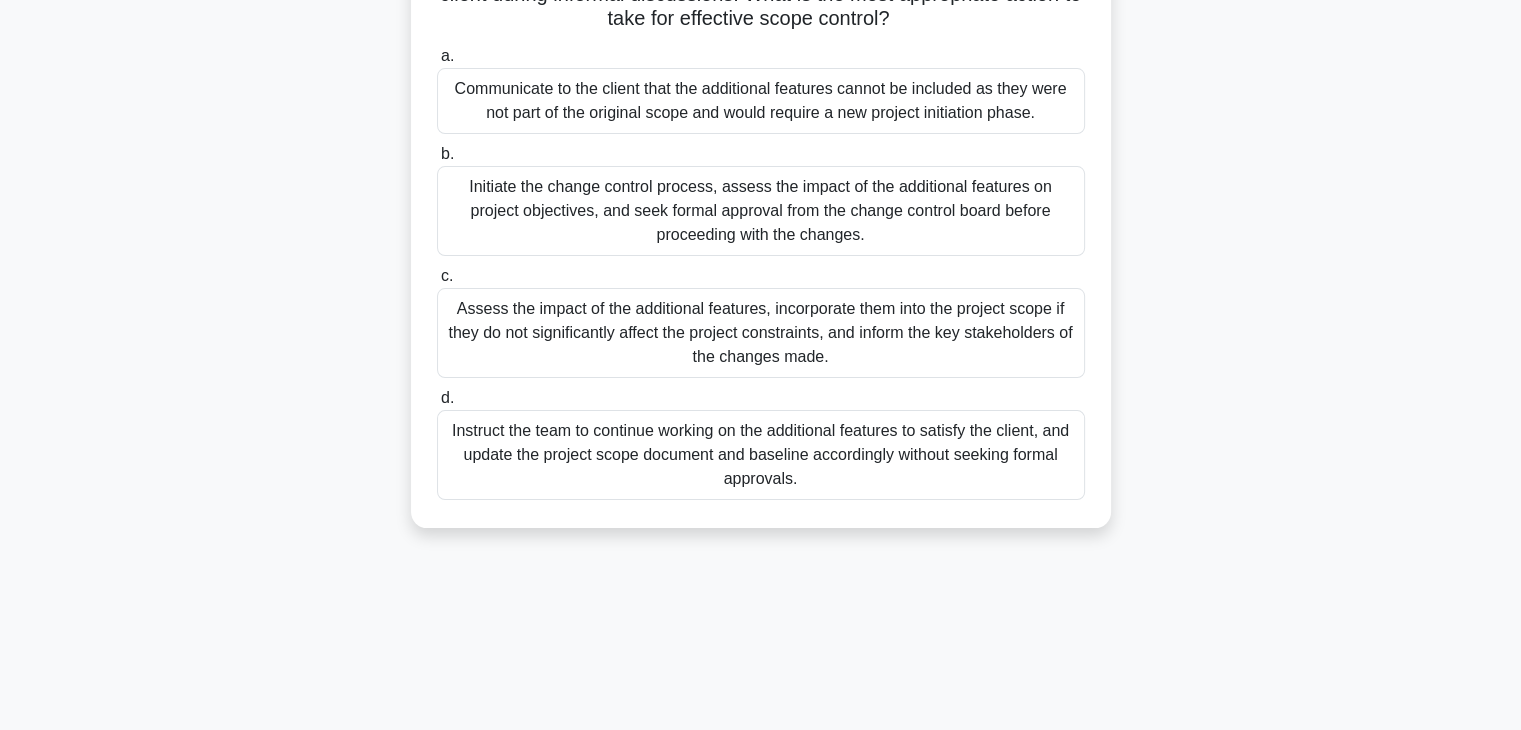 scroll, scrollTop: 200, scrollLeft: 0, axis: vertical 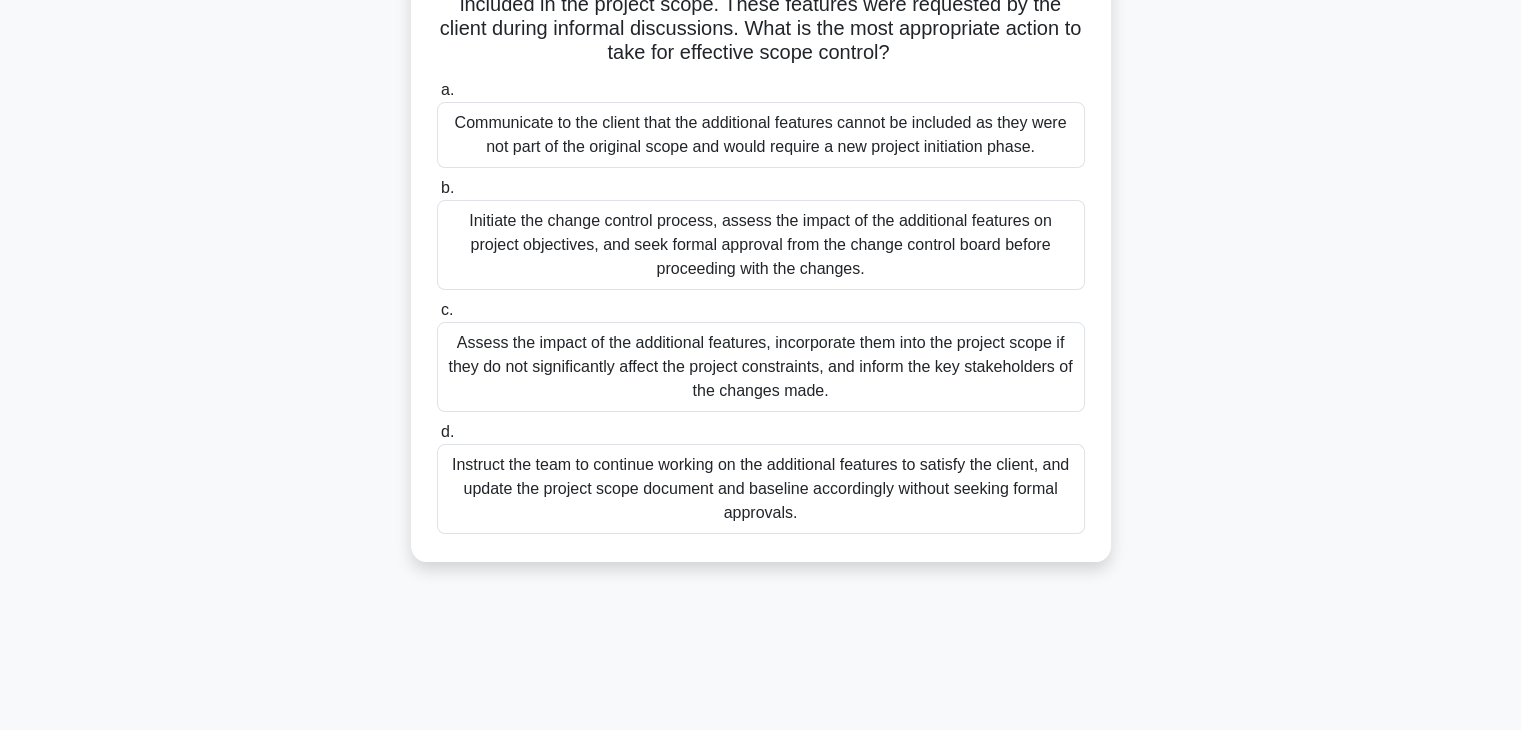click on "Initiate the change control process, assess the impact of the additional features on project objectives, and seek formal approval from the change control board before proceeding with the changes." at bounding box center [761, 245] 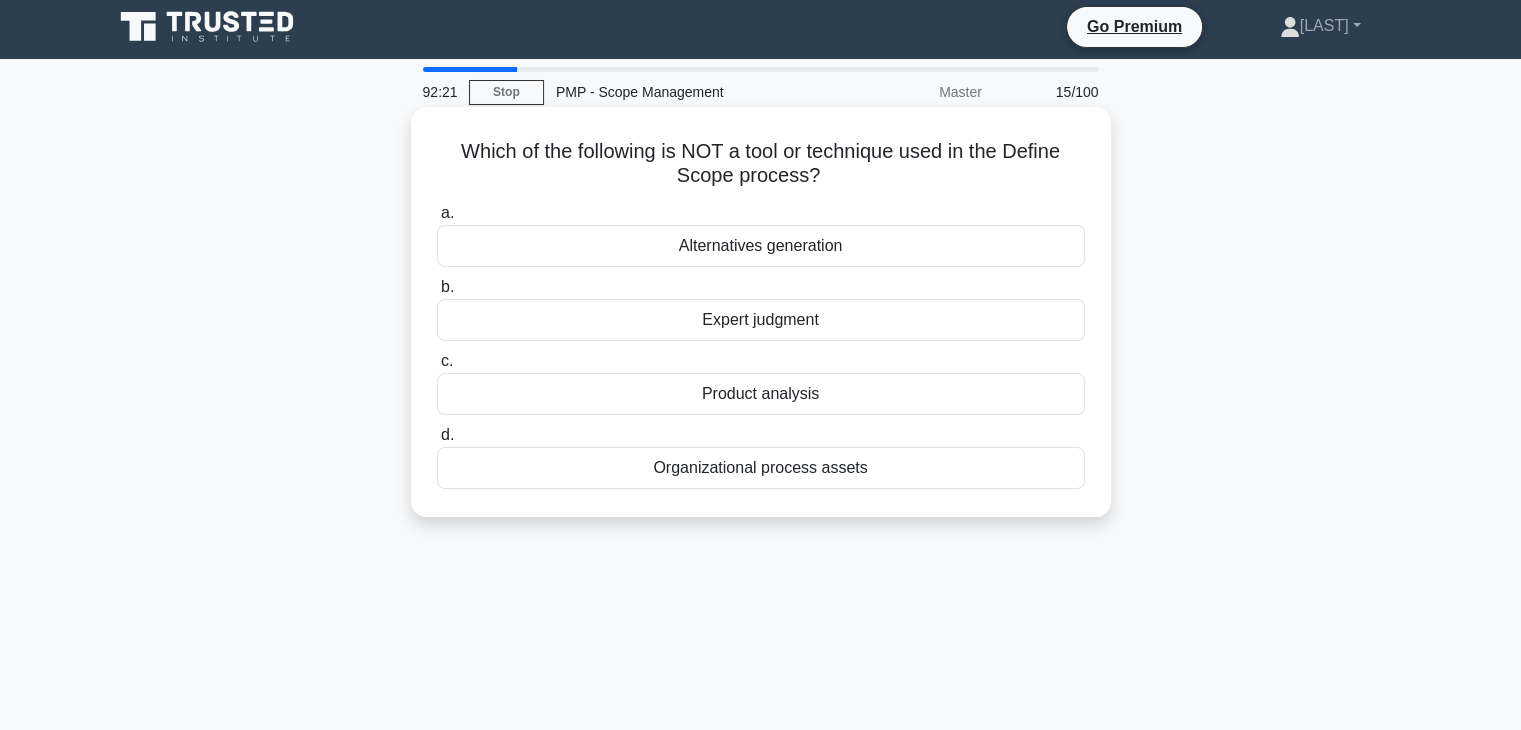 scroll, scrollTop: 0, scrollLeft: 0, axis: both 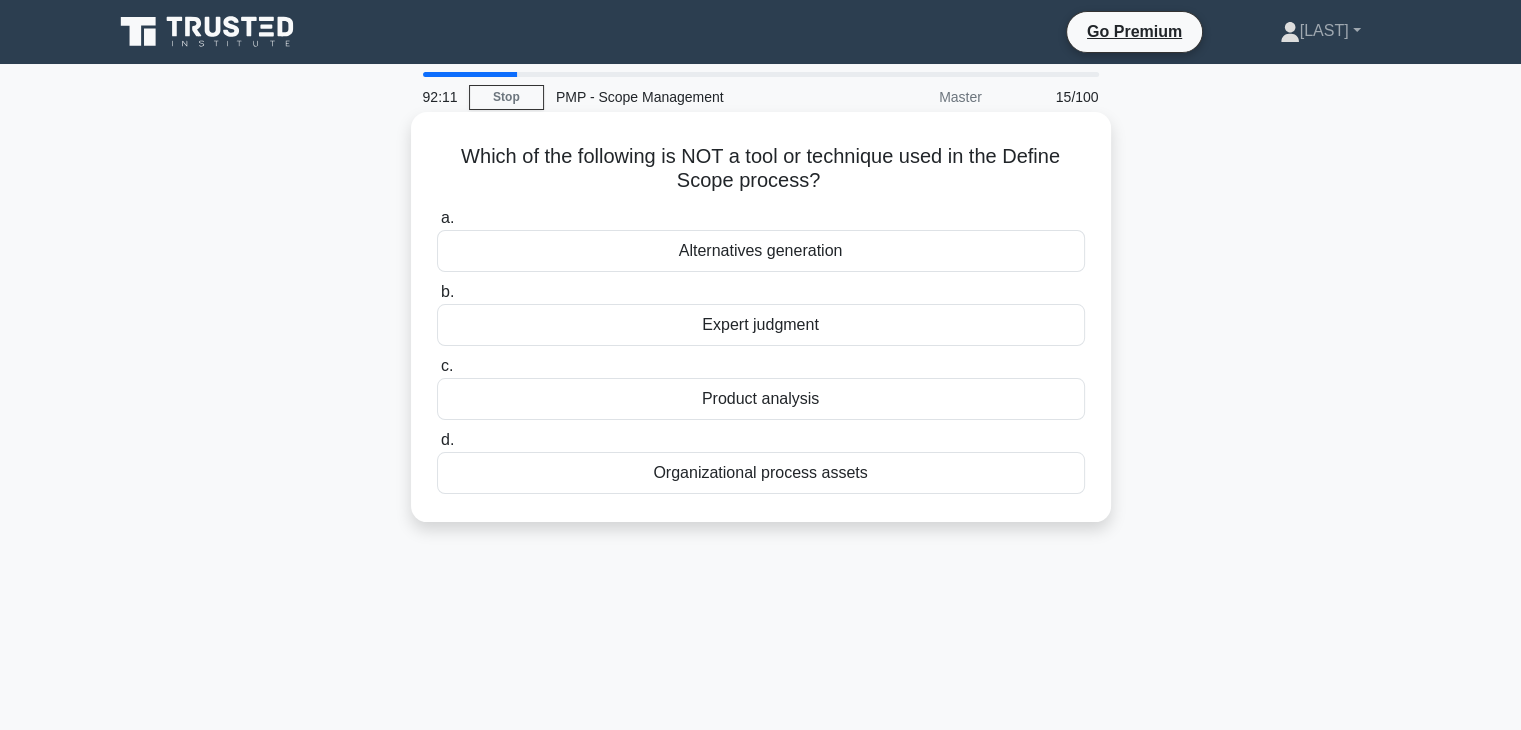 click on "Organizational process assets" at bounding box center [761, 473] 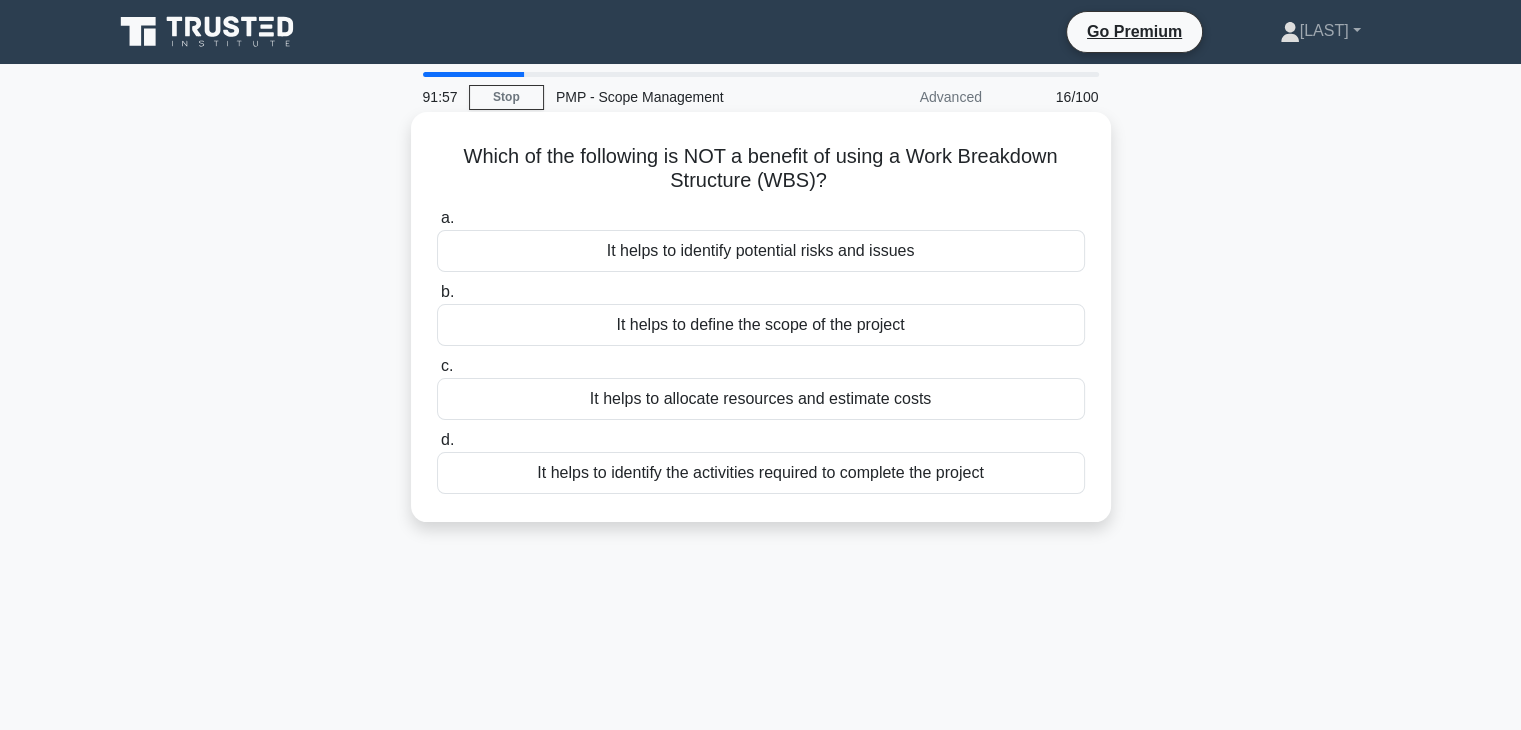 click on "It helps to identify potential risks and issues" at bounding box center (761, 251) 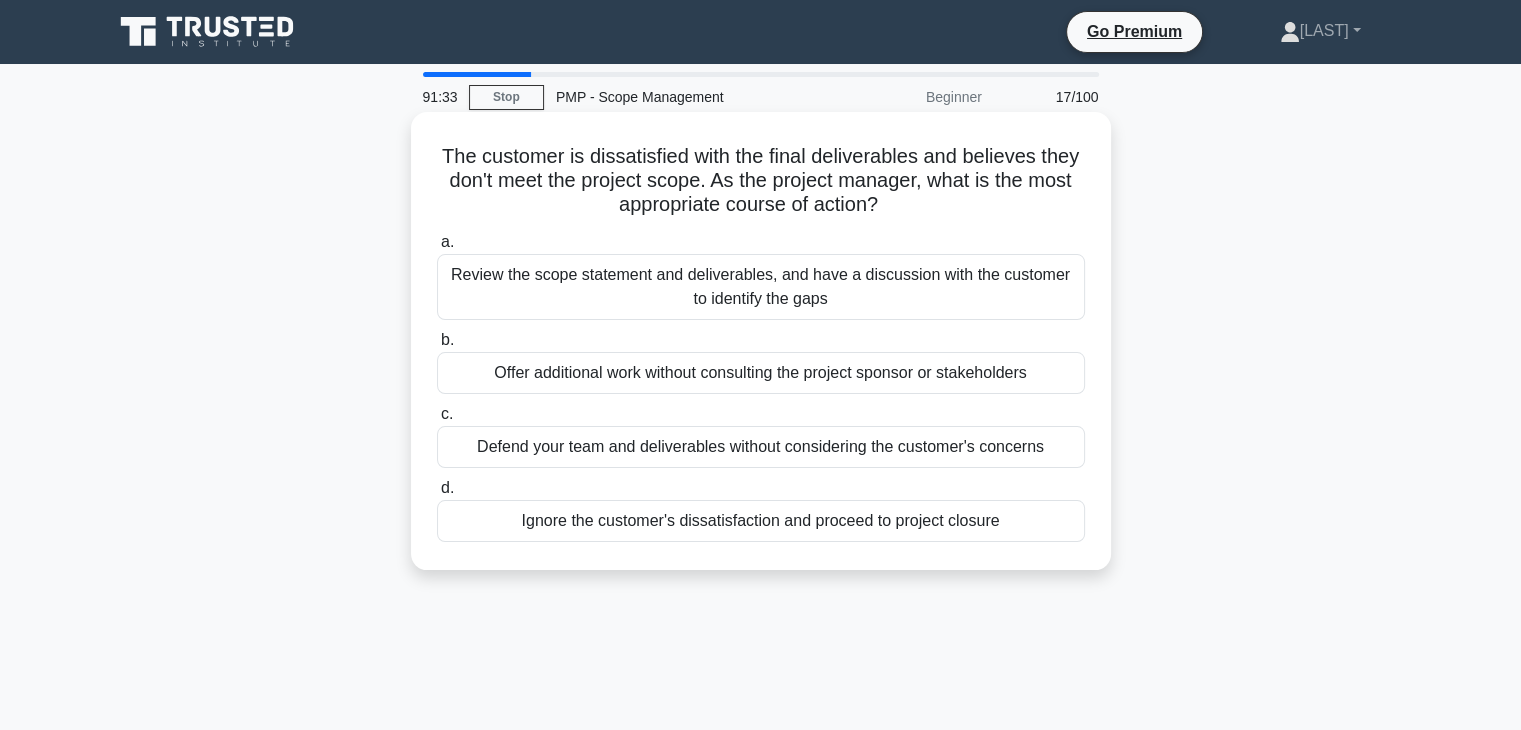 click on "Review the scope statement and deliverables, and have a discussion with the customer to identify the gaps" at bounding box center (761, 287) 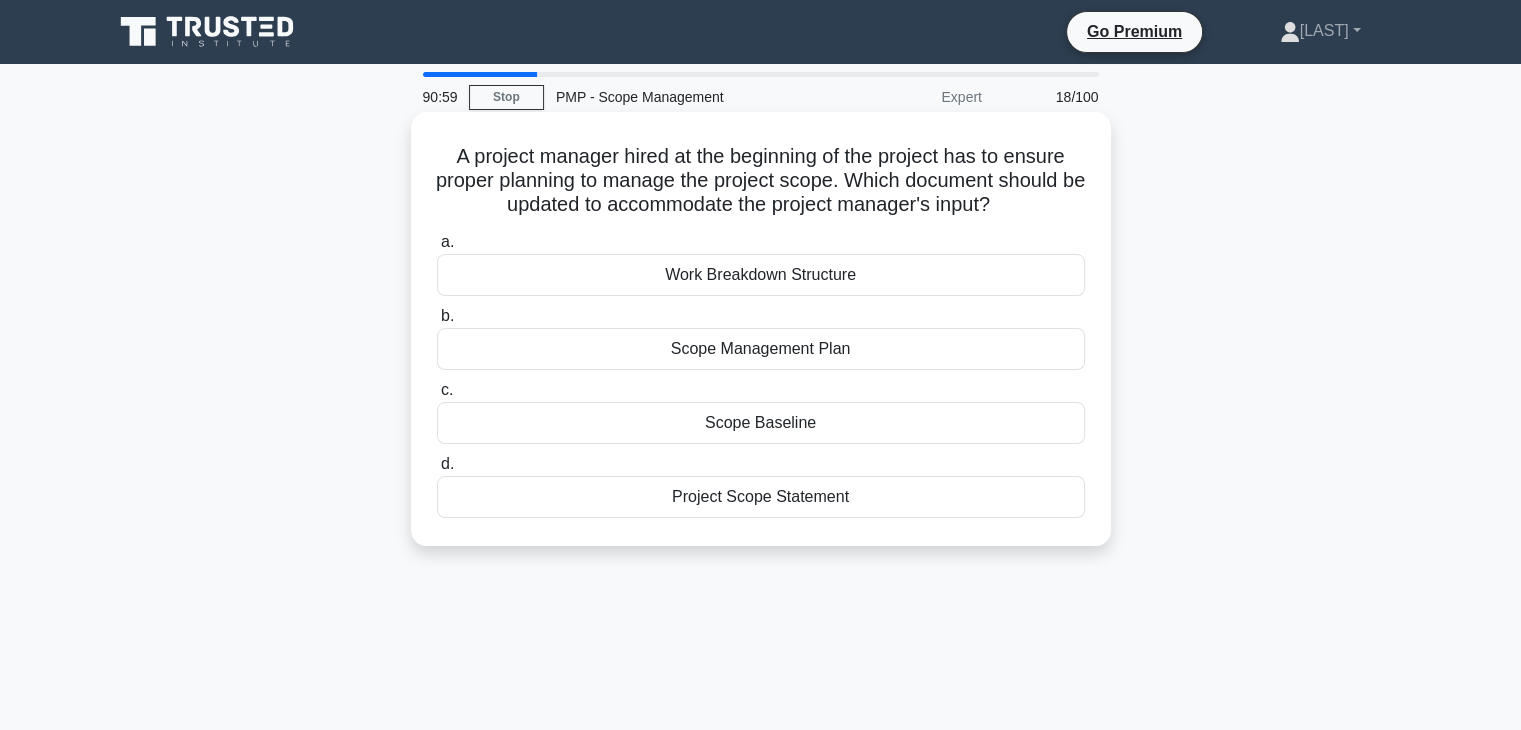 click on "Scope Management Plan" at bounding box center (761, 349) 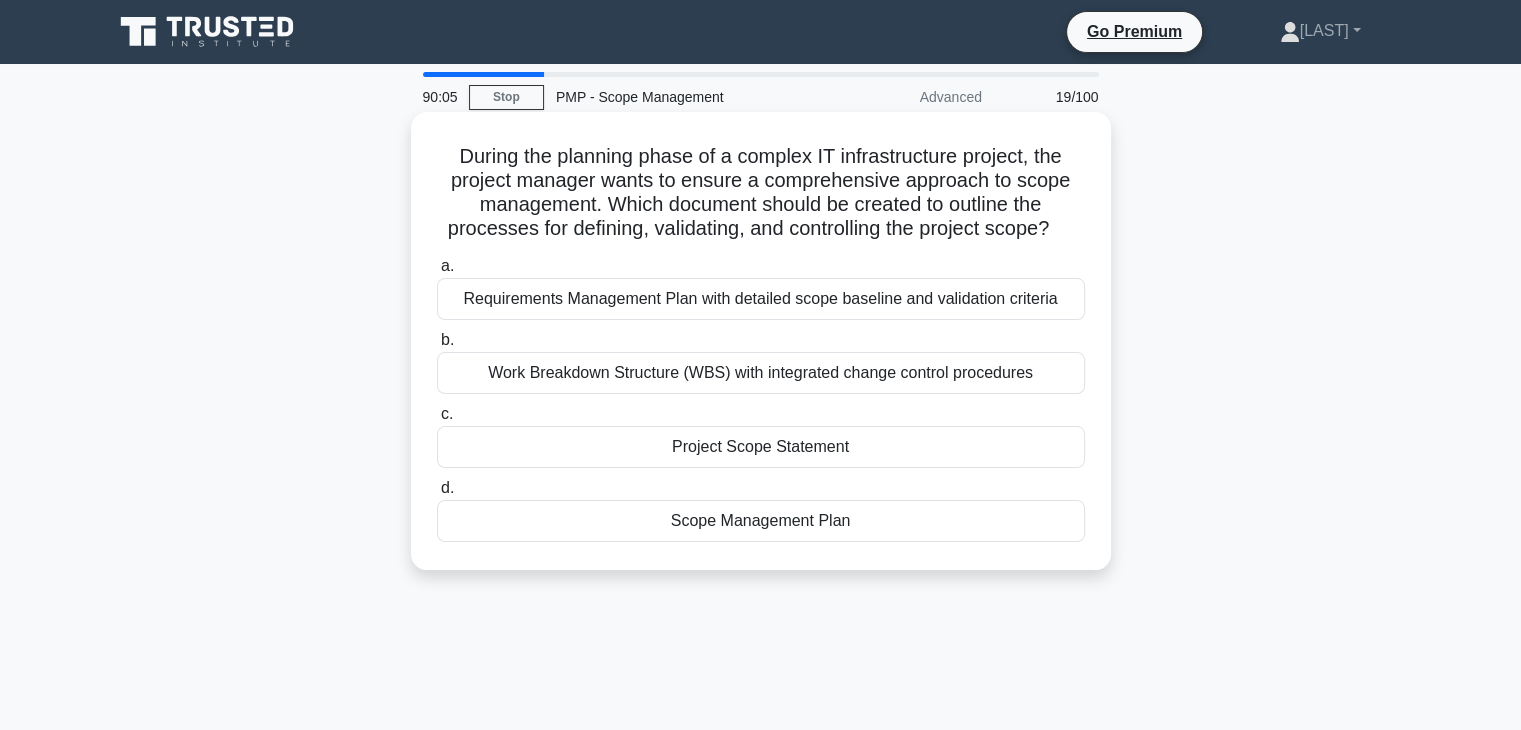 click on "Scope Management Plan" at bounding box center [761, 521] 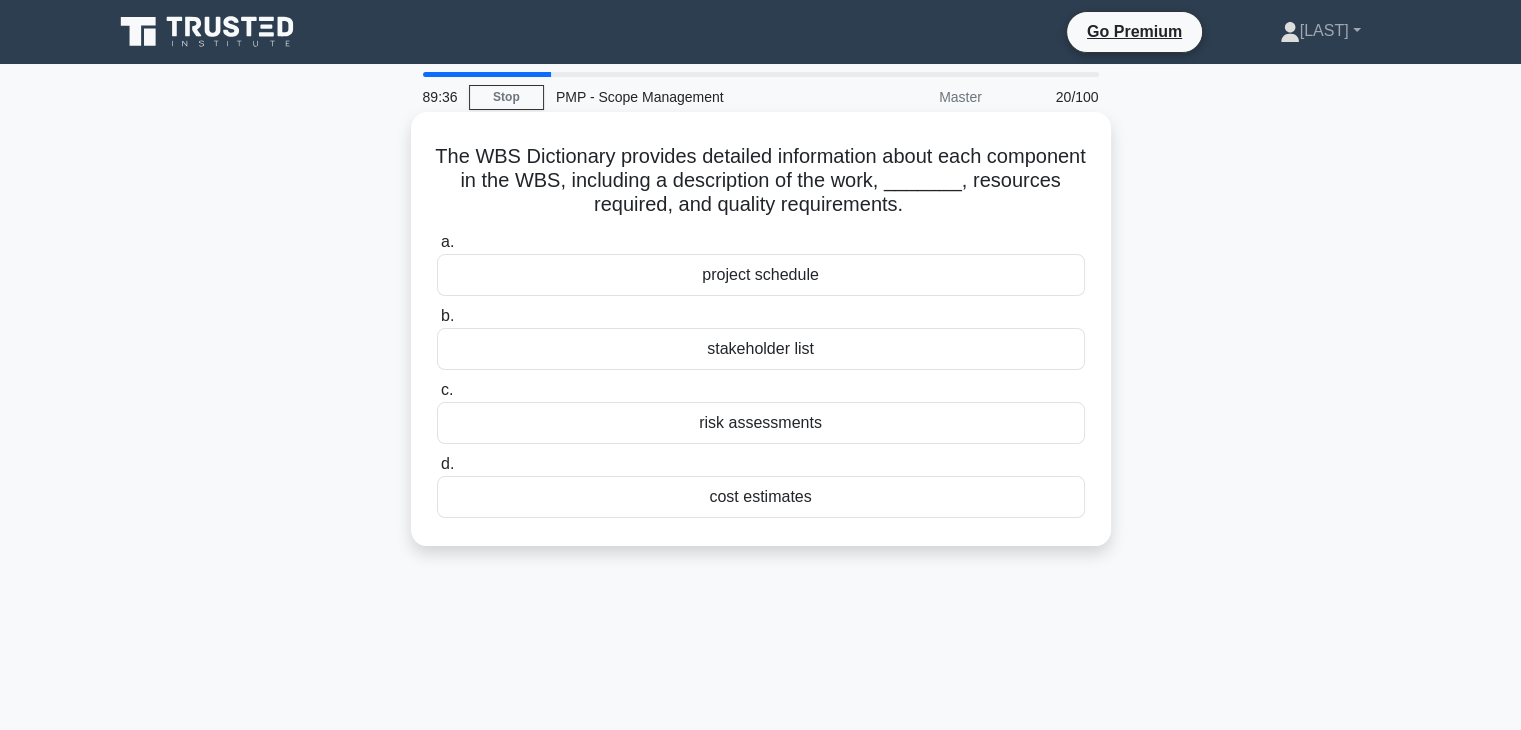 click on "project schedule" at bounding box center [761, 275] 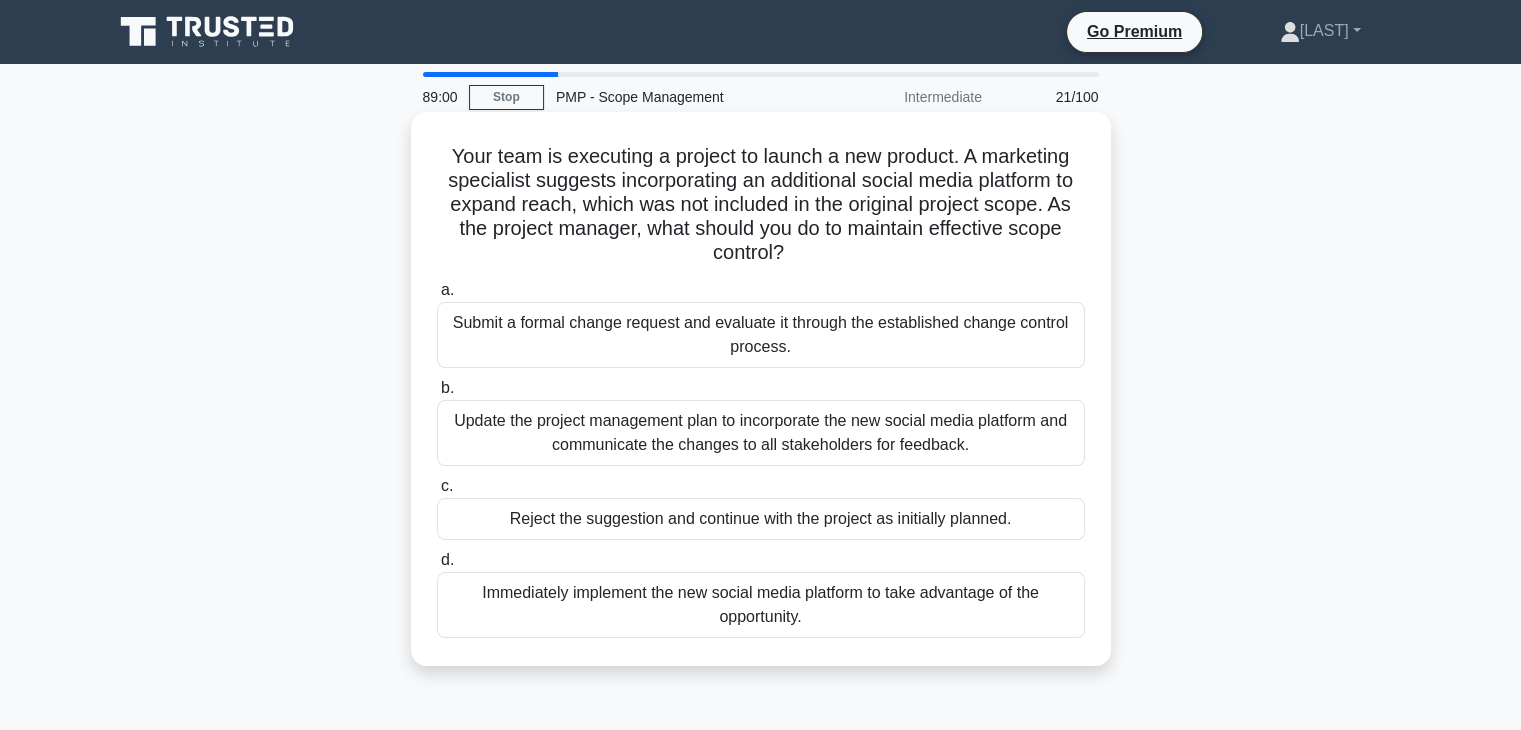 click on "Reject the suggestion and continue with the project as initially planned." at bounding box center [761, 519] 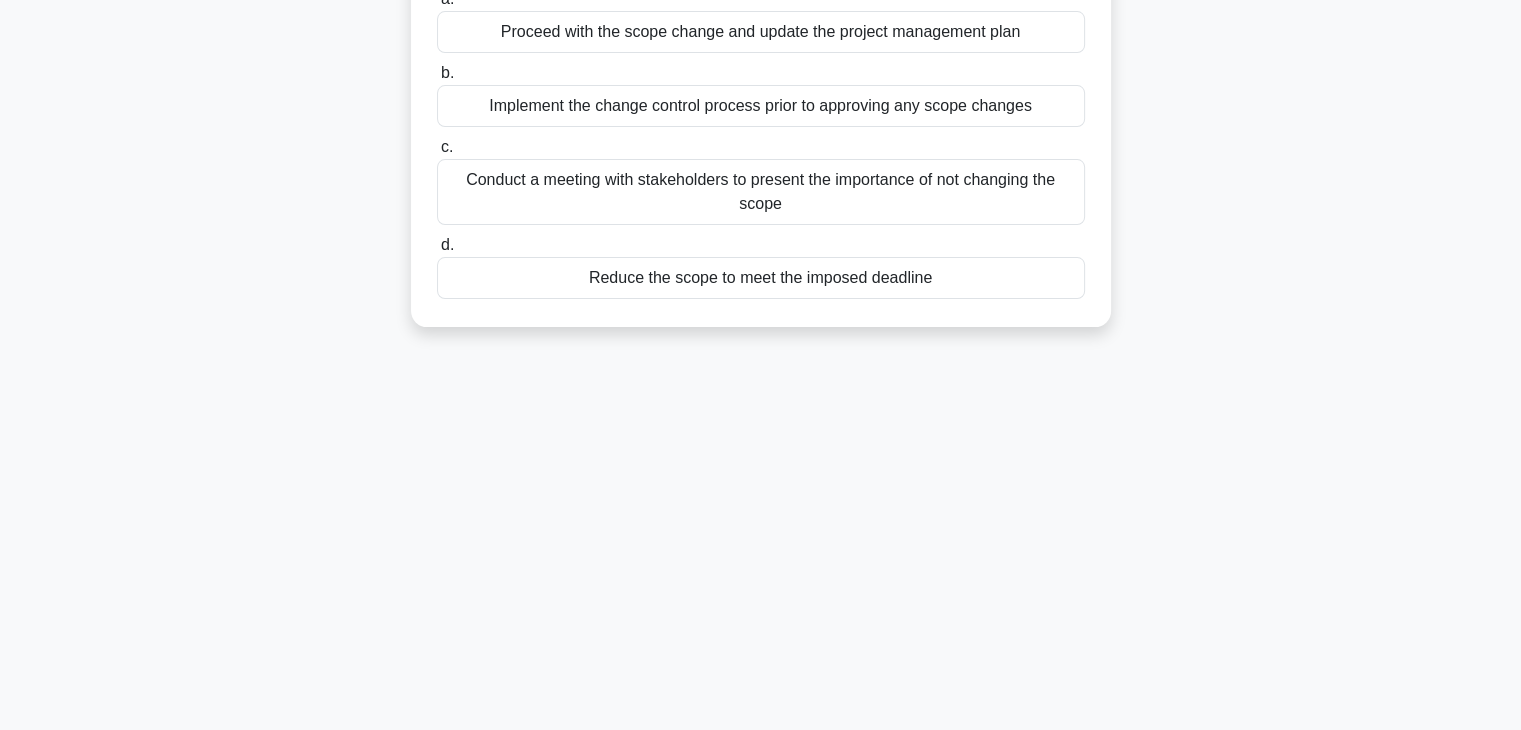 scroll, scrollTop: 0, scrollLeft: 0, axis: both 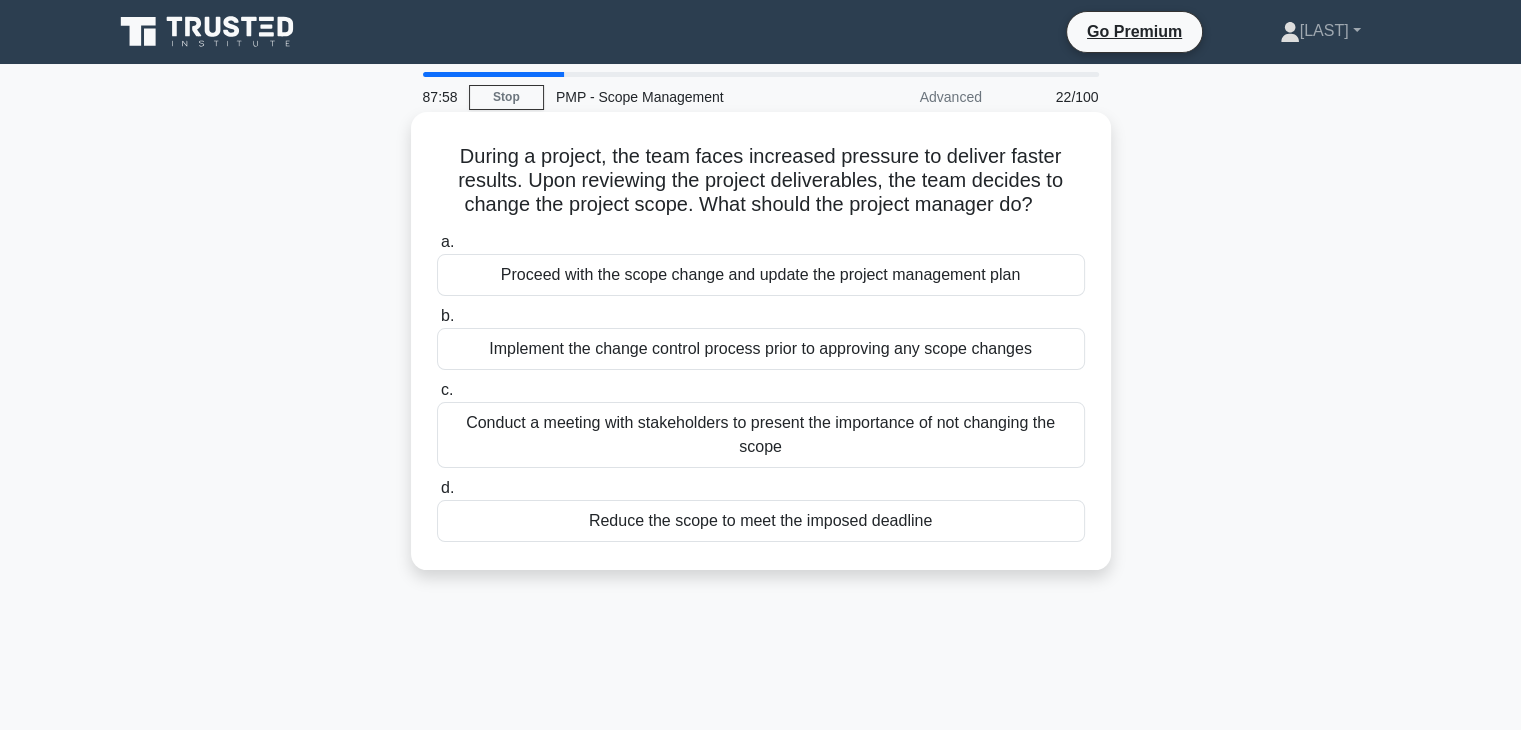 click on "Implement the change control process prior to approving any scope changes" at bounding box center [761, 349] 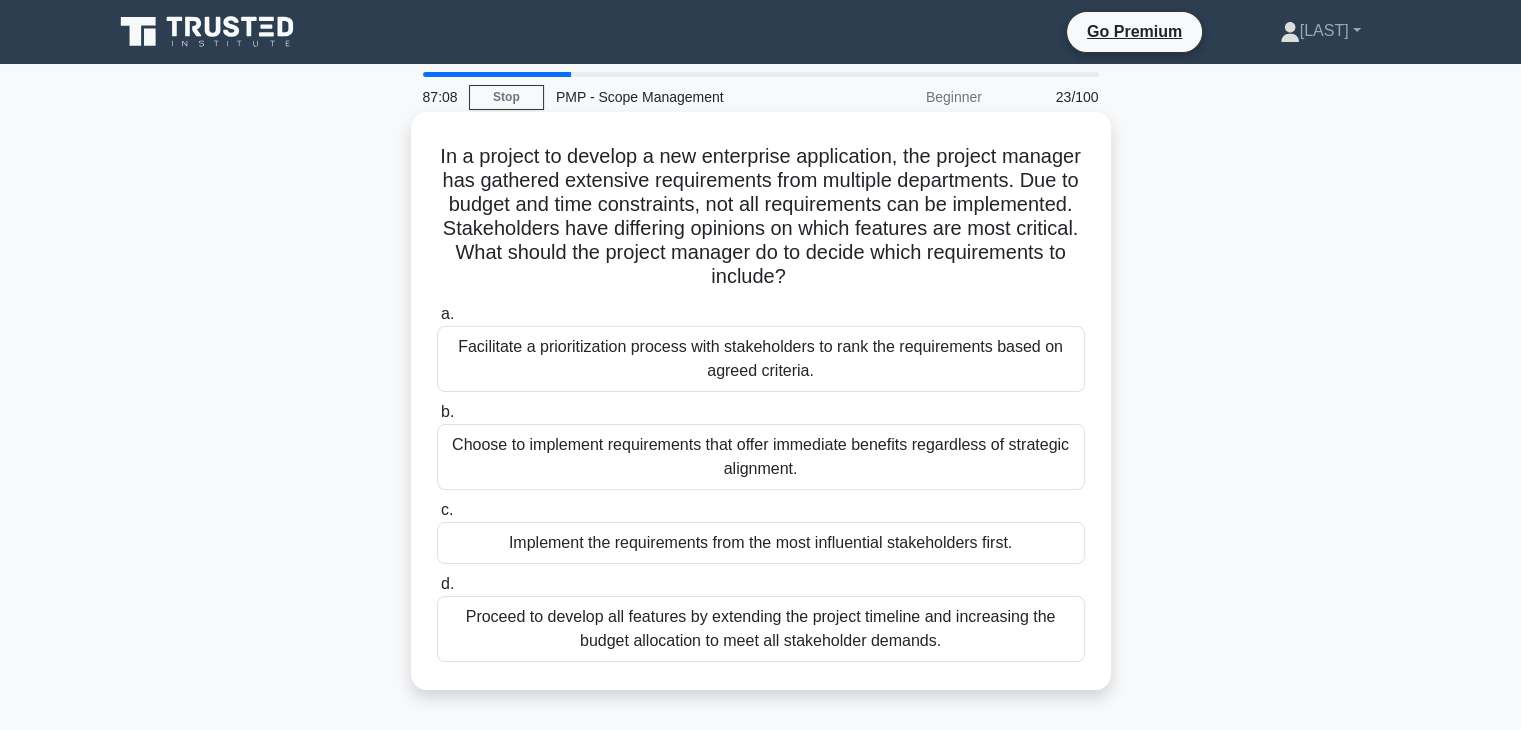 drag, startPoint x: 700, startPoint y: 345, endPoint x: 710, endPoint y: 341, distance: 10.770329 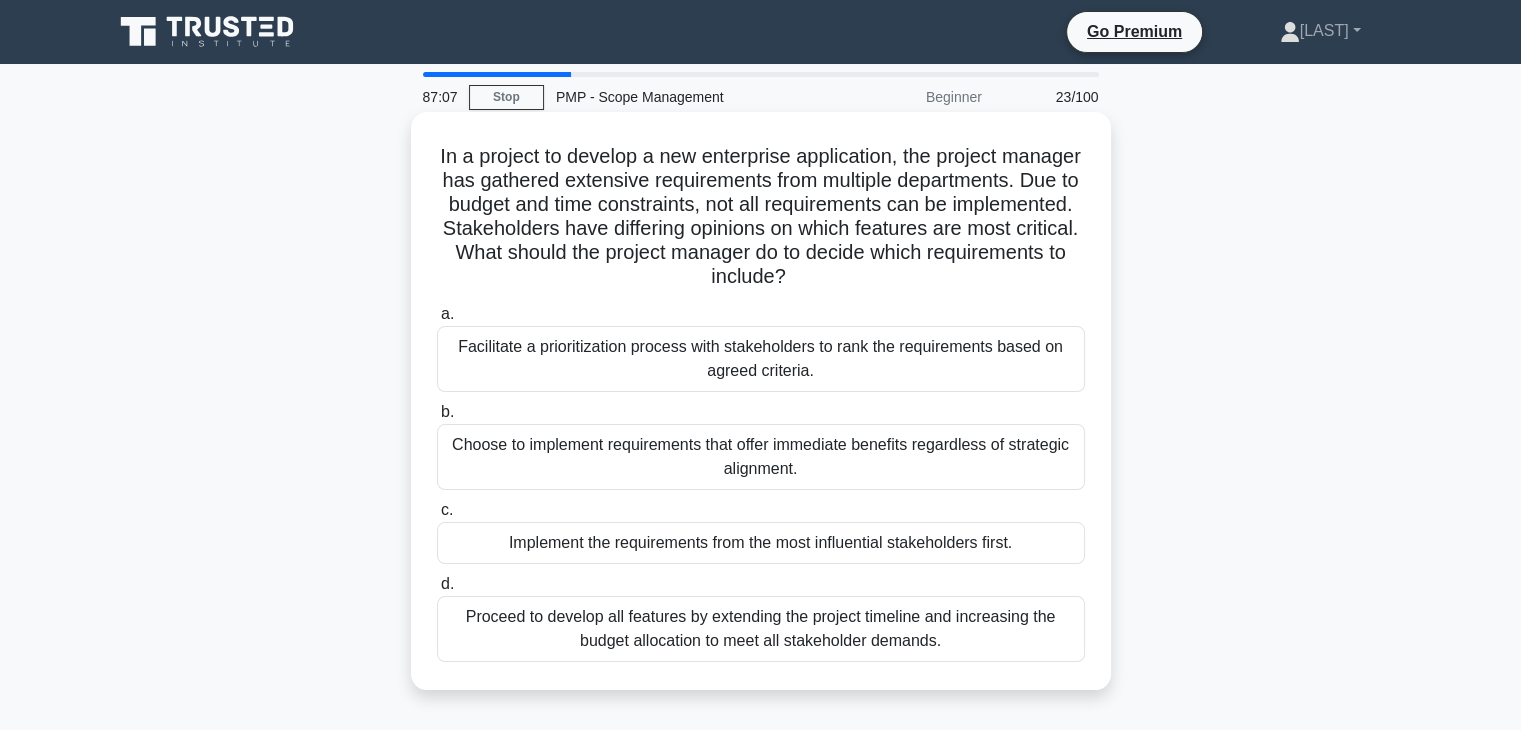 click on "Facilitate a prioritization process with stakeholders to rank the requirements based on agreed criteria." at bounding box center [761, 359] 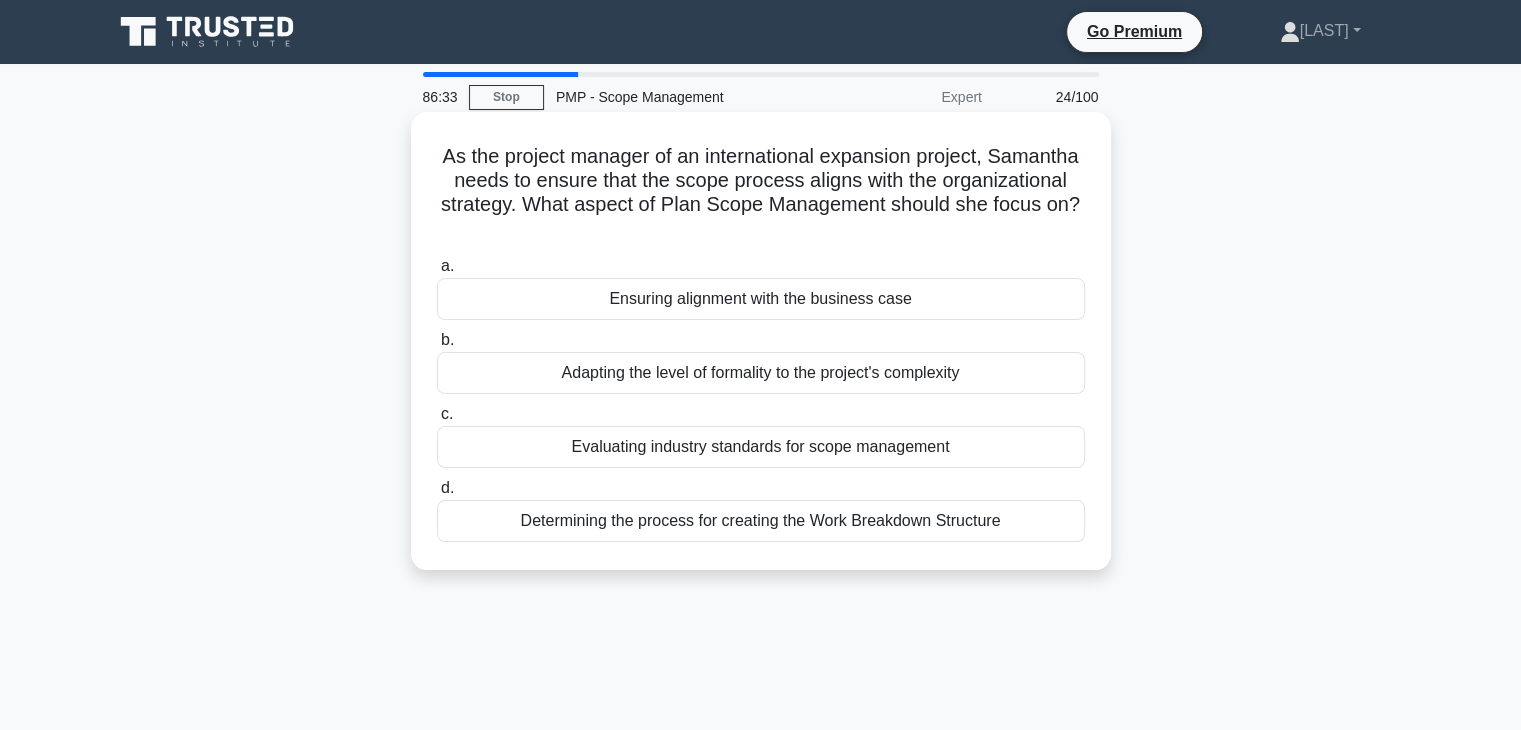 click on "Ensuring alignment with the business case" at bounding box center [761, 299] 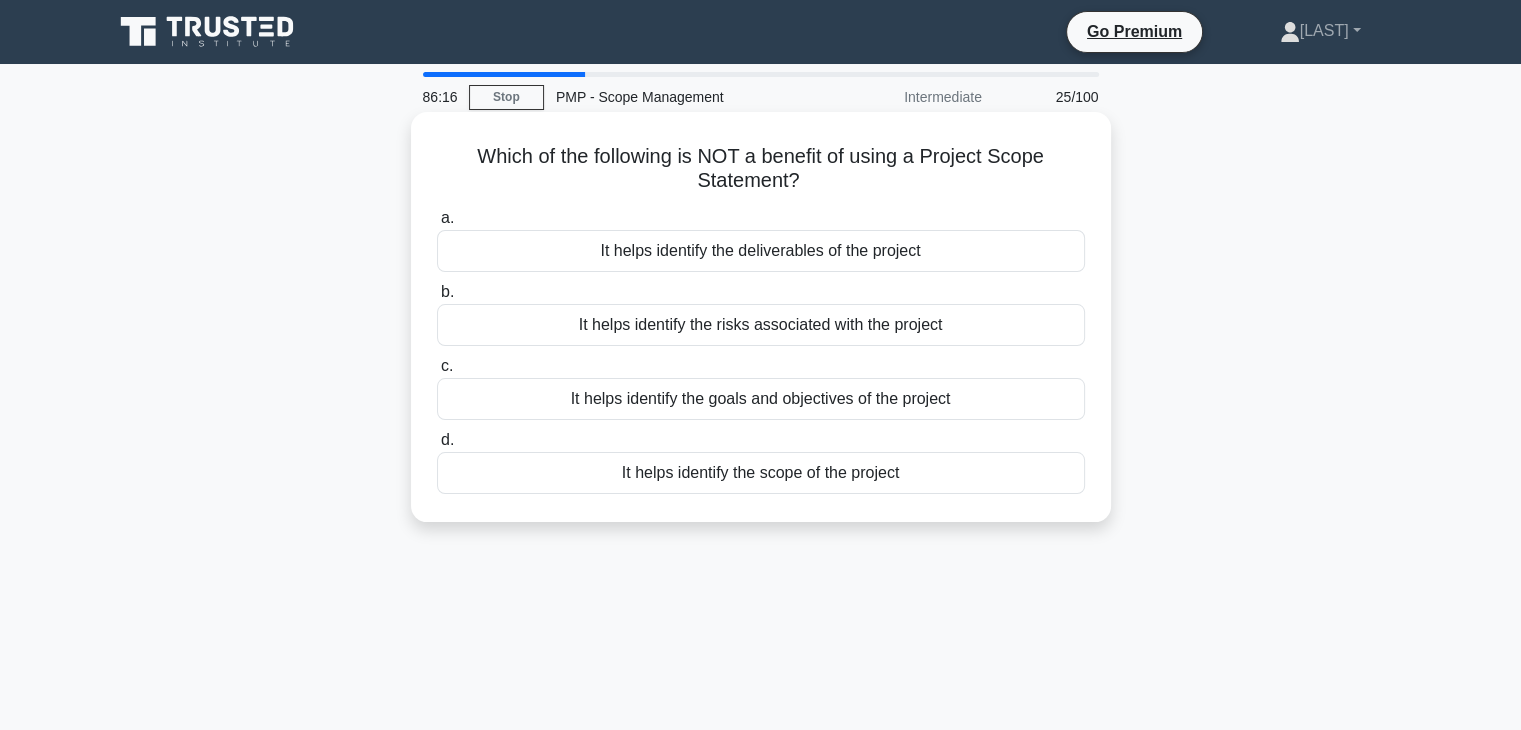 click on "It helps identify the risks associated with the project" at bounding box center [761, 325] 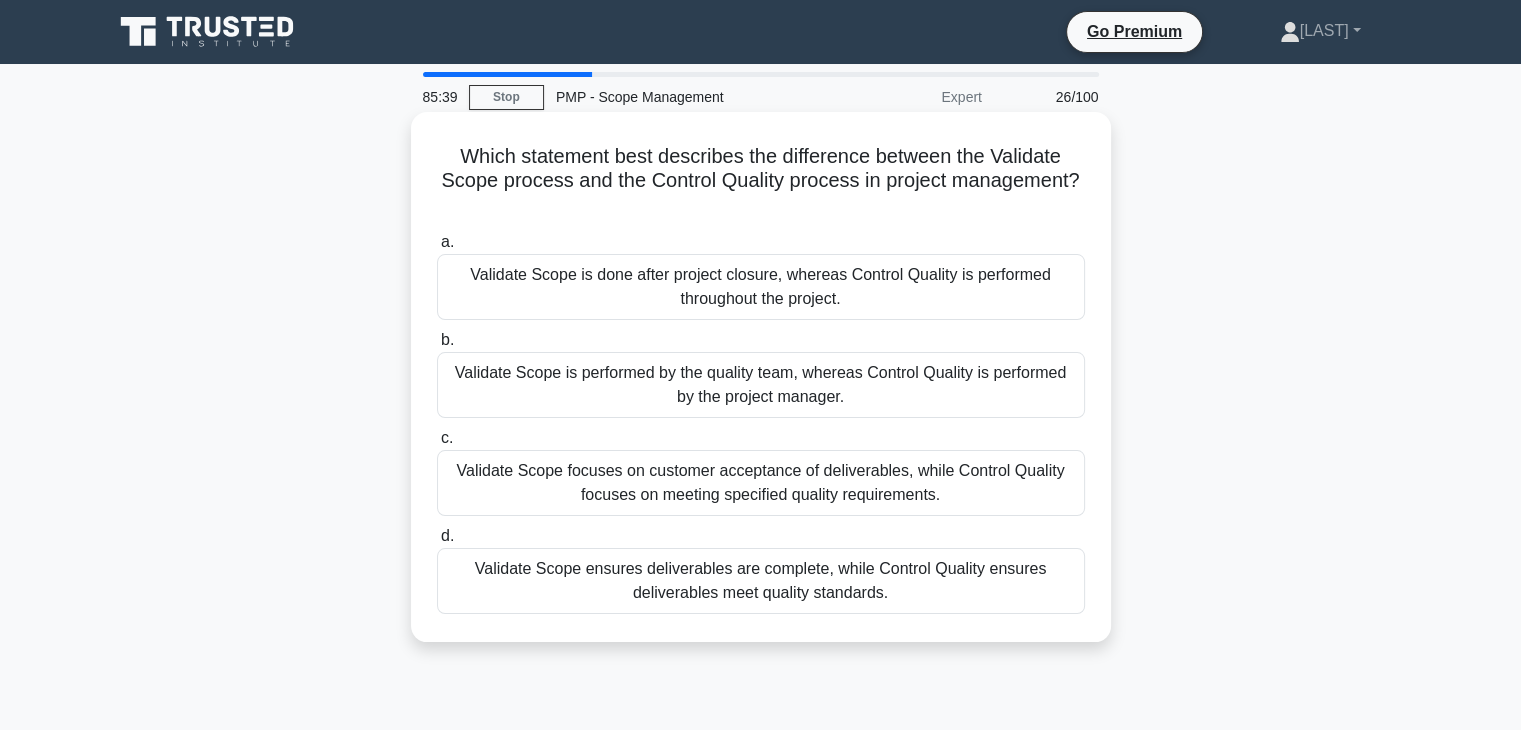 click on "Validate Scope ensures deliverables are complete, while Control Quality ensures deliverables meet quality standards." at bounding box center [761, 581] 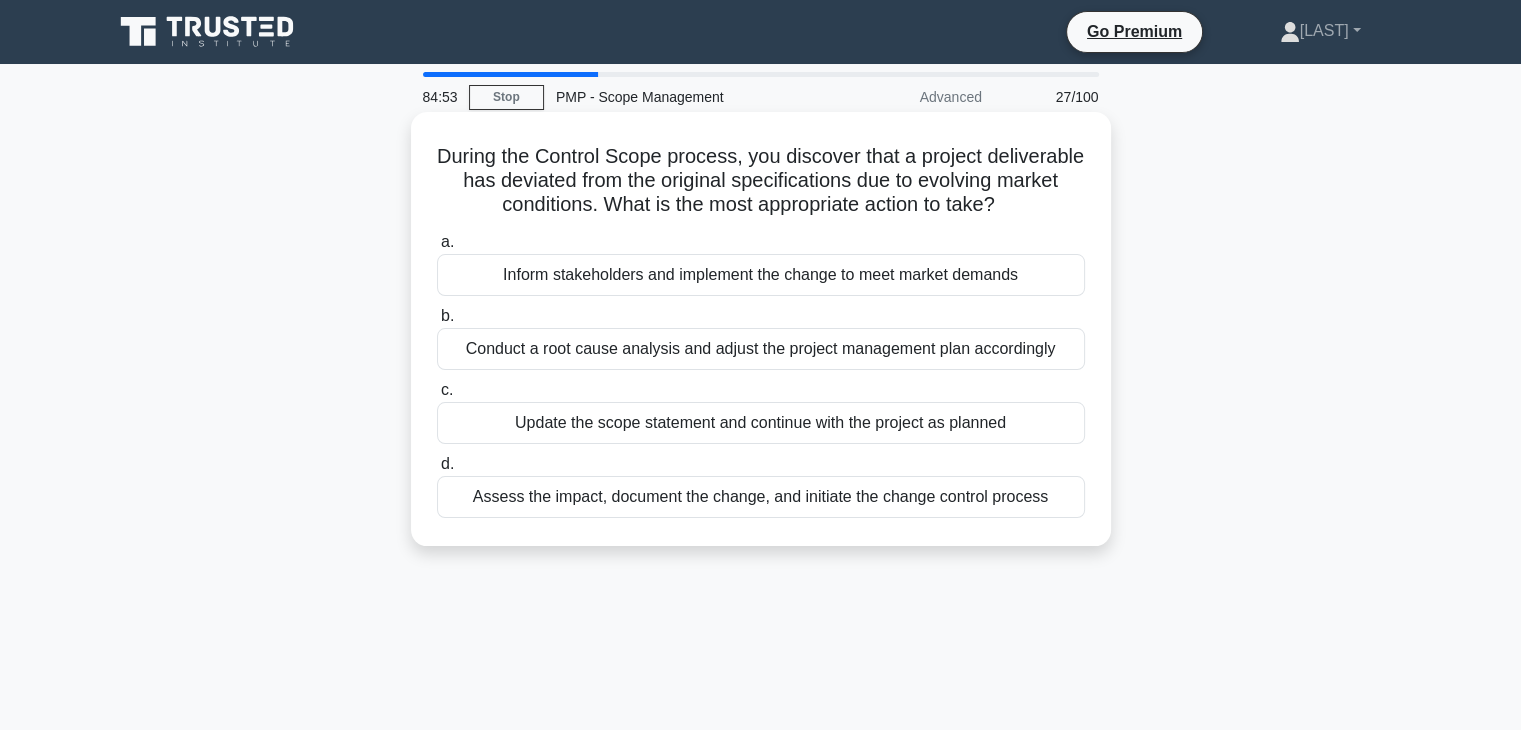 click on "Assess the impact, document the change, and initiate the change control process" at bounding box center [761, 497] 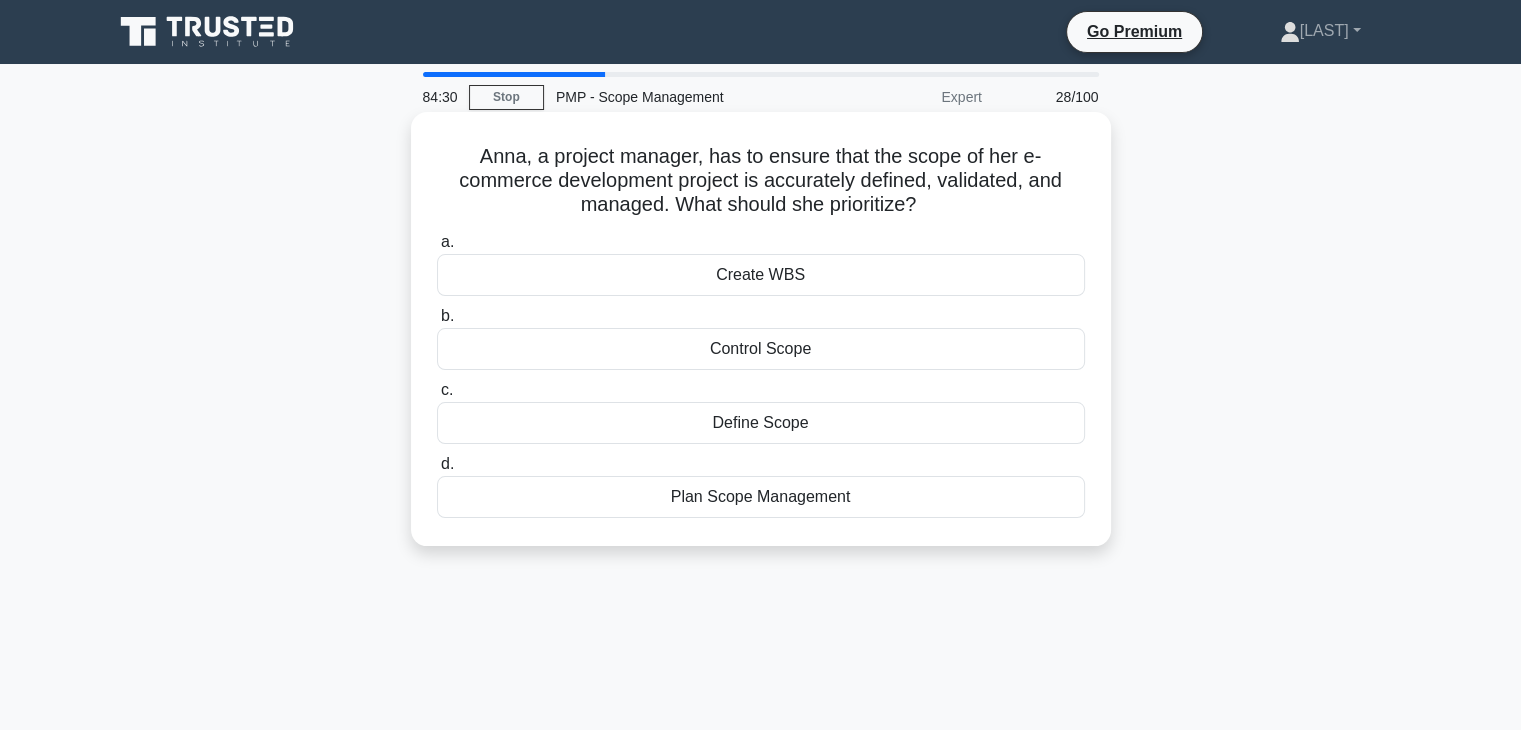 click on "Plan Scope Management" at bounding box center [761, 497] 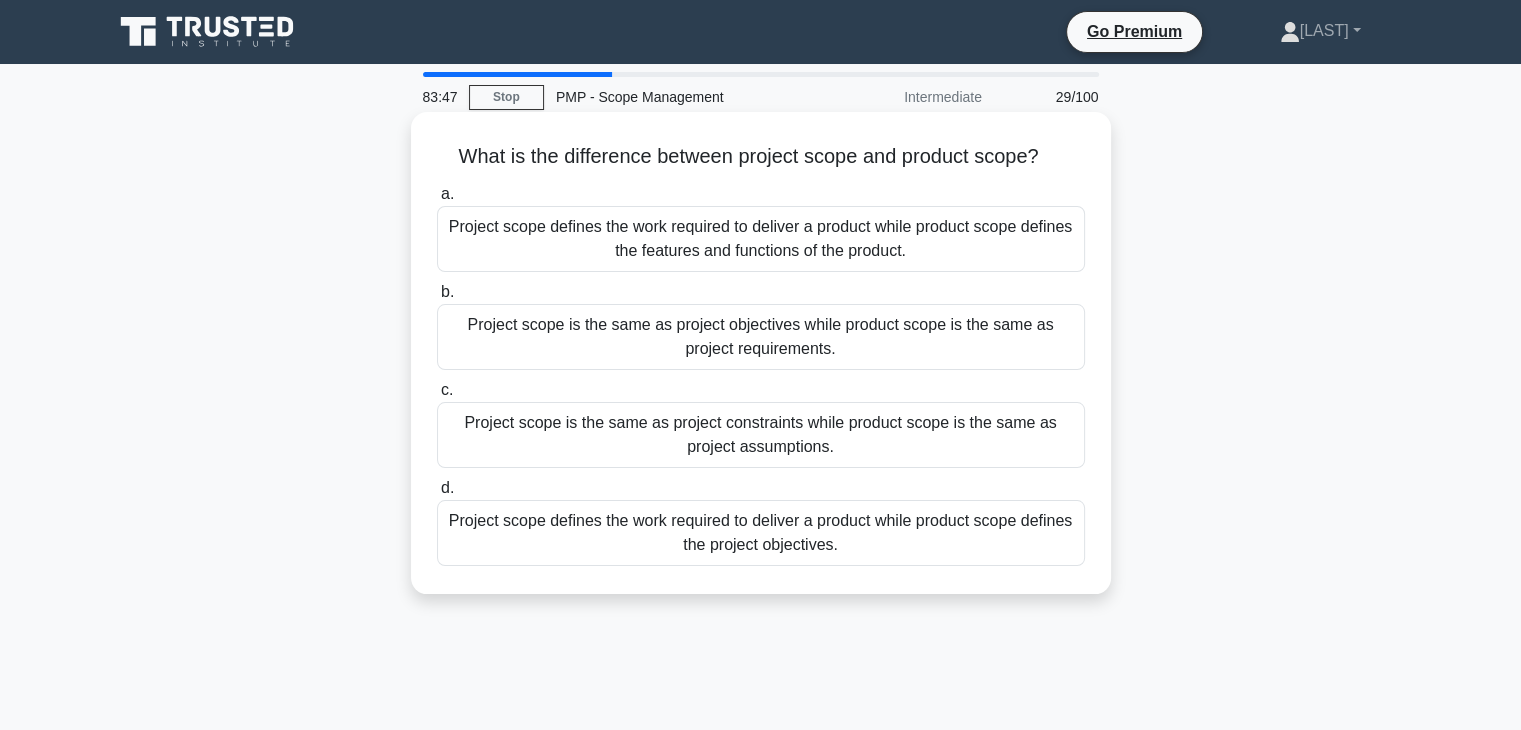 click on "Project scope defines the work required to deliver a product while product scope defines the project objectives." at bounding box center [761, 533] 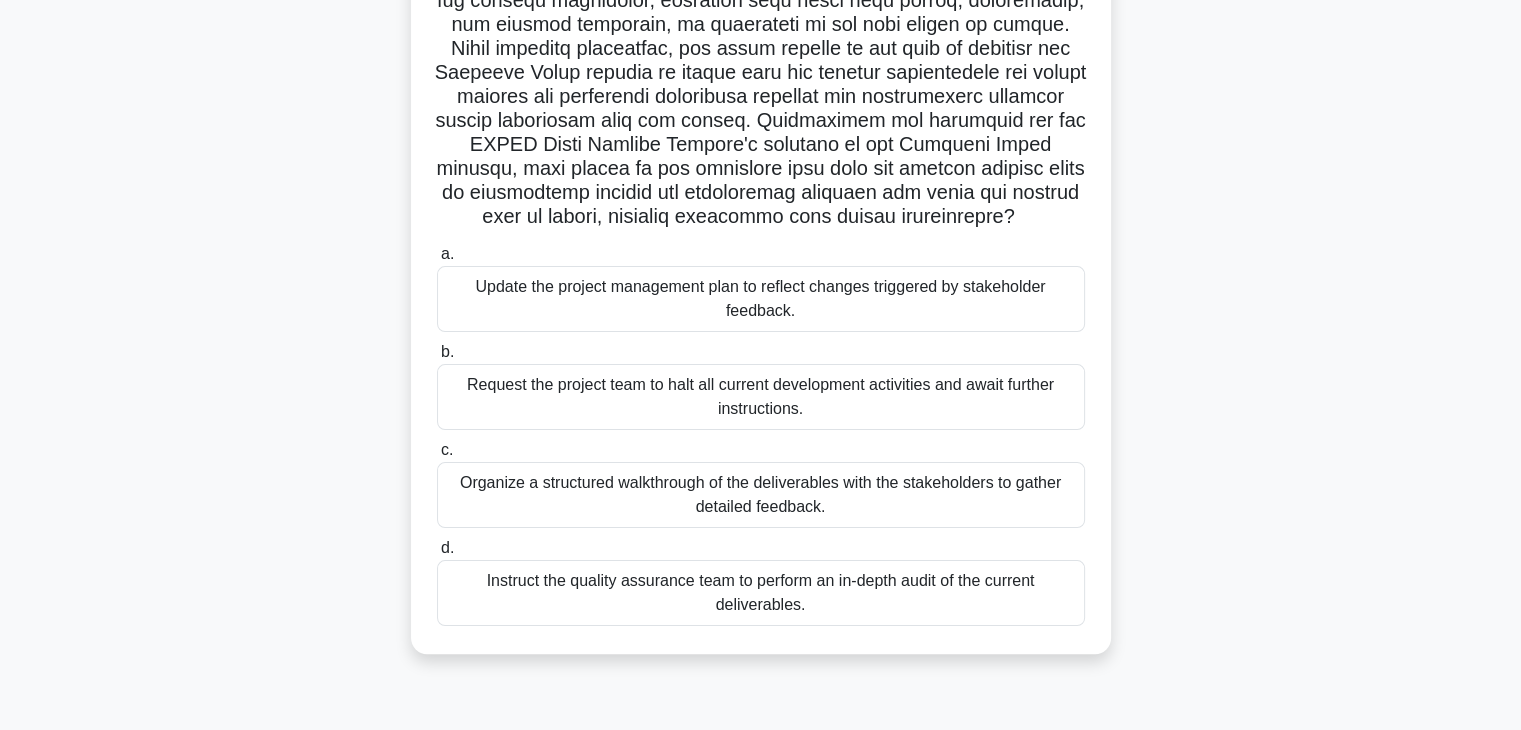 scroll, scrollTop: 351, scrollLeft: 0, axis: vertical 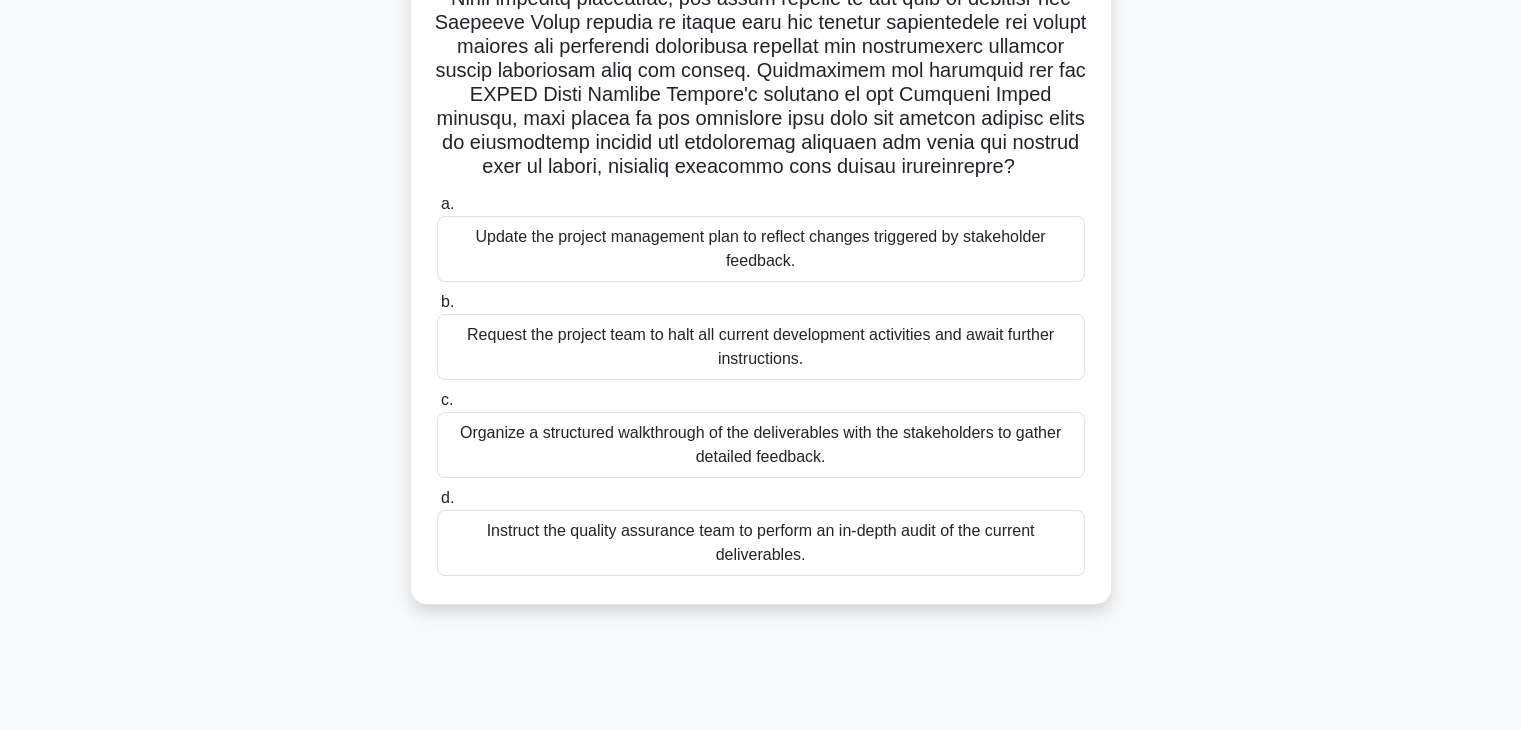 click on "Instruct the quality assurance team to perform an in-depth audit of the current deliverables." at bounding box center [761, 543] 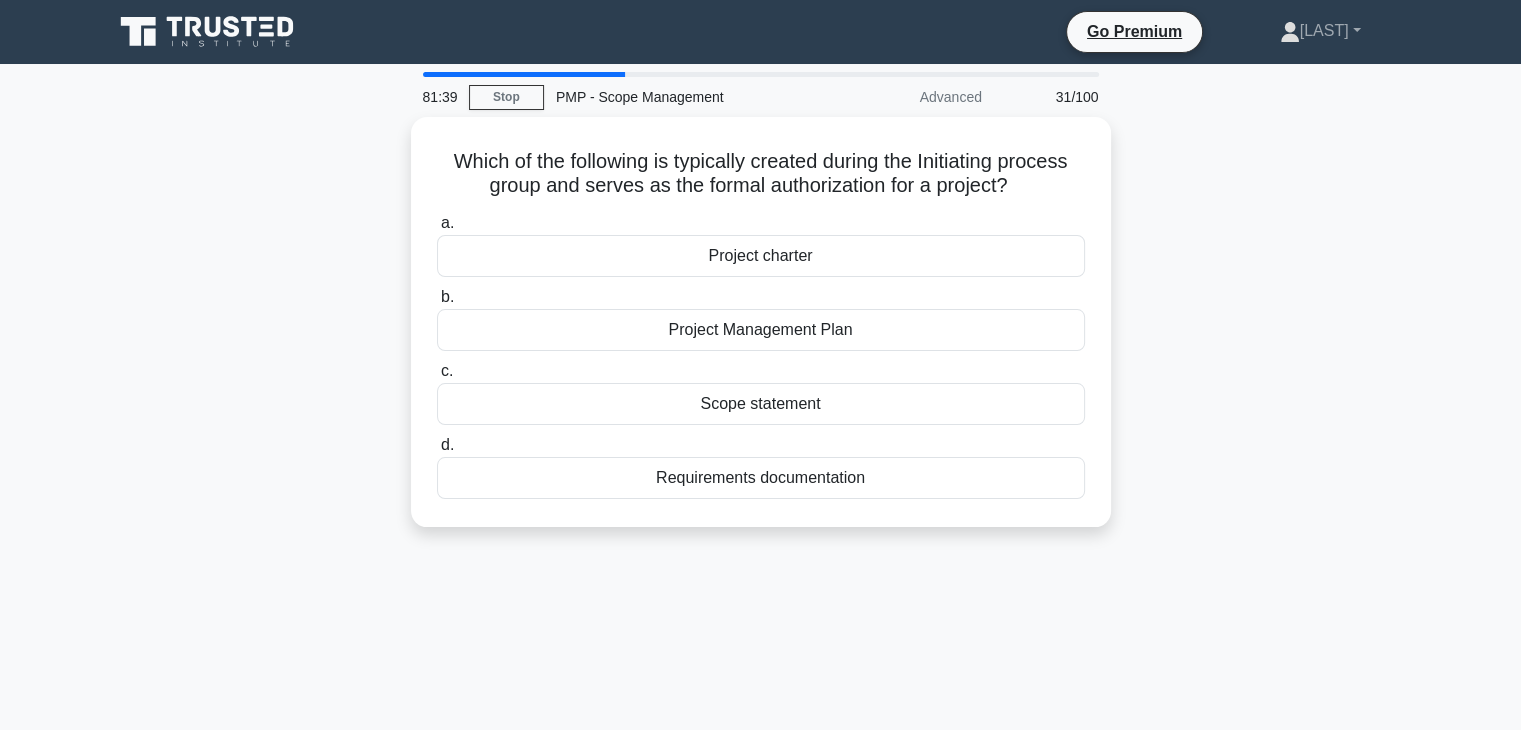 scroll, scrollTop: 0, scrollLeft: 0, axis: both 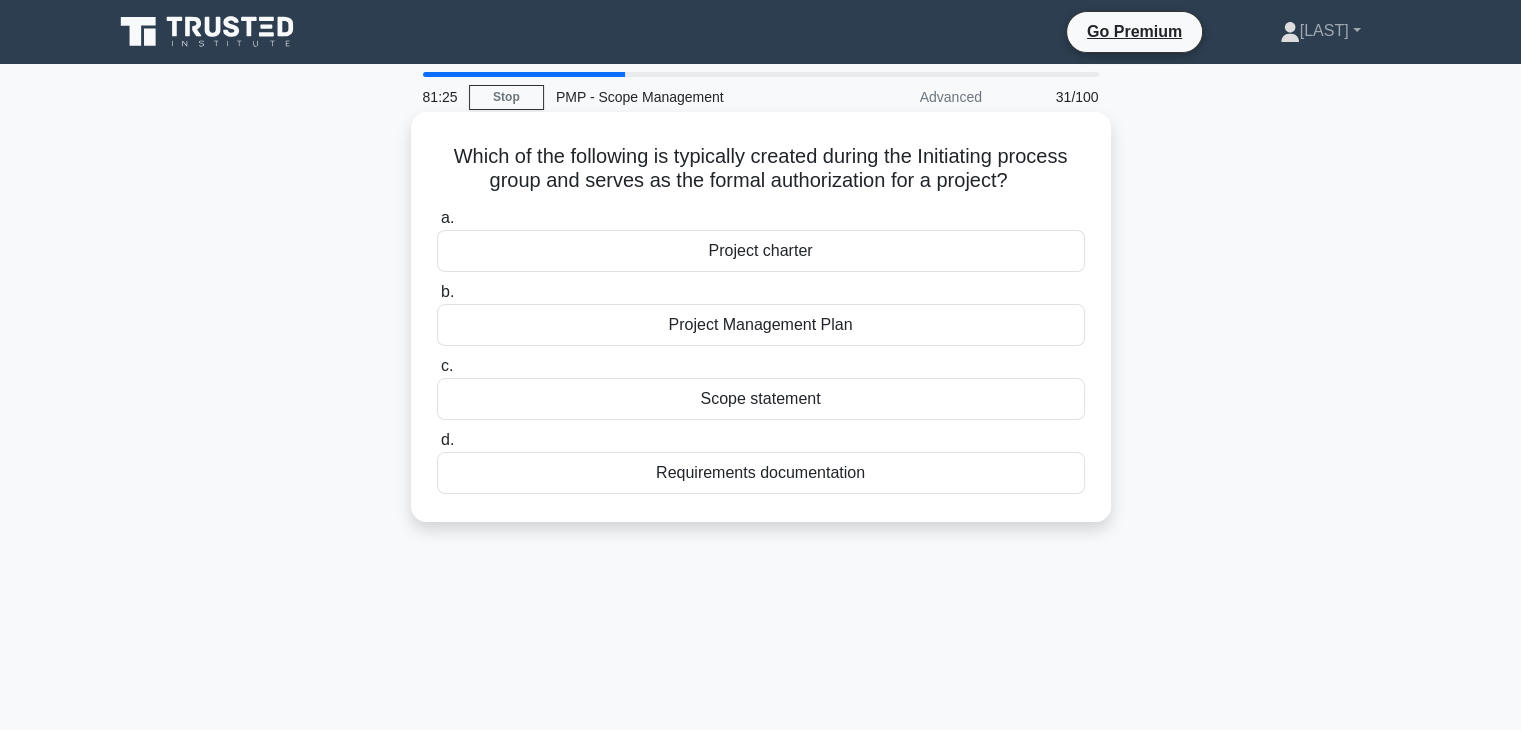 click on "Project charter" at bounding box center [761, 251] 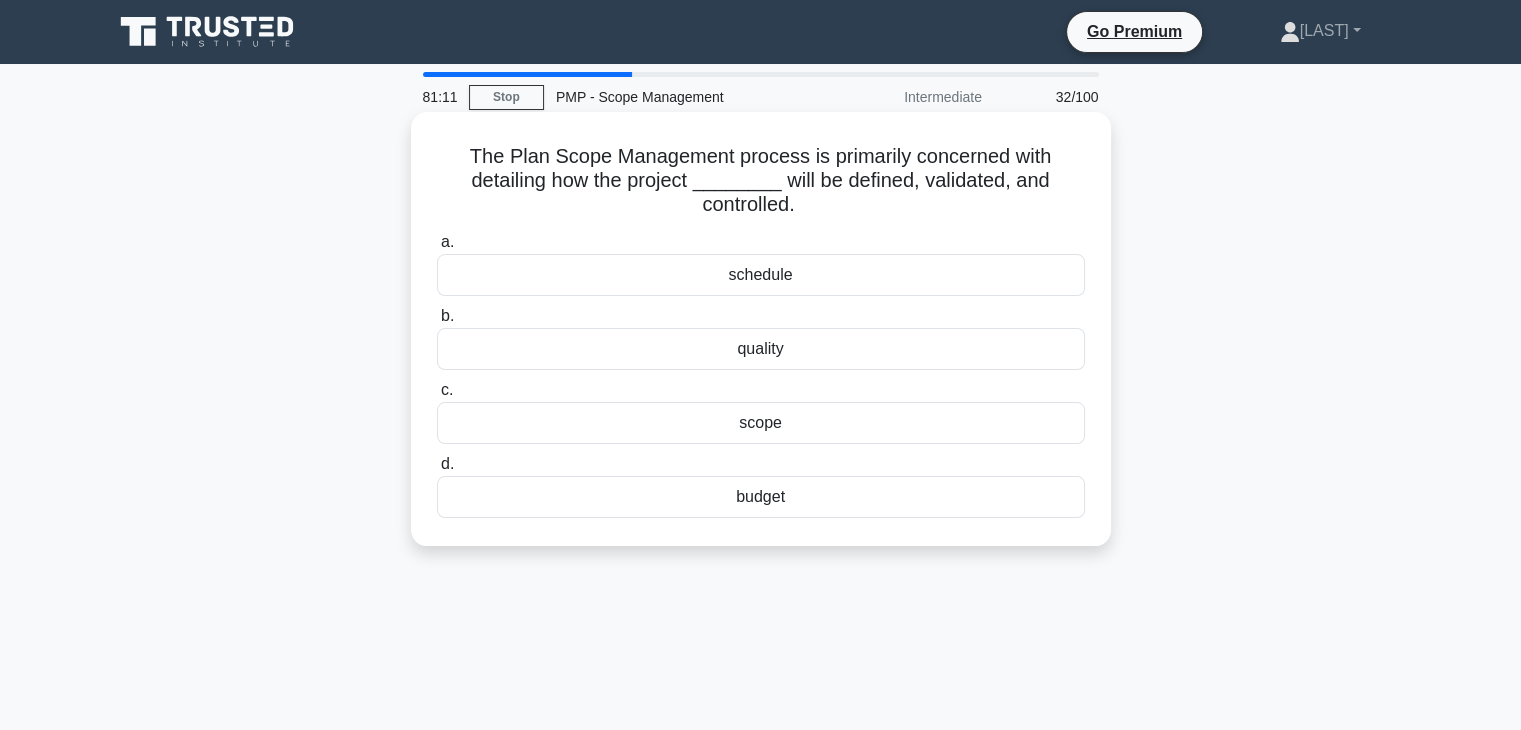 click on "scope" at bounding box center [761, 423] 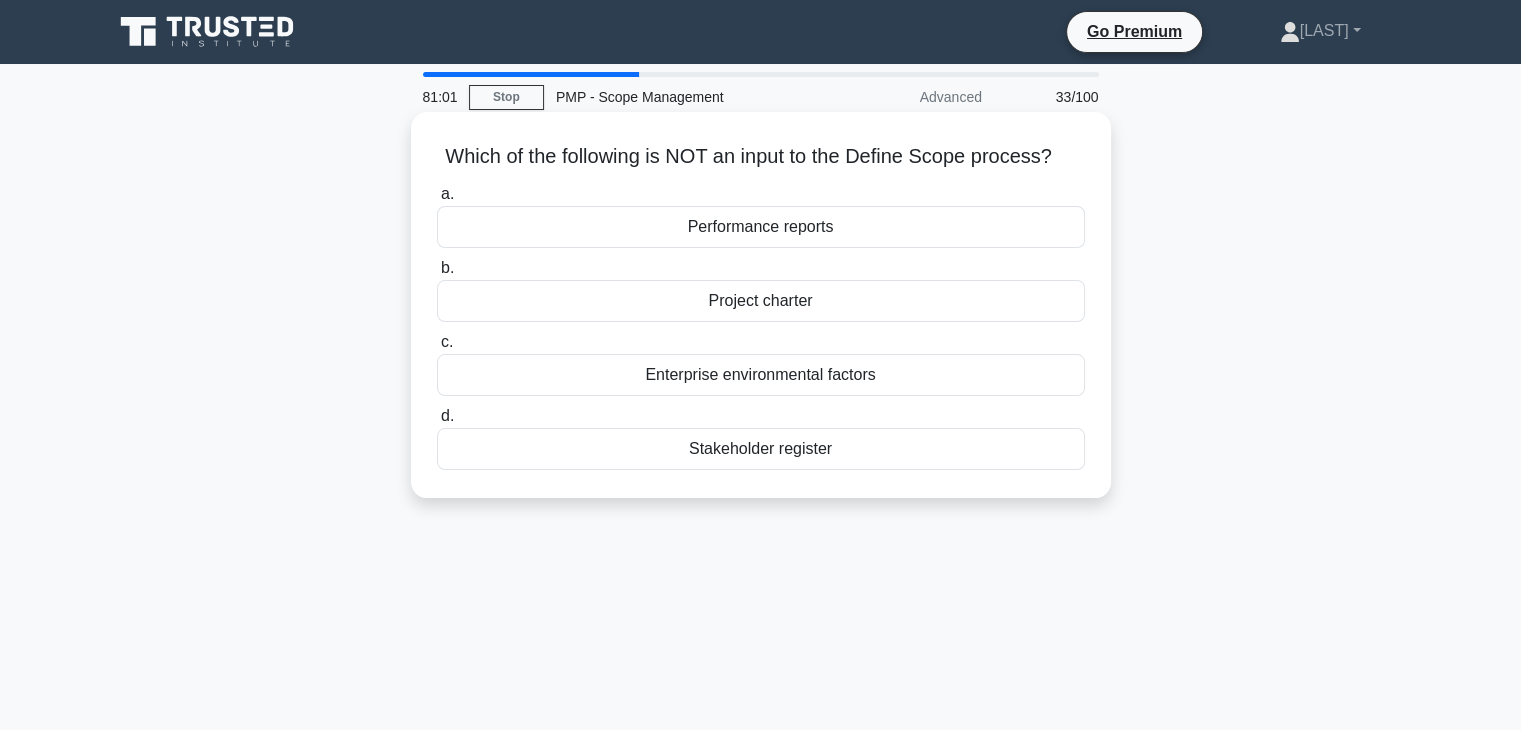 click on "Performance reports" at bounding box center (761, 227) 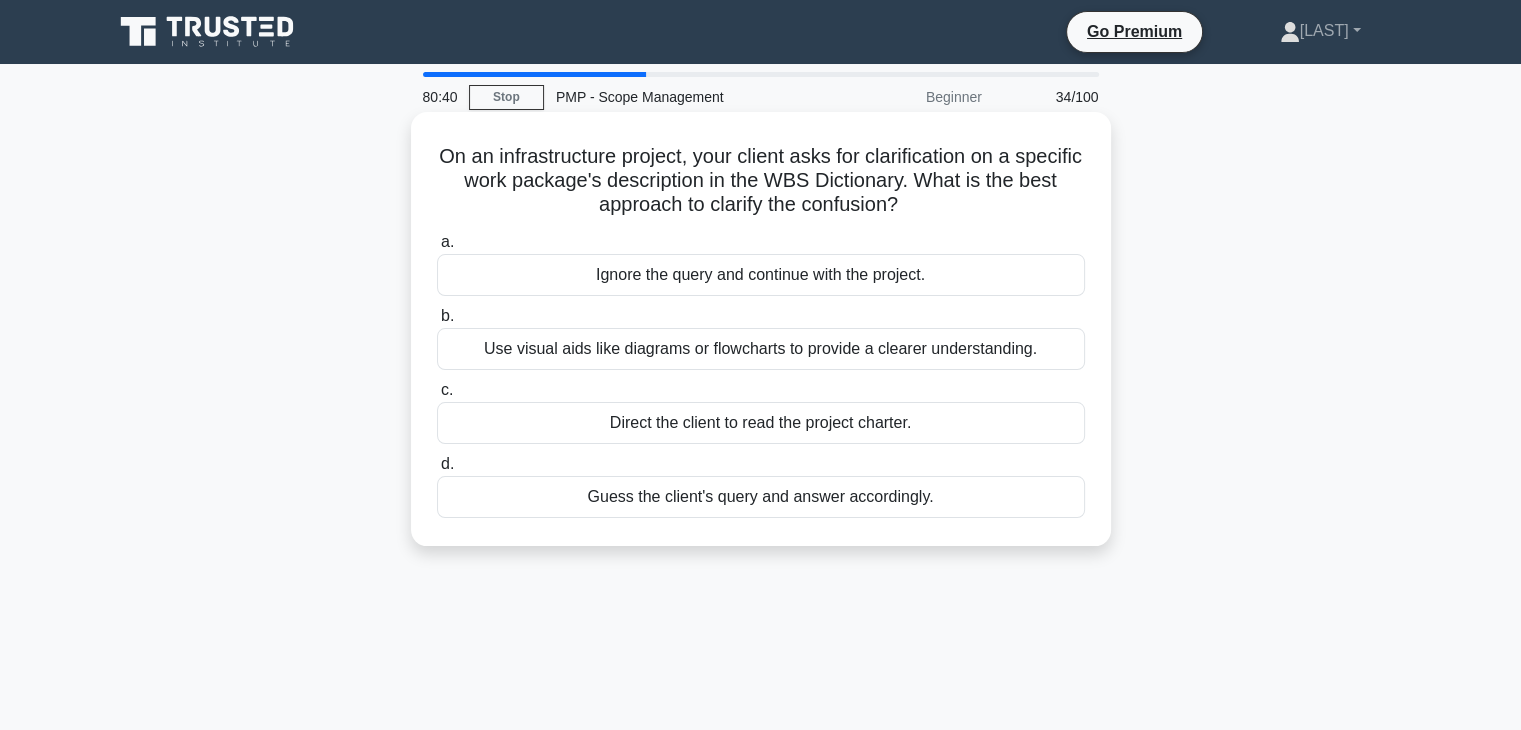 click on "Use visual aids like diagrams or flowcharts to provide a clearer understanding." at bounding box center [761, 349] 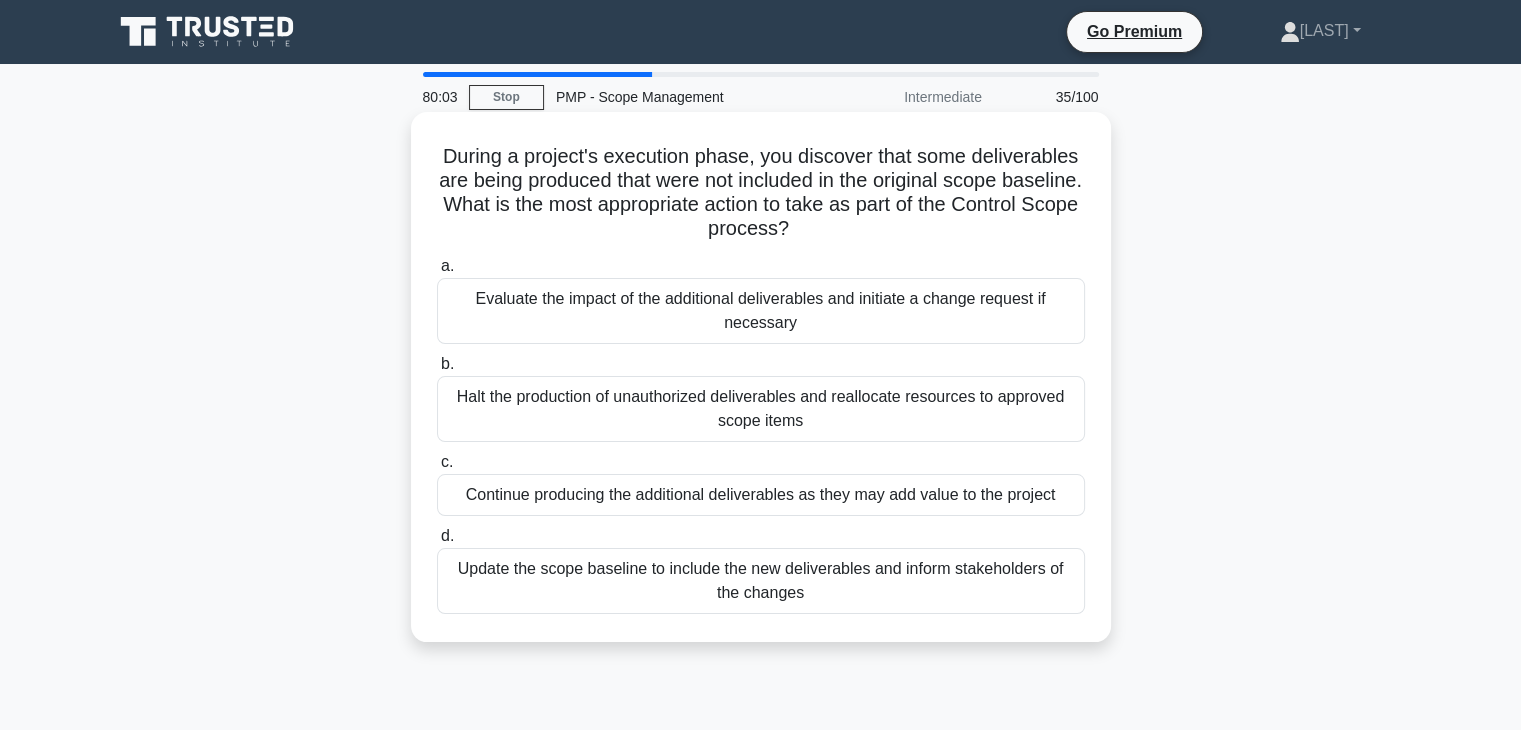 click on "Halt the production of unauthorized deliverables and reallocate resources to approved scope items" at bounding box center (761, 409) 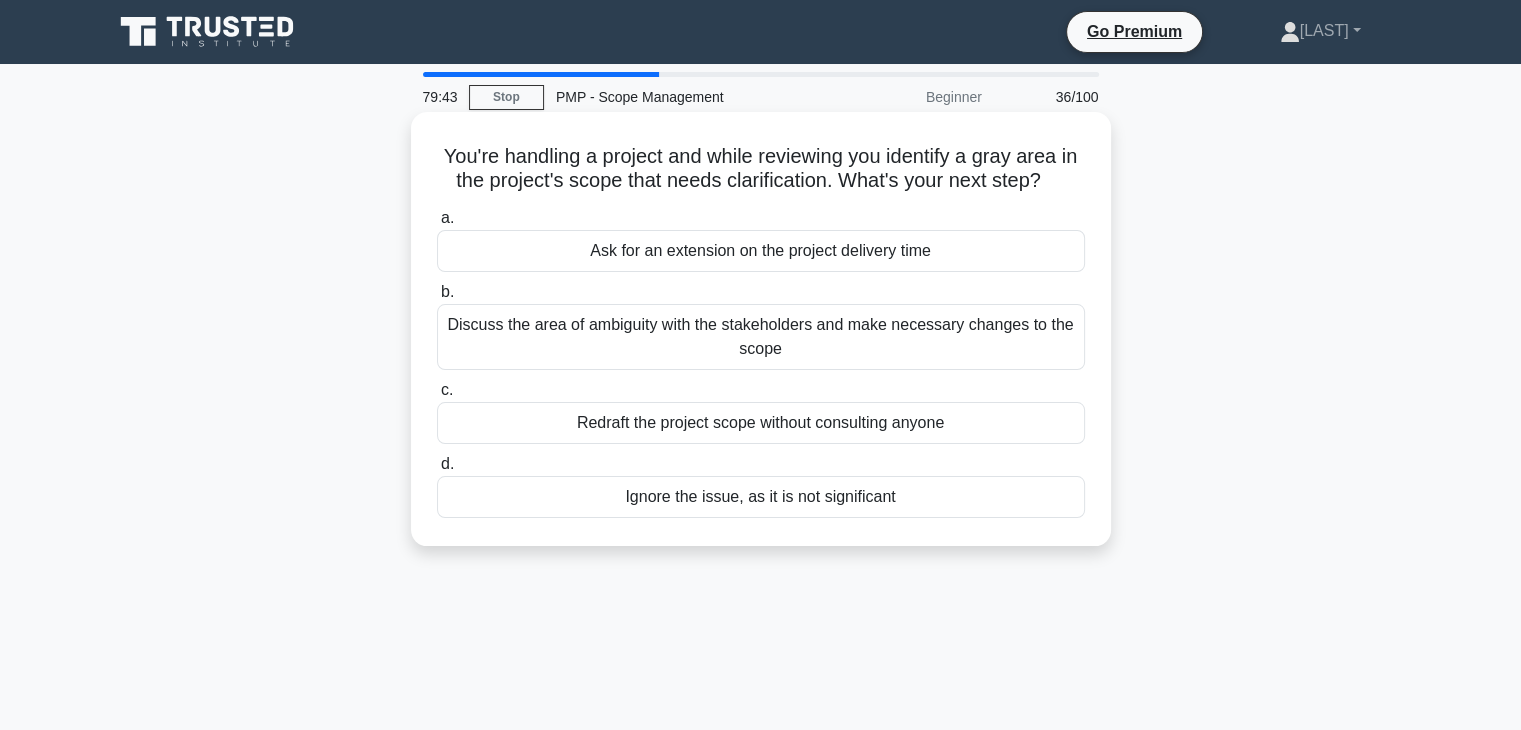 click on "Discuss the area of ambiguity with the stakeholders and make necessary changes to the scope" at bounding box center (761, 337) 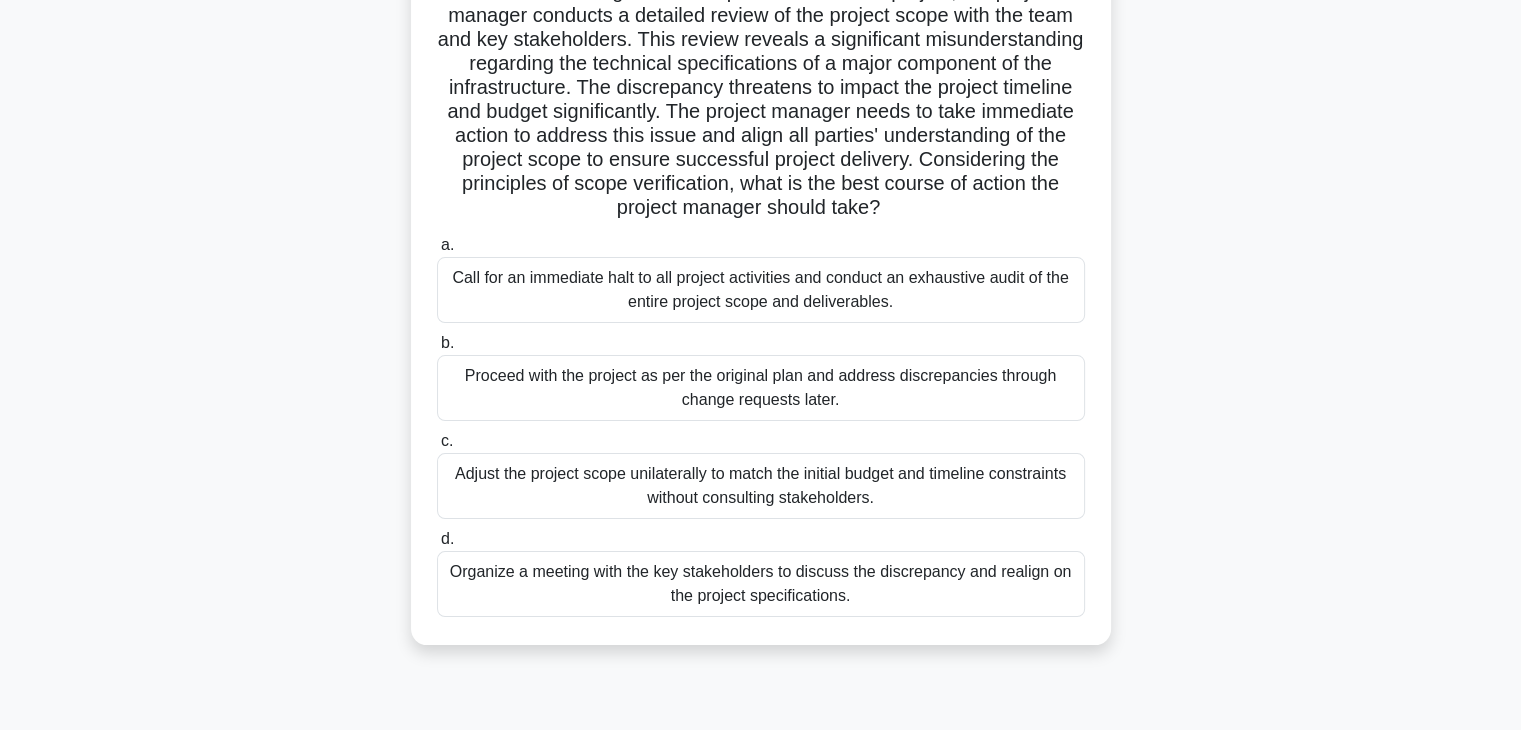 scroll, scrollTop: 200, scrollLeft: 0, axis: vertical 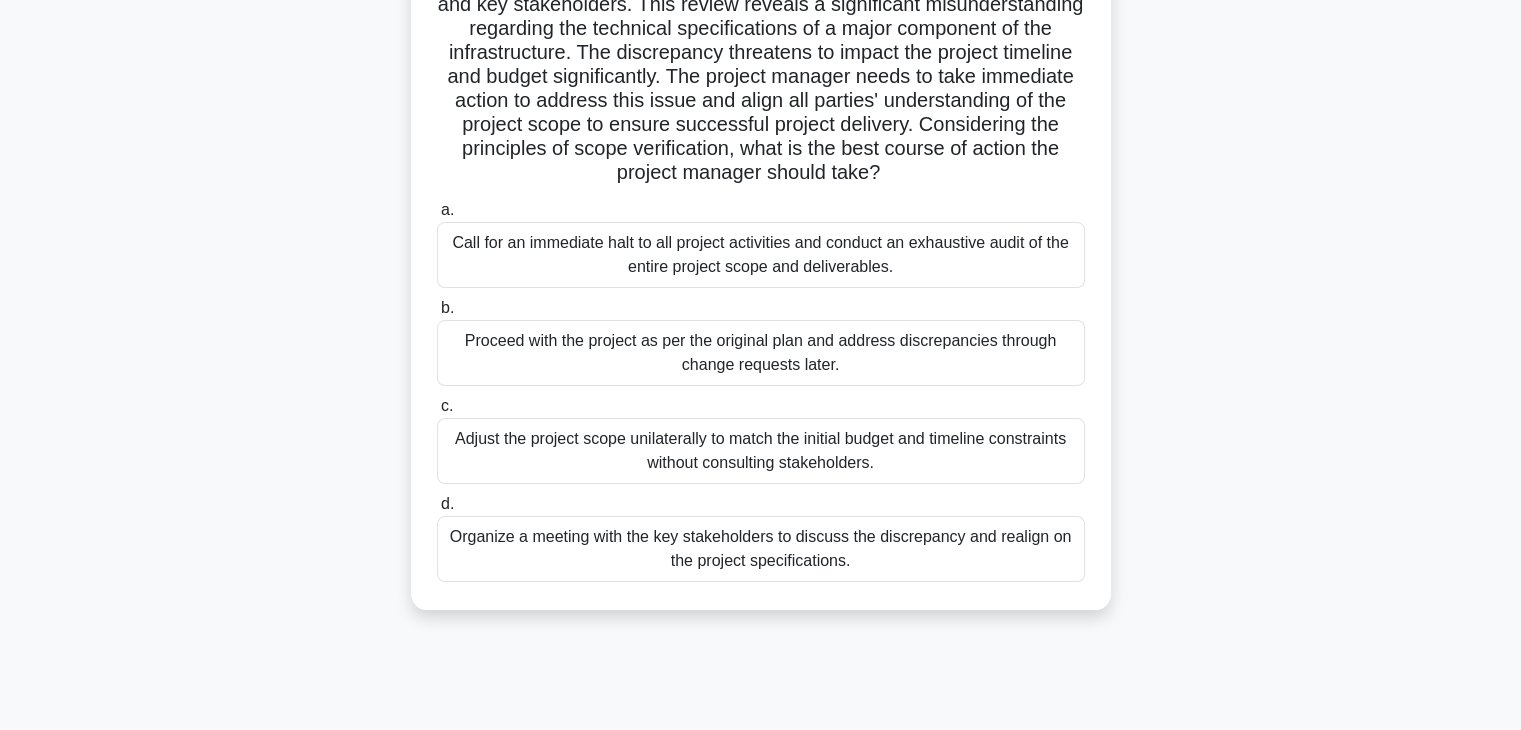 click on "Organize a meeting with the key stakeholders to discuss the discrepancy and realign on the project specifications." at bounding box center (761, 549) 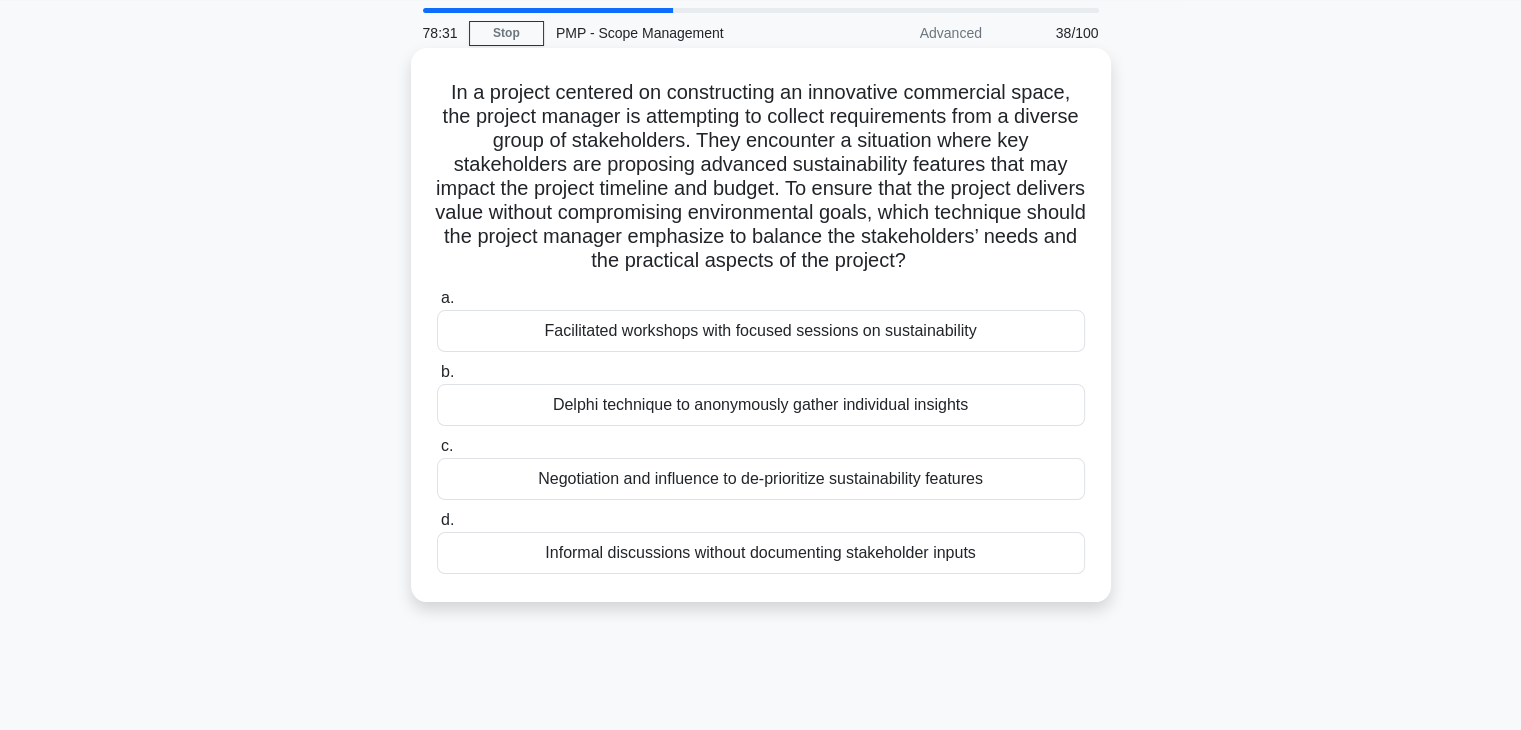 scroll, scrollTop: 100, scrollLeft: 0, axis: vertical 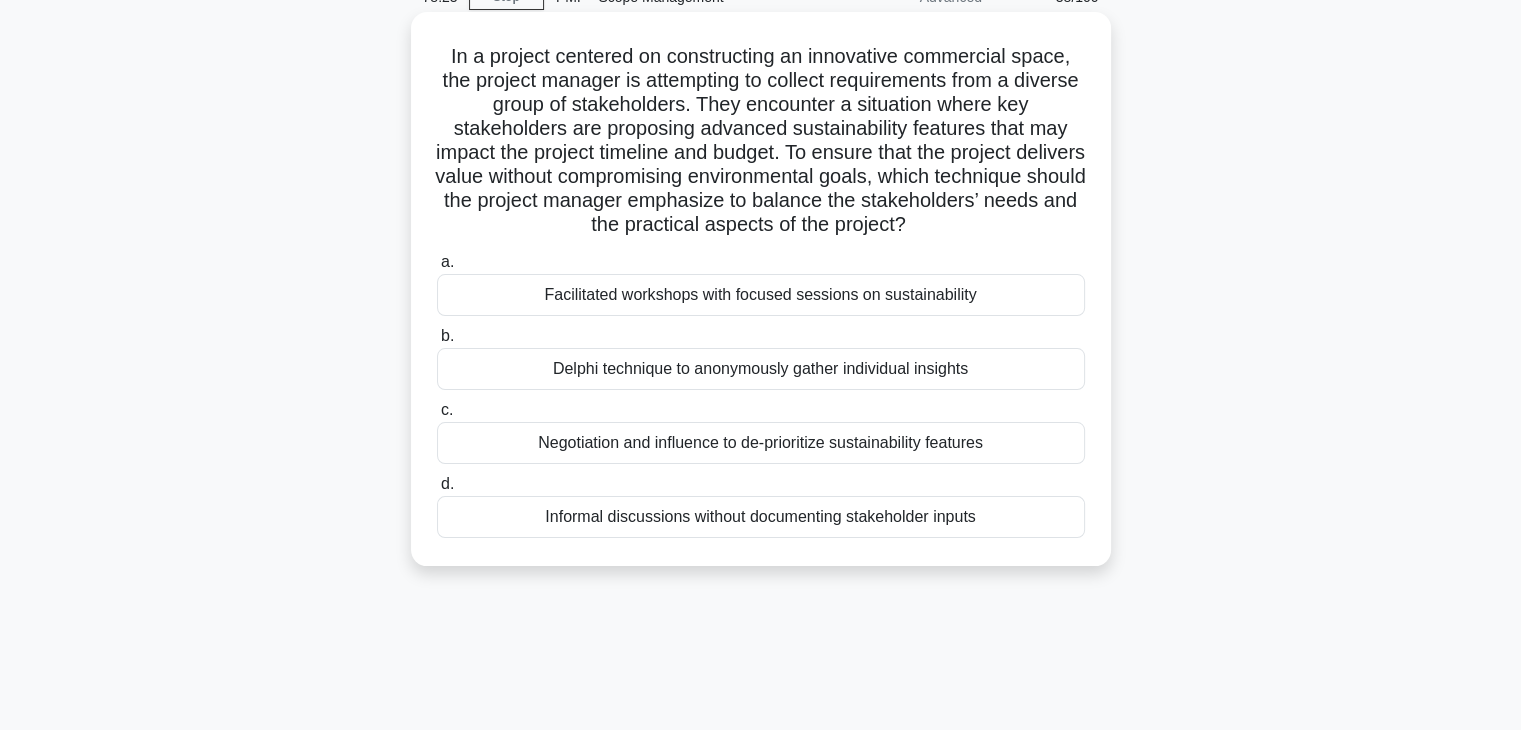 click on "Facilitated workshops with focused sessions on sustainability" at bounding box center [761, 295] 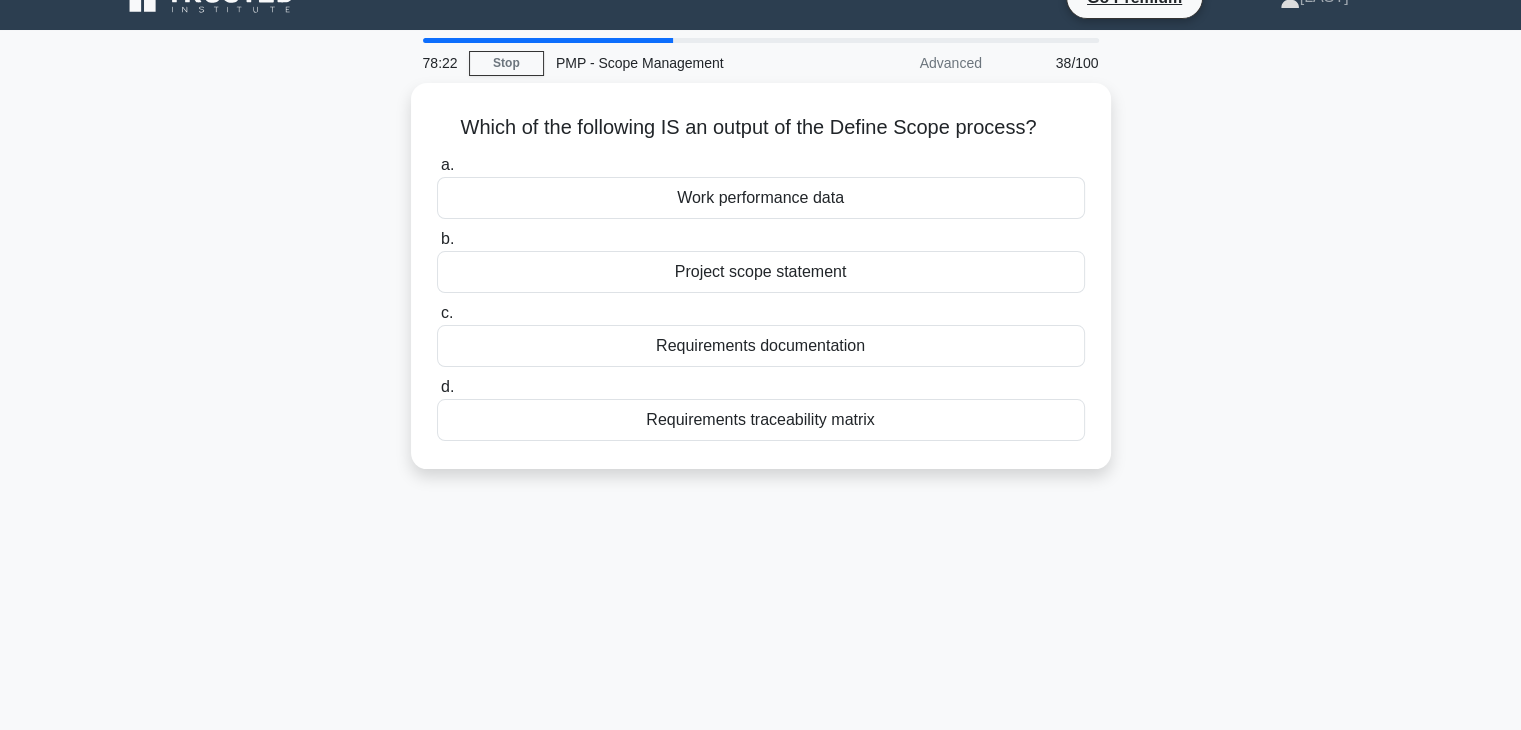 scroll, scrollTop: 0, scrollLeft: 0, axis: both 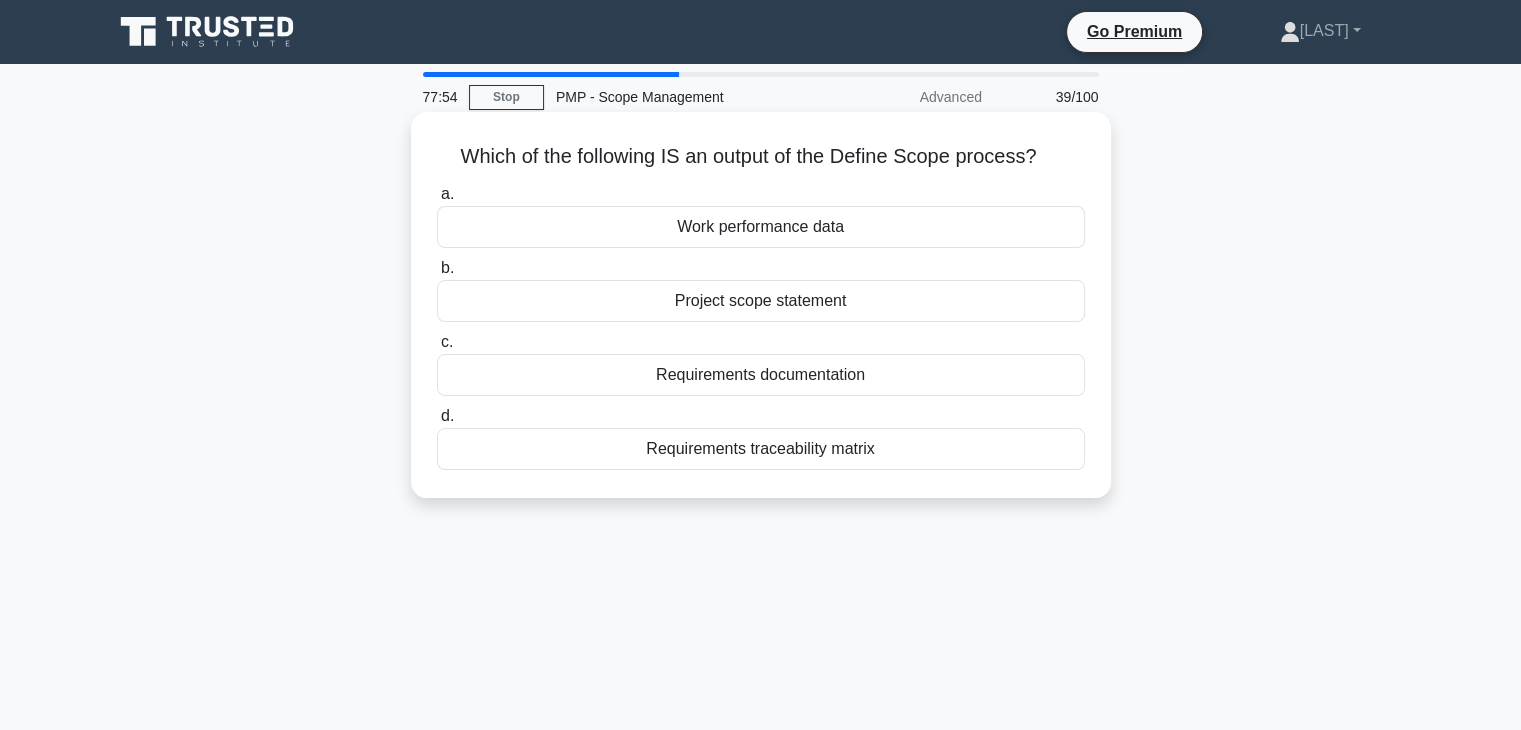 click on "Project scope statement" at bounding box center (761, 301) 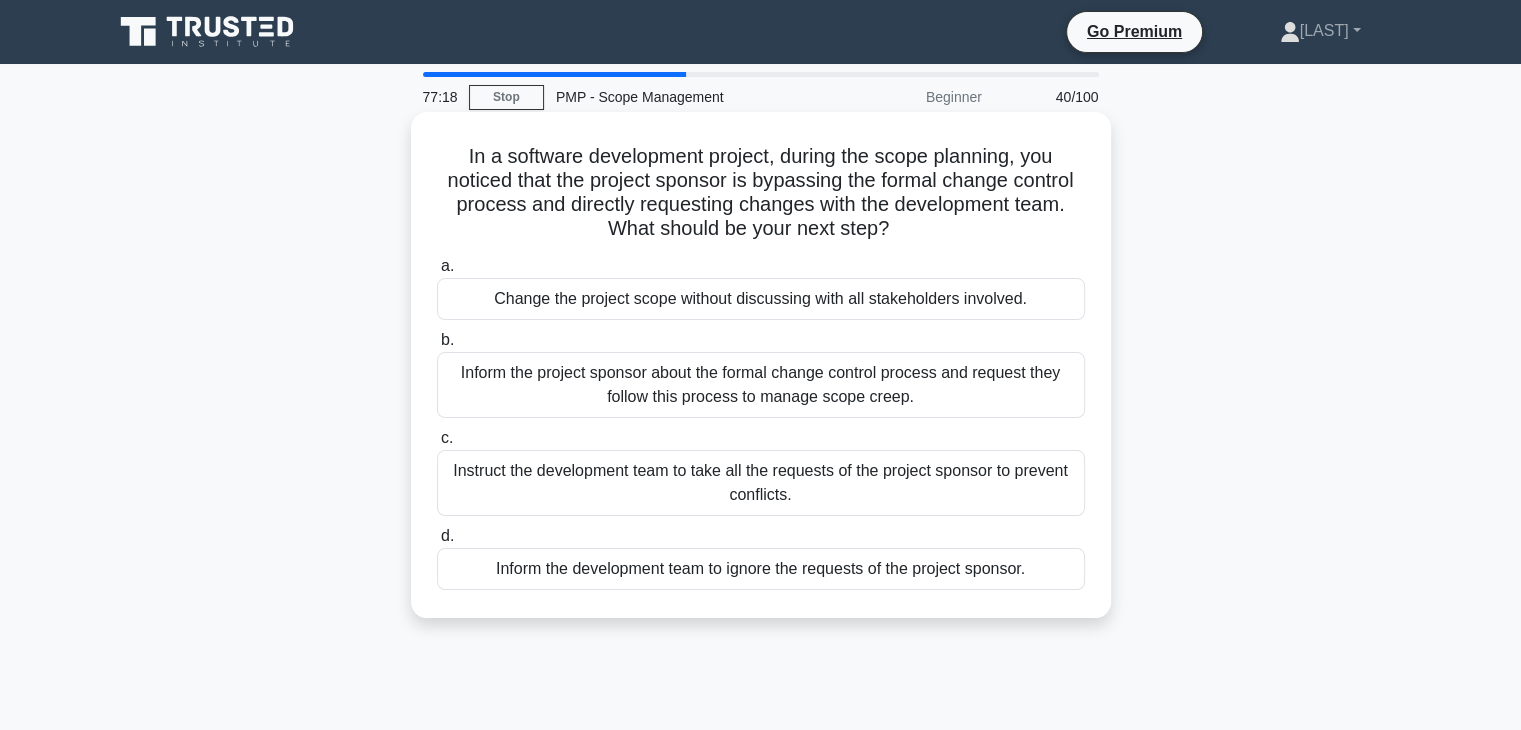 click on "Inform the project sponsor about the formal change control process and request they follow this process to manage scope creep." at bounding box center (761, 385) 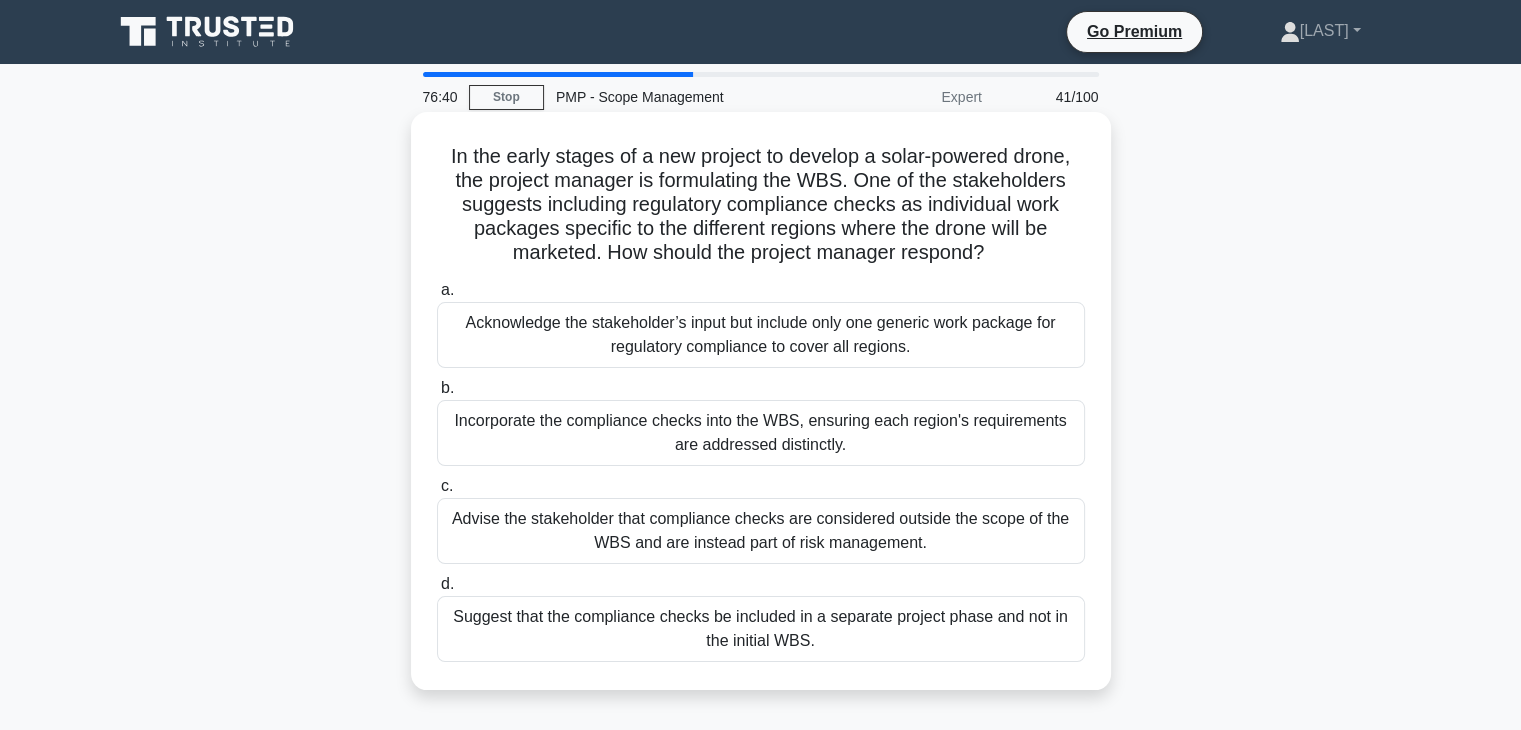 click on "Advise the stakeholder that compliance checks are considered outside the scope of the WBS and are instead part of risk management." at bounding box center [761, 531] 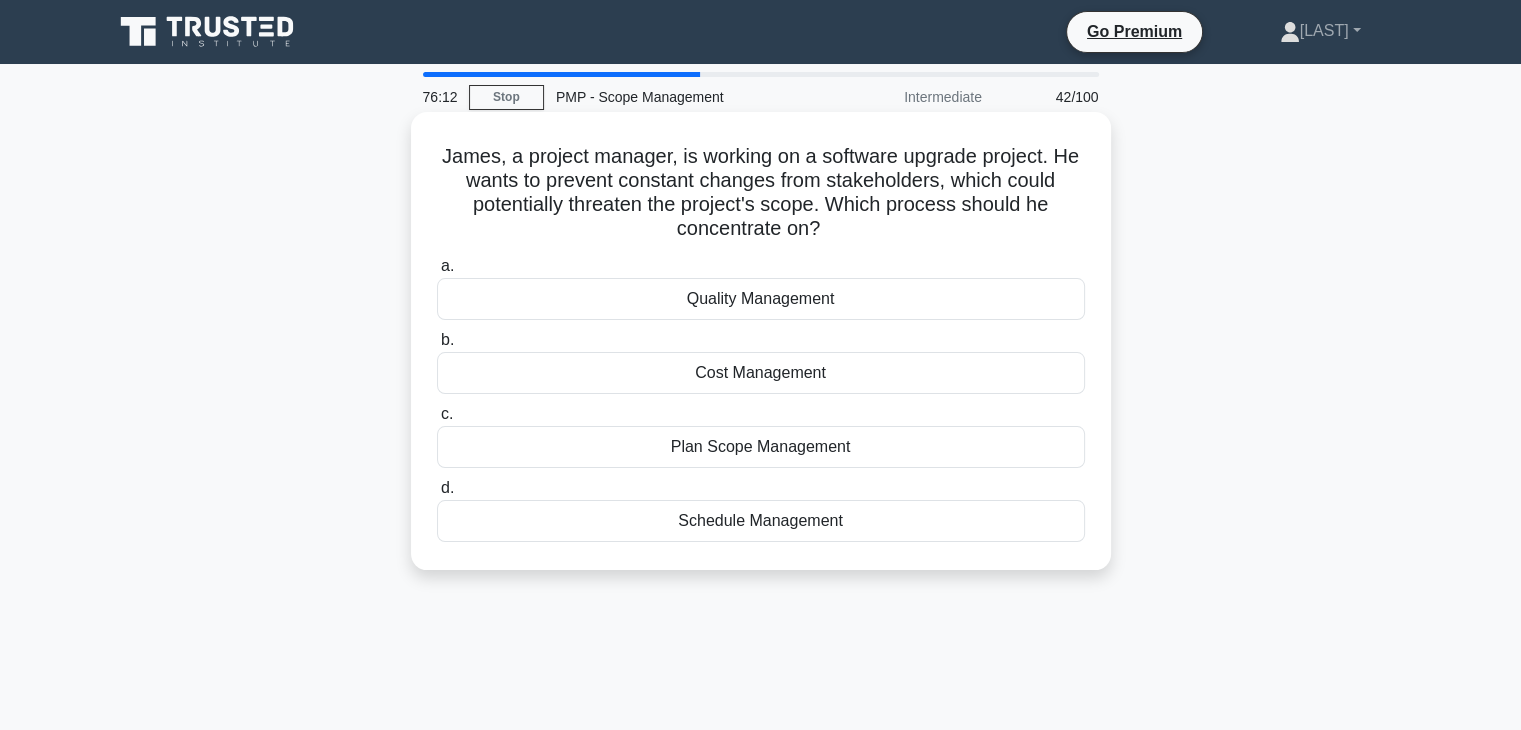 click on "Plan Scope Management" at bounding box center [761, 447] 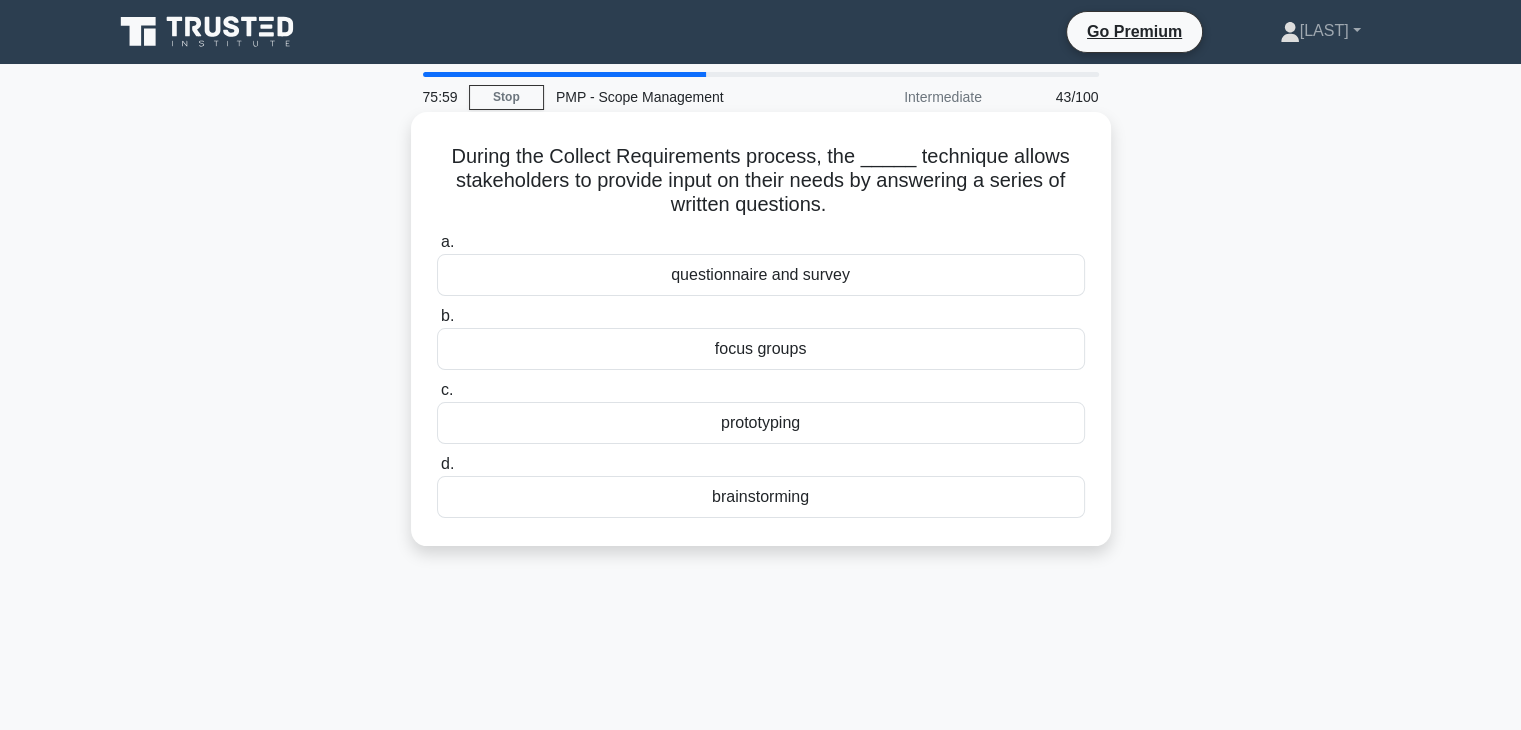 click on "questionnaire and survey" at bounding box center [761, 275] 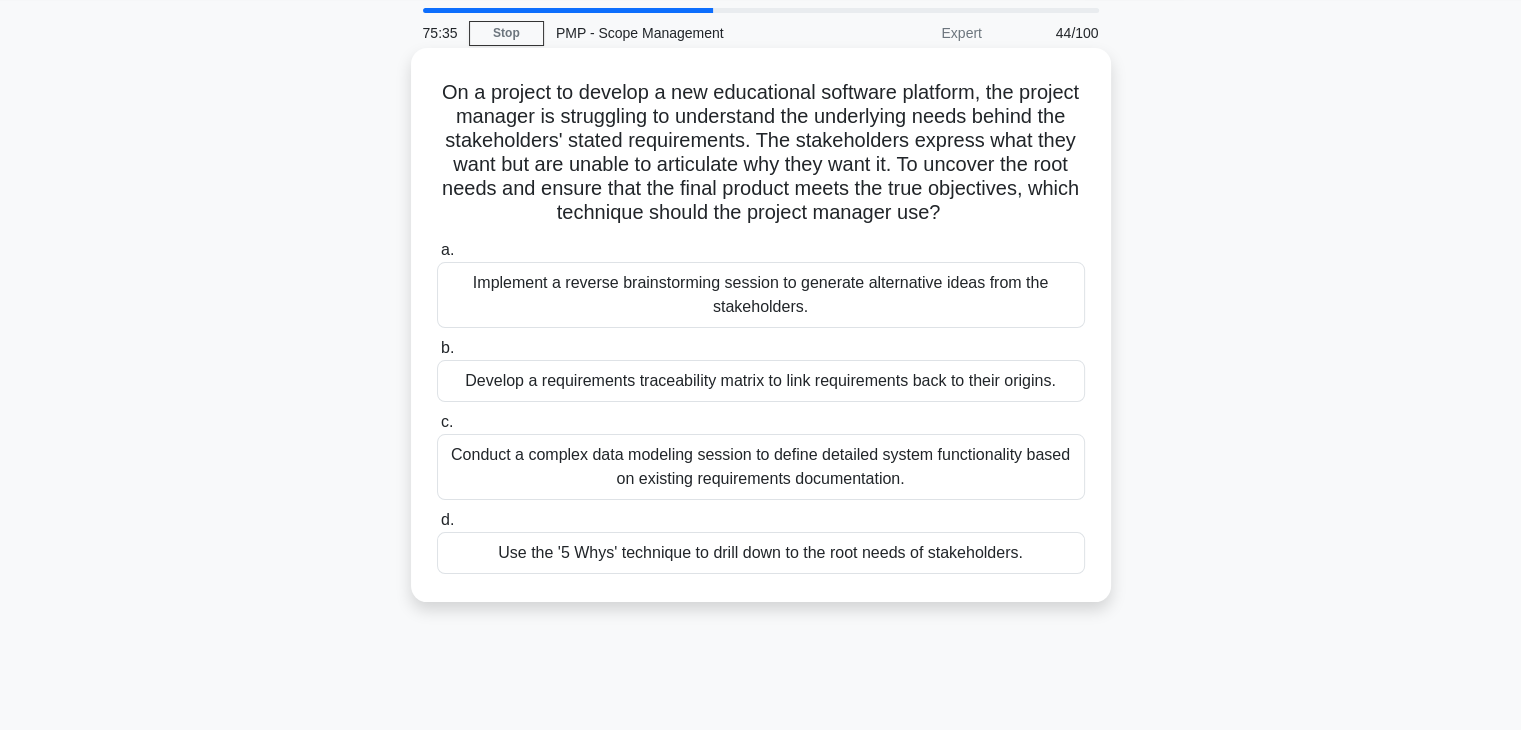 scroll, scrollTop: 100, scrollLeft: 0, axis: vertical 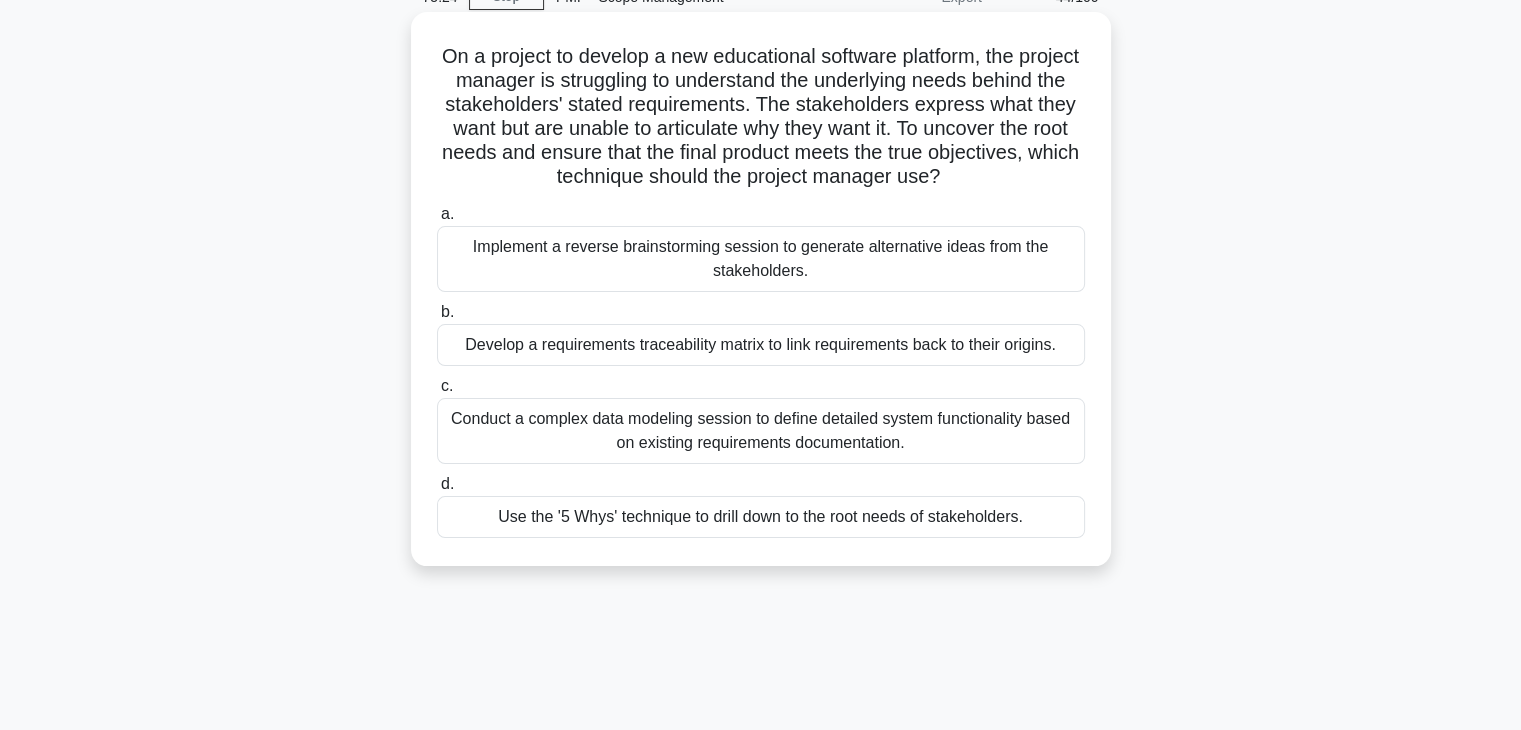 click on "Use the '5 Whys' technique to drill down to the root needs of stakeholders." at bounding box center (761, 517) 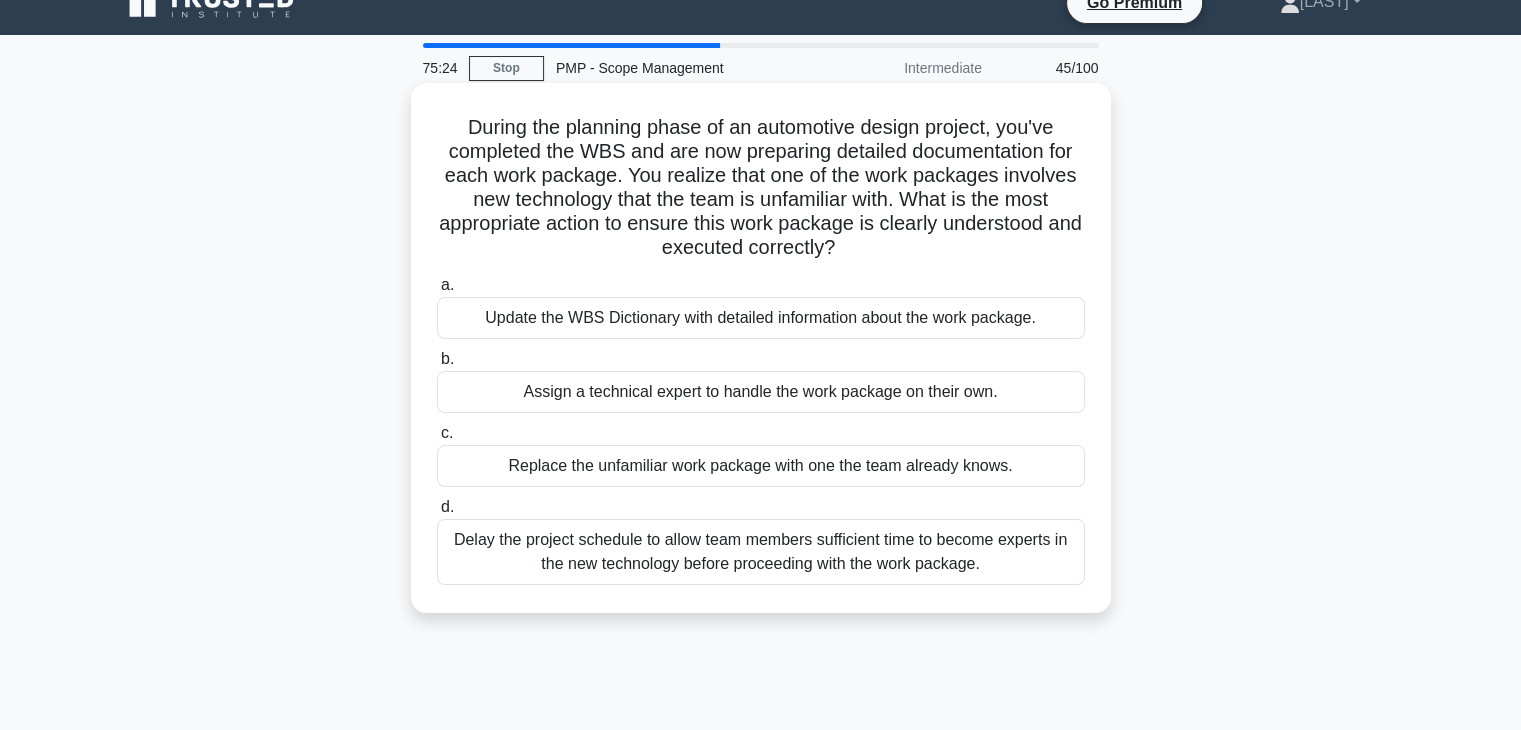 scroll, scrollTop: 0, scrollLeft: 0, axis: both 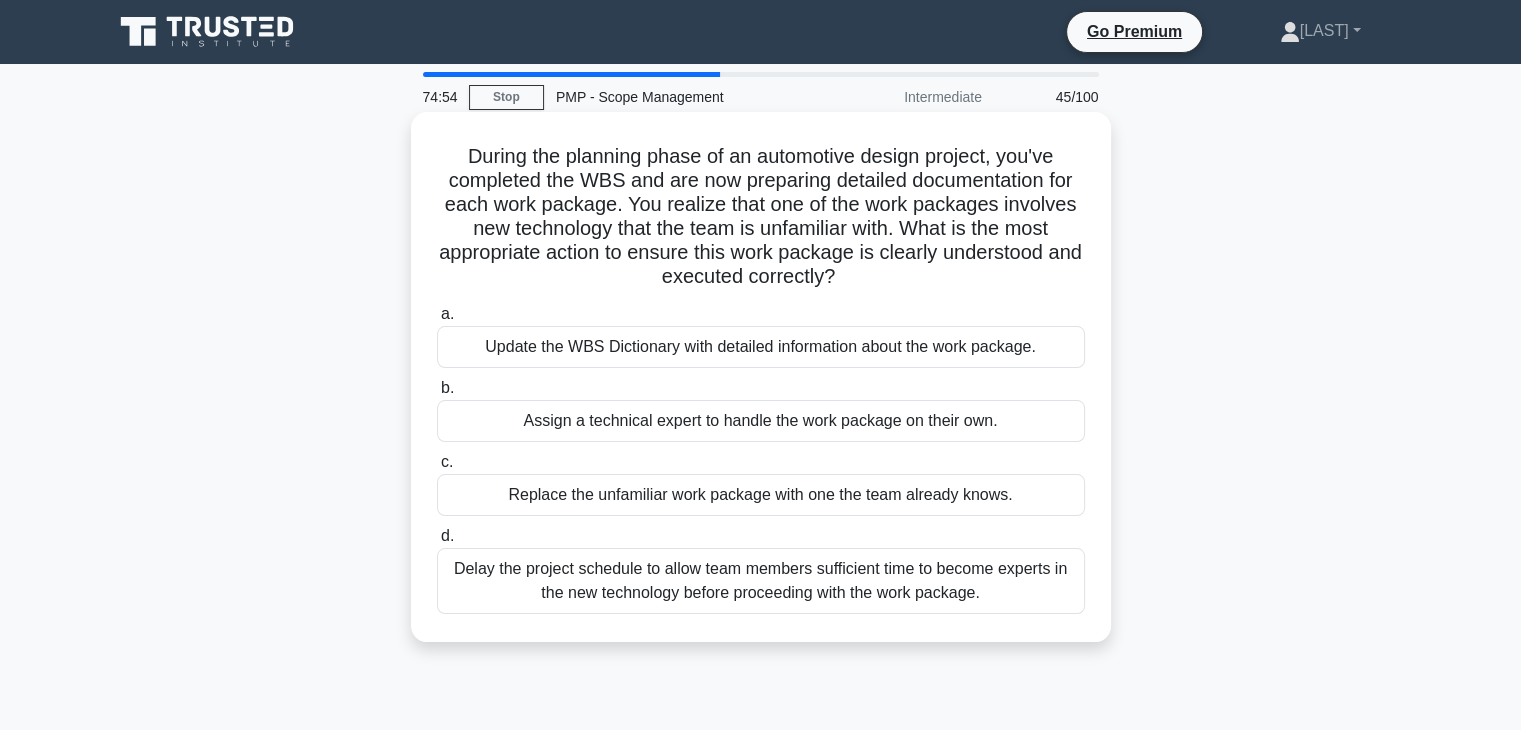 click on "Replace the unfamiliar work package with one the team already knows." at bounding box center (761, 495) 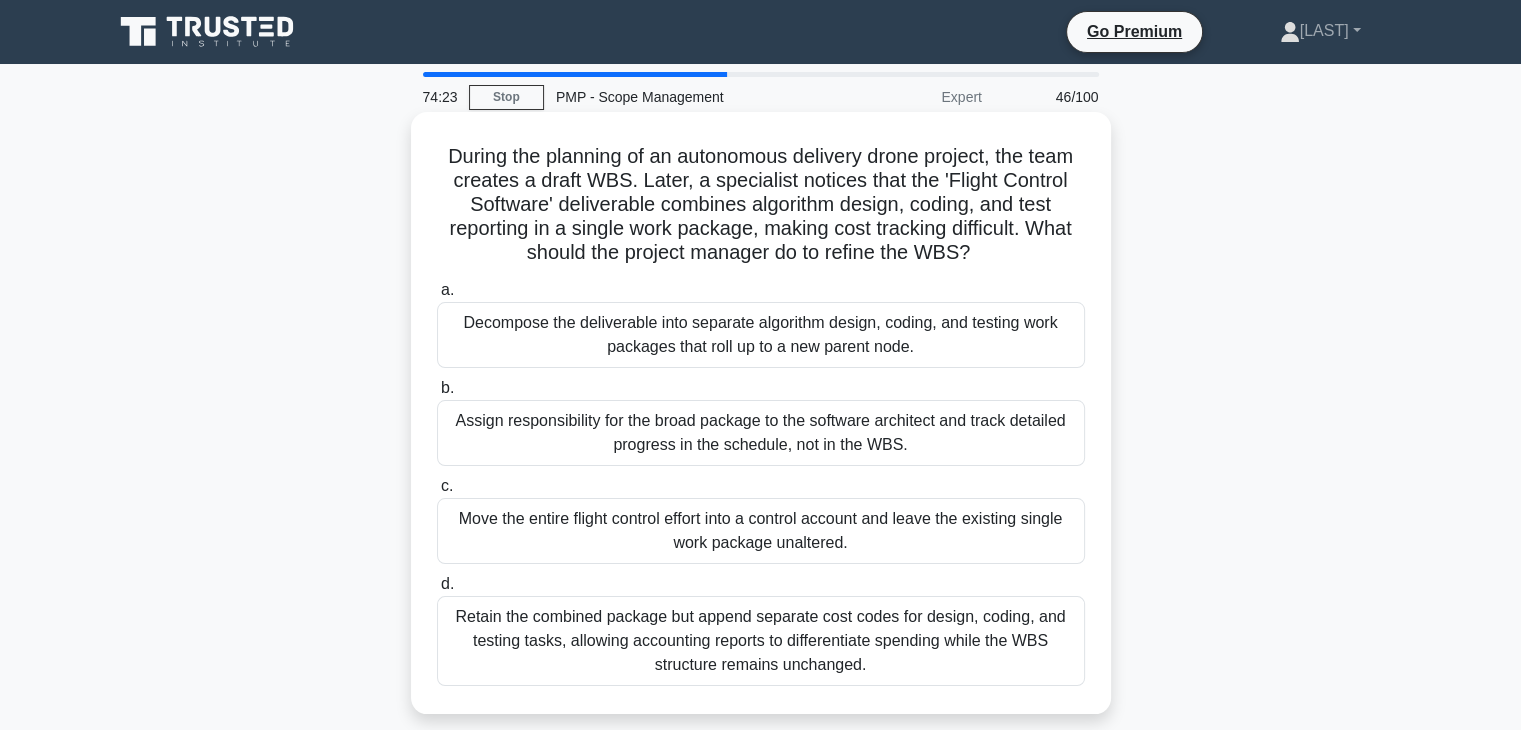 click on "Retain the combined package but append separate cost codes for design, coding, and testing tasks, allowing accounting reports to differentiate spending while the WBS structure remains unchanged." at bounding box center [761, 641] 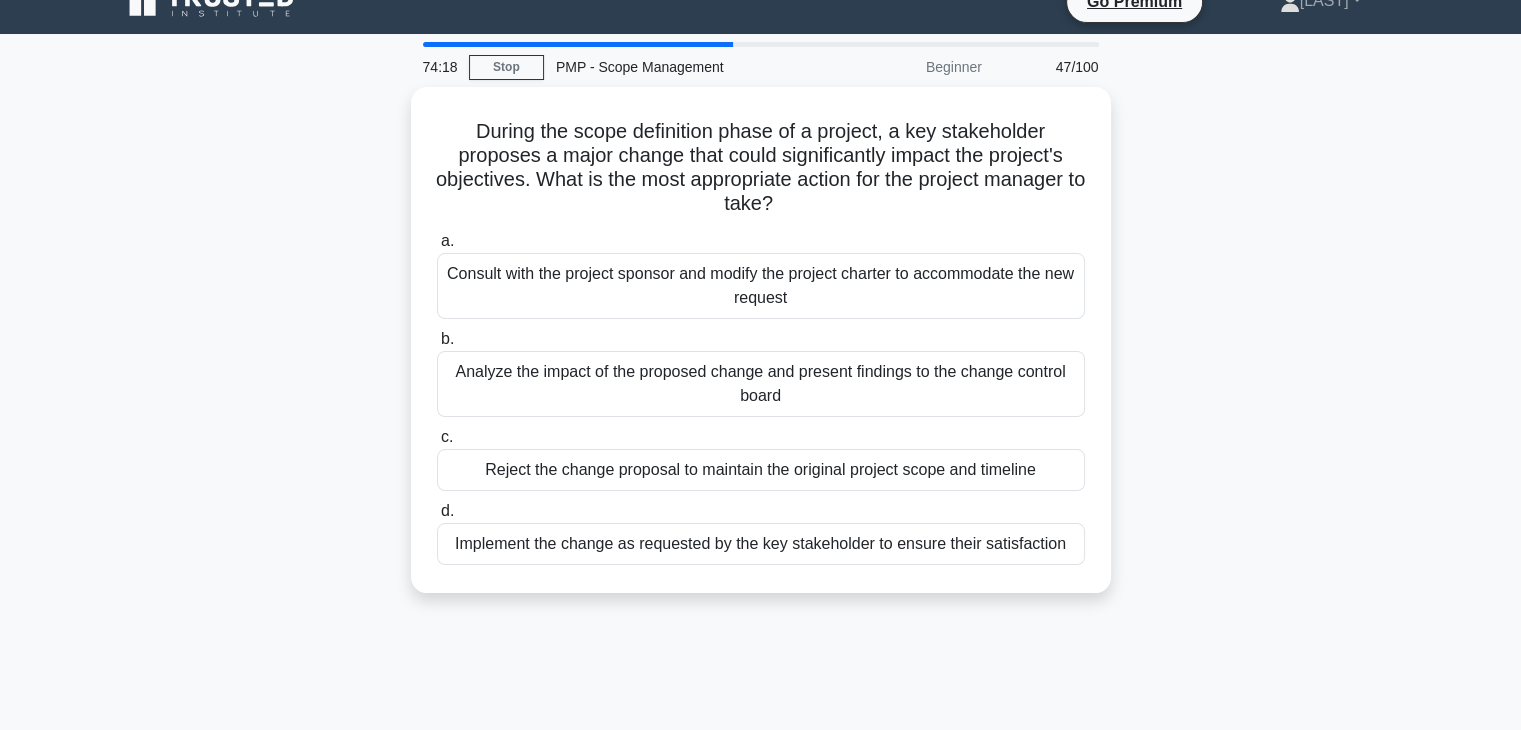 scroll, scrollTop: 0, scrollLeft: 0, axis: both 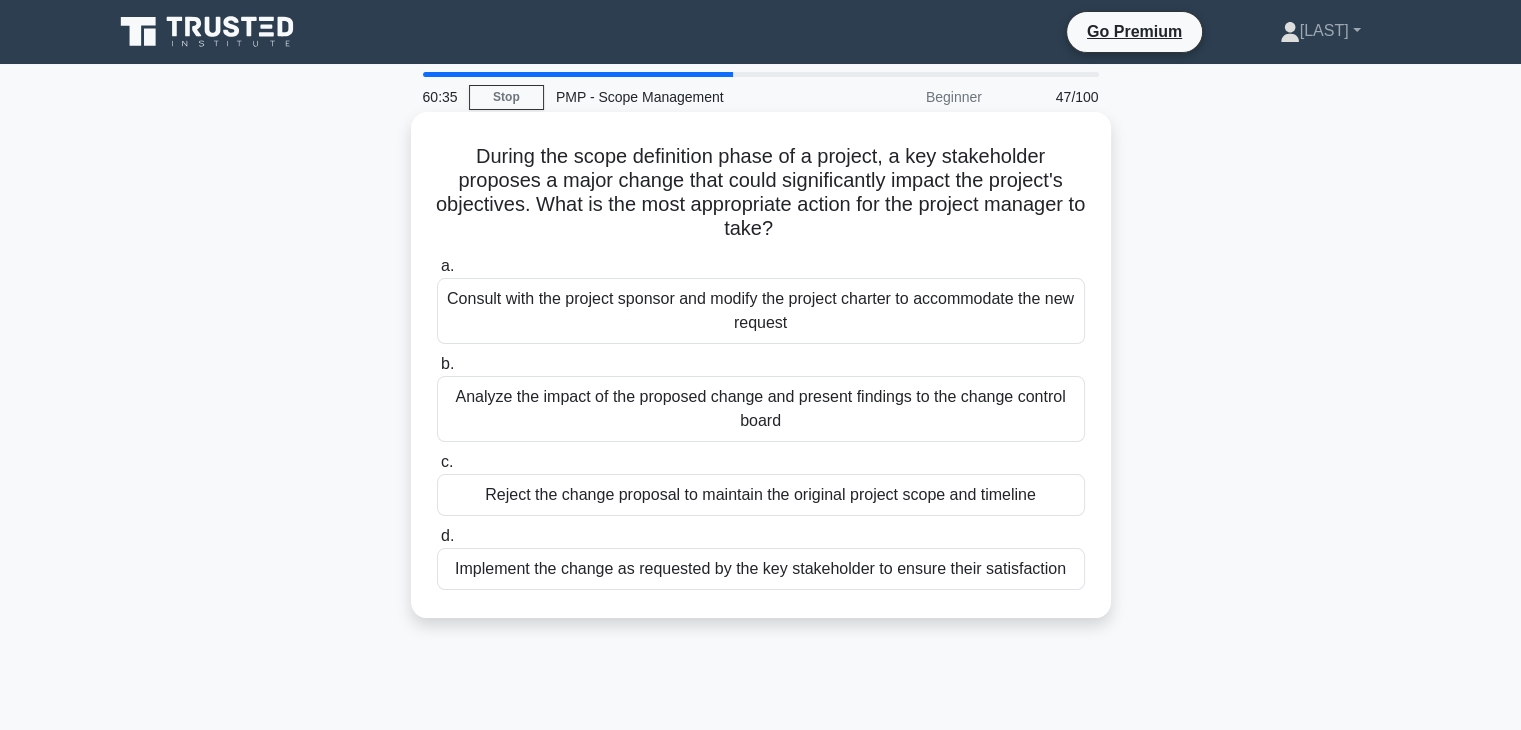 click on "Analyze the impact of the proposed change and present findings to the change control board" at bounding box center (761, 409) 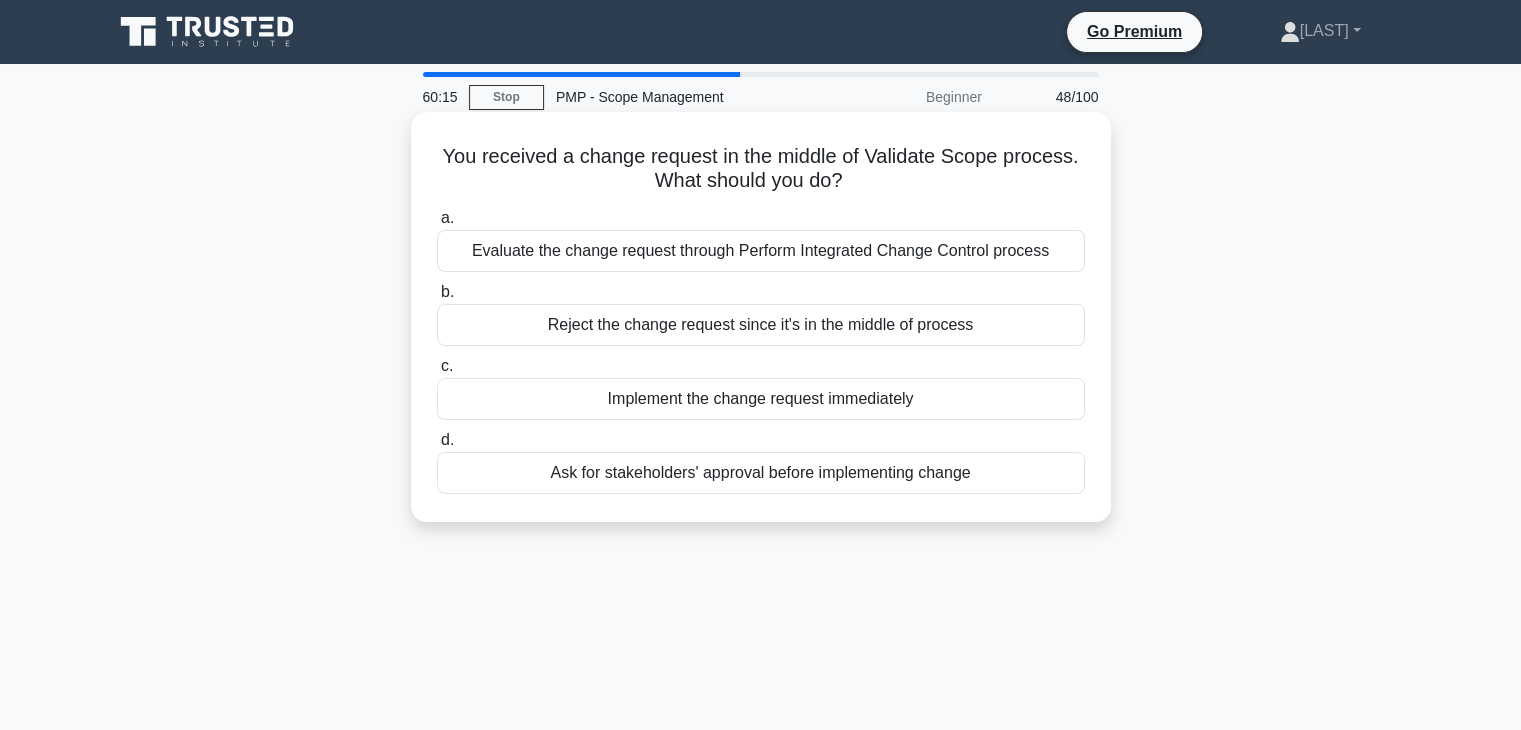 click on "Evaluate the change request through Perform Integrated Change Control process" at bounding box center [761, 251] 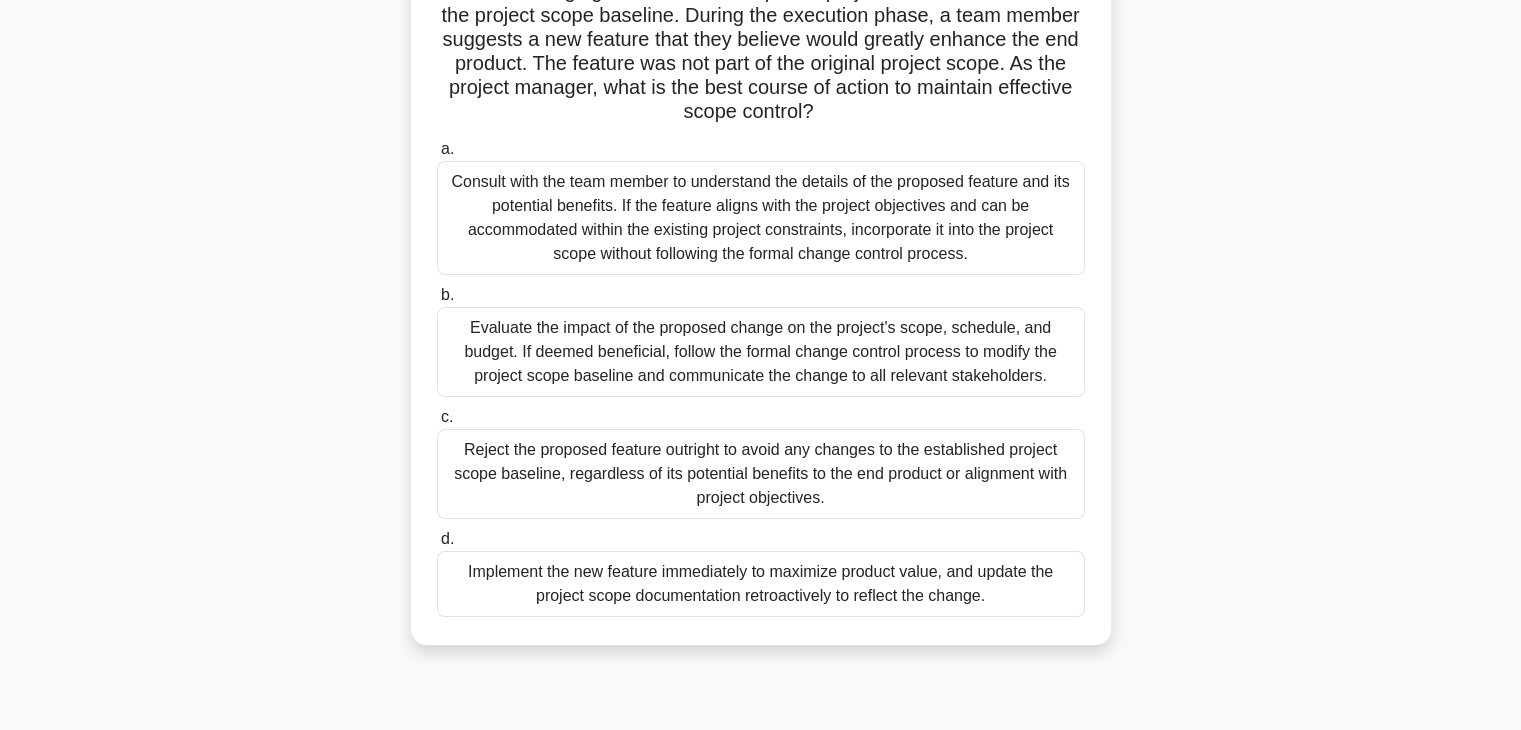scroll, scrollTop: 200, scrollLeft: 0, axis: vertical 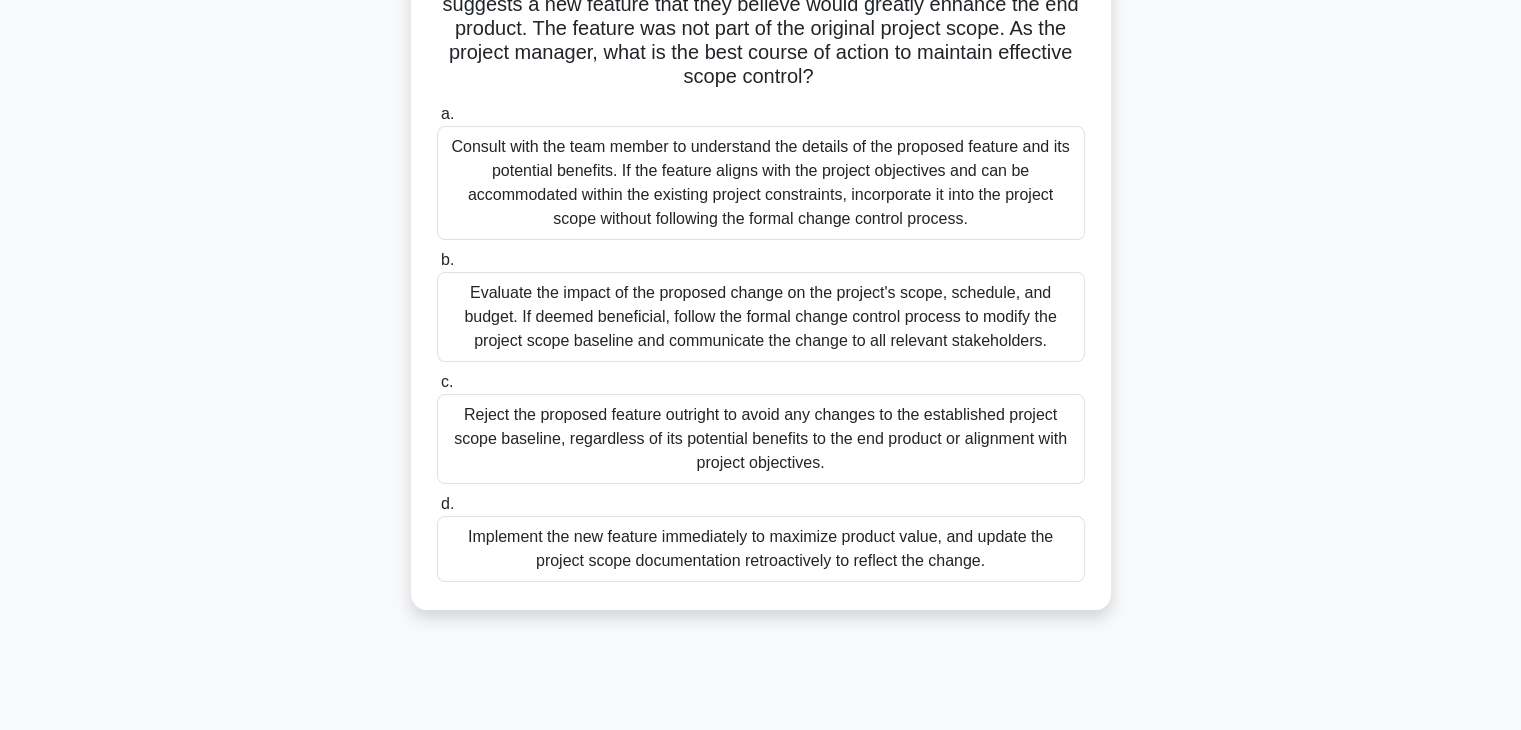 click on "Reject the proposed feature outright to avoid any changes to the established project scope baseline, regardless of its potential benefits to the end product or alignment with project objectives." at bounding box center (761, 439) 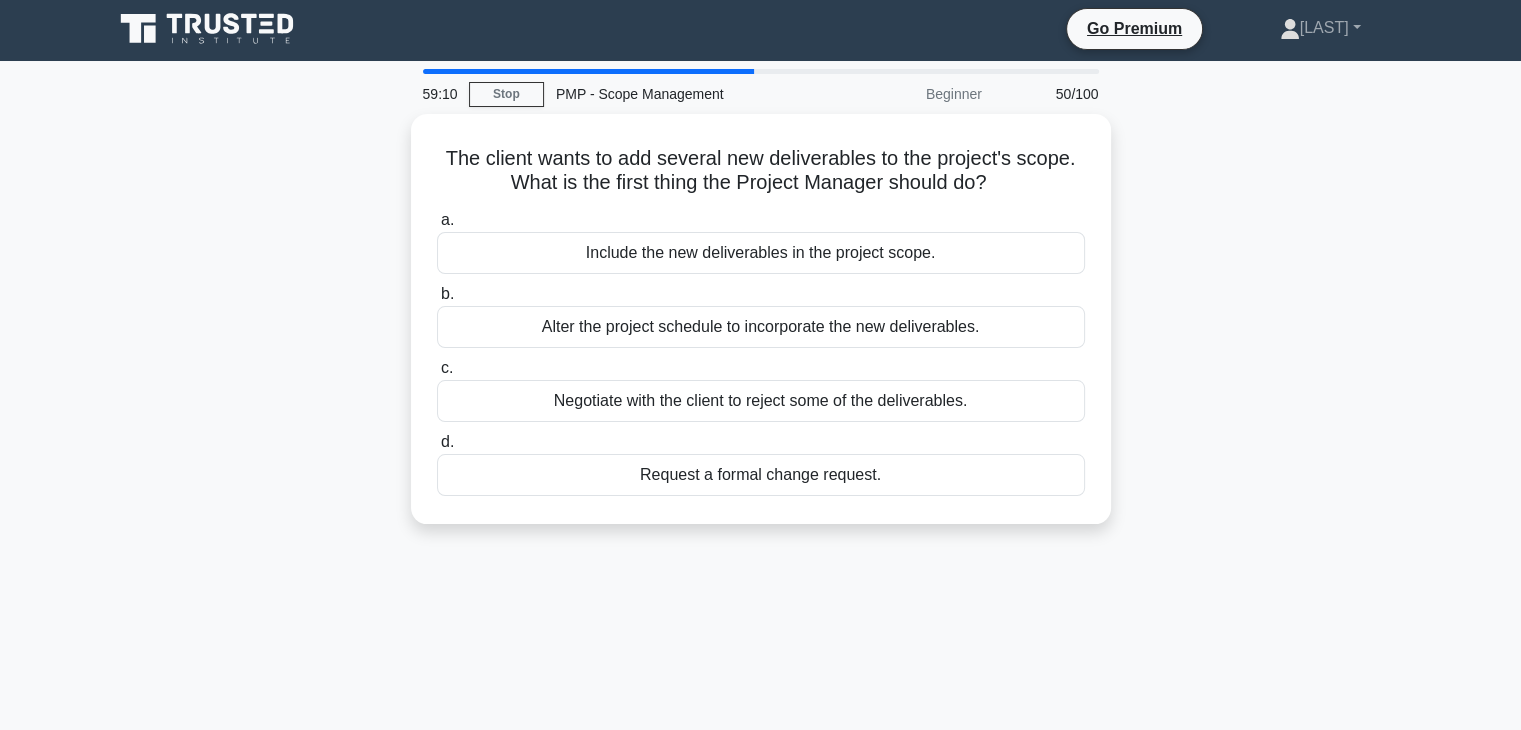scroll, scrollTop: 0, scrollLeft: 0, axis: both 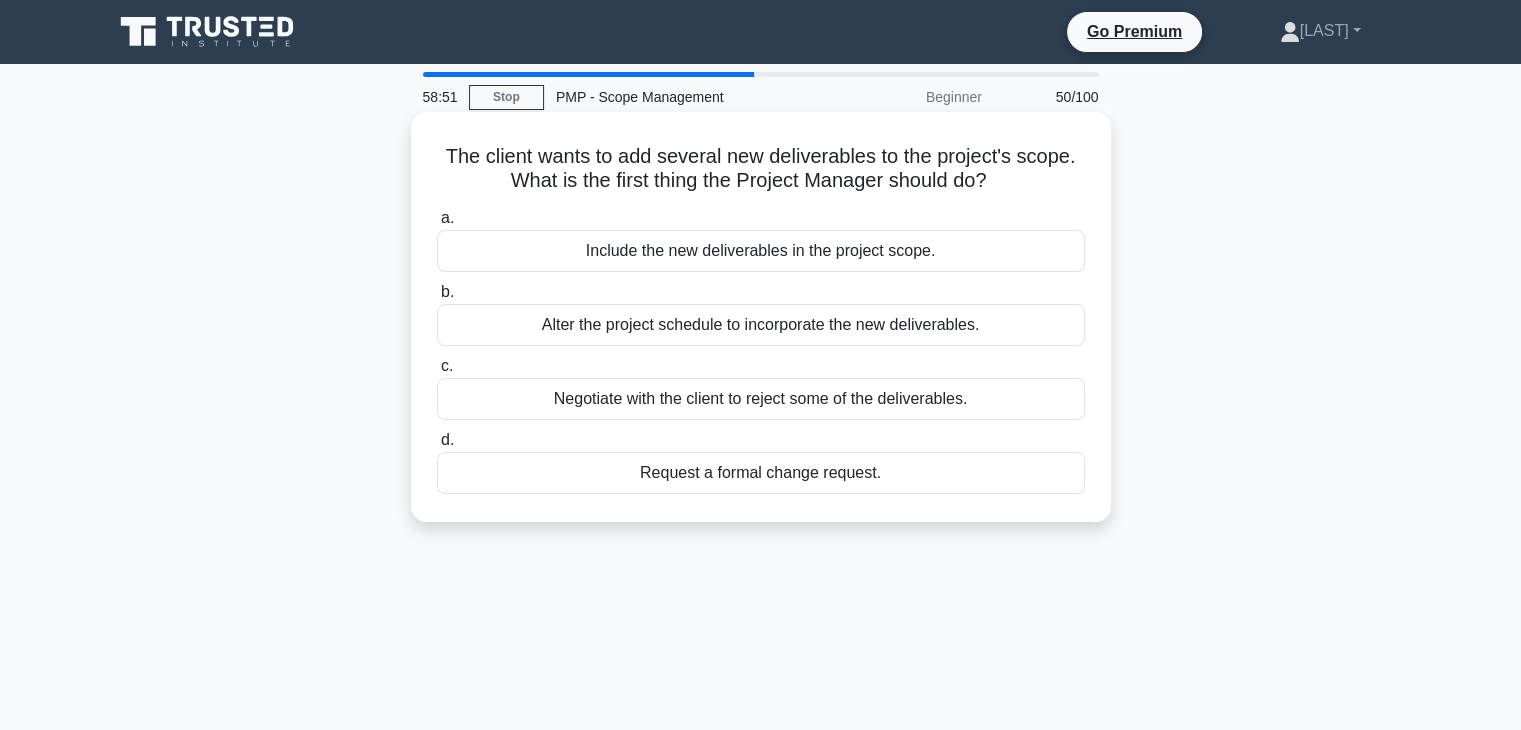 click on "Request a formal change request." at bounding box center [761, 473] 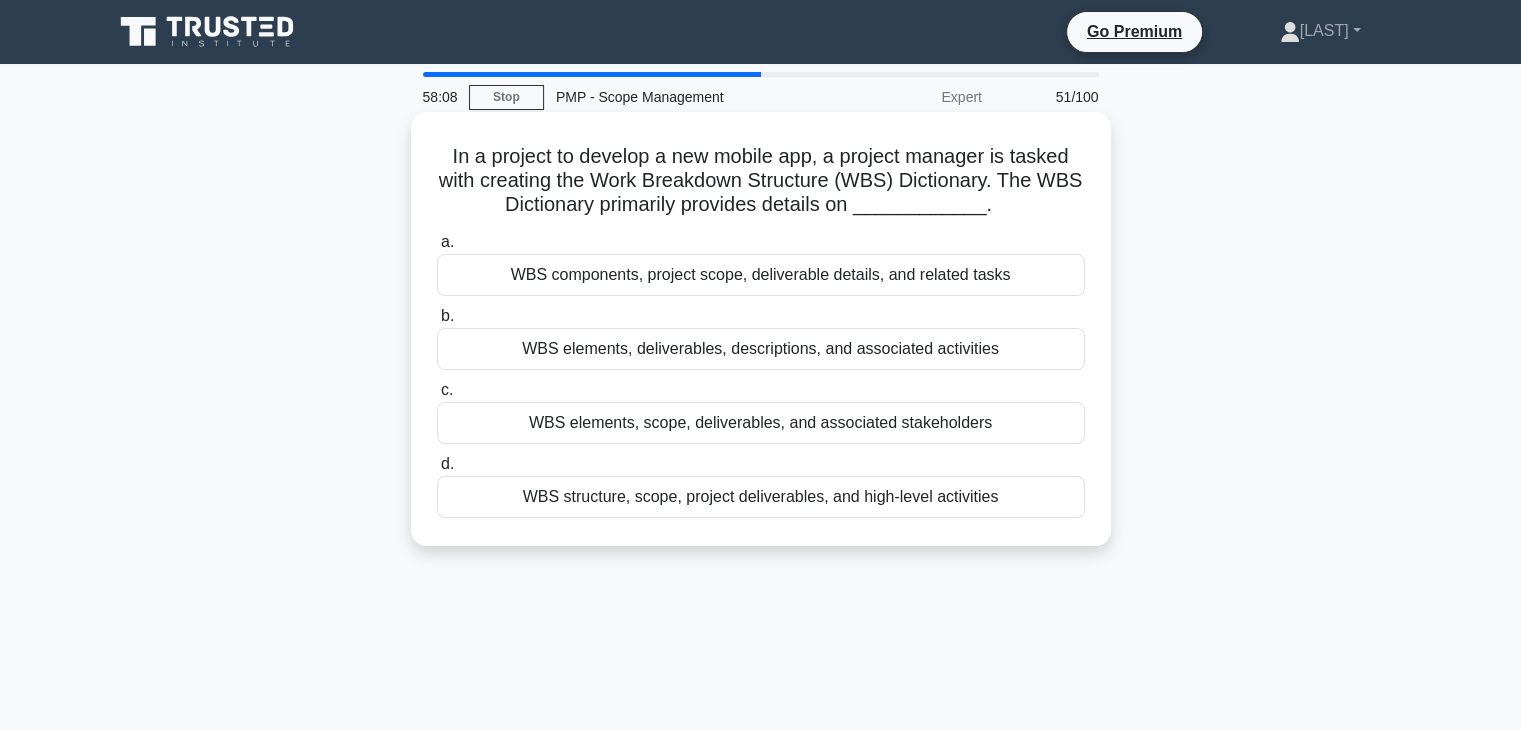click on "WBS structure, scope, project deliverables, and high-level activities" at bounding box center (761, 497) 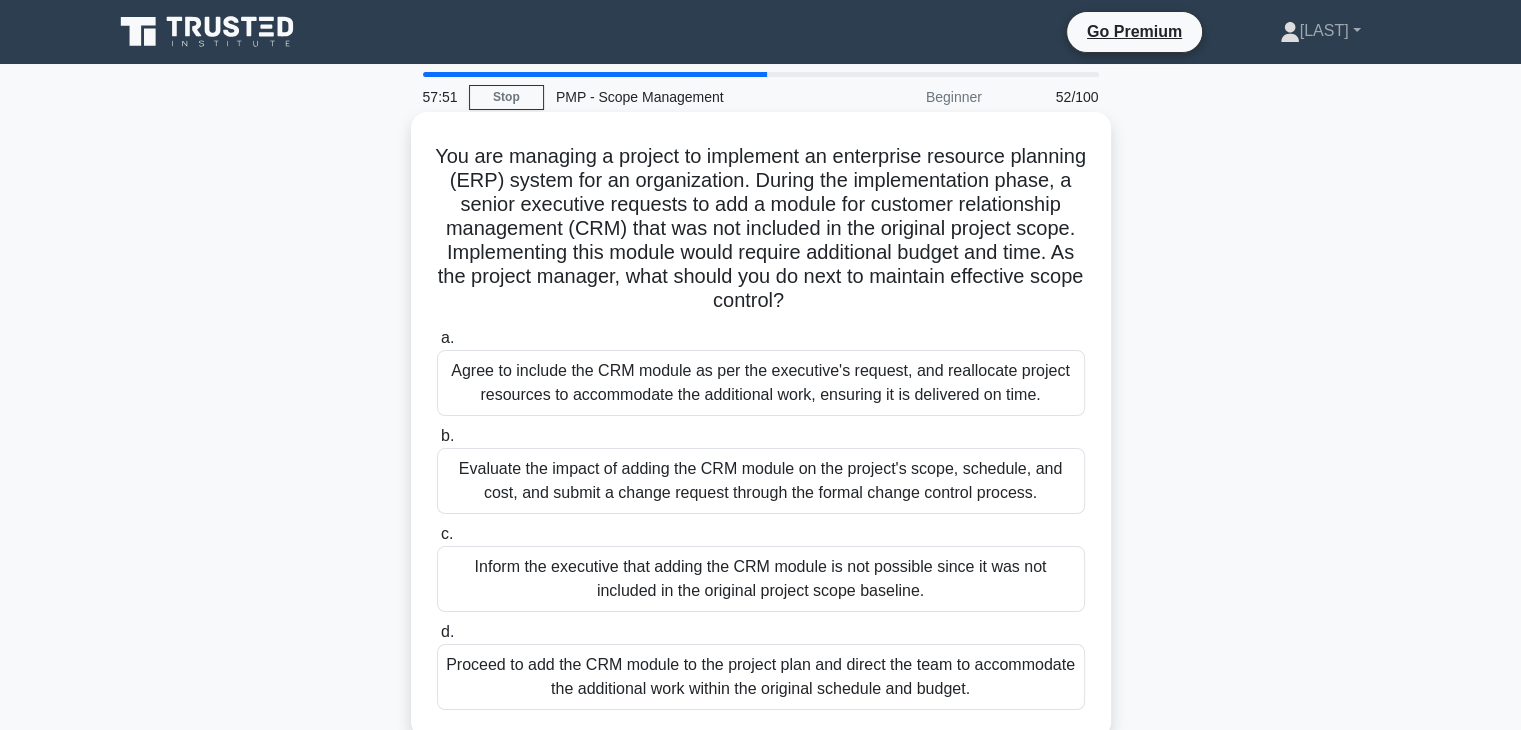 scroll, scrollTop: 100, scrollLeft: 0, axis: vertical 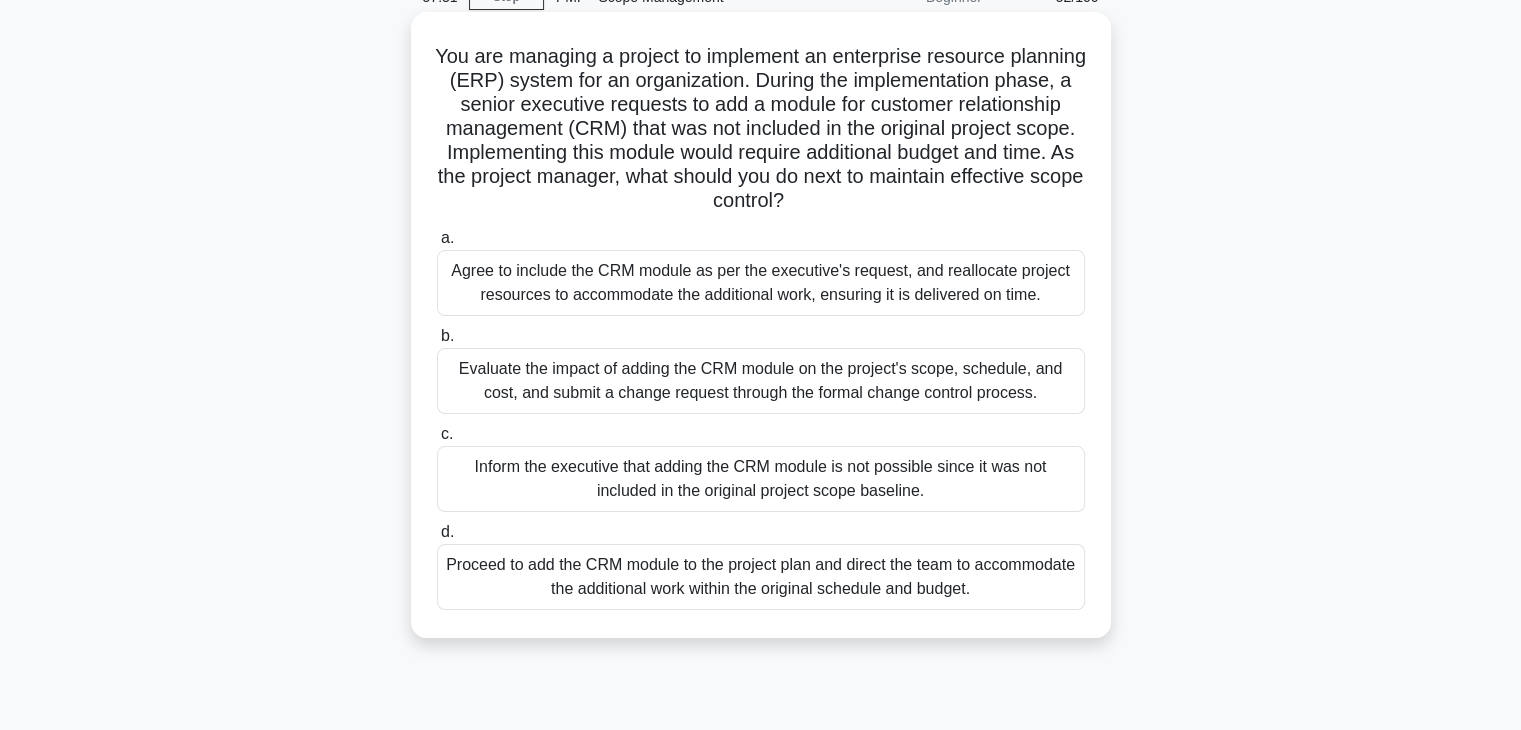 click on "Evaluate the impact of adding the CRM module on the project's scope, schedule, and cost, and submit a change request through the formal change control process." at bounding box center [761, 381] 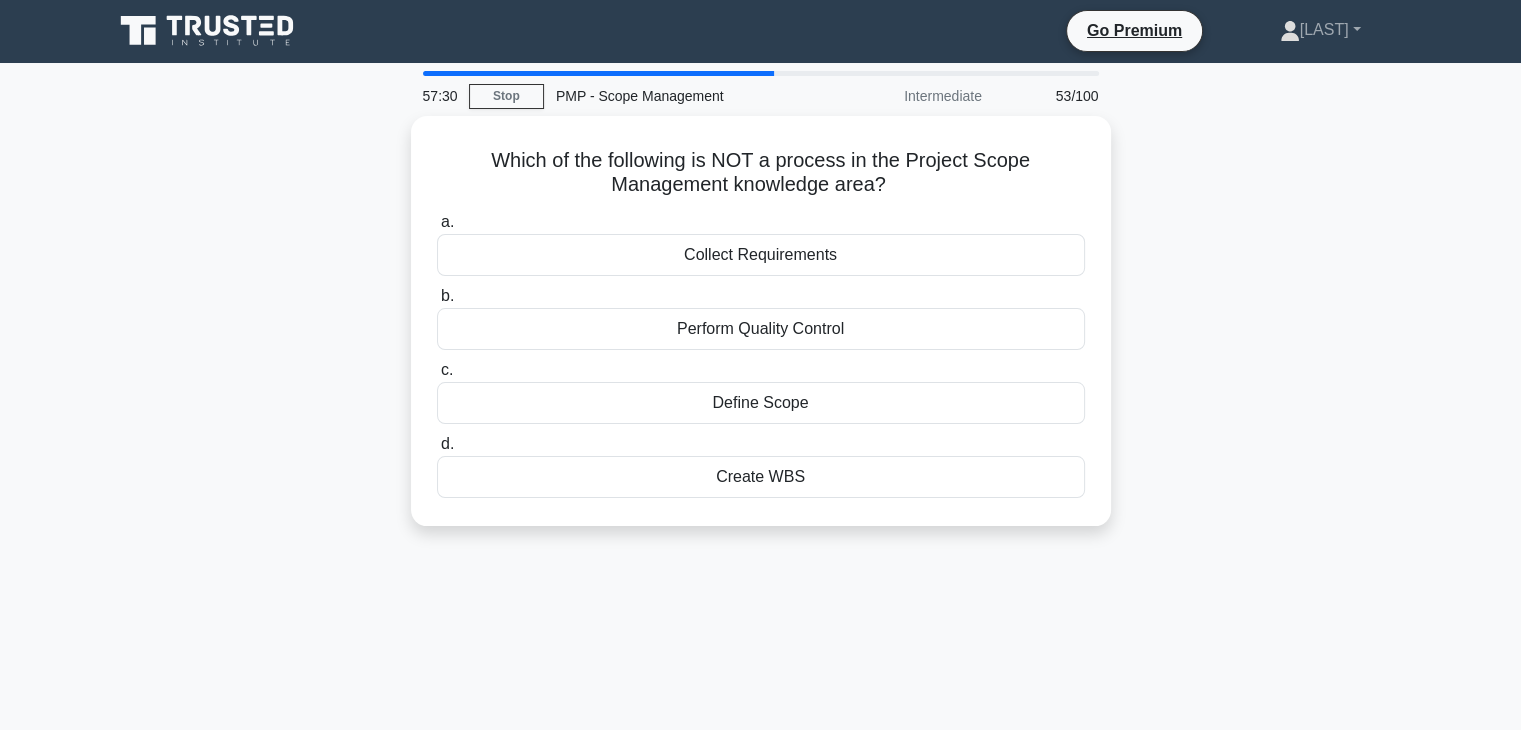 scroll, scrollTop: 0, scrollLeft: 0, axis: both 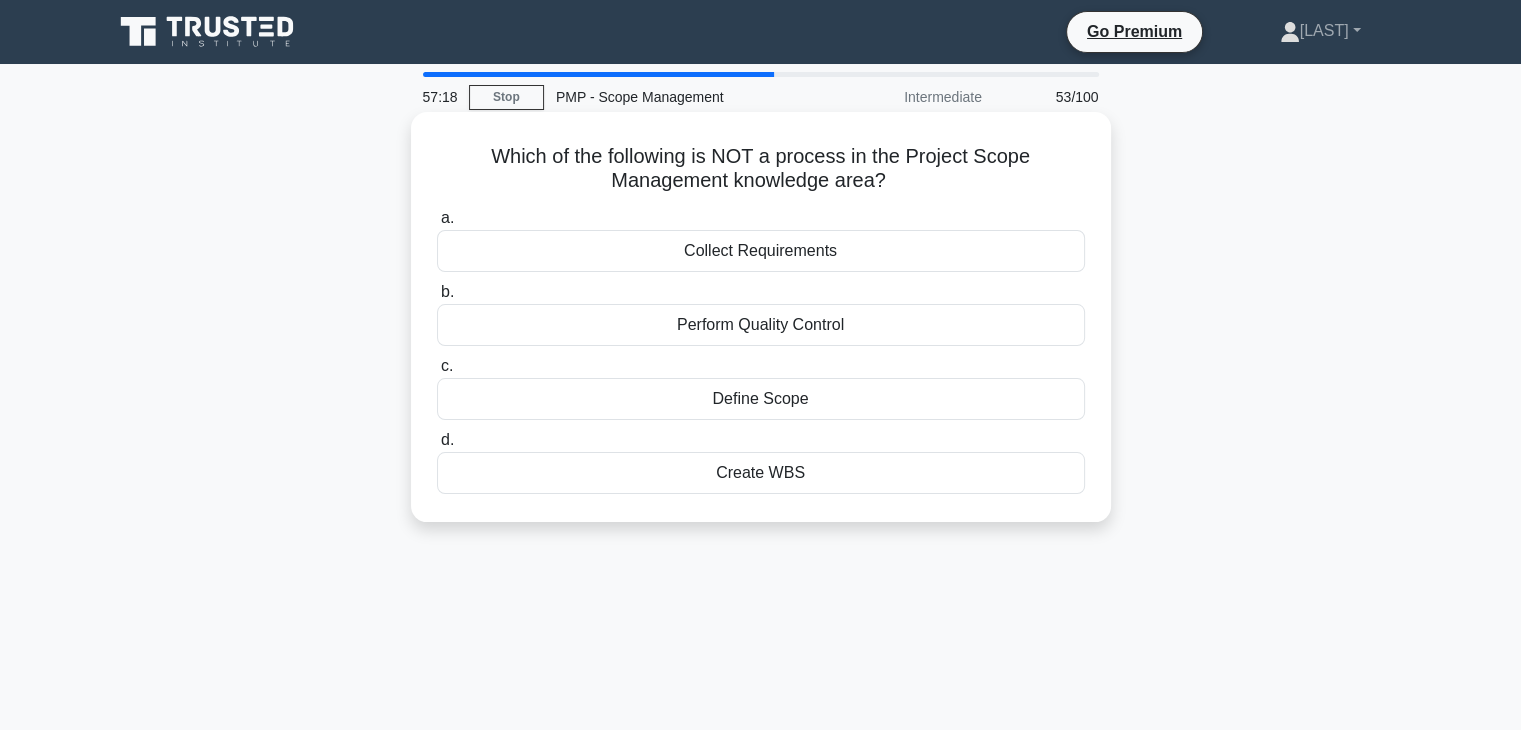 click on "Perform Quality Control" at bounding box center (761, 325) 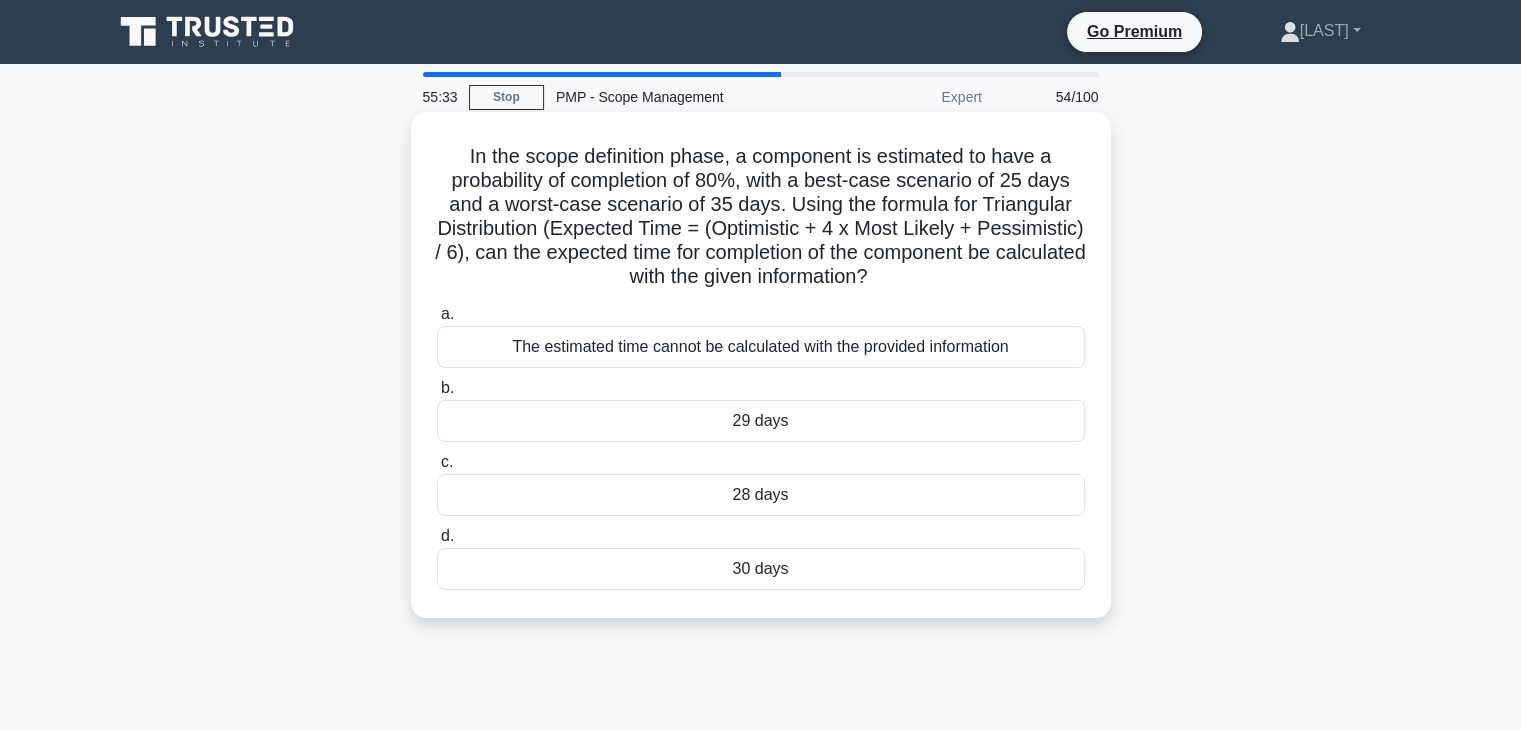 click on "30 days" at bounding box center (761, 569) 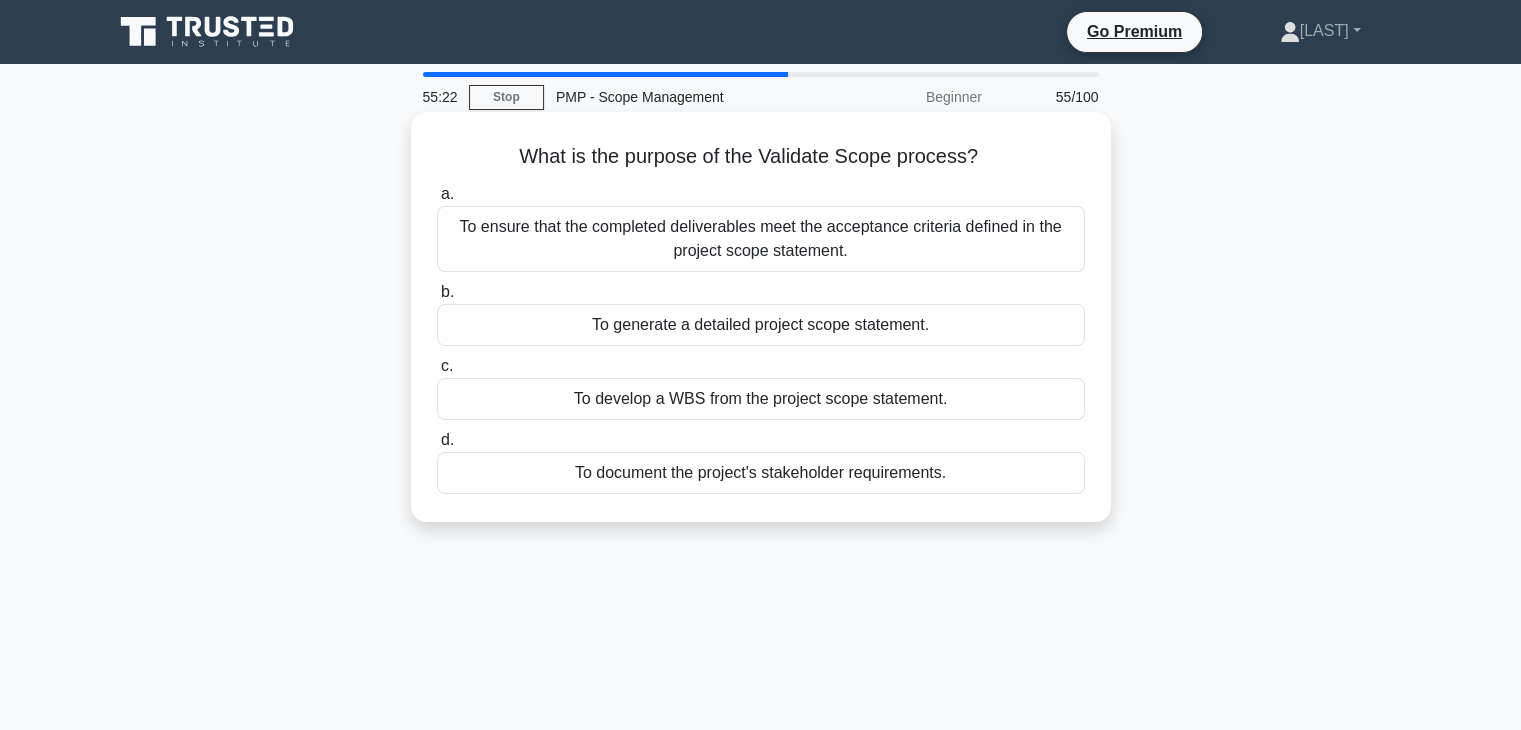 click on "To ensure that the completed deliverables meet the acceptance criteria defined in the project scope statement." at bounding box center (761, 239) 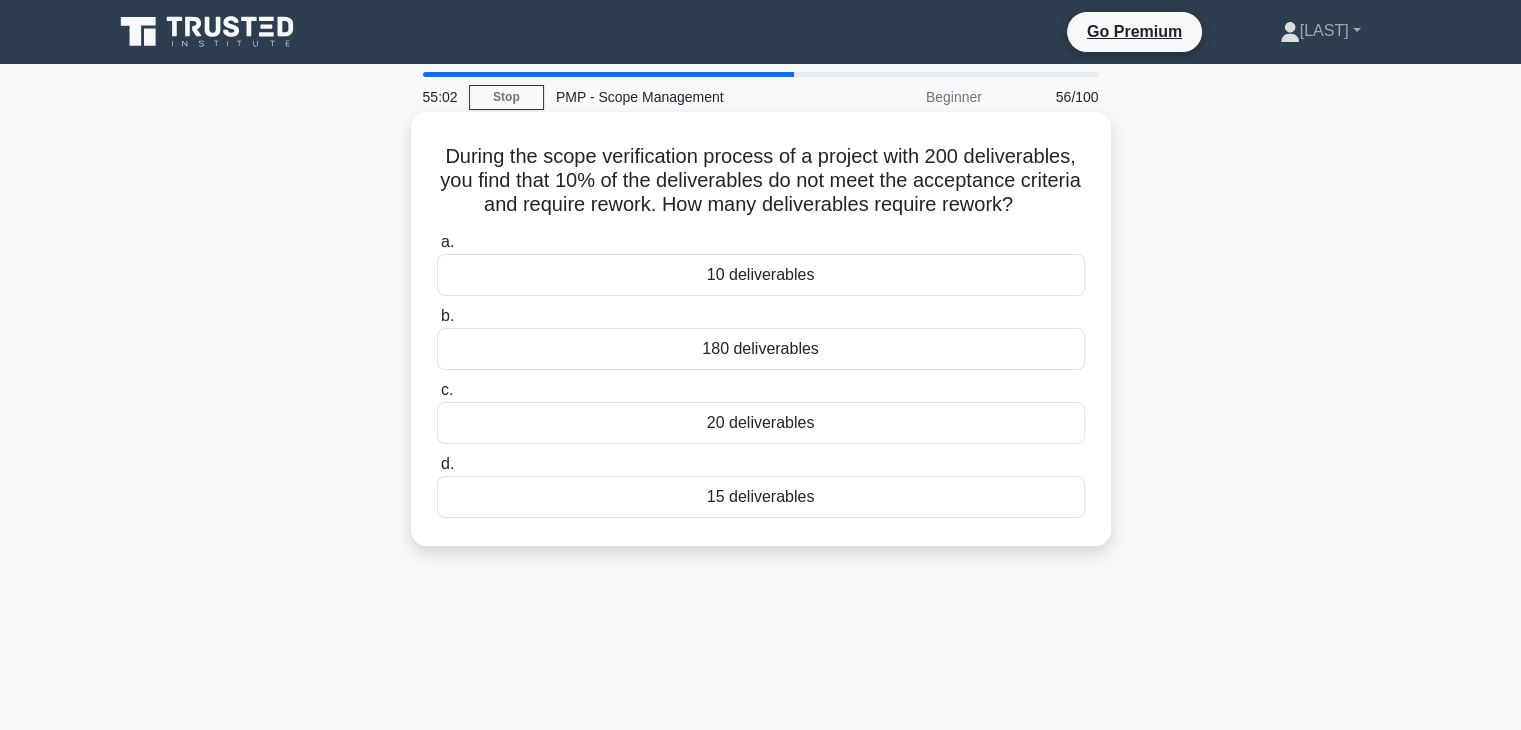 click on "20 deliverables" at bounding box center [761, 423] 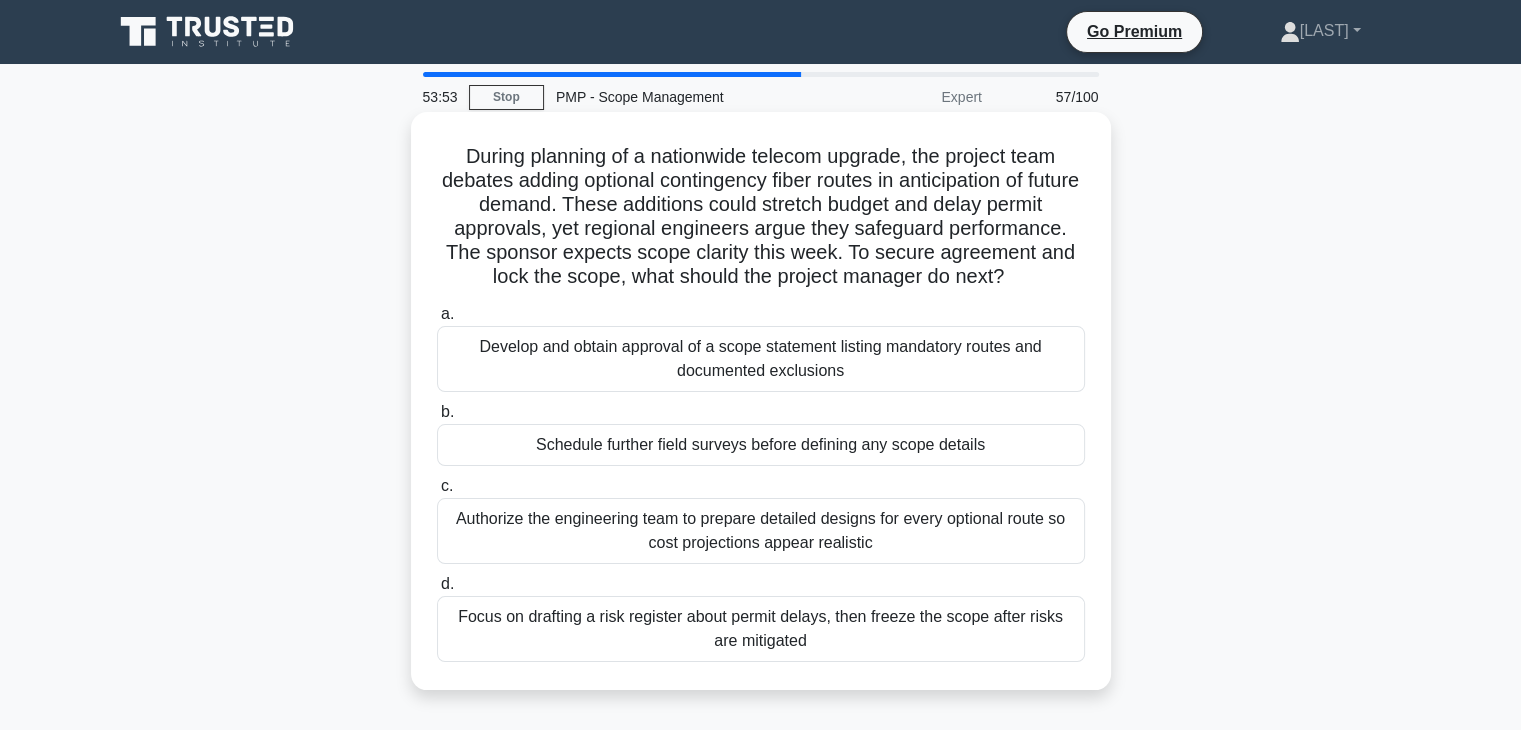 click on "Focus on drafting a risk register about permit delays, then freeze the scope after risks are mitigated" at bounding box center [761, 629] 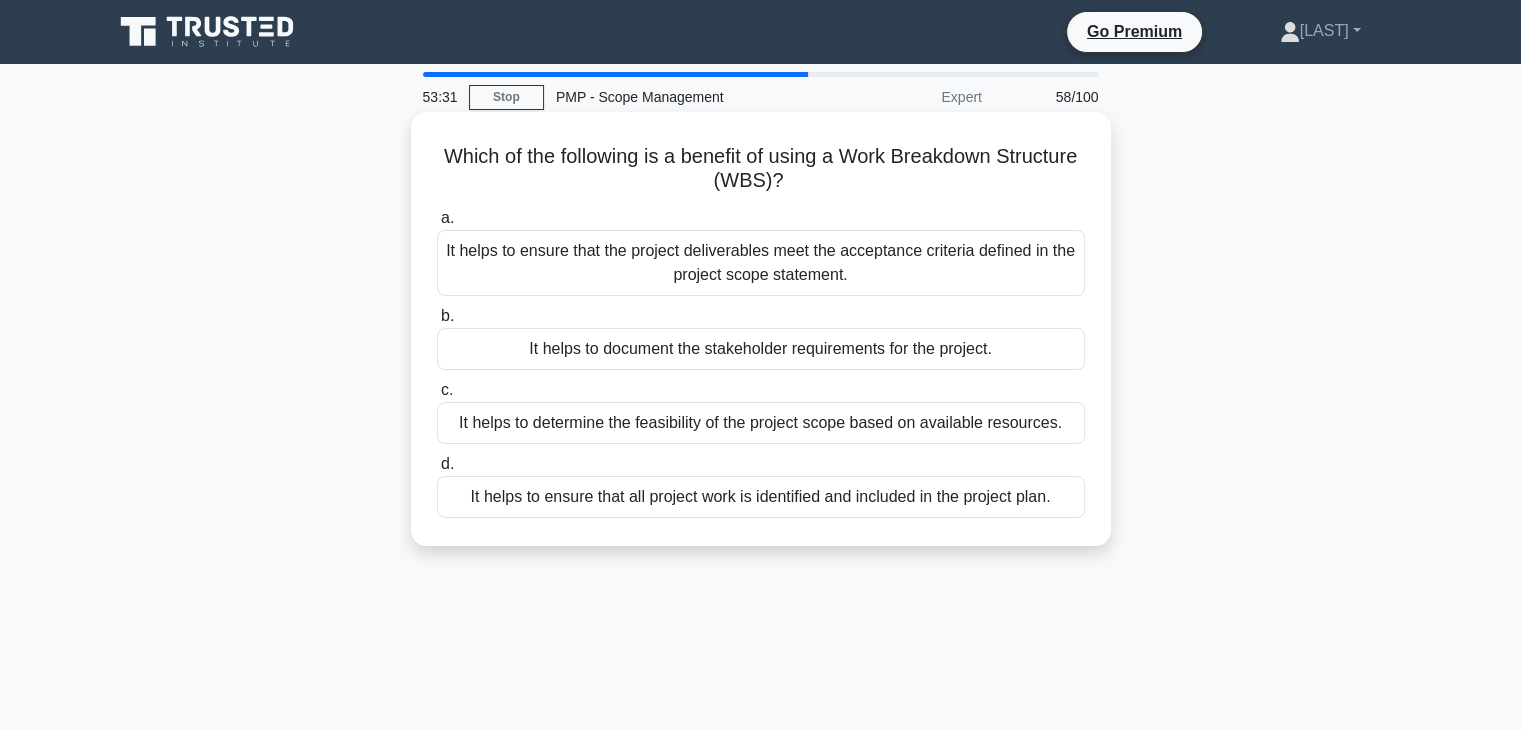 click on "It helps to ensure that all project work is identified and included in the project plan." at bounding box center [761, 497] 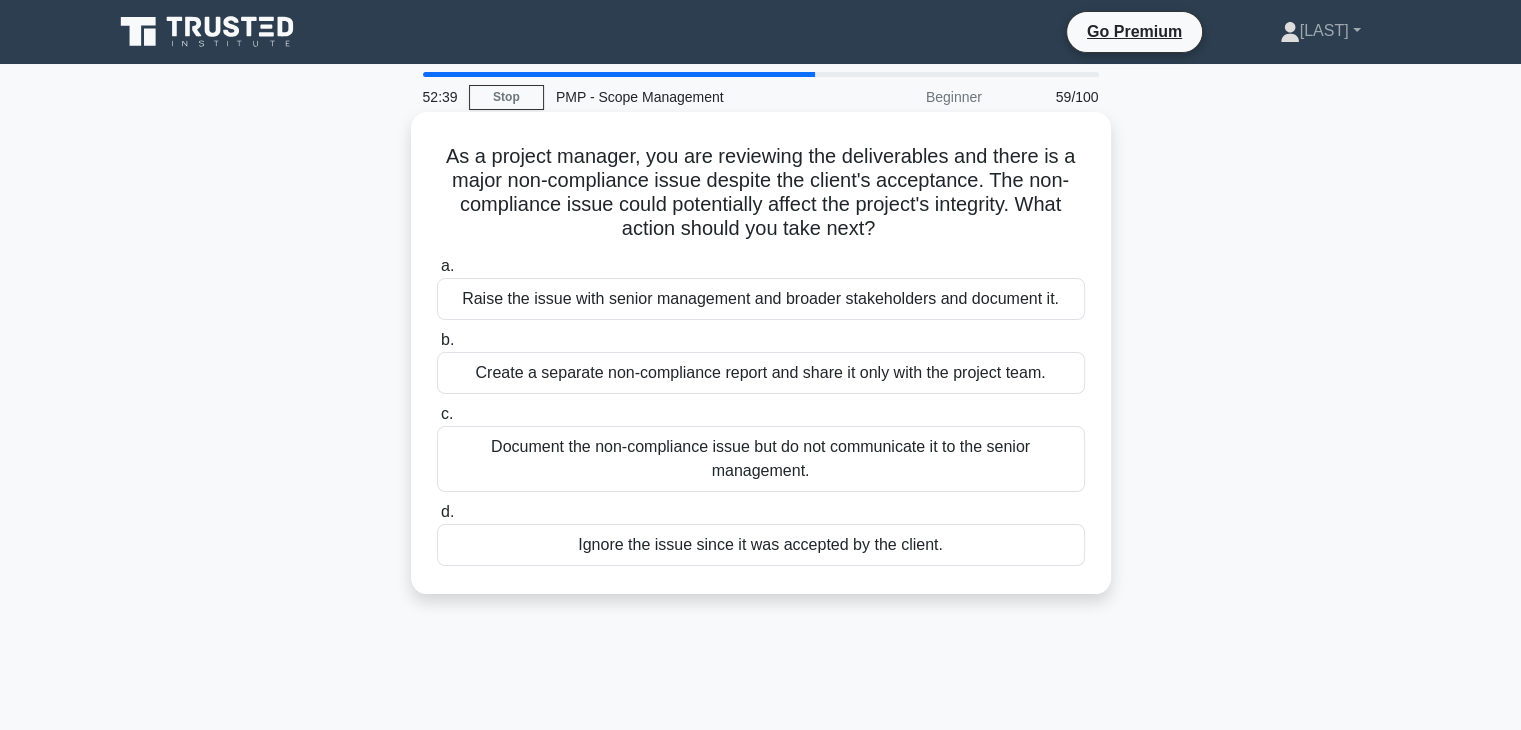 click on "Raise the issue with senior management and broader stakeholders and document it." at bounding box center [761, 299] 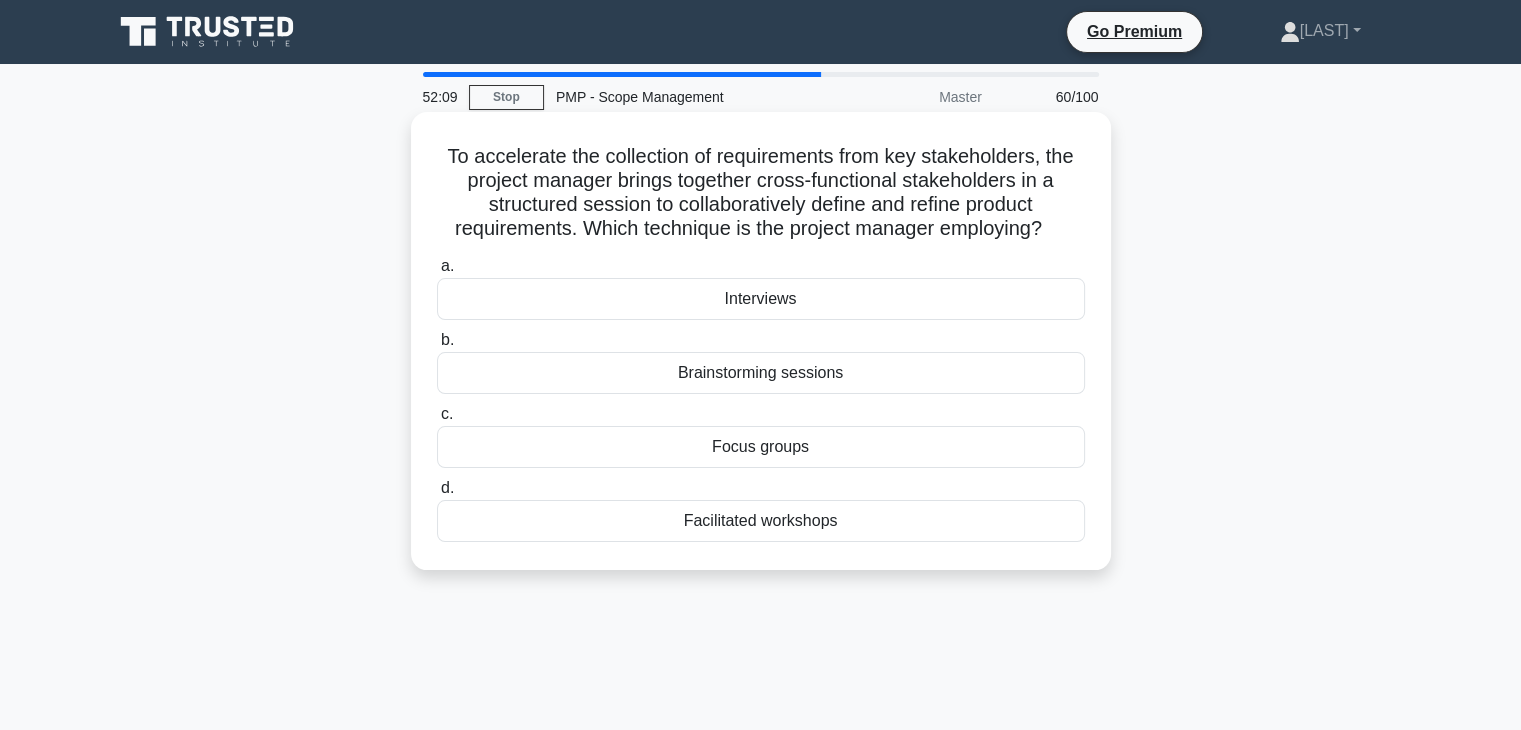 click on "Interviews" at bounding box center (761, 299) 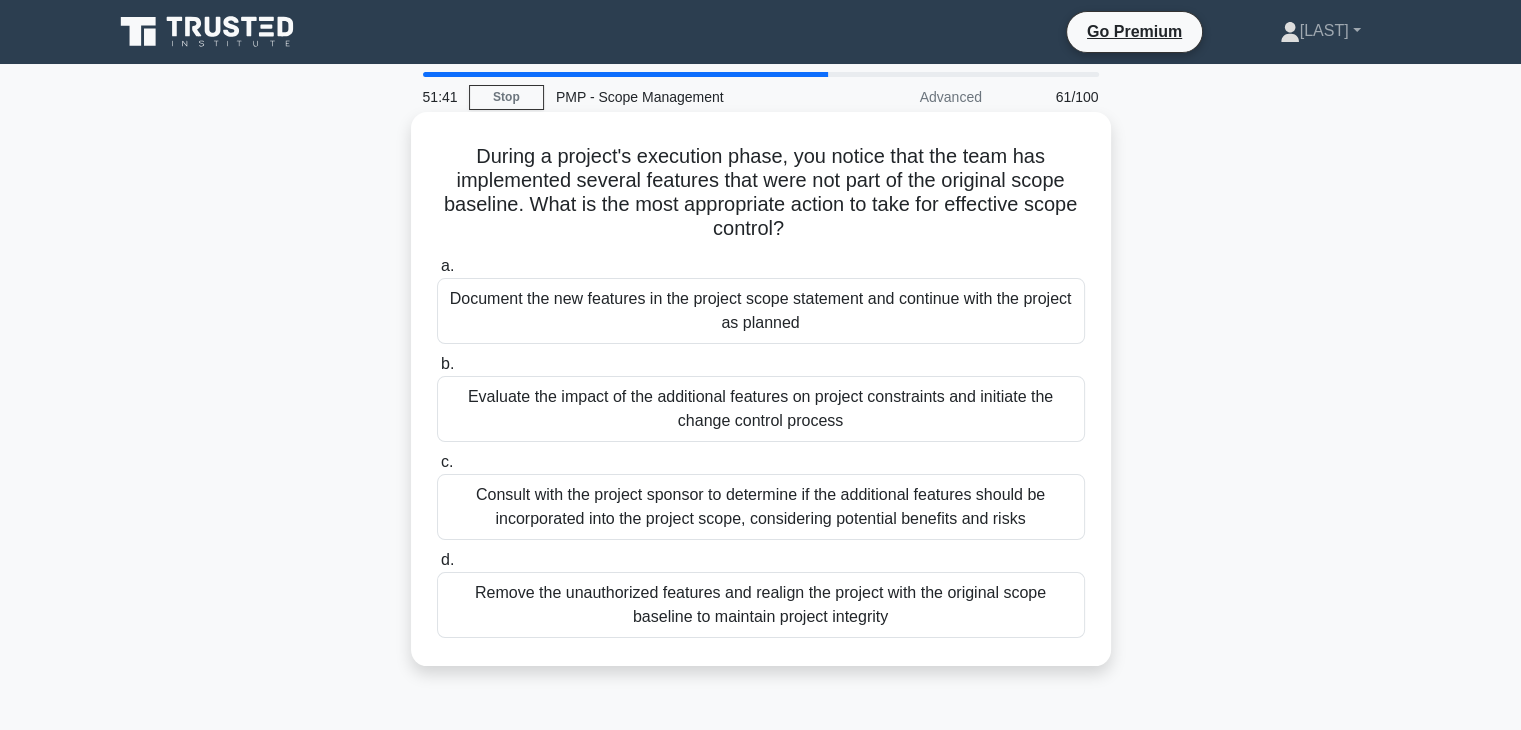 click on "Remove the unauthorized features and realign the project with the original scope baseline to maintain project integrity" at bounding box center (761, 605) 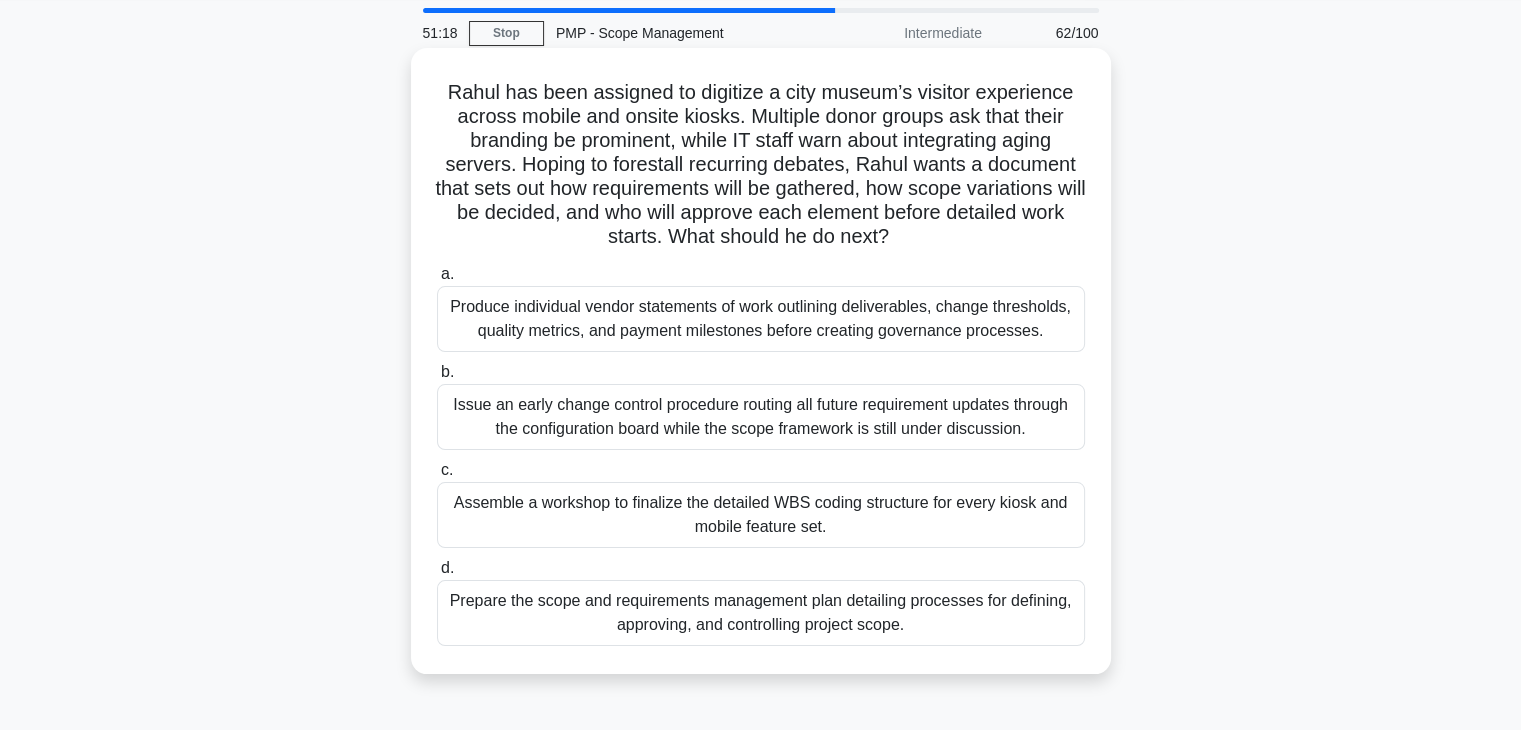 scroll, scrollTop: 100, scrollLeft: 0, axis: vertical 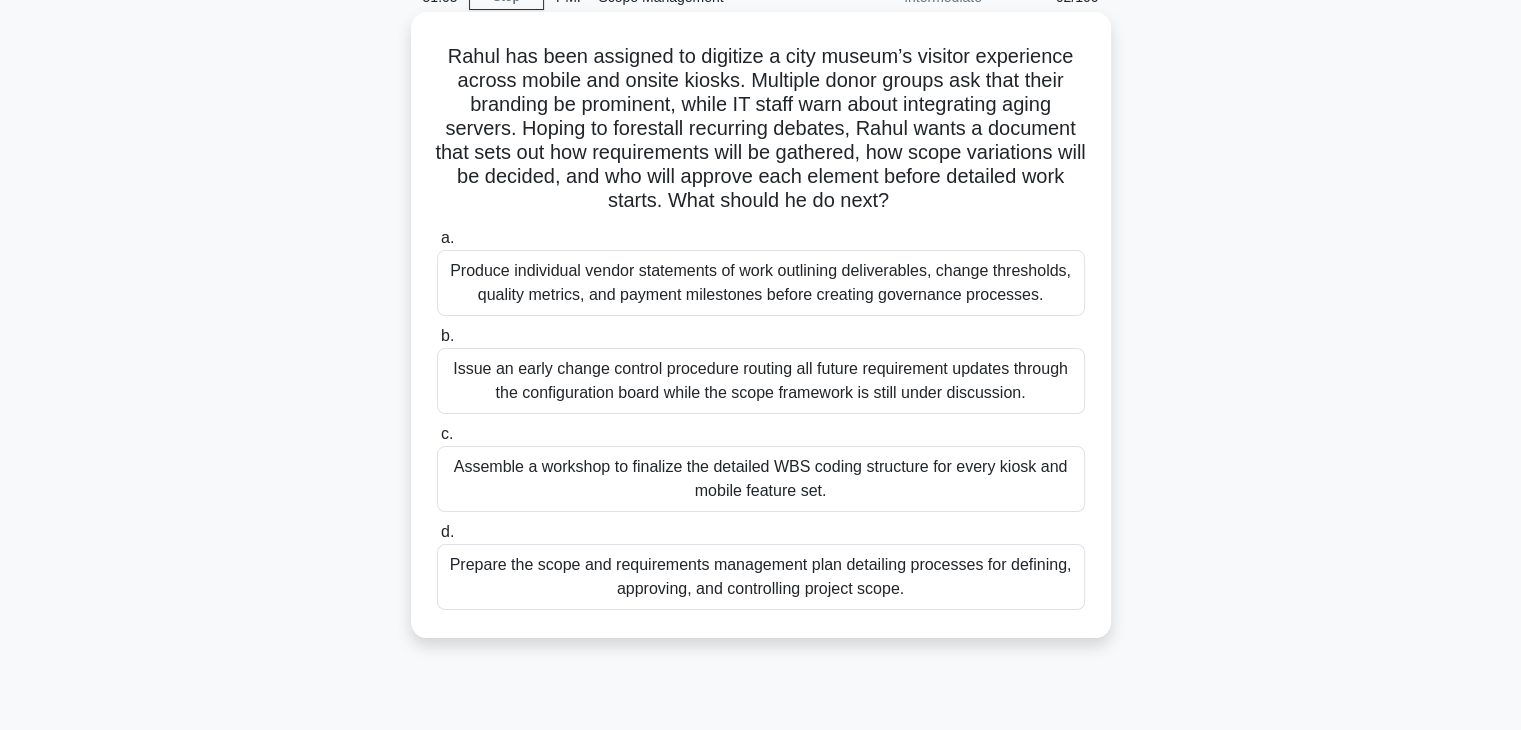 click on "Prepare the scope and requirements management plan detailing processes for defining, approving, and controlling project scope." at bounding box center [761, 577] 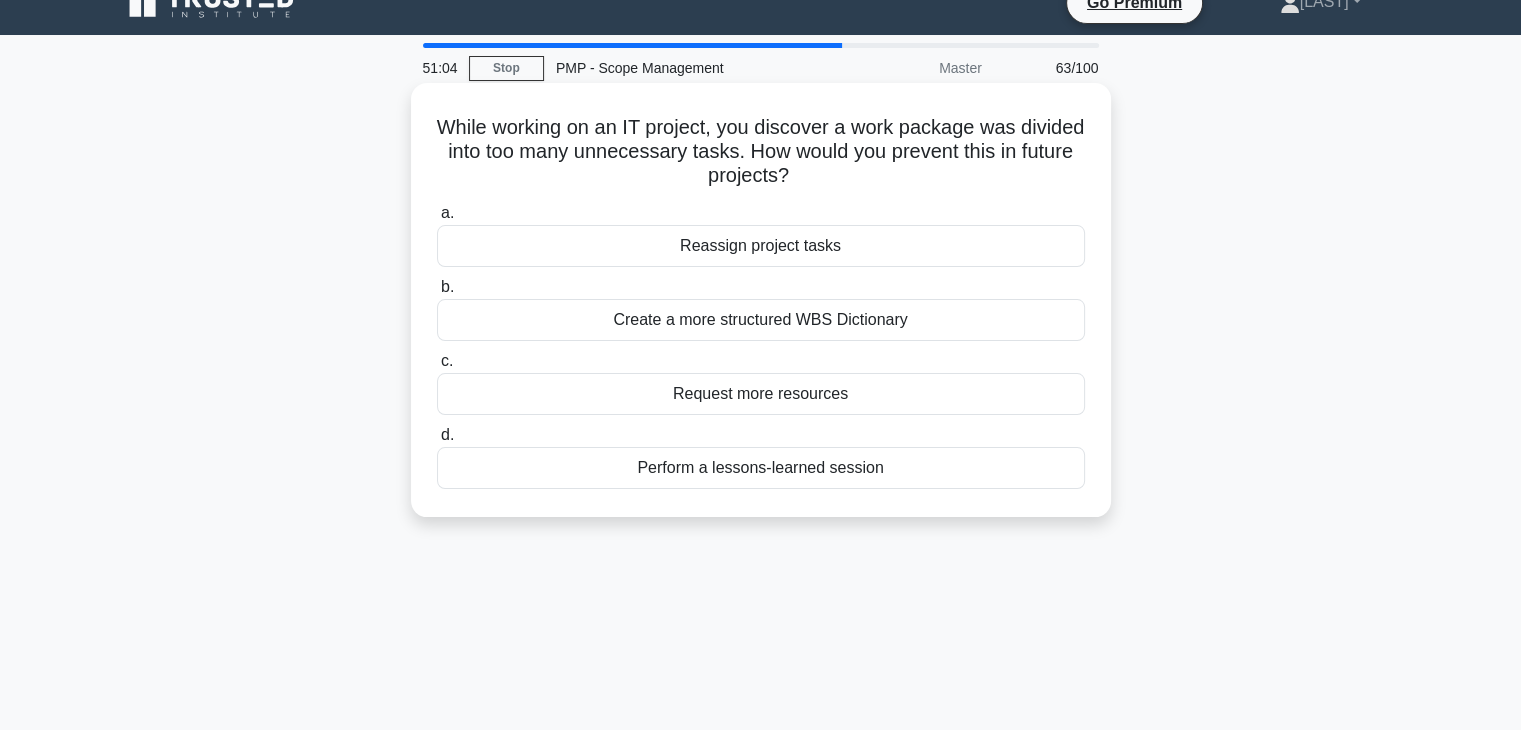 scroll, scrollTop: 0, scrollLeft: 0, axis: both 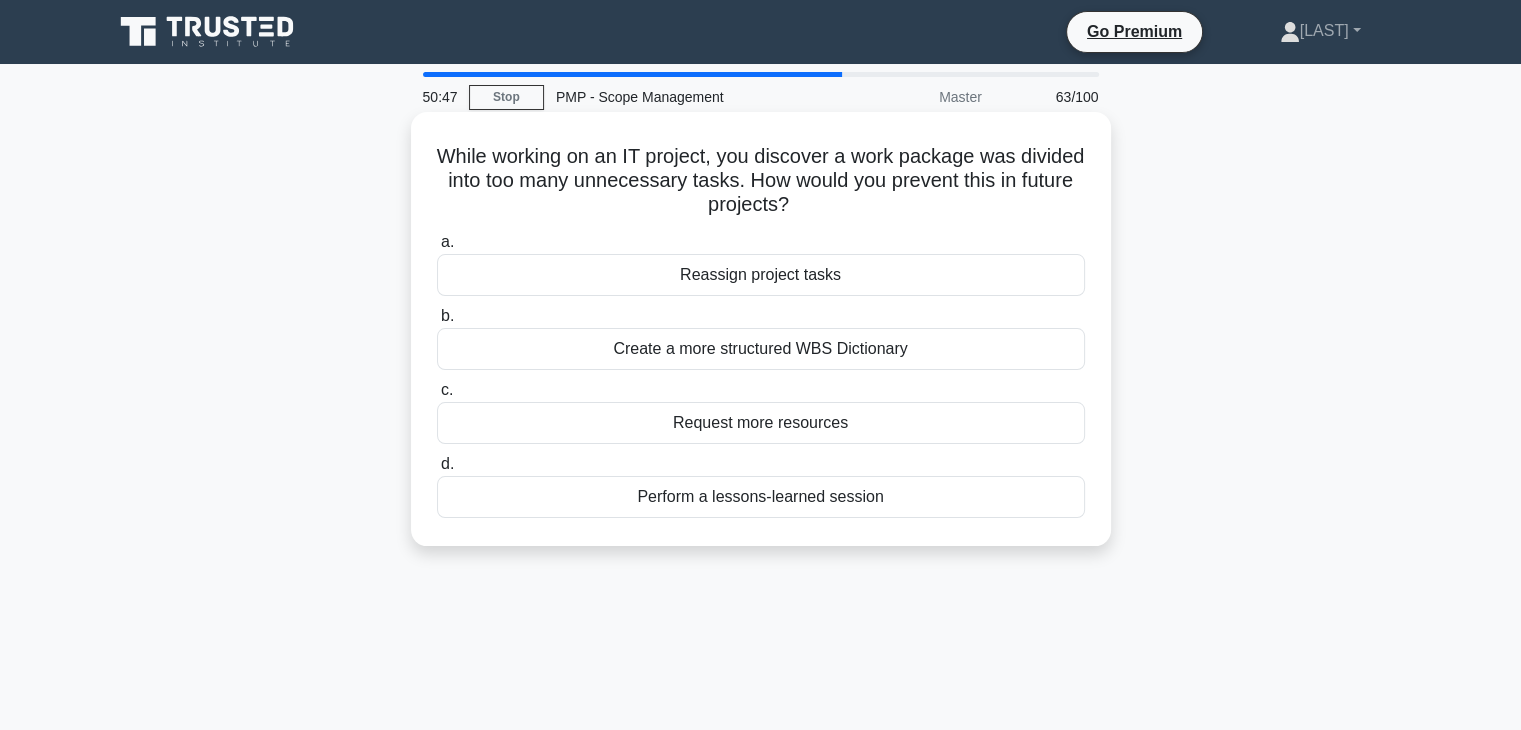 click on "Perform a lessons-learned session" at bounding box center (761, 497) 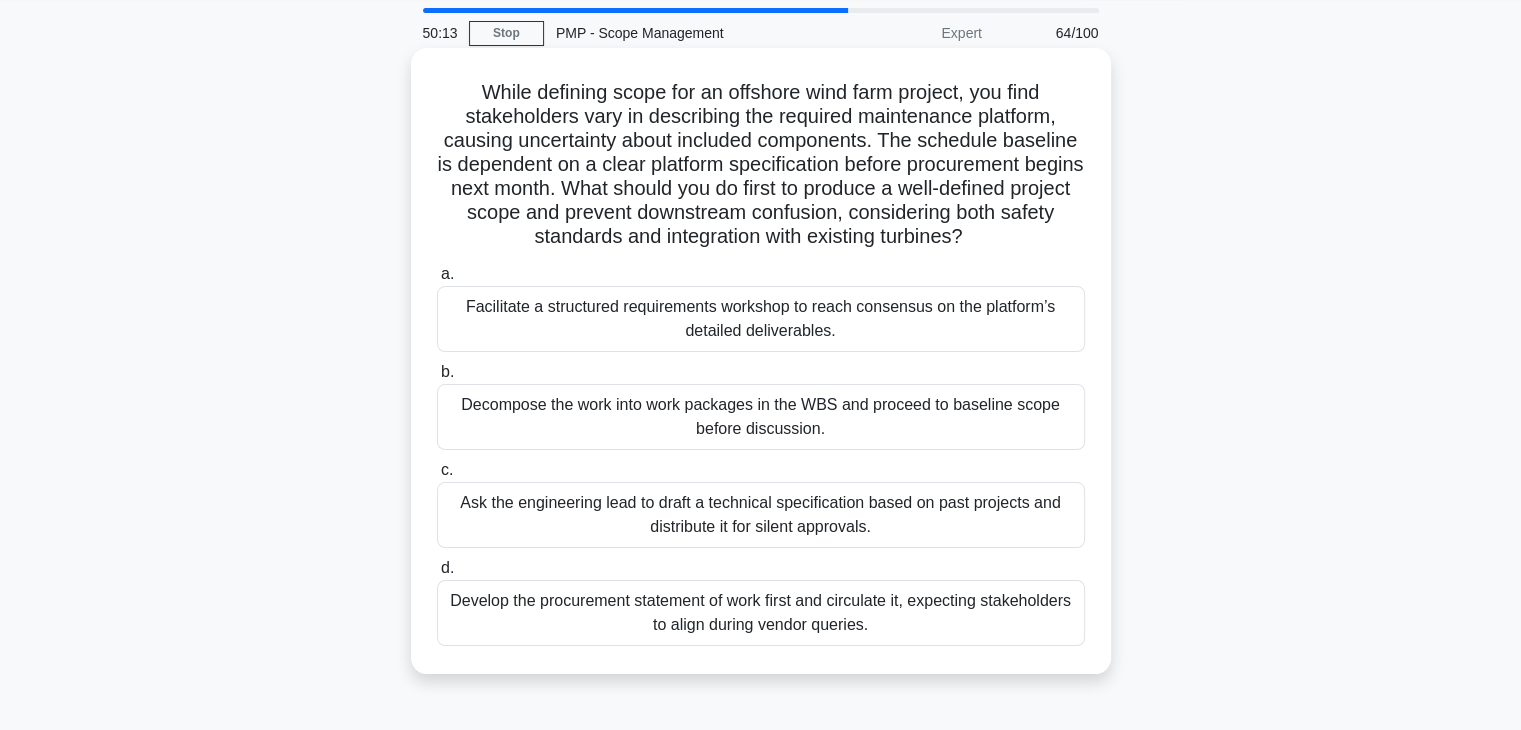 scroll, scrollTop: 100, scrollLeft: 0, axis: vertical 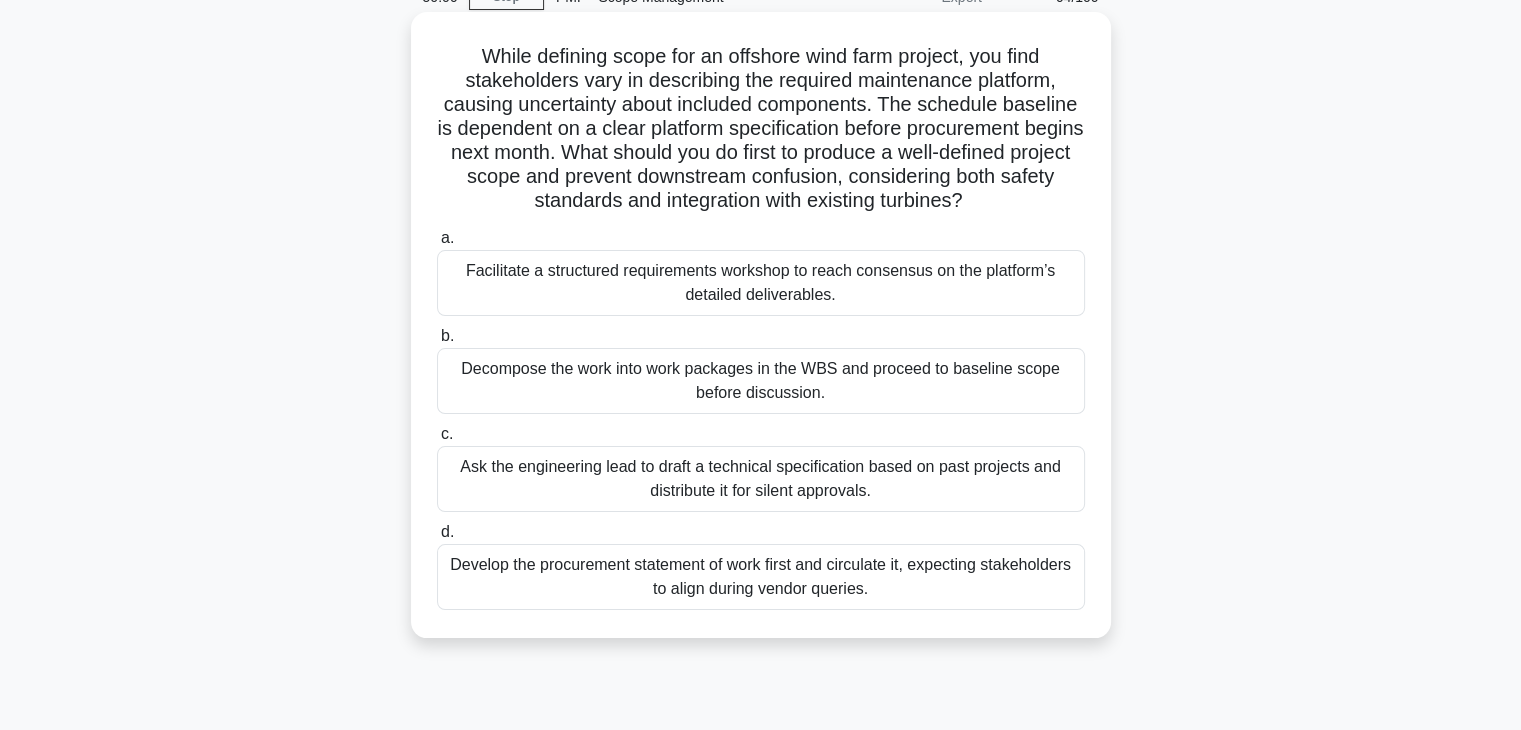click on "Develop the procurement statement of work first and circulate it, expecting stakeholders to align during vendor queries." at bounding box center [761, 577] 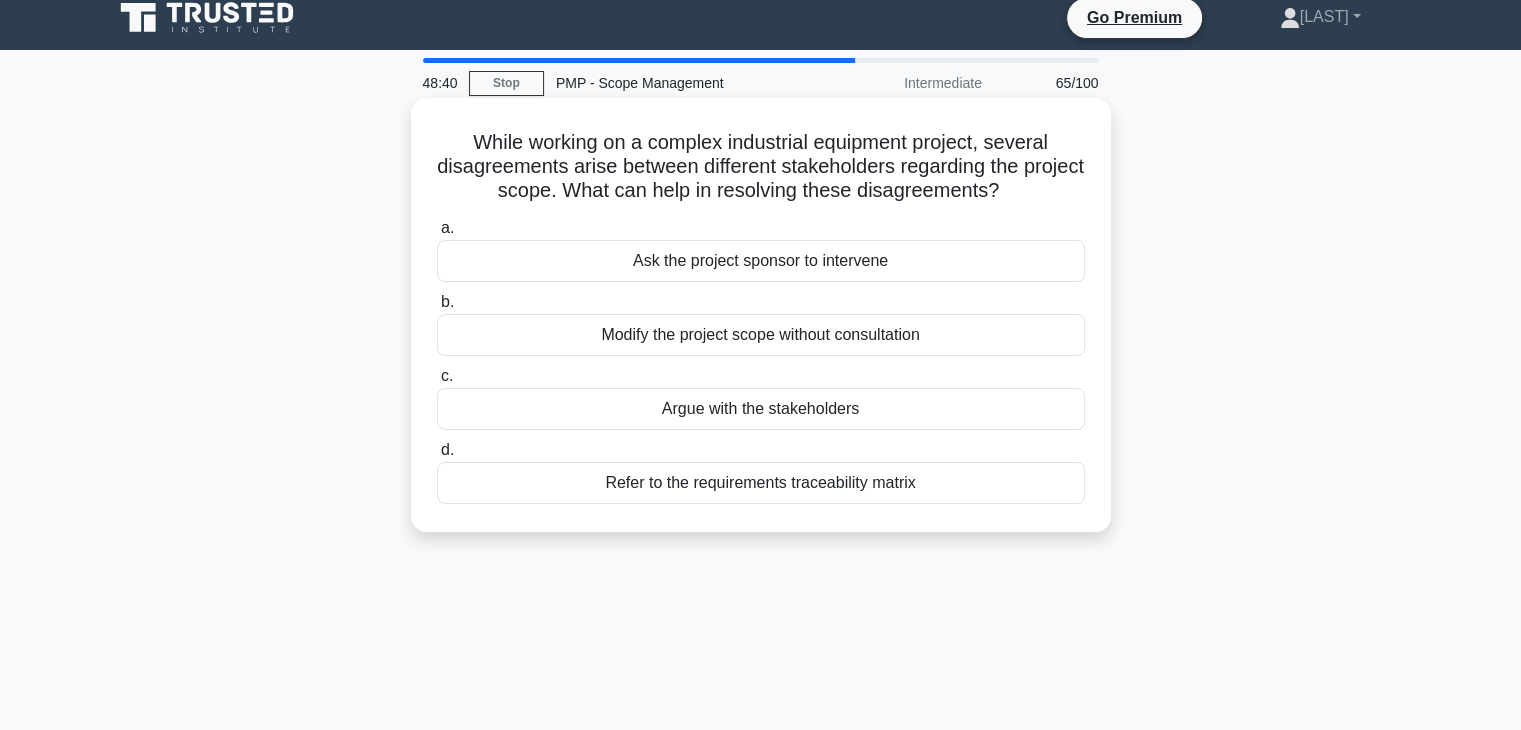 scroll, scrollTop: 0, scrollLeft: 0, axis: both 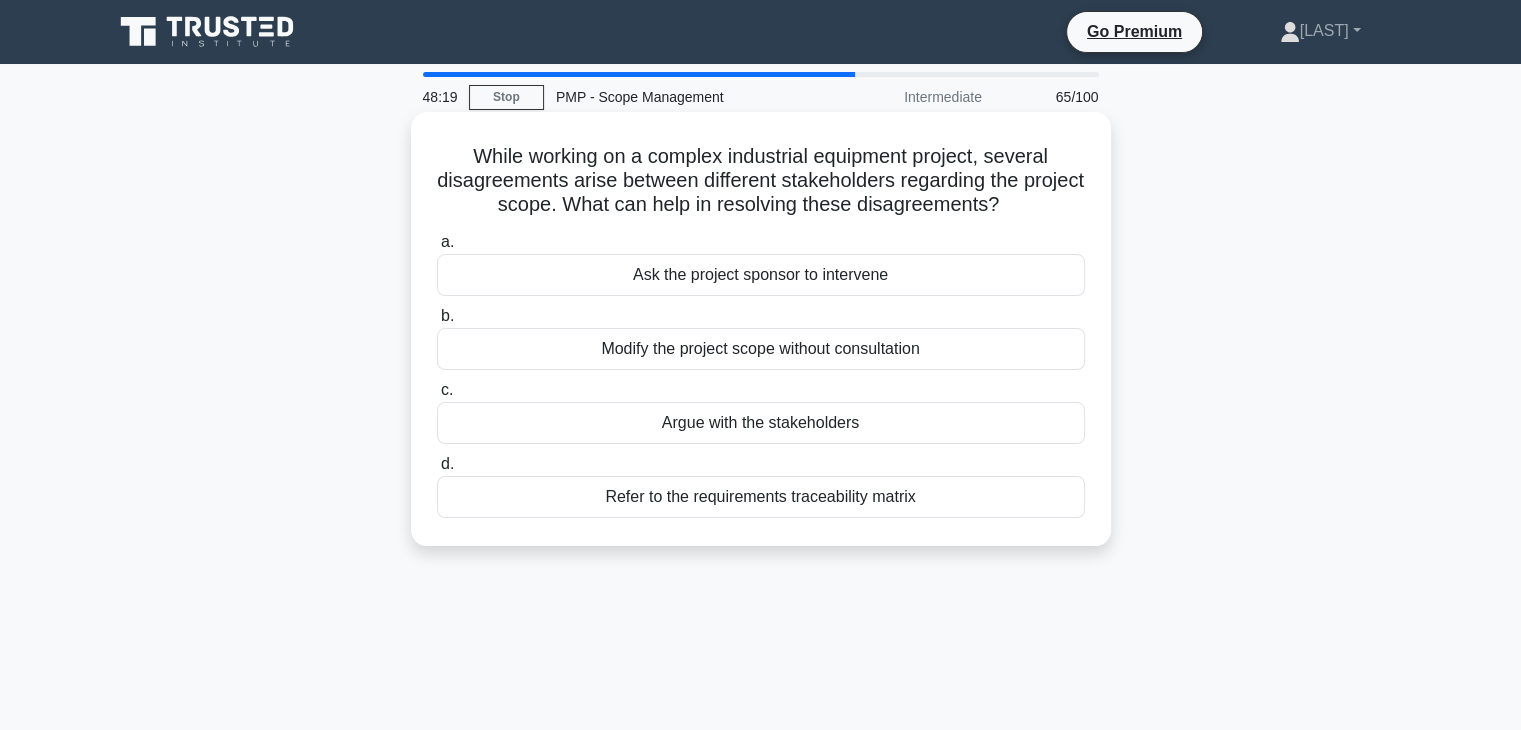 click on "Ask the project sponsor to intervene" at bounding box center [761, 275] 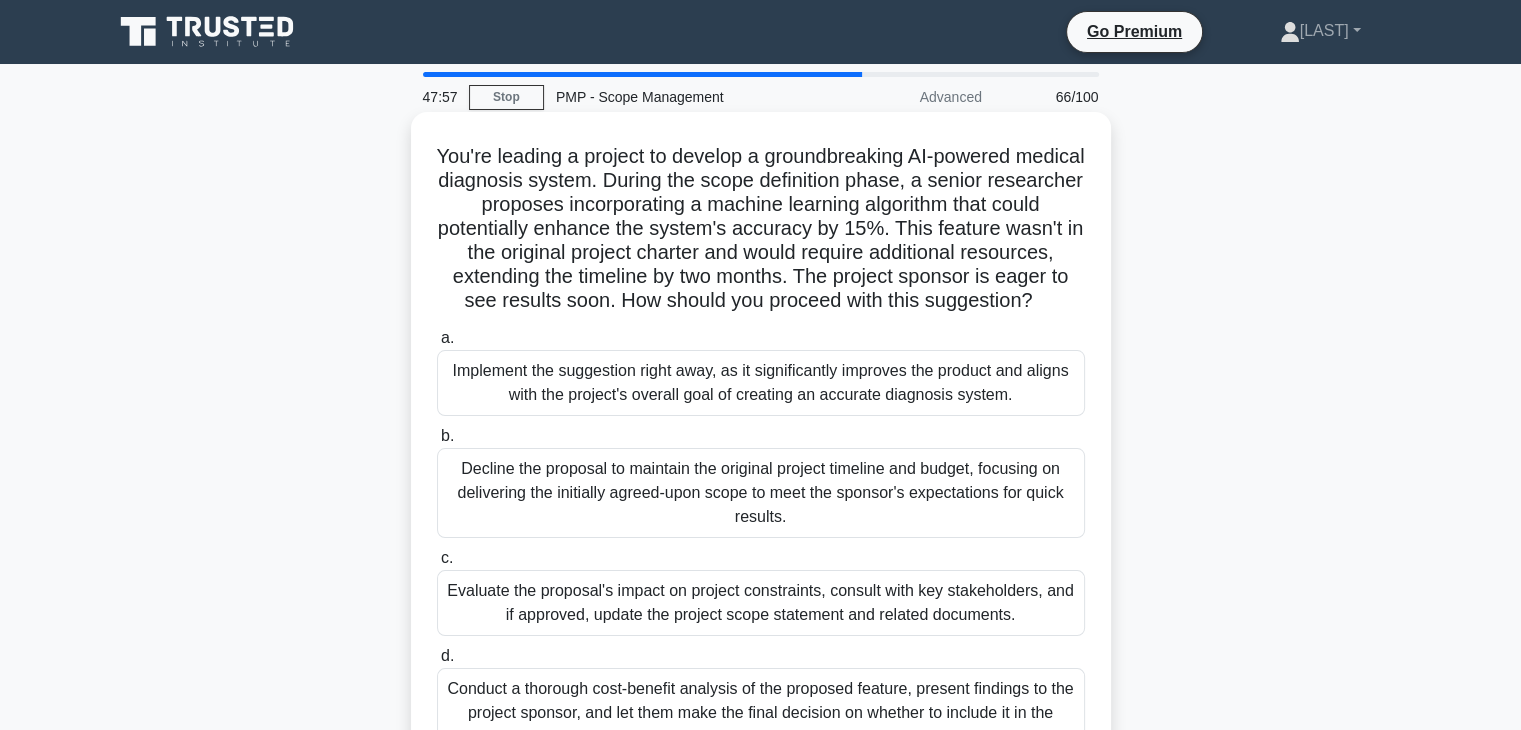 click on "Implement the suggestion right away, as it significantly improves the product and aligns with the project's overall goal of creating an accurate diagnosis system." at bounding box center [761, 383] 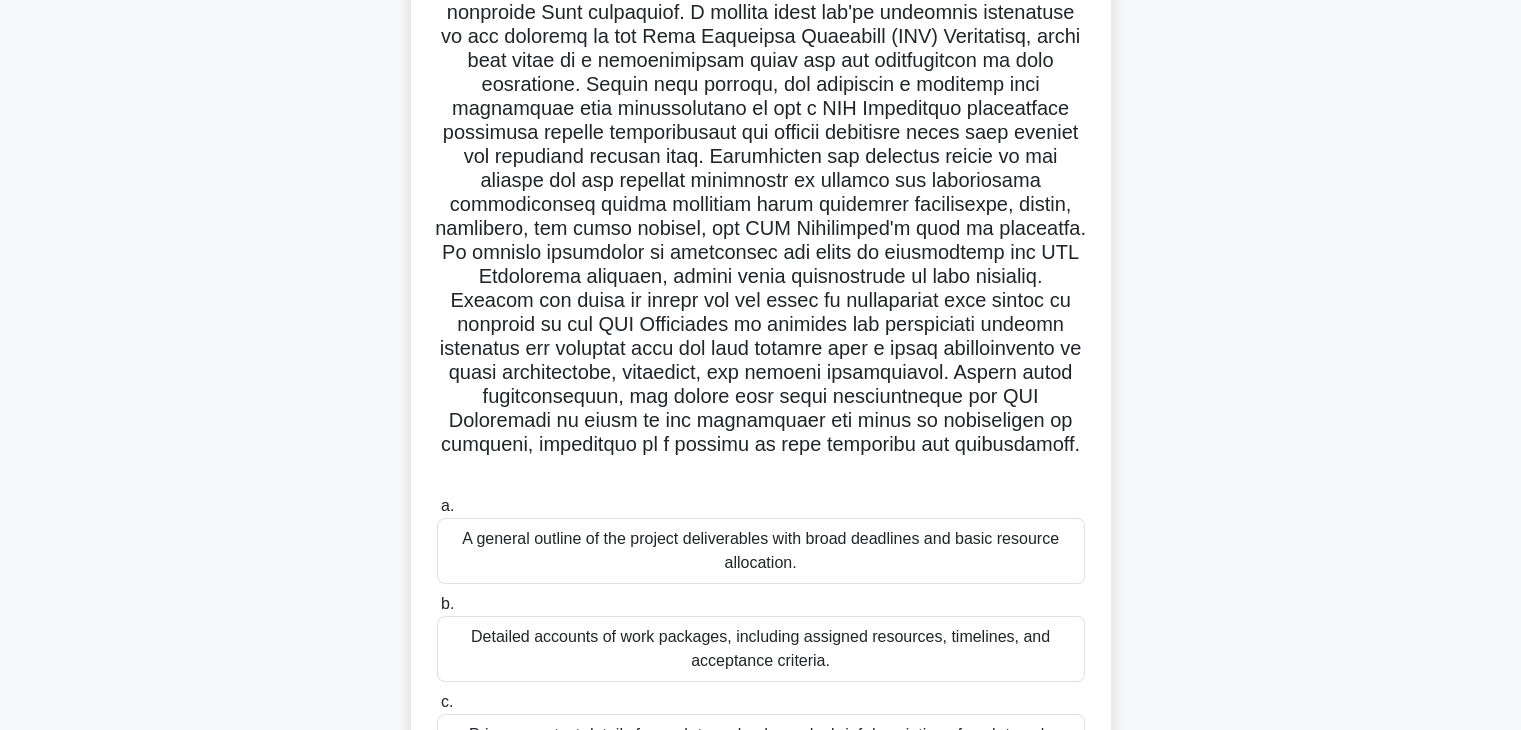 scroll, scrollTop: 429, scrollLeft: 0, axis: vertical 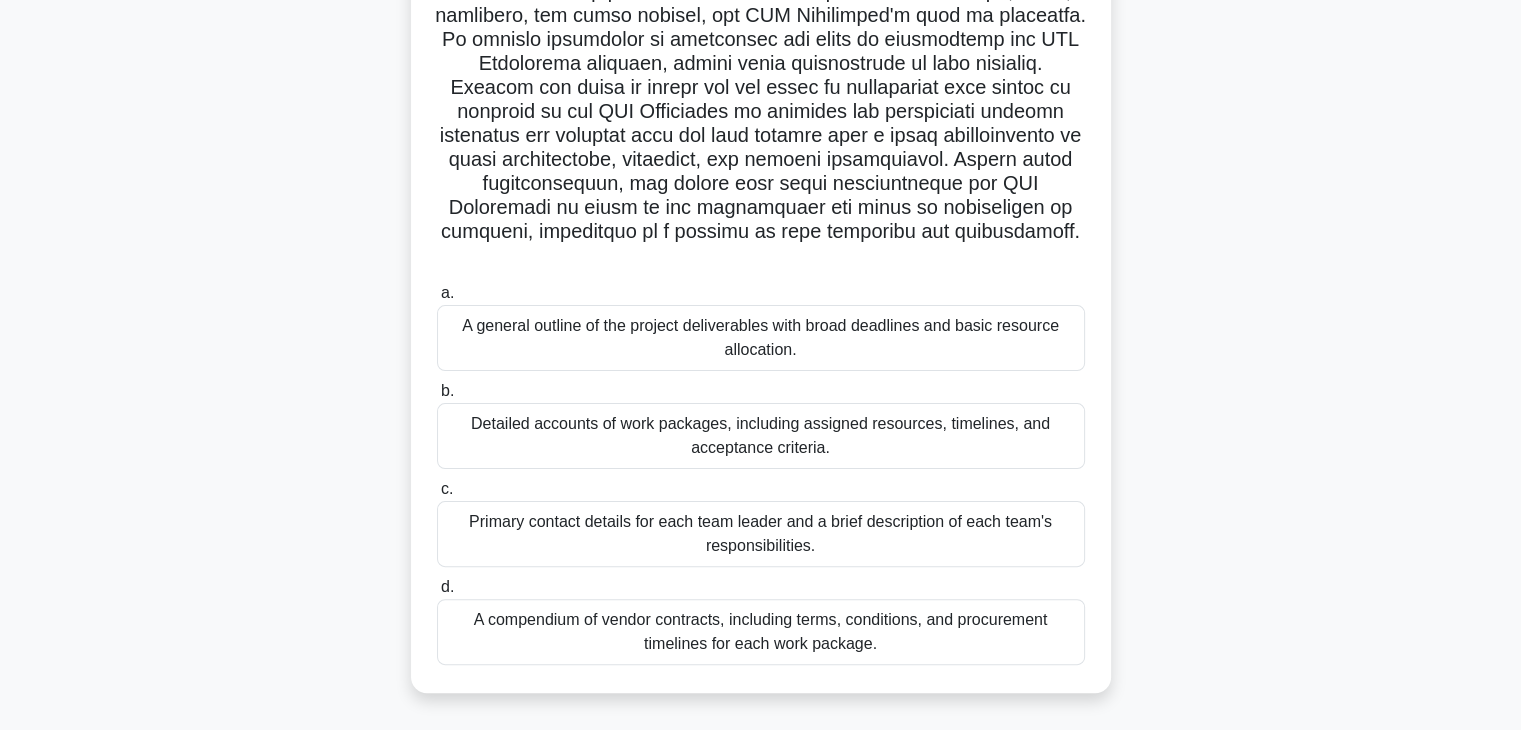 click on "A compendium of vendor contracts, including terms, conditions, and procurement timelines for each work package." at bounding box center (761, 632) 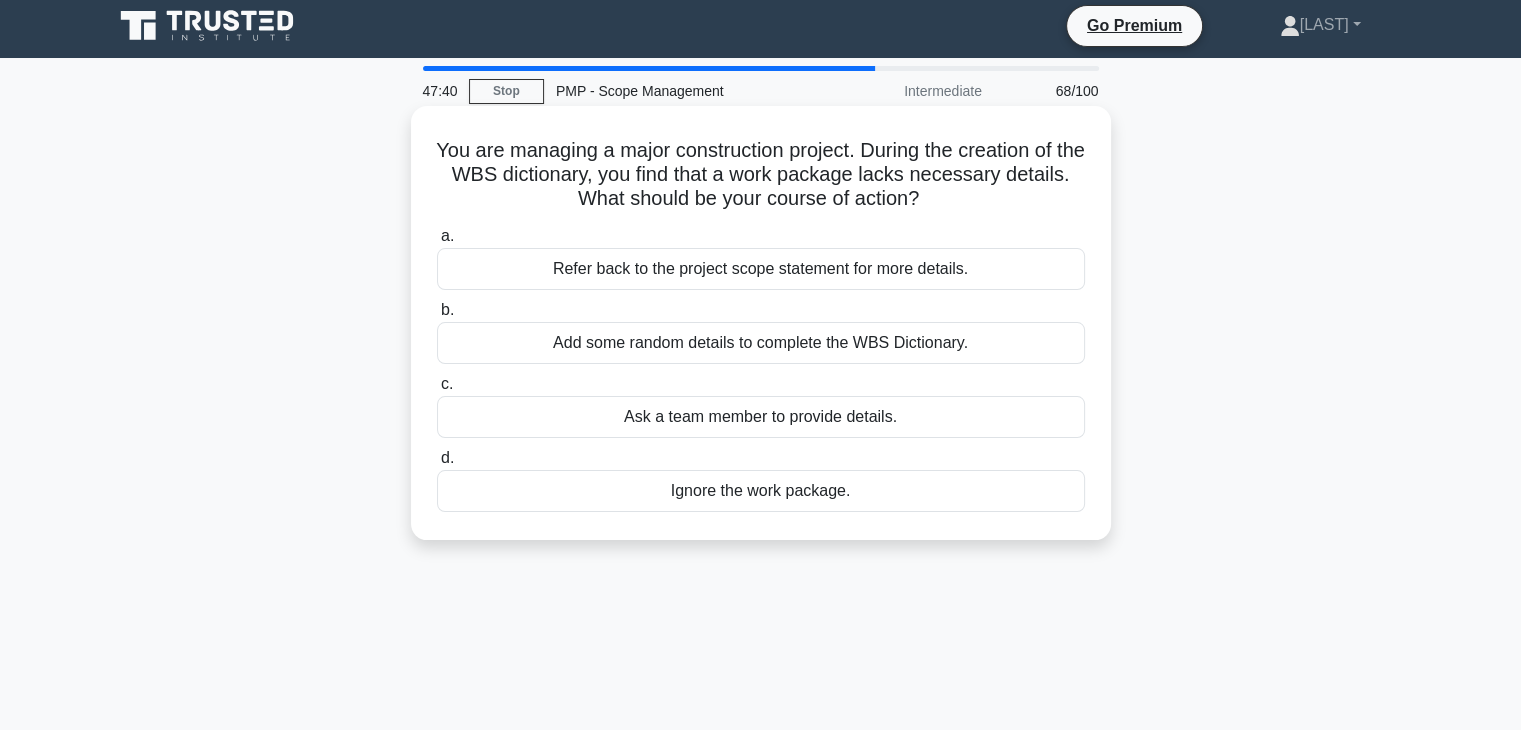 scroll, scrollTop: 0, scrollLeft: 0, axis: both 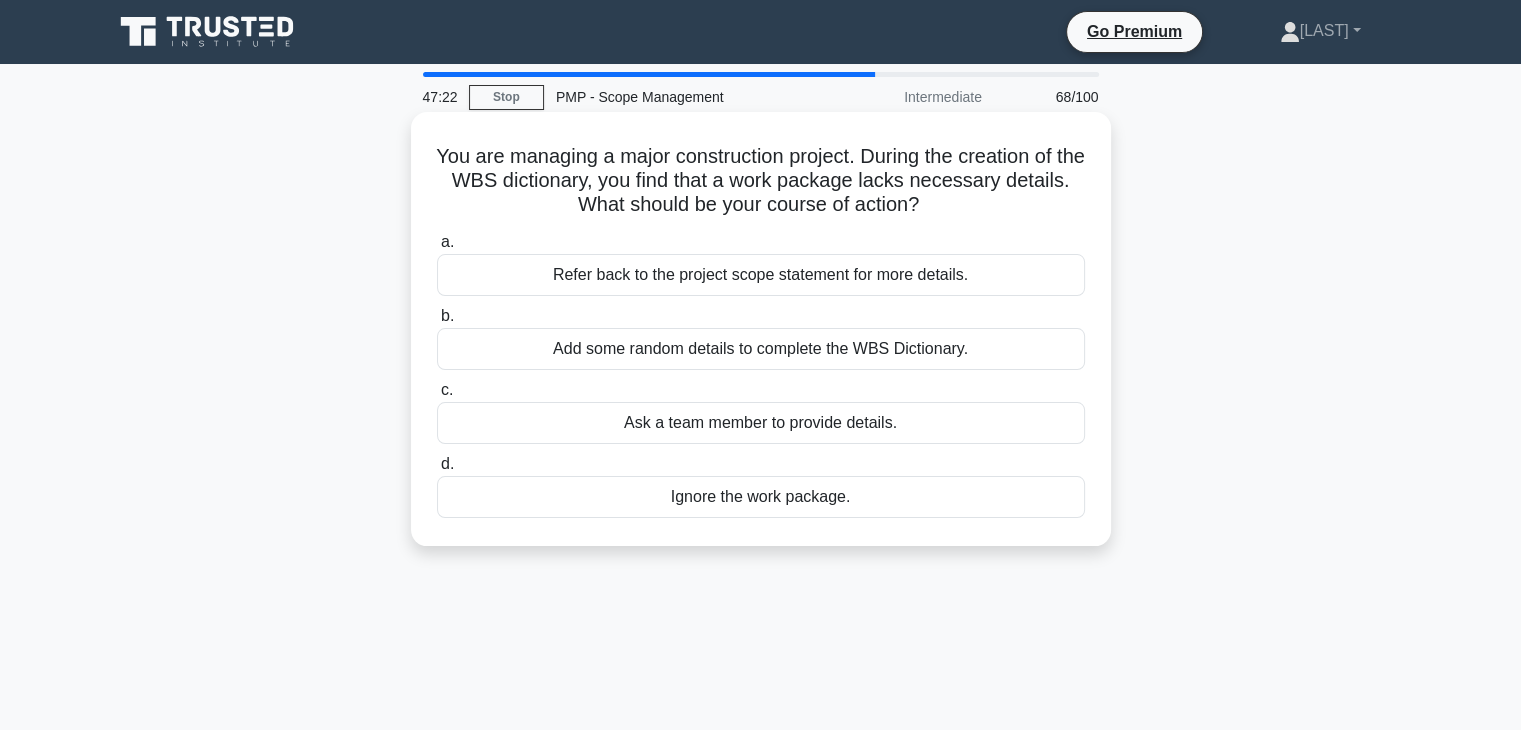 click on "Refer back to the project scope statement for more details." at bounding box center [761, 275] 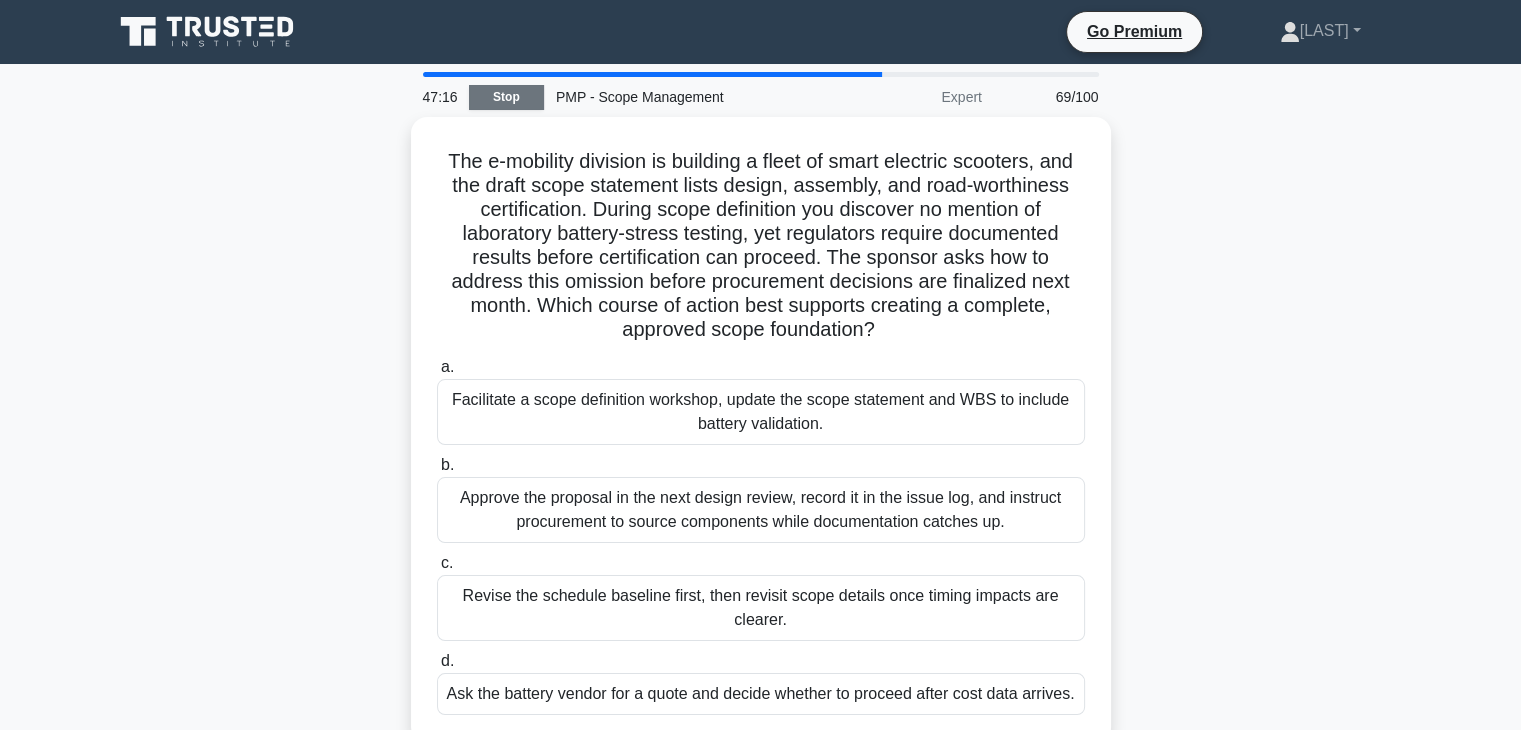click on "Stop" at bounding box center (506, 97) 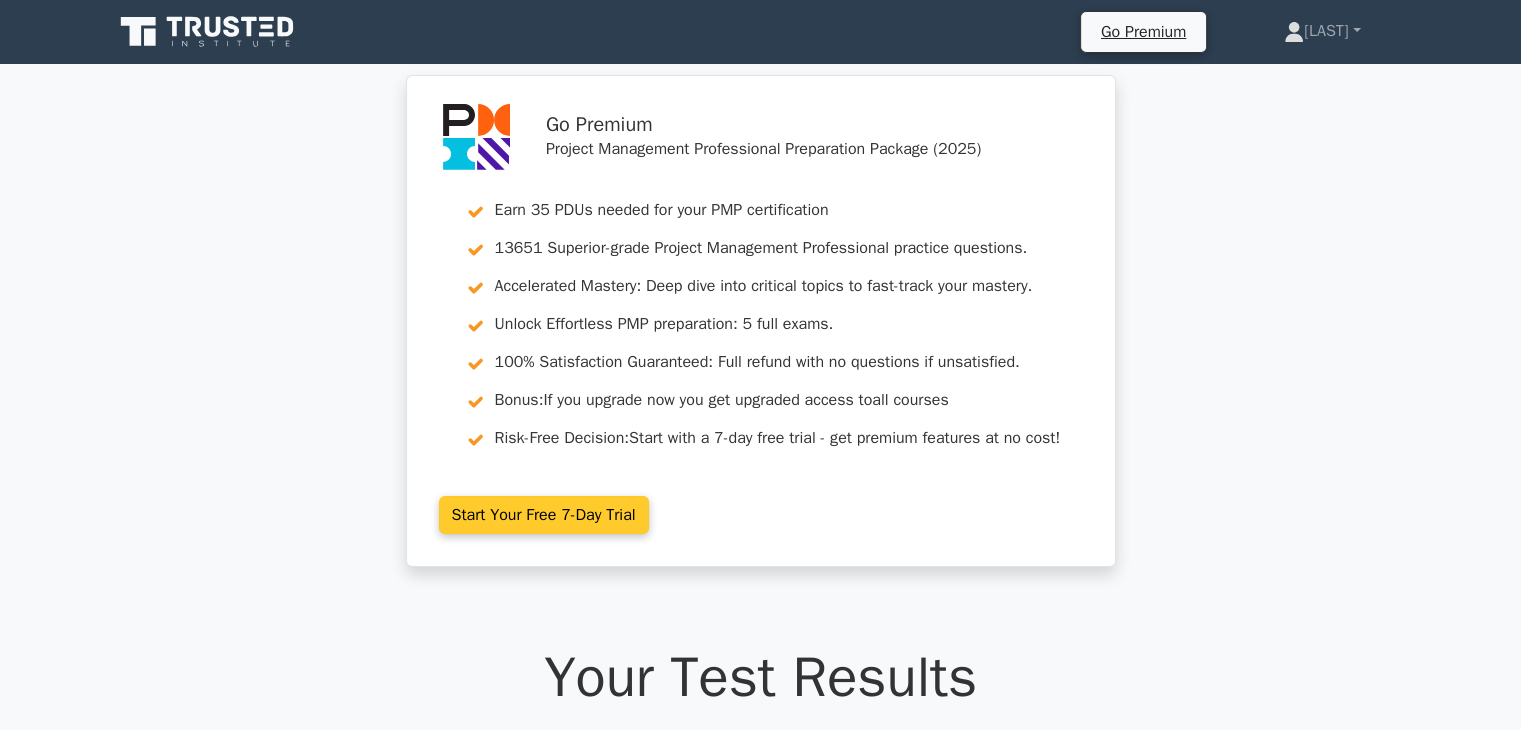 scroll, scrollTop: 136, scrollLeft: 0, axis: vertical 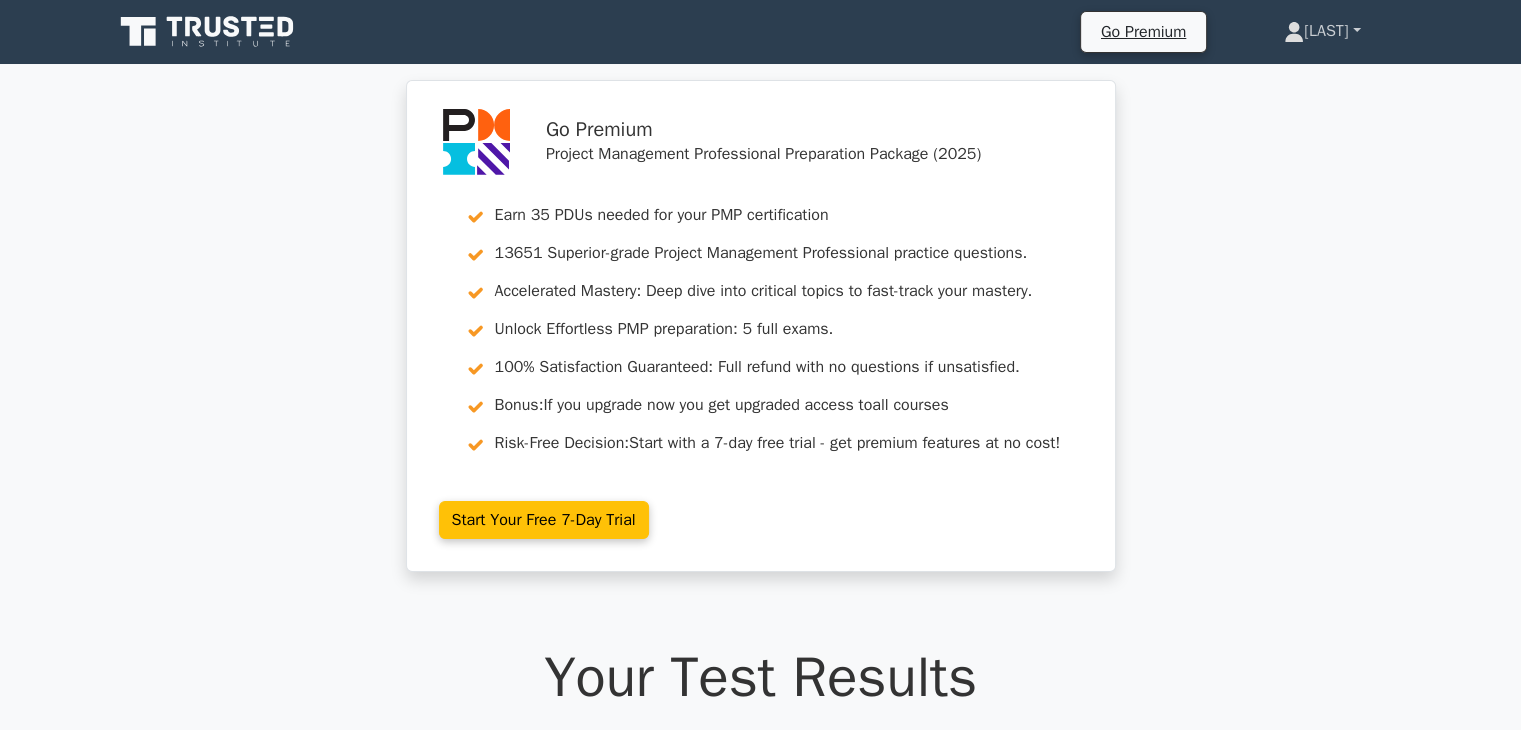 click on "[LAST]" at bounding box center [1322, 31] 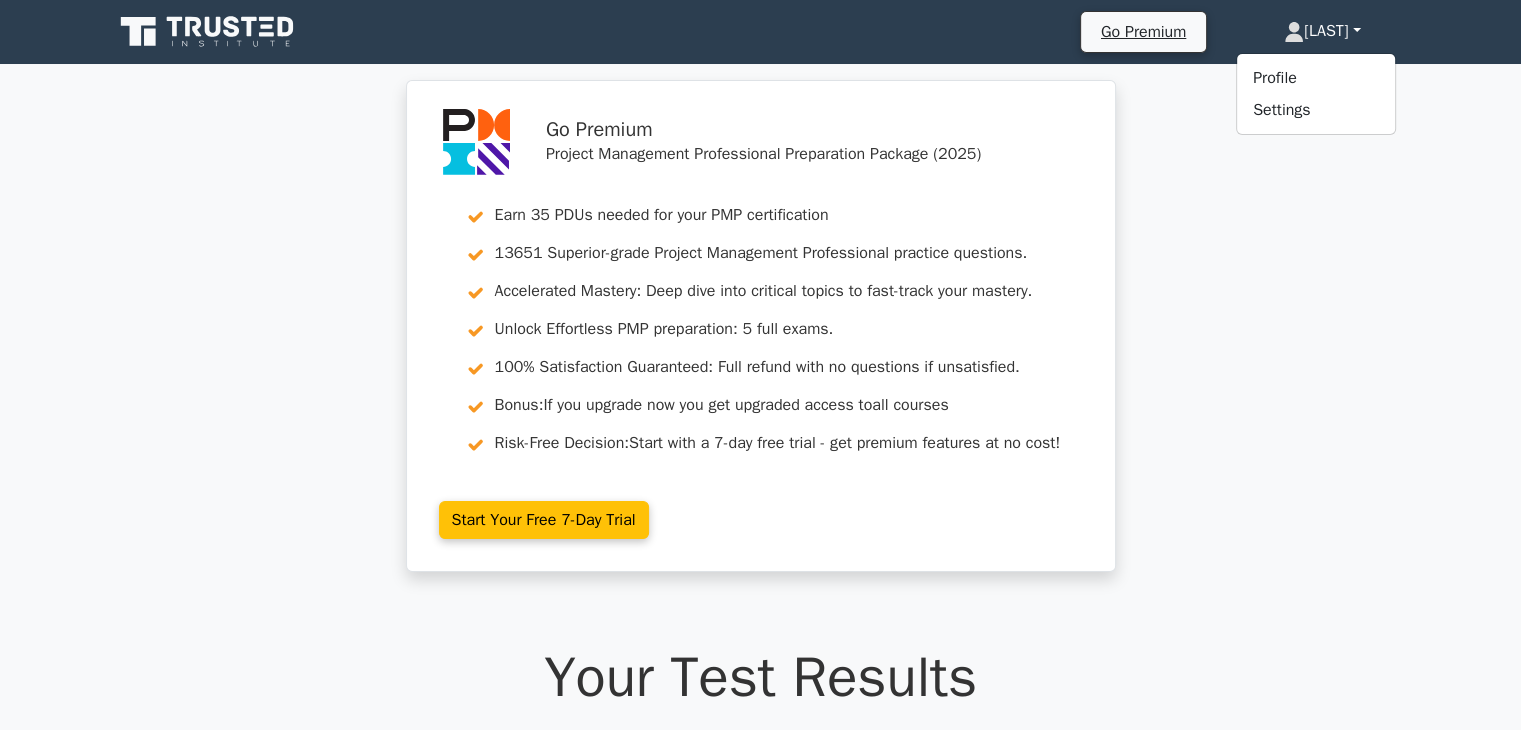click on "[LAST]" at bounding box center (1322, 31) 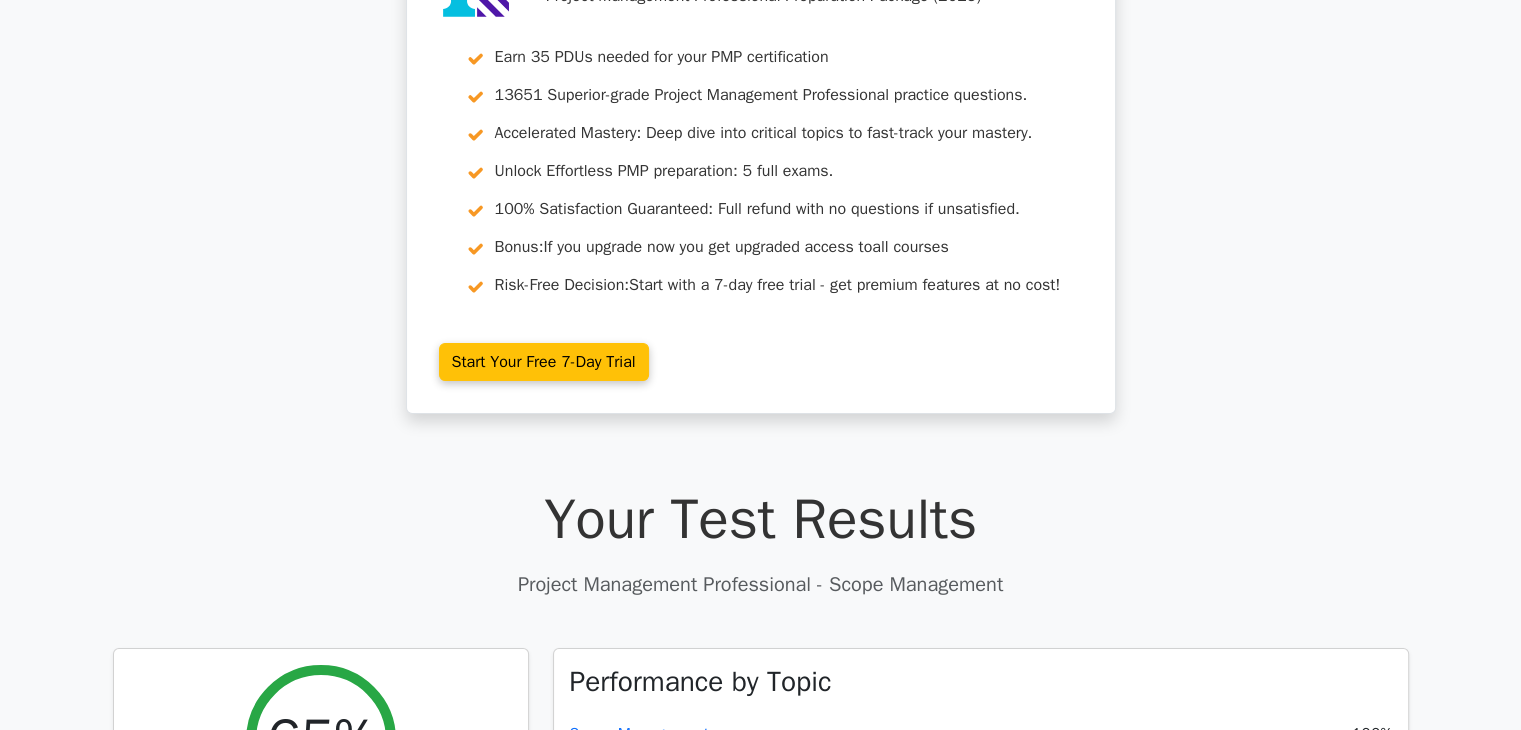 scroll, scrollTop: 0, scrollLeft: 0, axis: both 